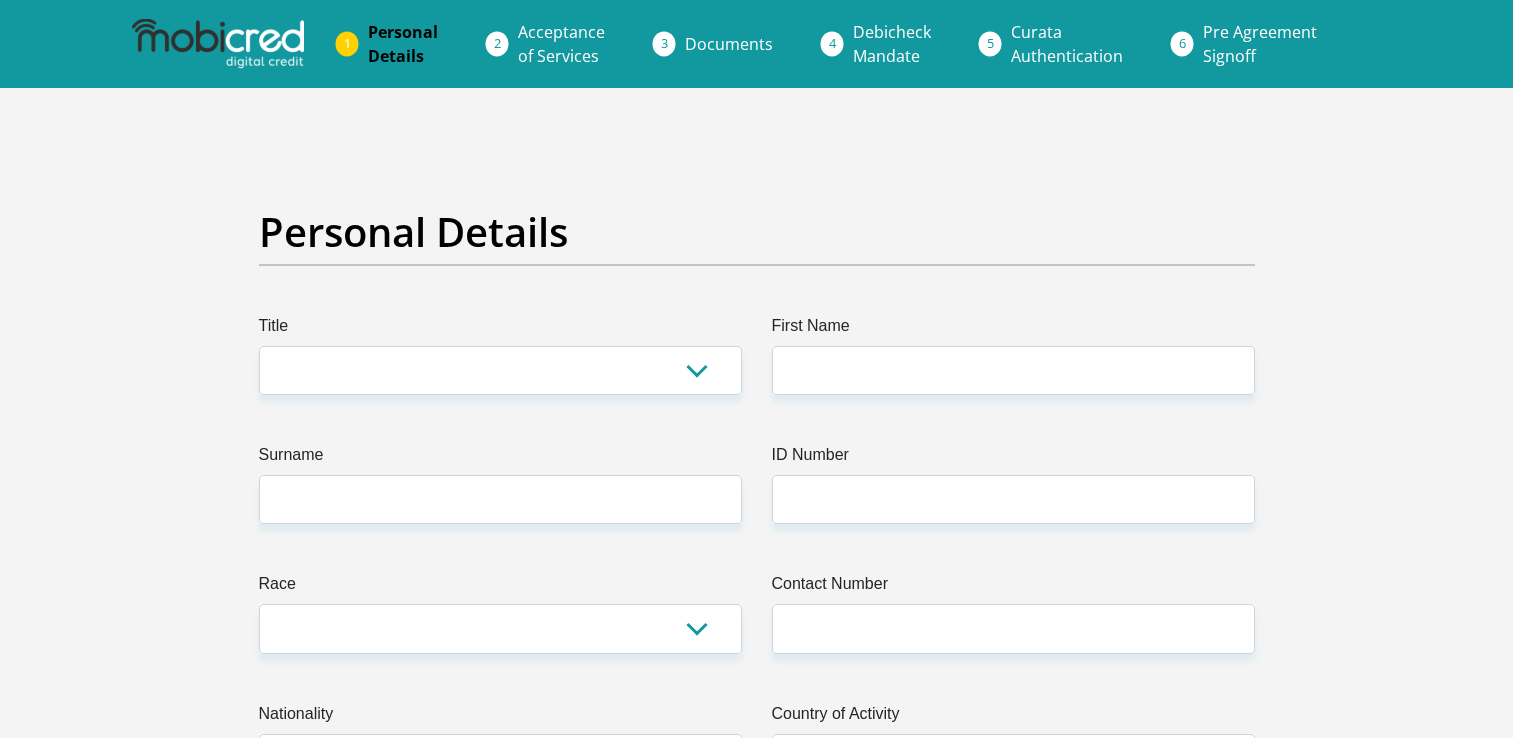 scroll, scrollTop: 0, scrollLeft: 0, axis: both 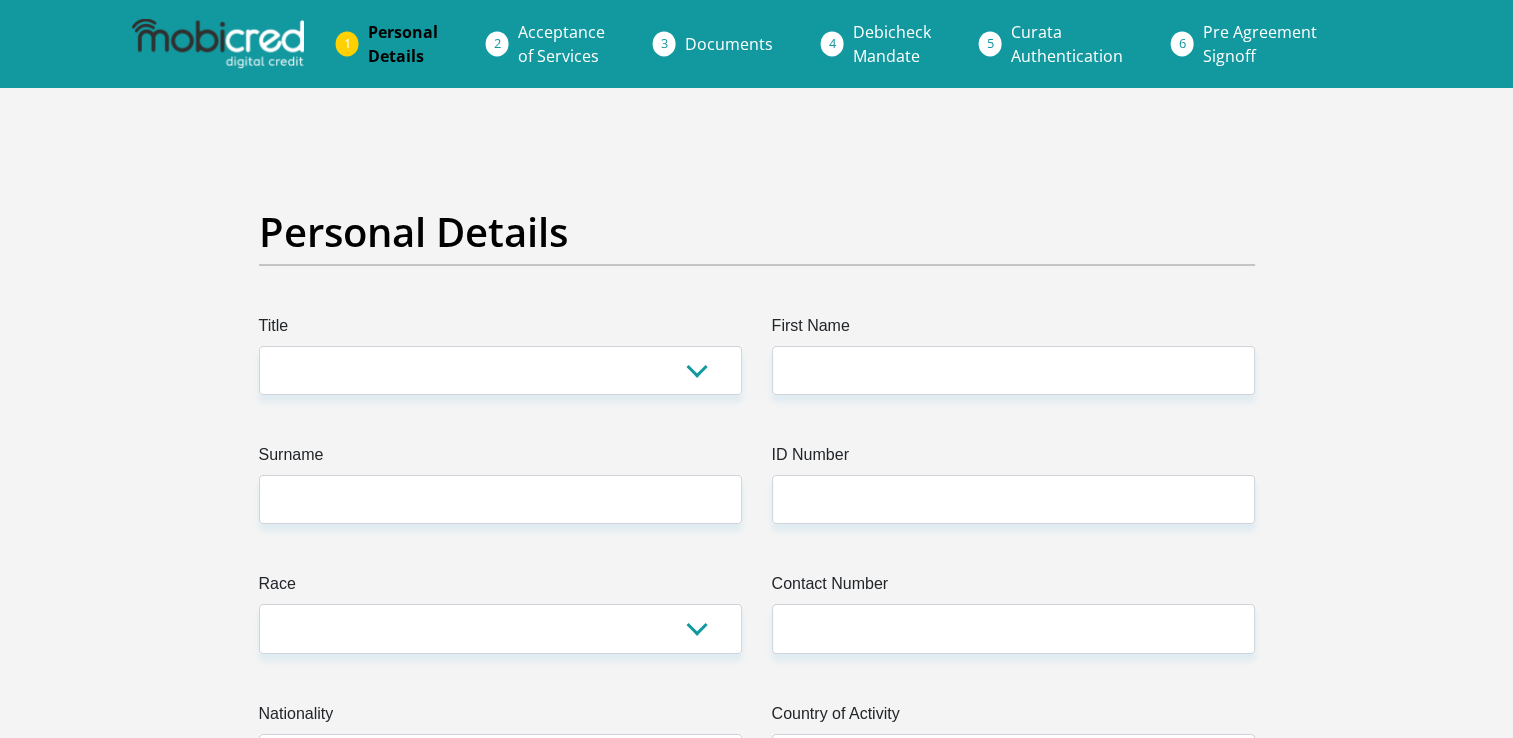 select on "Mr" 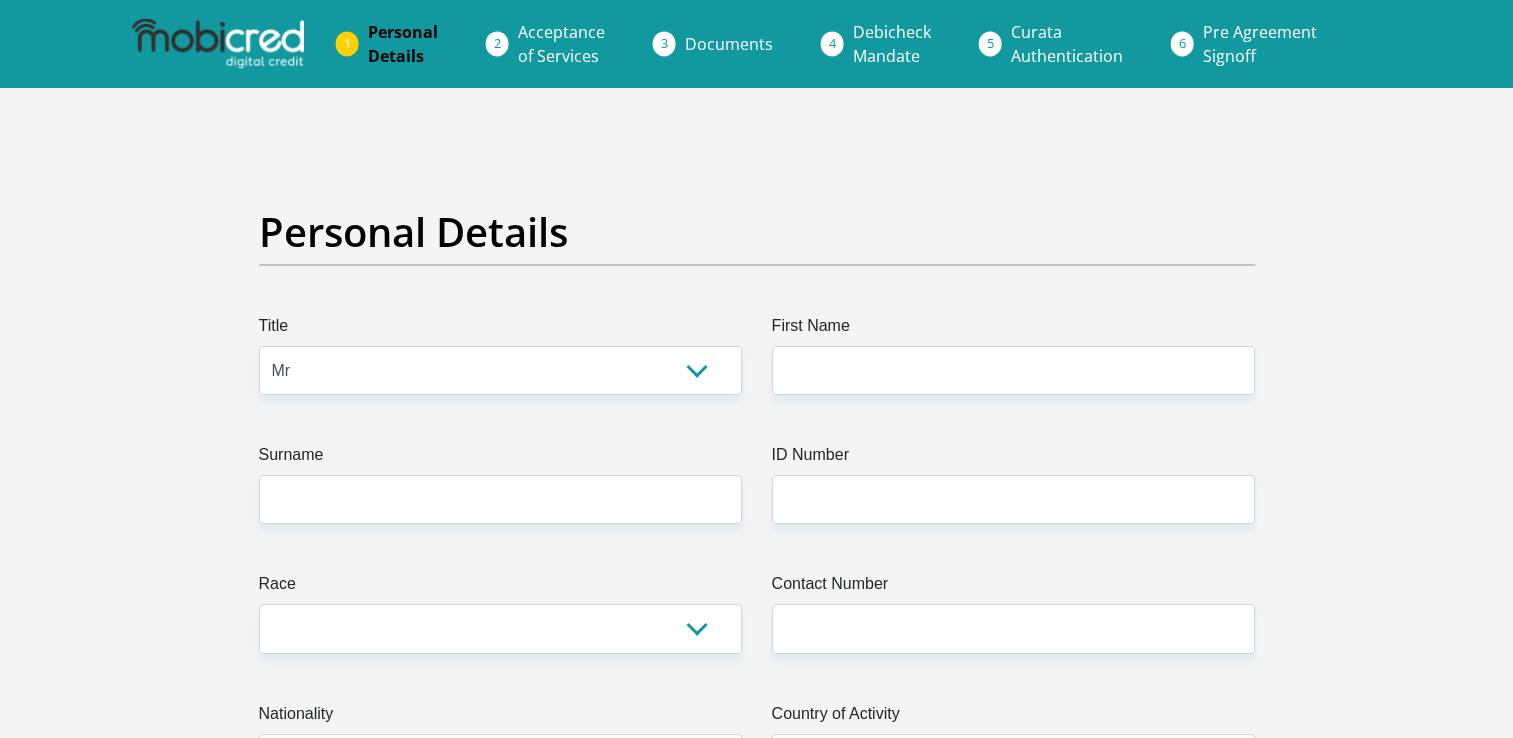 click on "Mr
Ms
Mrs
Dr
[PERSON_NAME]" at bounding box center [500, 370] 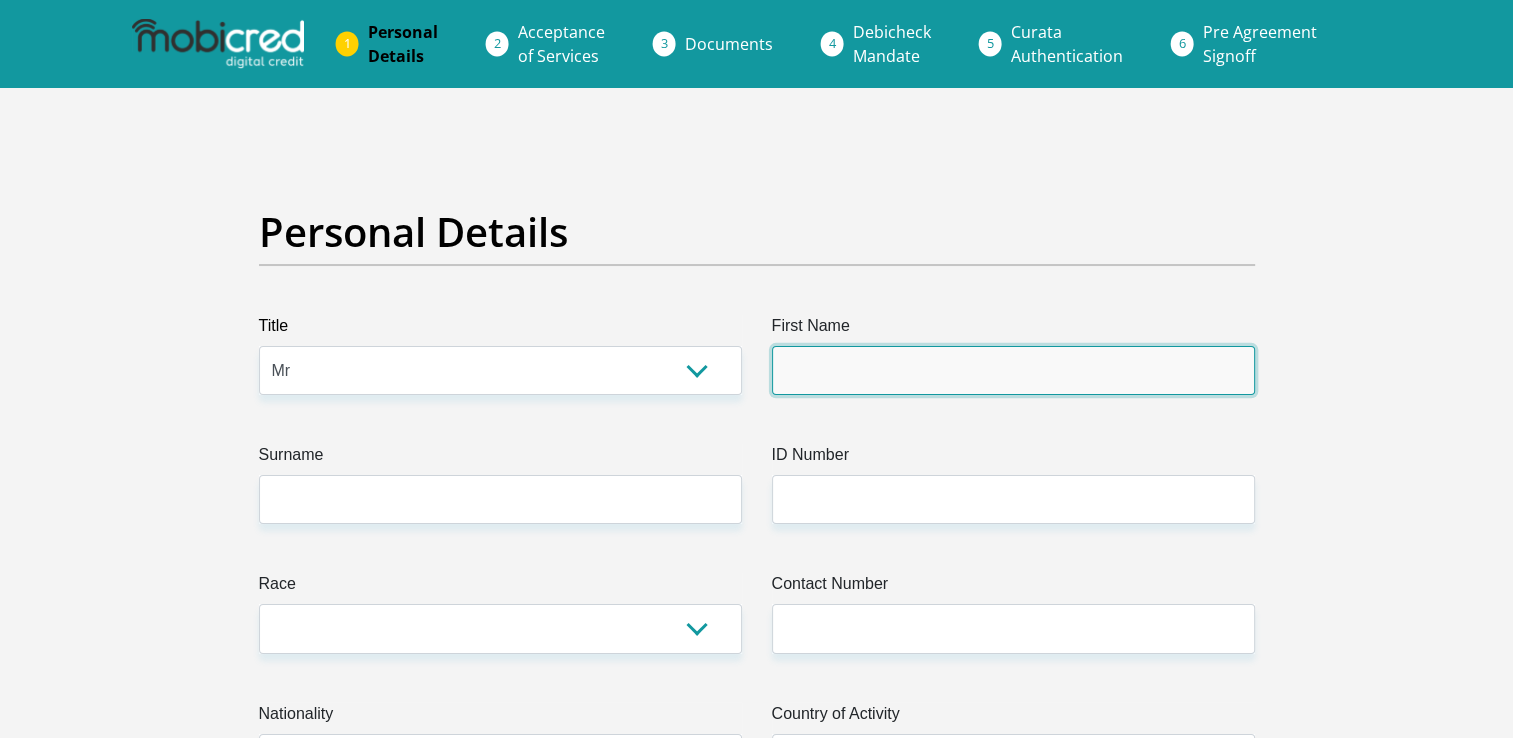 click on "First Name" at bounding box center (1013, 370) 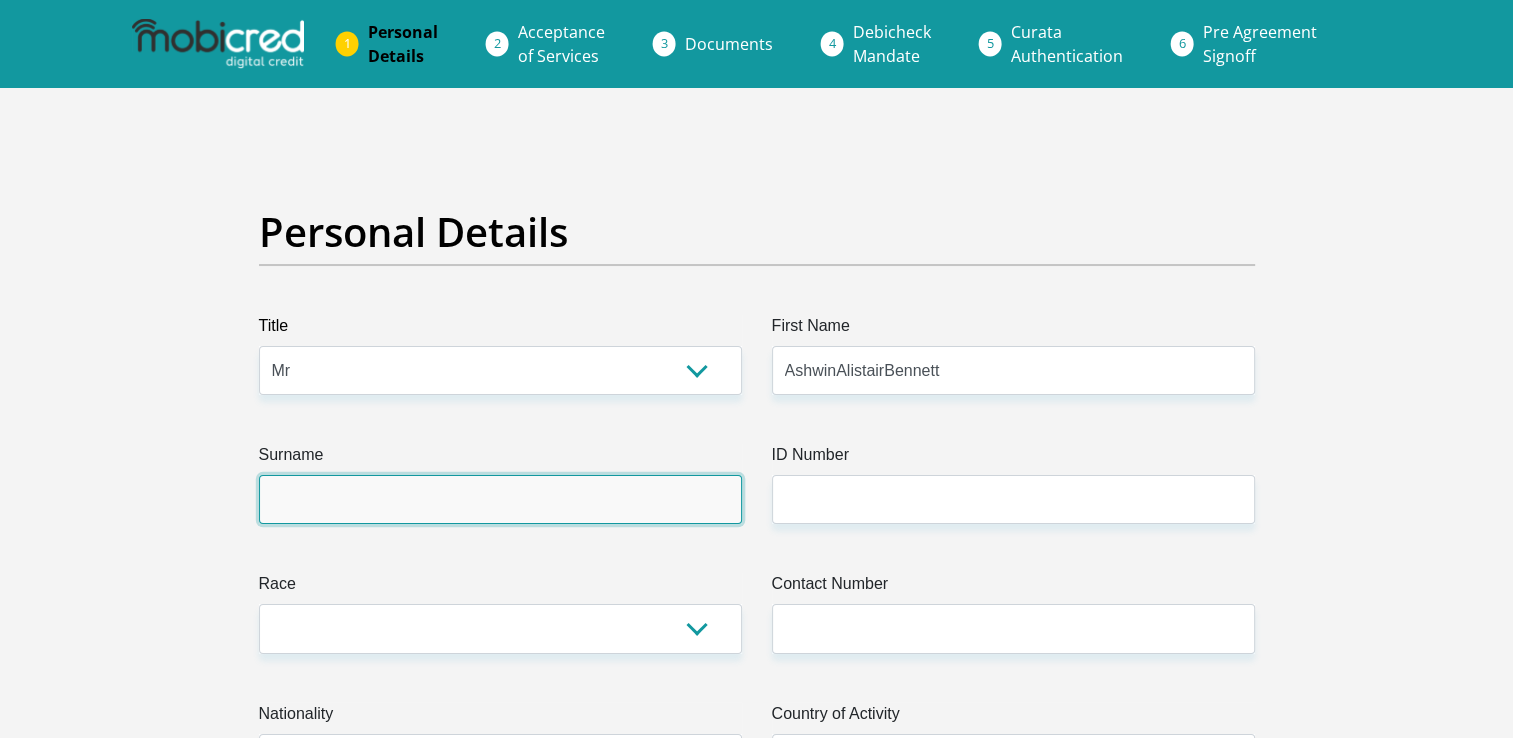 type on "[PERSON_NAME]" 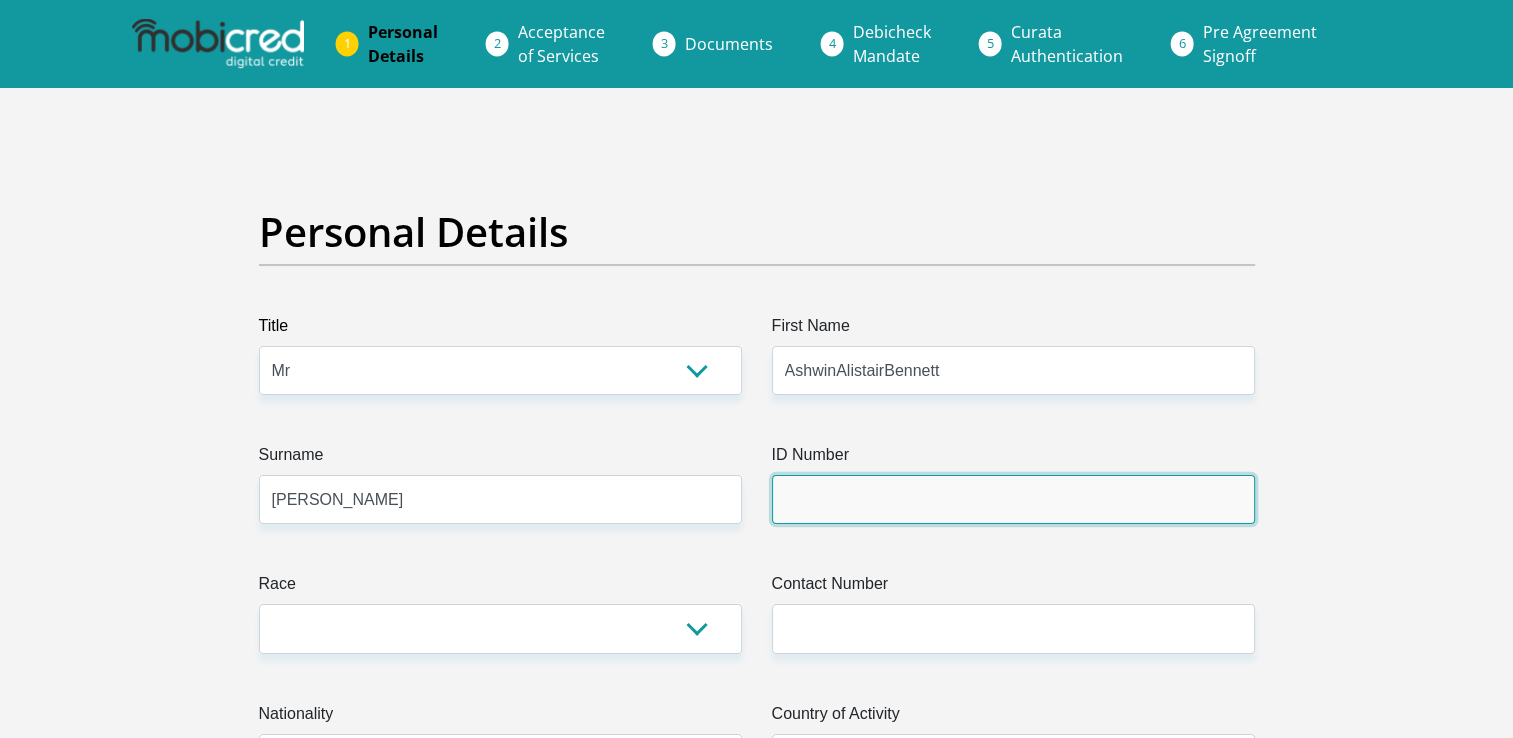 type on "unemployed" 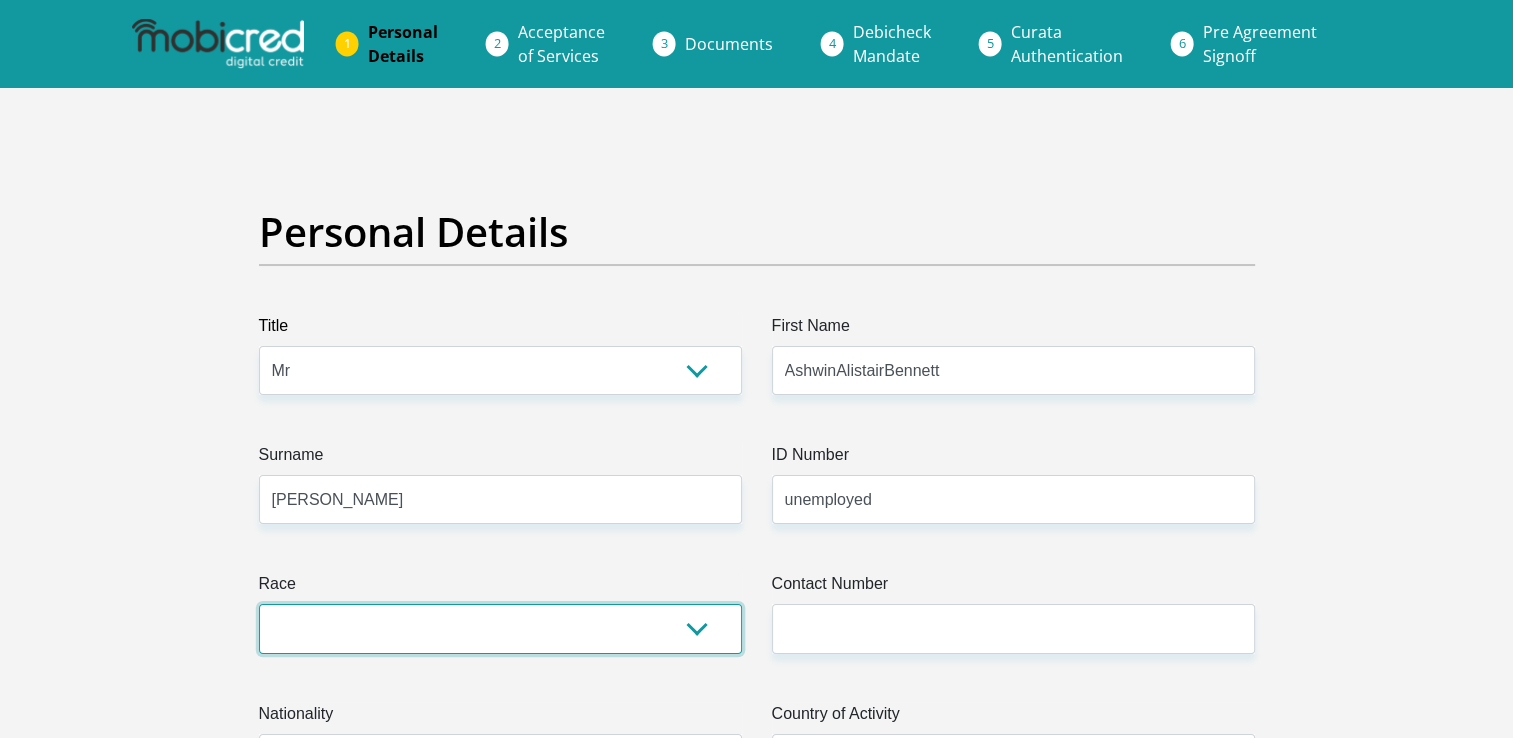select on "2" 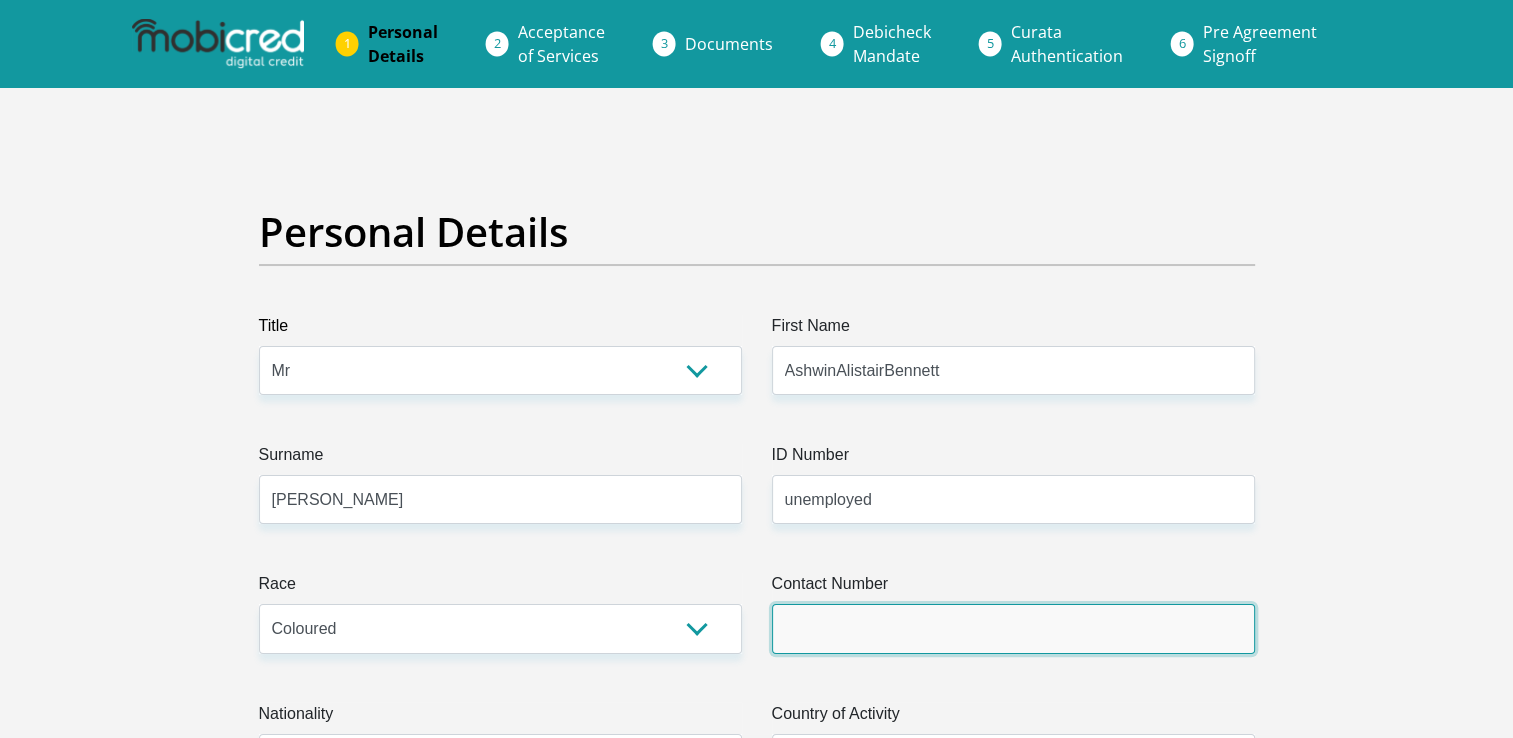 type on "0715807434" 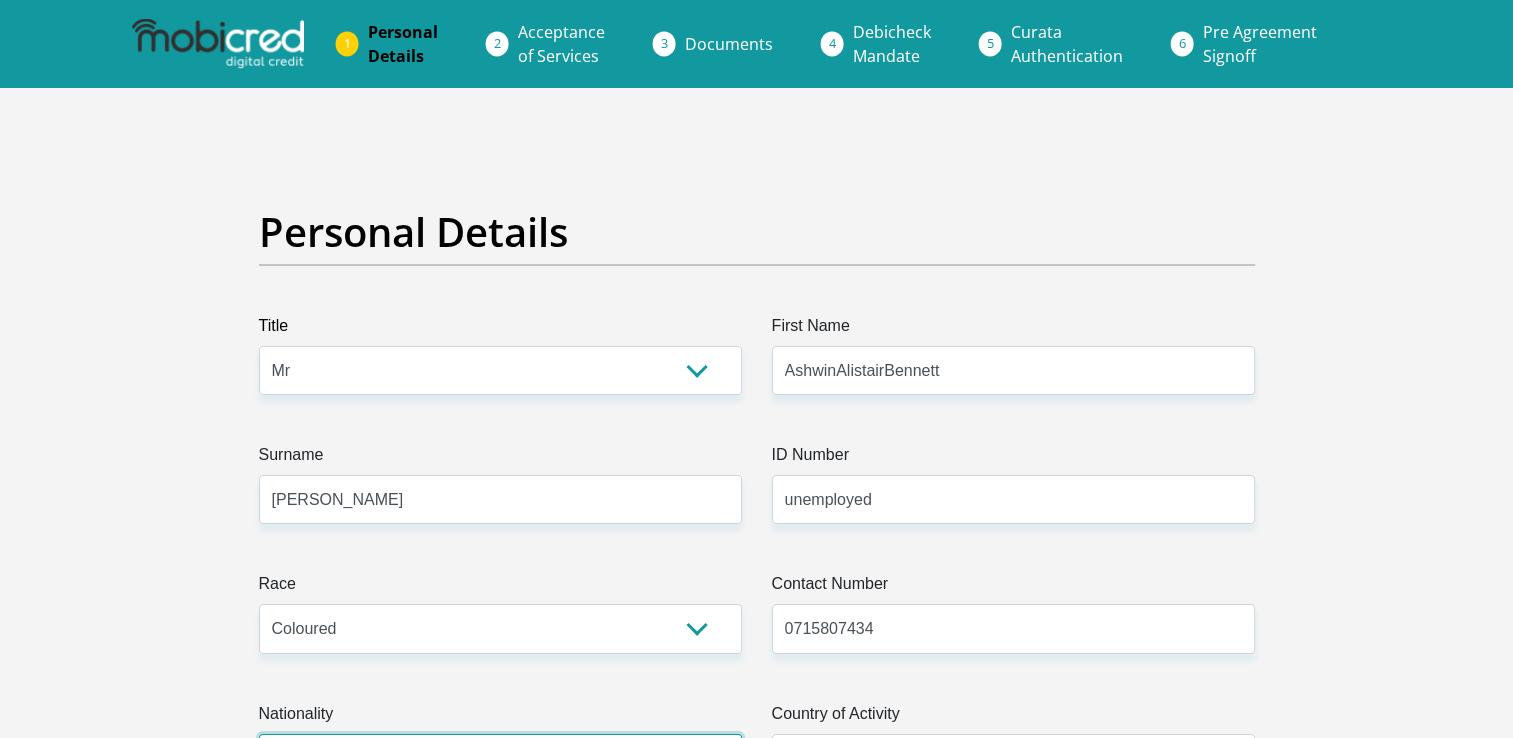 select on "ZAF" 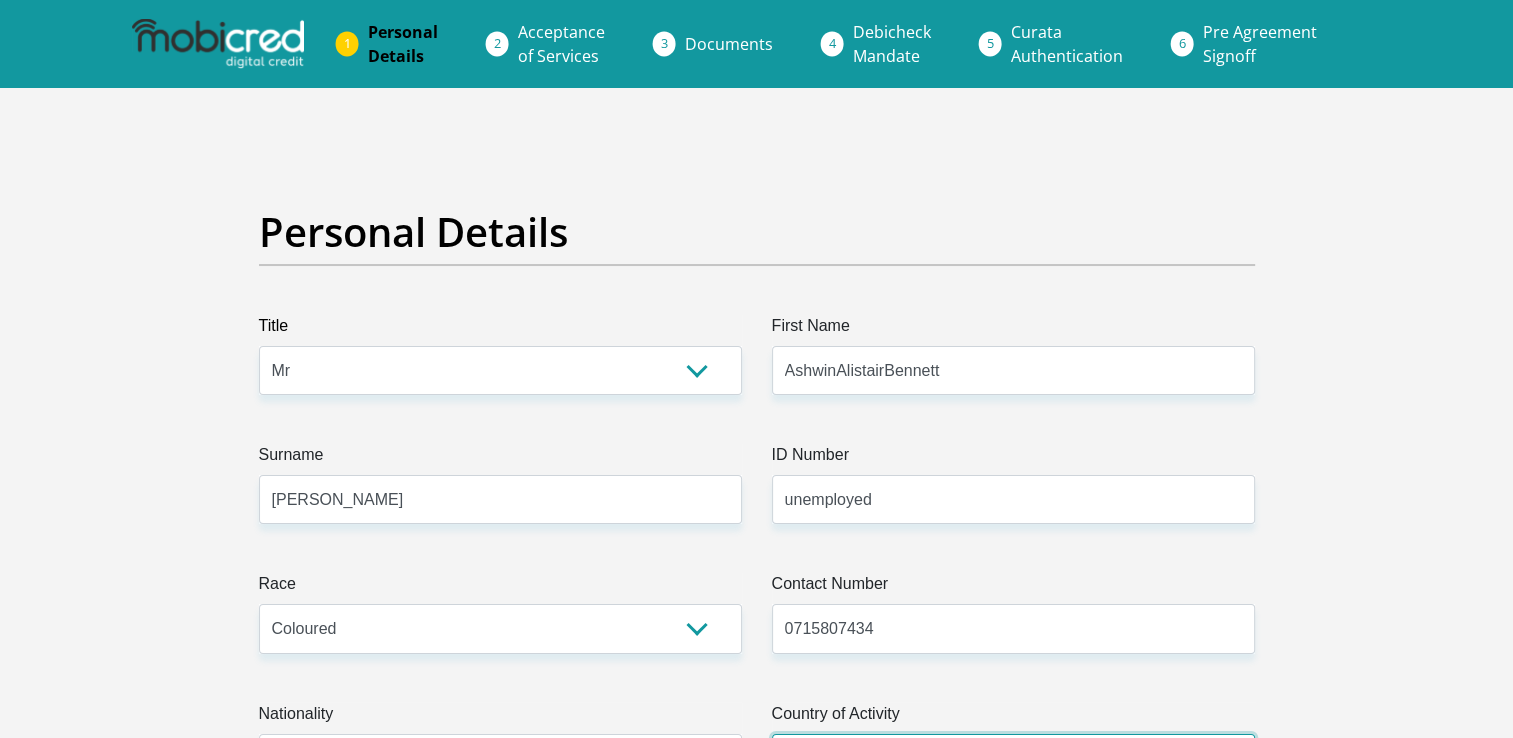 select on "ZAF" 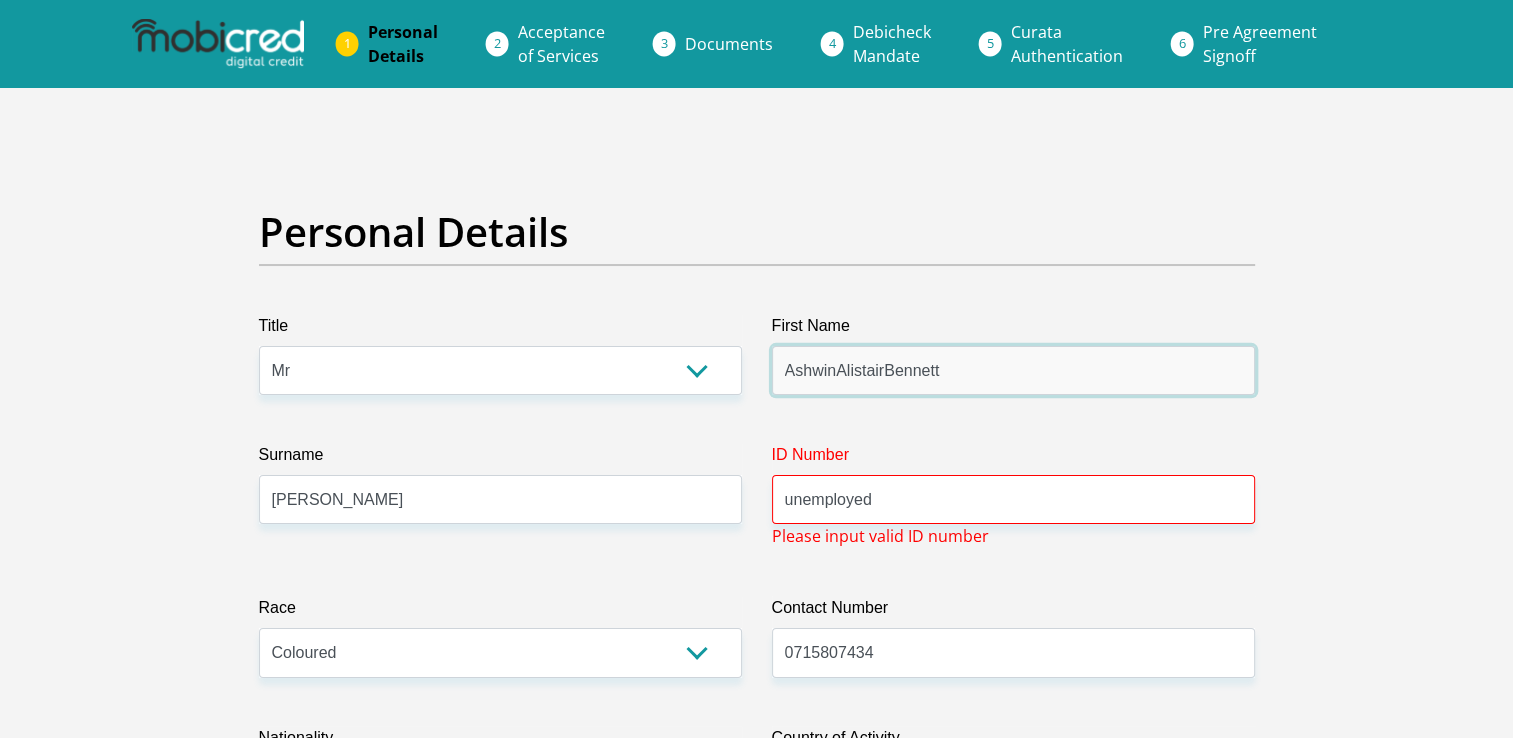 drag, startPoint x: 997, startPoint y: 372, endPoint x: 836, endPoint y: 378, distance: 161.11176 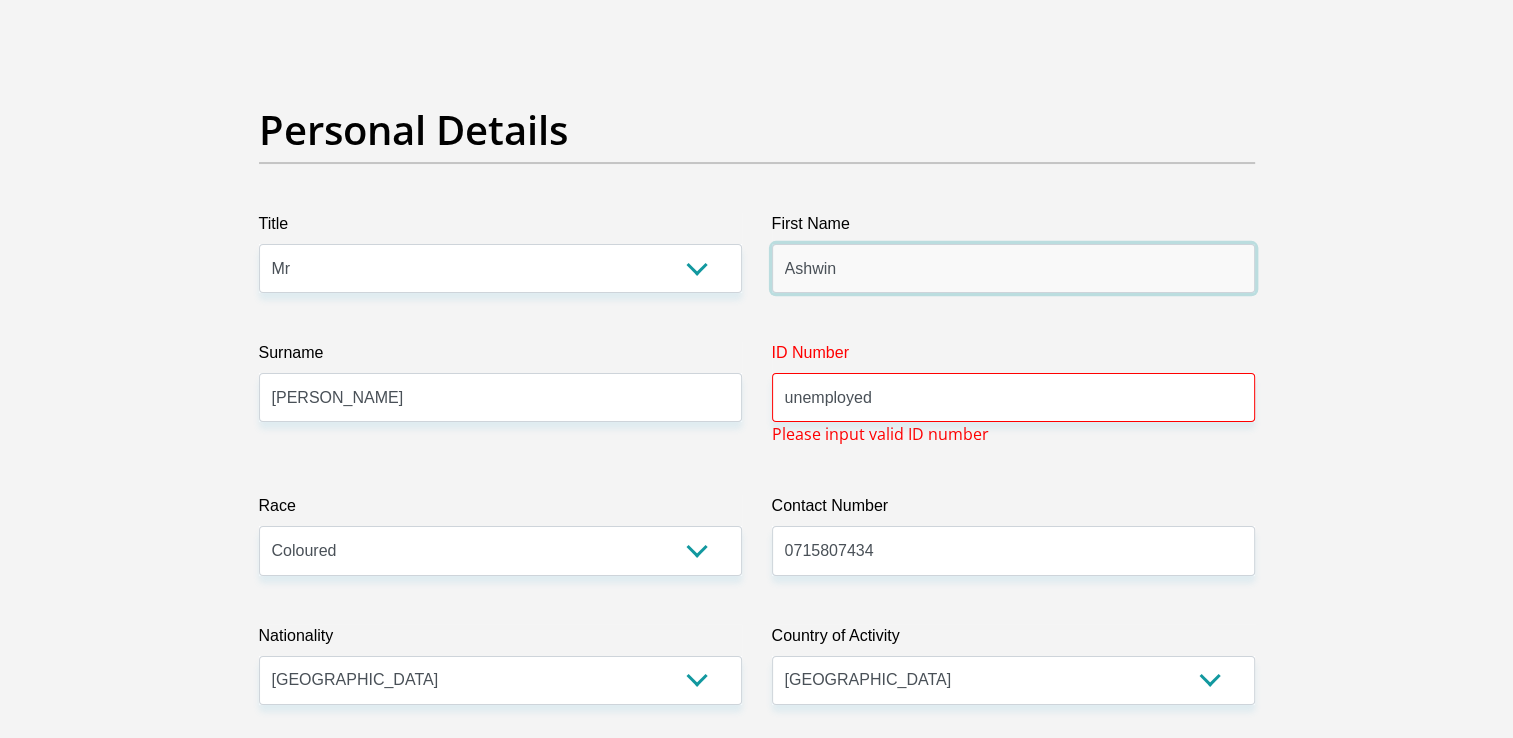 scroll, scrollTop: 300, scrollLeft: 0, axis: vertical 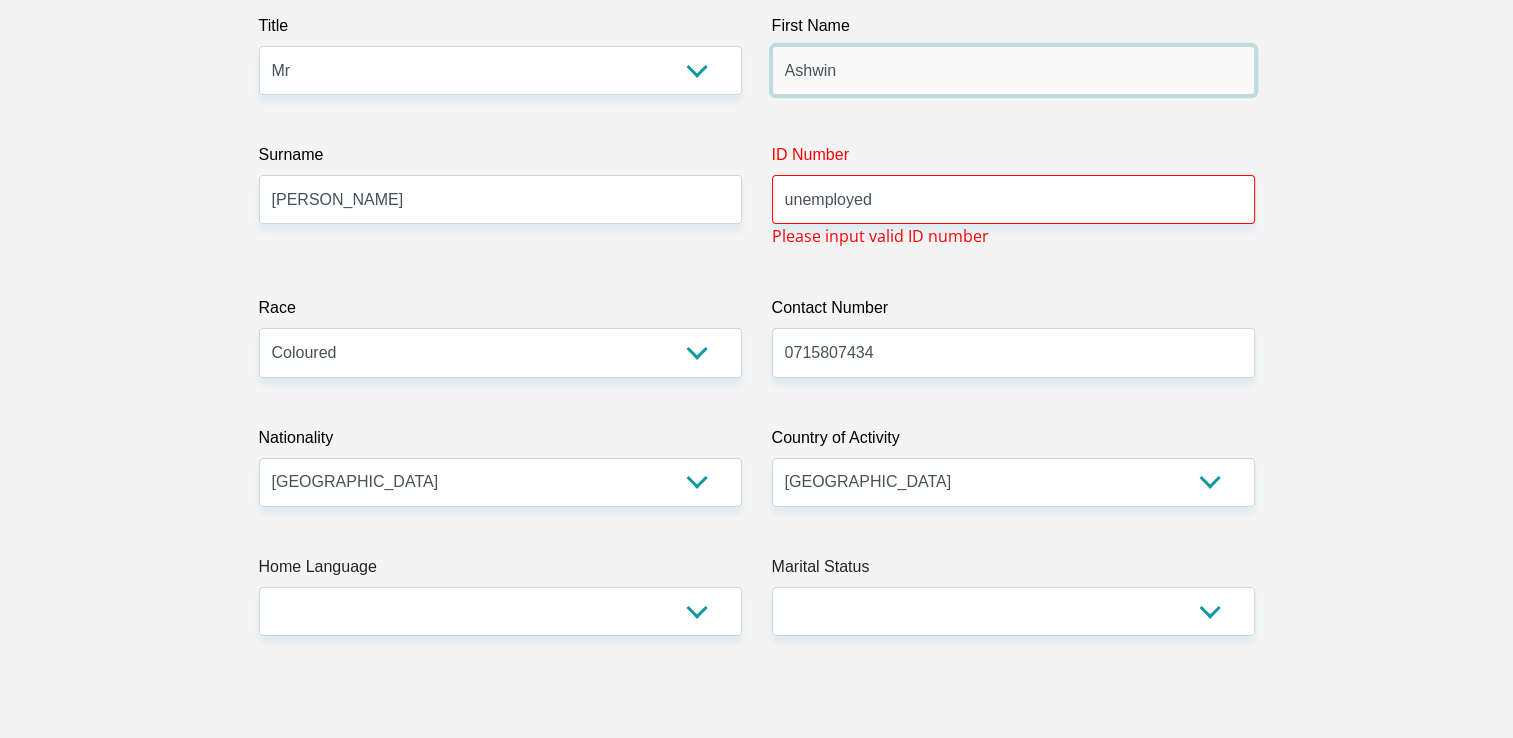 type on "Ashwin" 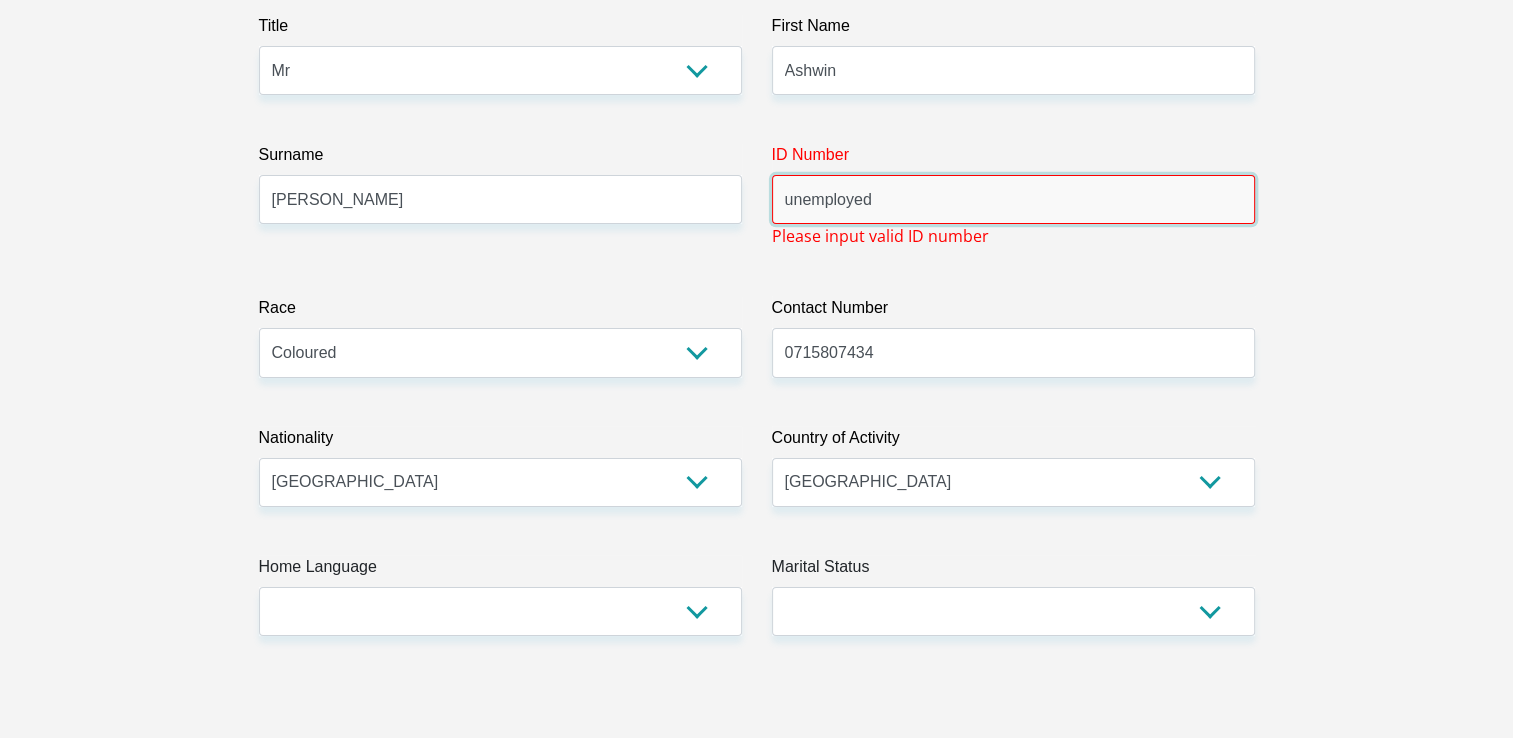 drag, startPoint x: 1015, startPoint y: 194, endPoint x: 0, endPoint y: 0, distance: 1033.3737 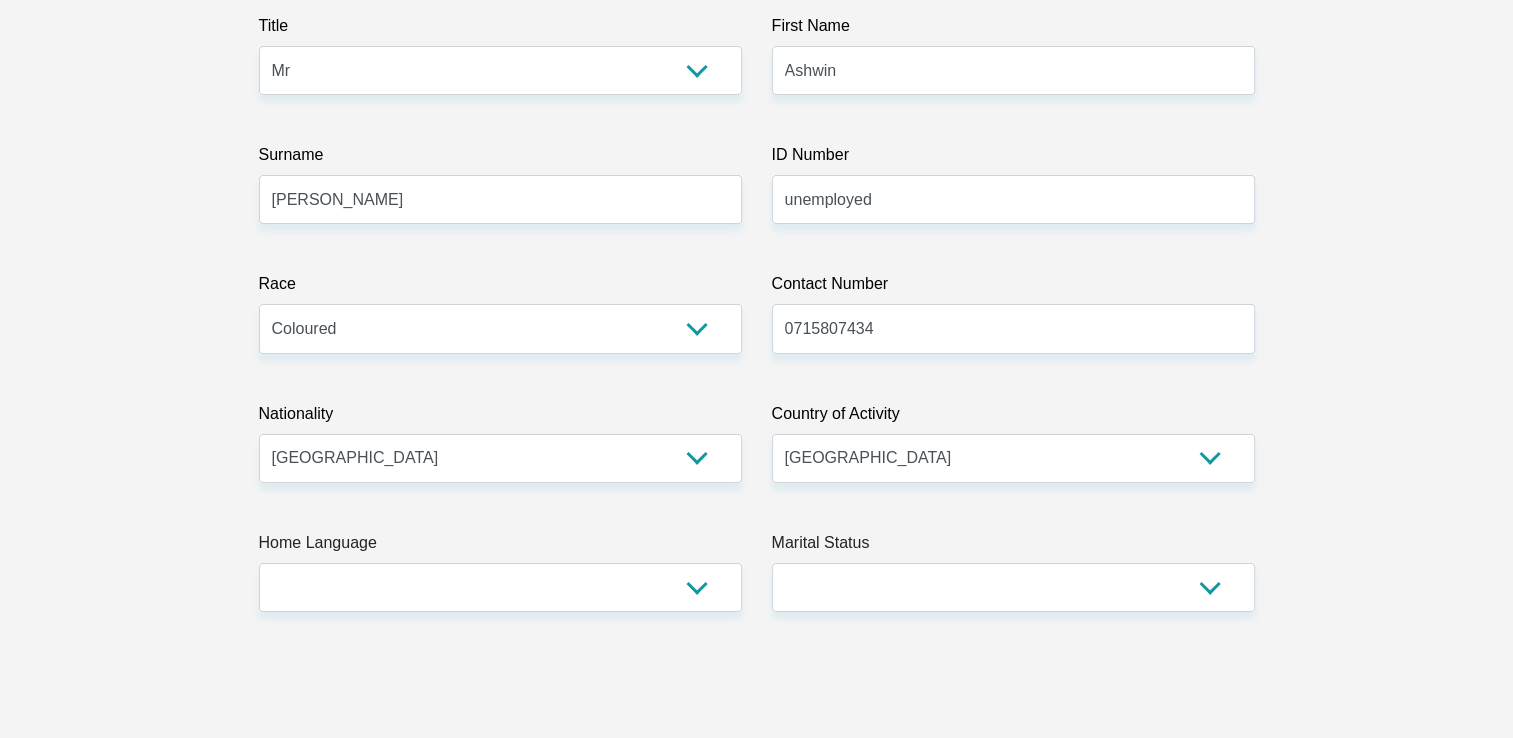 click on "Race" at bounding box center [500, 288] 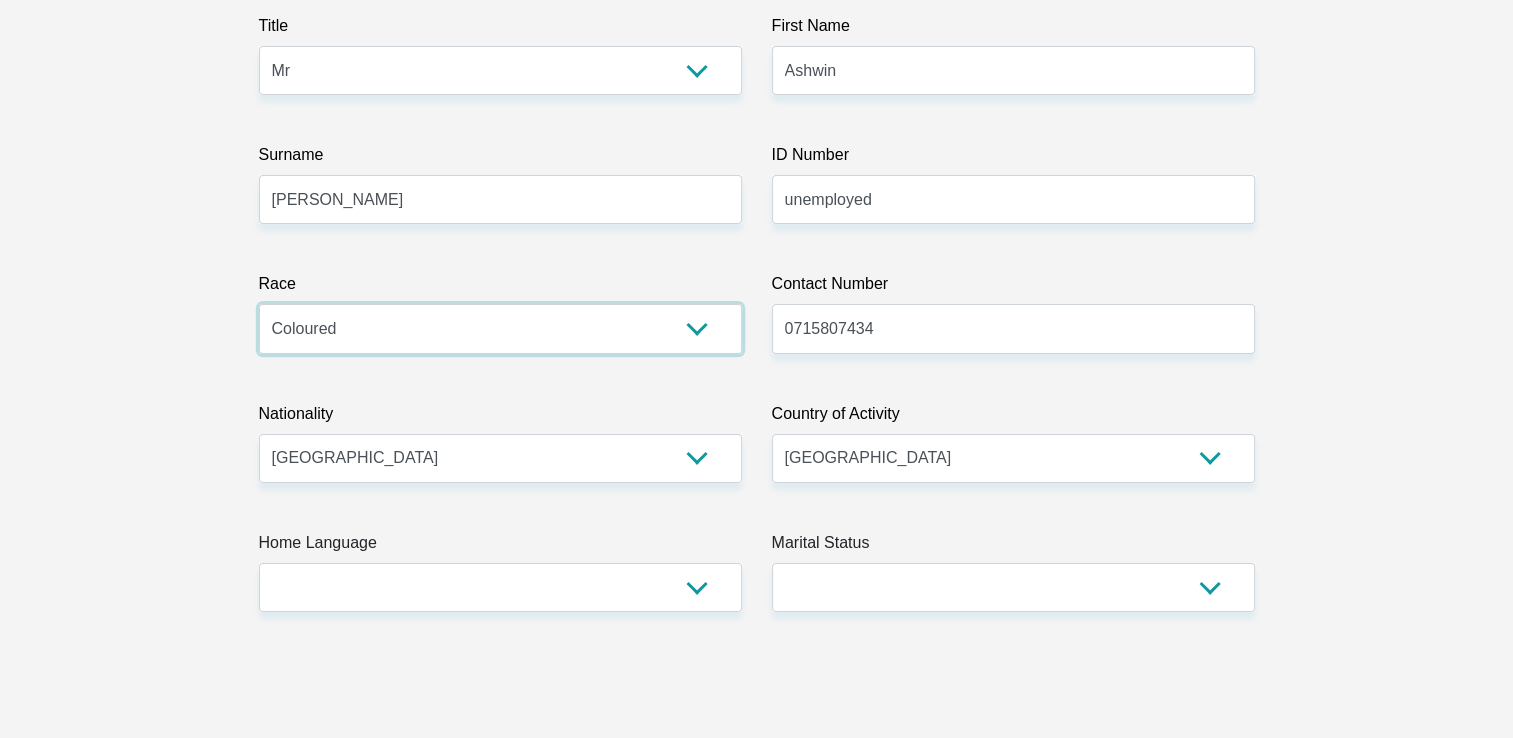click on "Black
Coloured
Indian
White
Other" at bounding box center [500, 328] 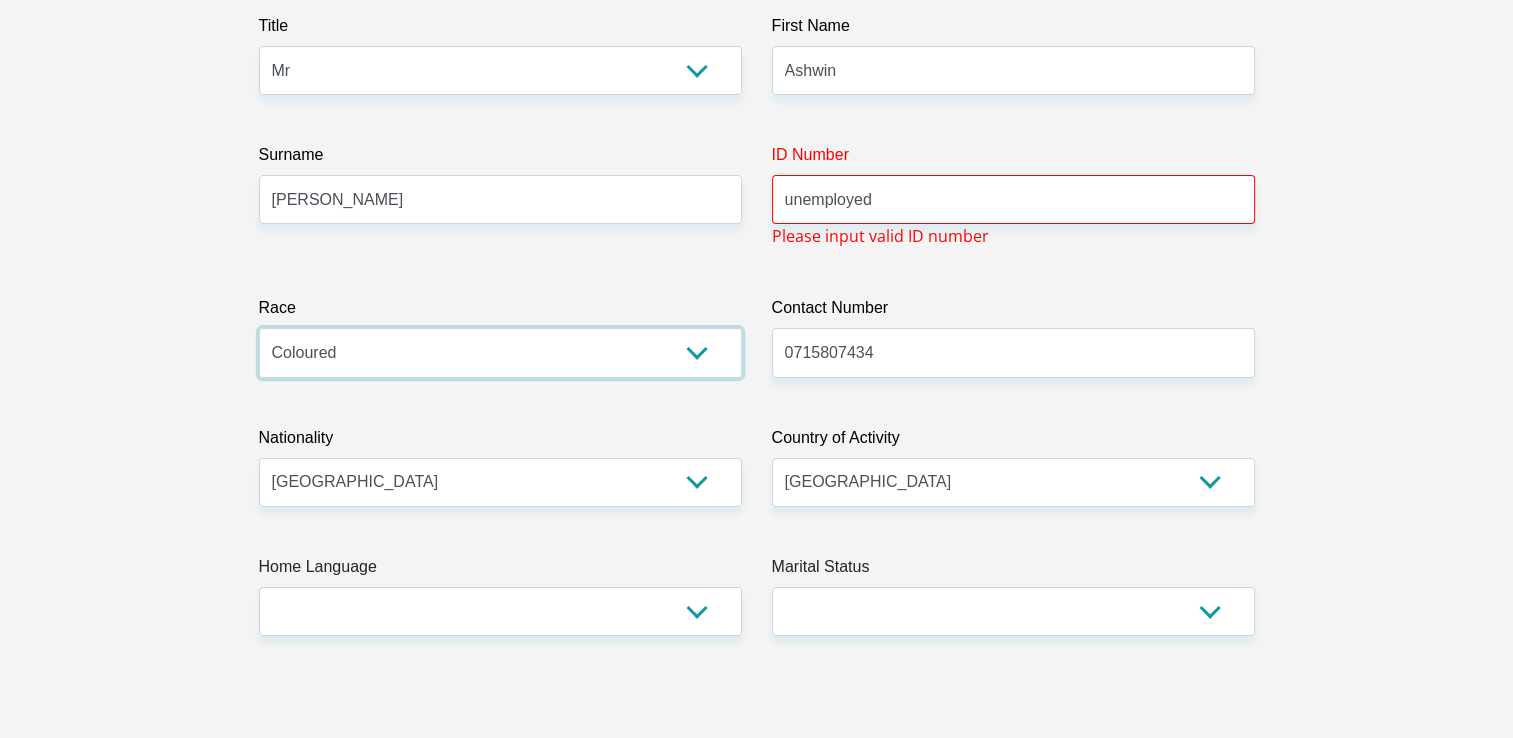 click on "Black
Coloured
Indian
White
Other" at bounding box center (500, 352) 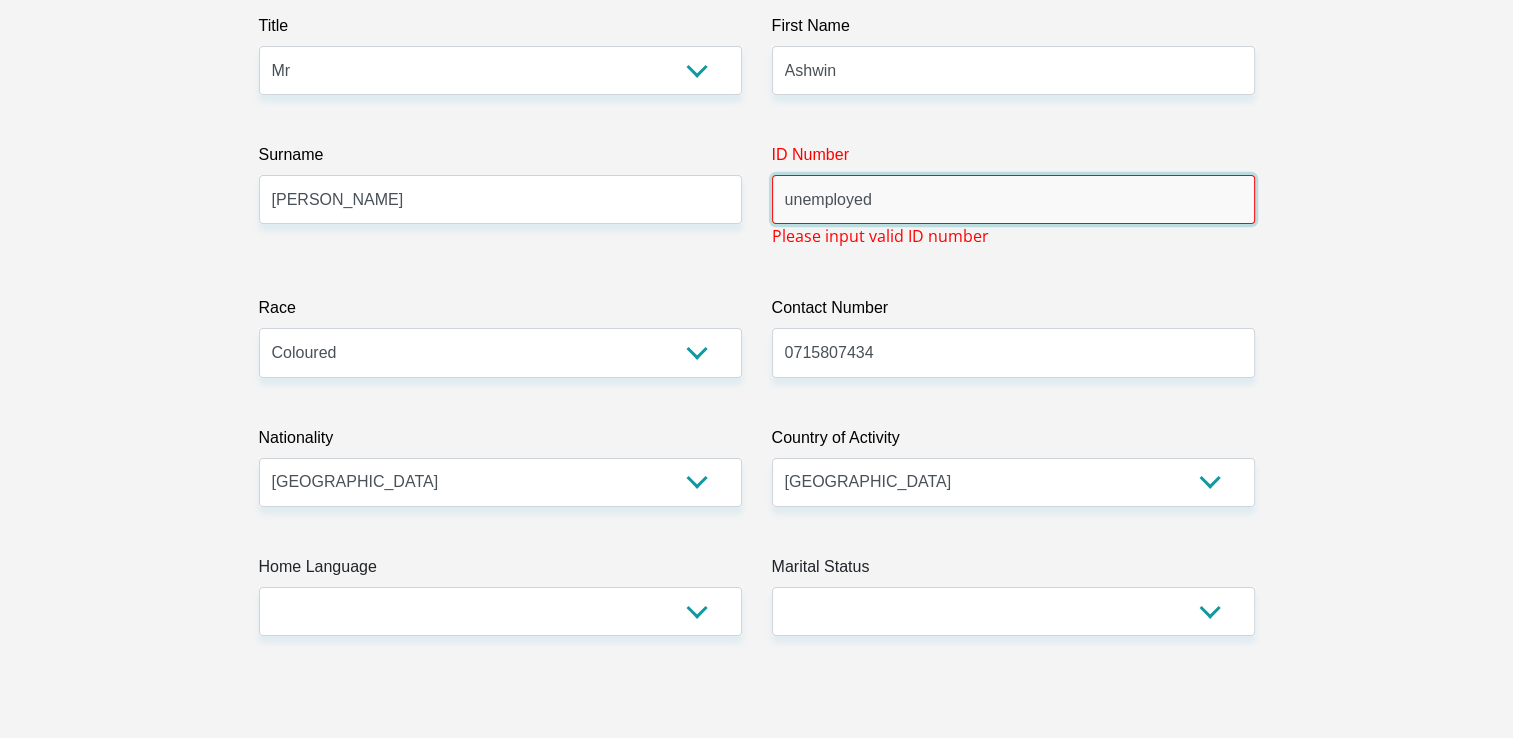 click on "unemployed" at bounding box center (1013, 199) 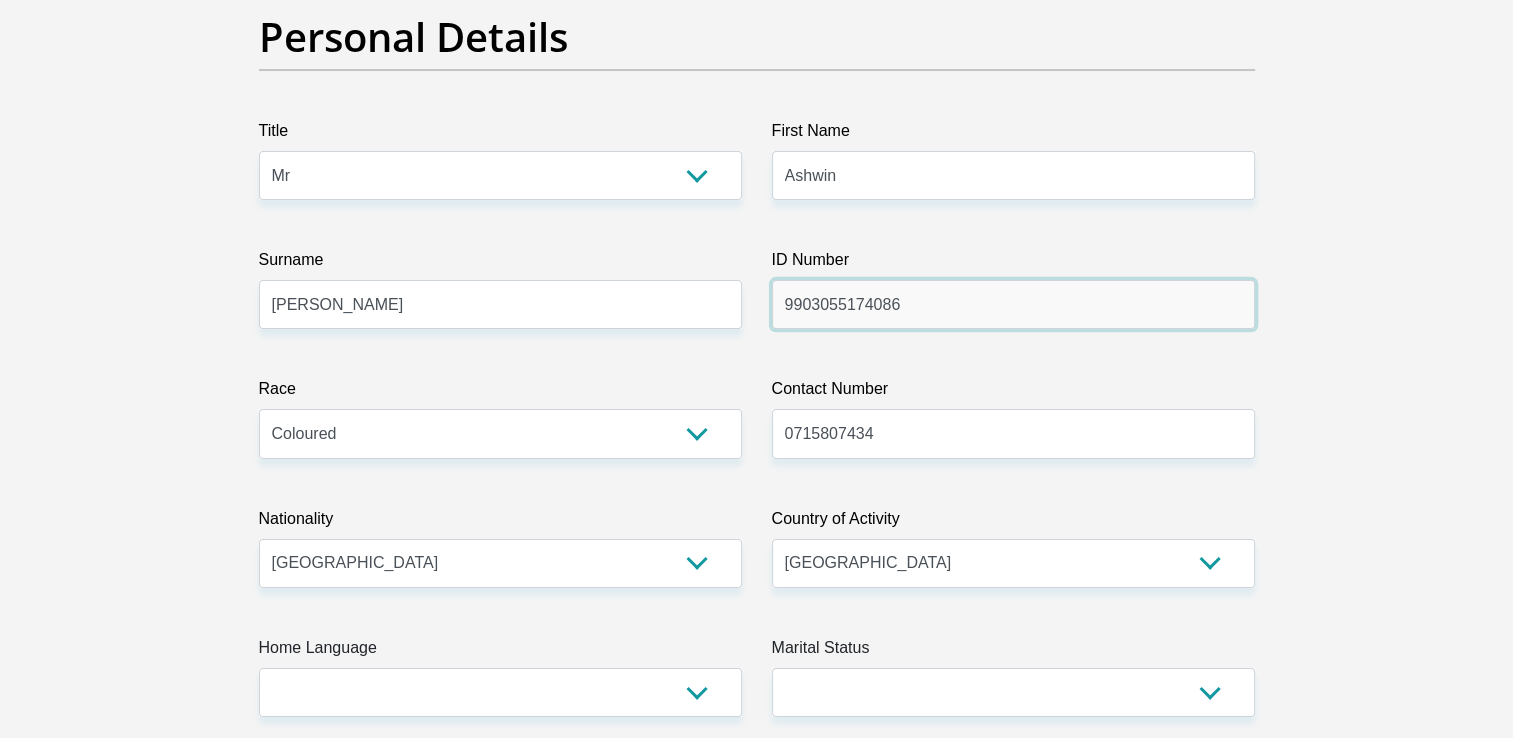 type on "9903055174086" 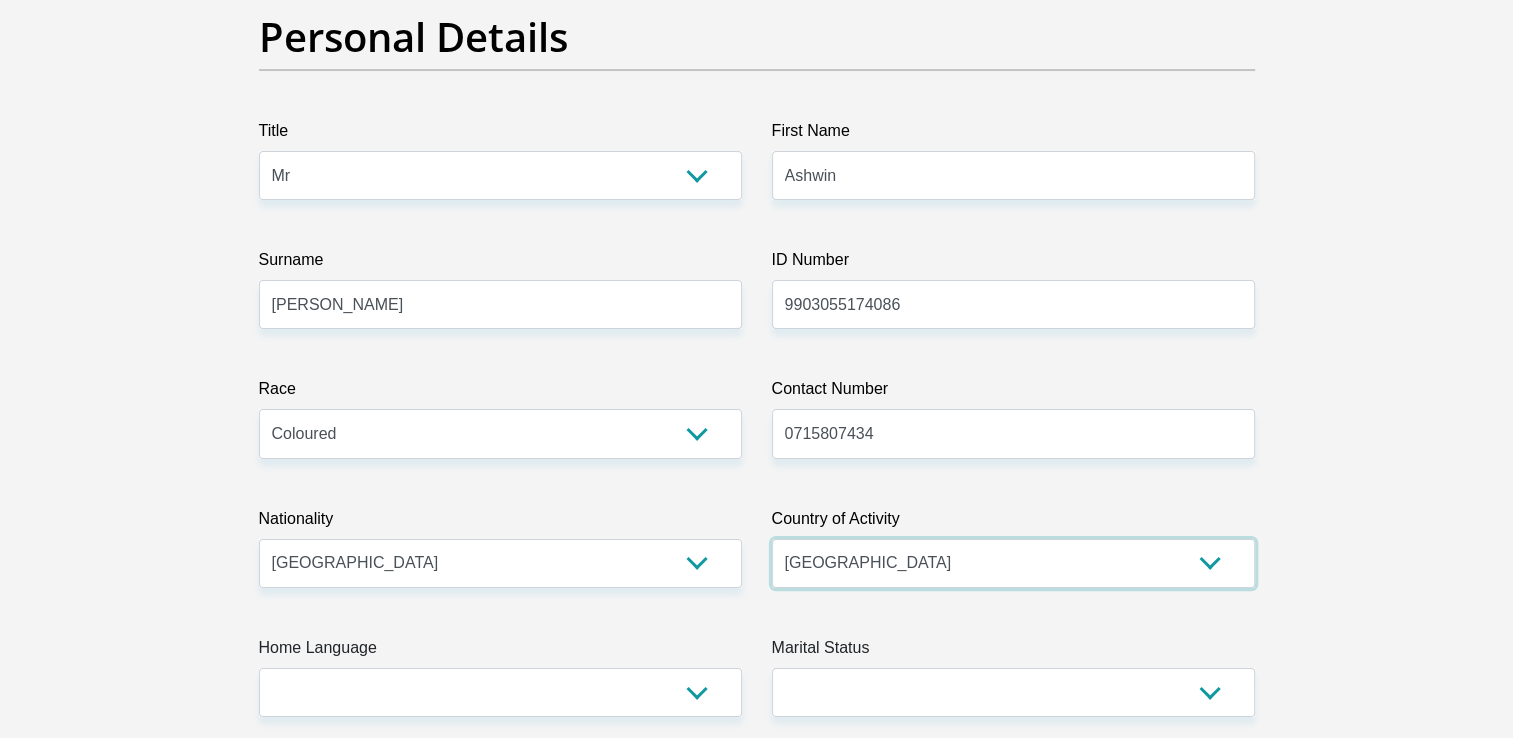 click on "[GEOGRAPHIC_DATA]
[GEOGRAPHIC_DATA]
[GEOGRAPHIC_DATA]
[GEOGRAPHIC_DATA]
[GEOGRAPHIC_DATA]
[GEOGRAPHIC_DATA] [GEOGRAPHIC_DATA]
[GEOGRAPHIC_DATA]
[GEOGRAPHIC_DATA]
[GEOGRAPHIC_DATA]
[GEOGRAPHIC_DATA]
[GEOGRAPHIC_DATA]
[GEOGRAPHIC_DATA]
[GEOGRAPHIC_DATA]
[GEOGRAPHIC_DATA]
[GEOGRAPHIC_DATA]
[DATE][GEOGRAPHIC_DATA]
[GEOGRAPHIC_DATA]
[GEOGRAPHIC_DATA]
[GEOGRAPHIC_DATA]
[GEOGRAPHIC_DATA]" at bounding box center [1013, 563] 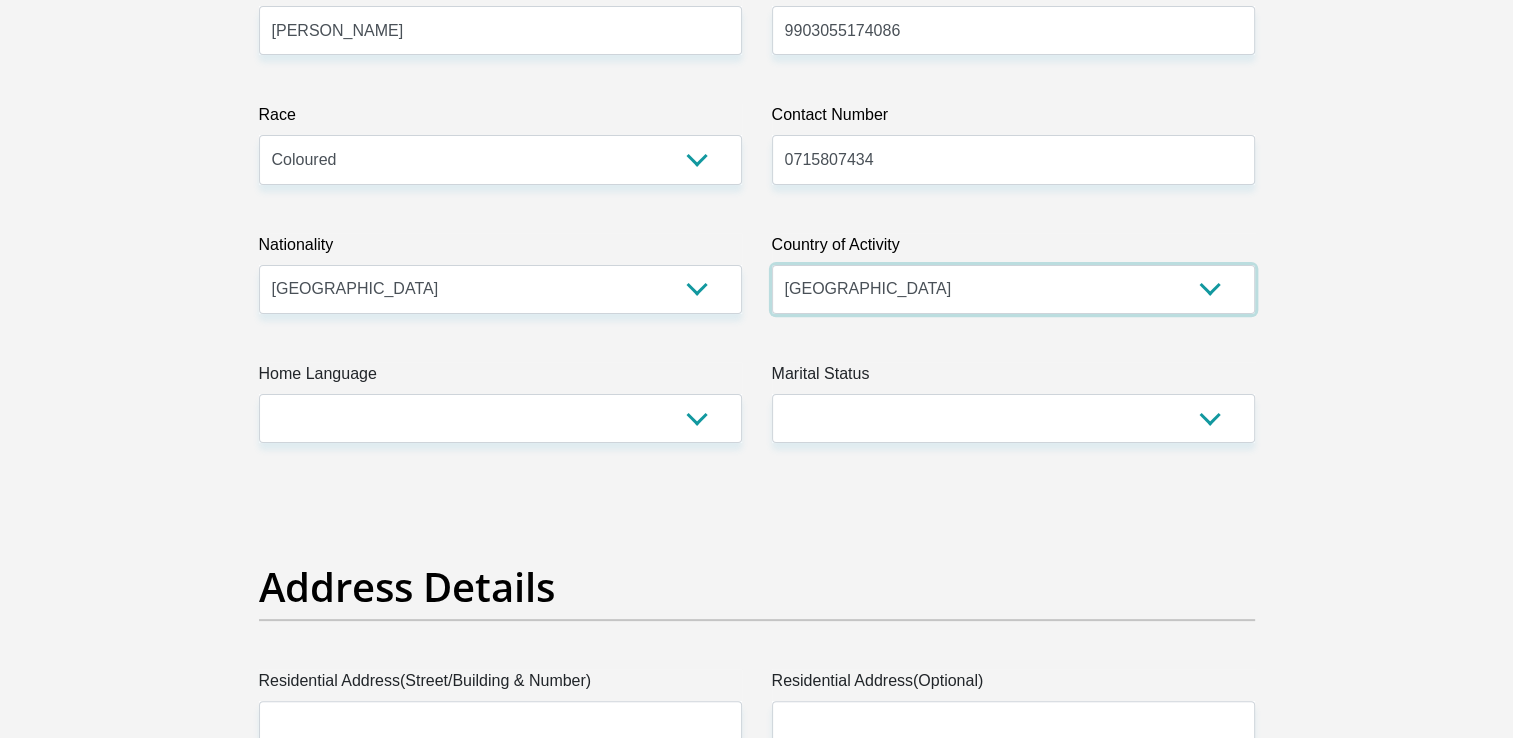 scroll, scrollTop: 495, scrollLeft: 0, axis: vertical 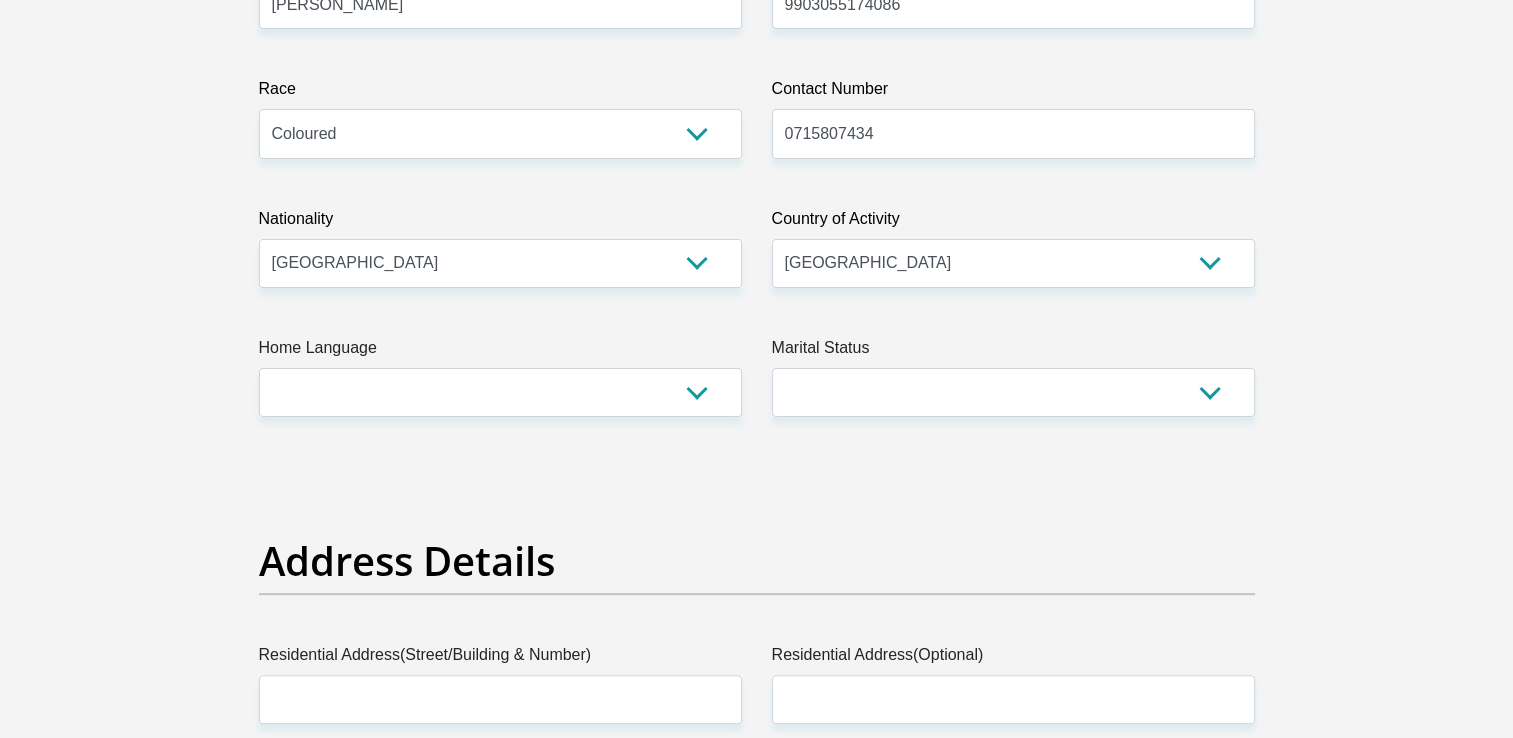 click on "Home Language" at bounding box center (500, 352) 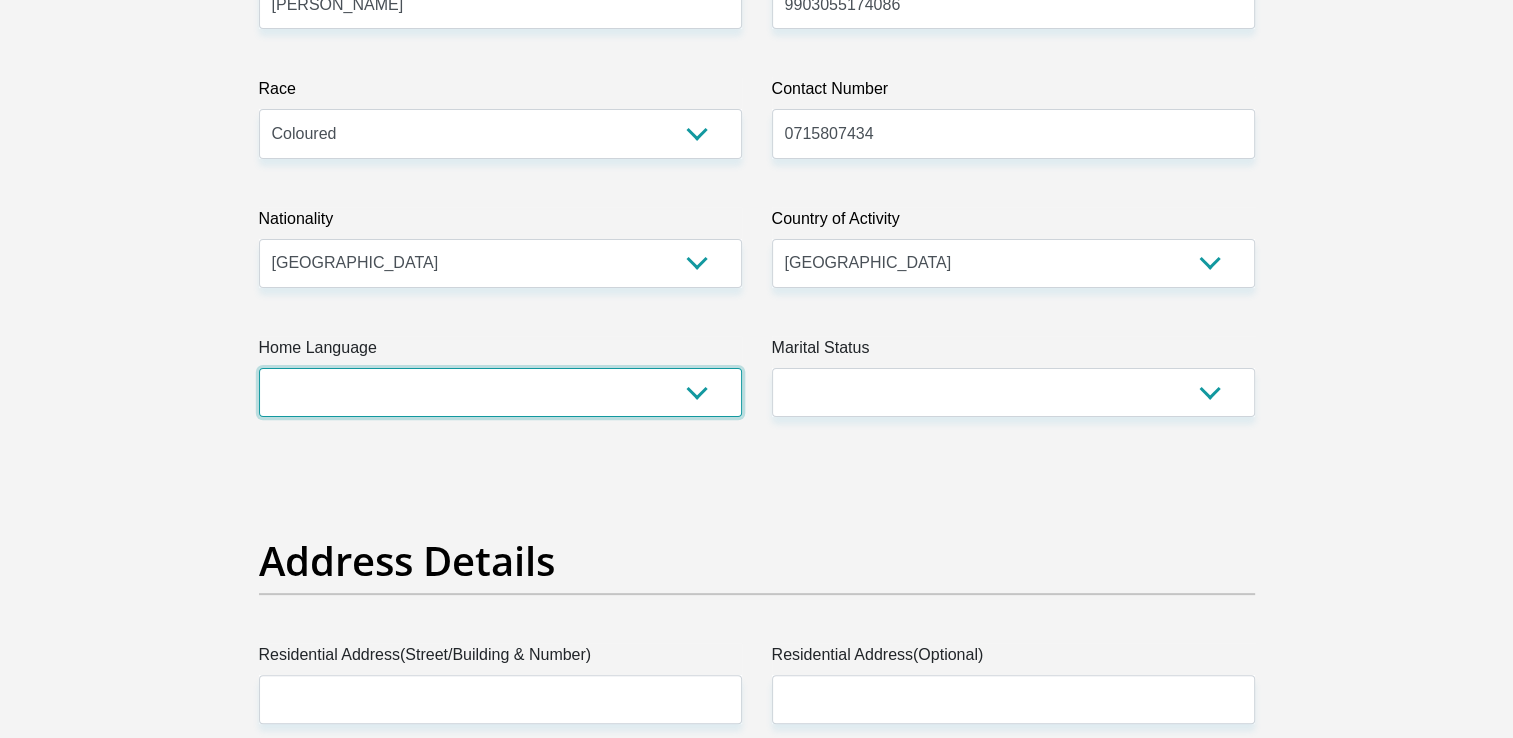 click on "Afrikaans
English
Sepedi
South Ndebele
Southern Sotho
Swati
Tsonga
Tswana
Venda
Xhosa
Zulu
Other" at bounding box center [500, 392] 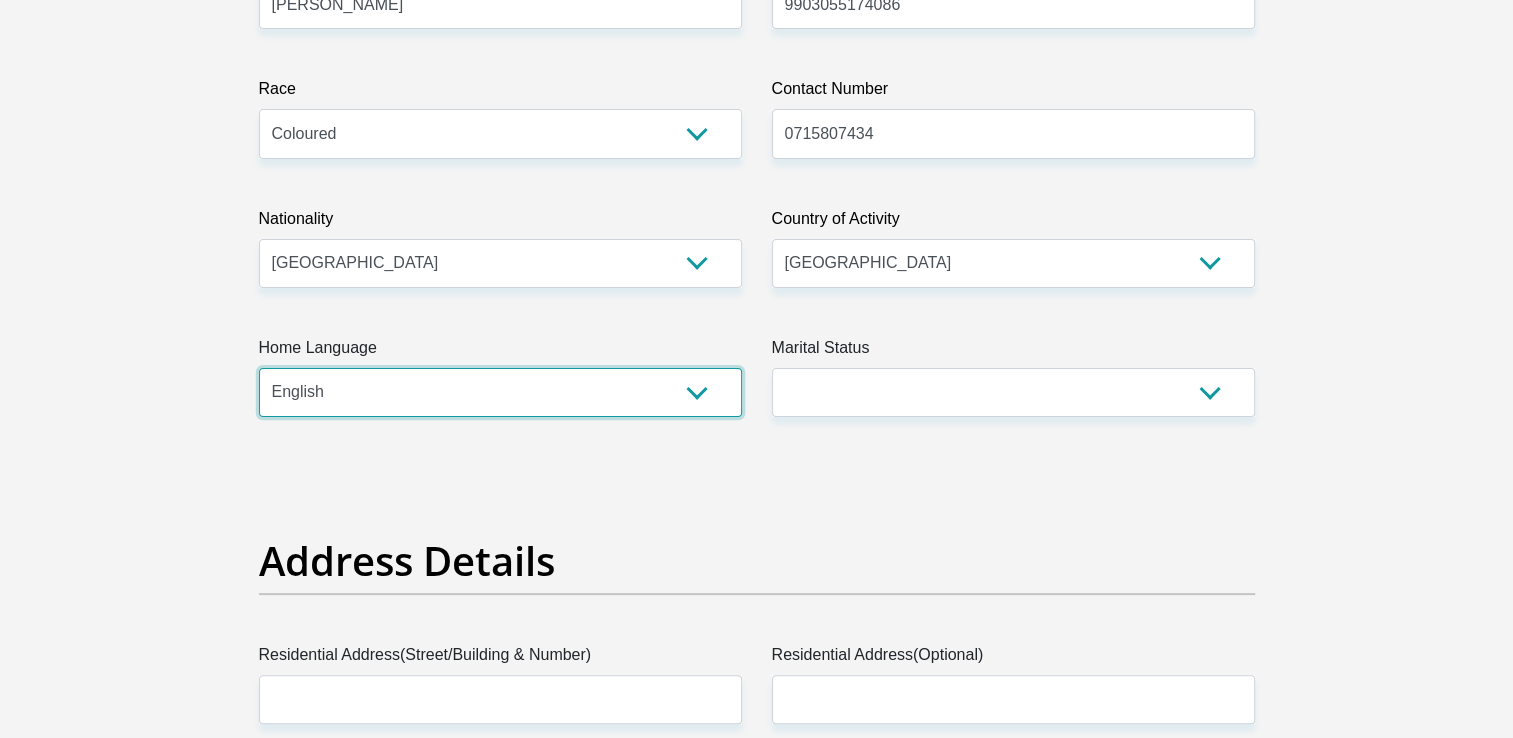 click on "Afrikaans
English
Sepedi
South Ndebele
Southern Sotho
Swati
Tsonga
Tswana
Venda
Xhosa
Zulu
Other" at bounding box center [500, 392] 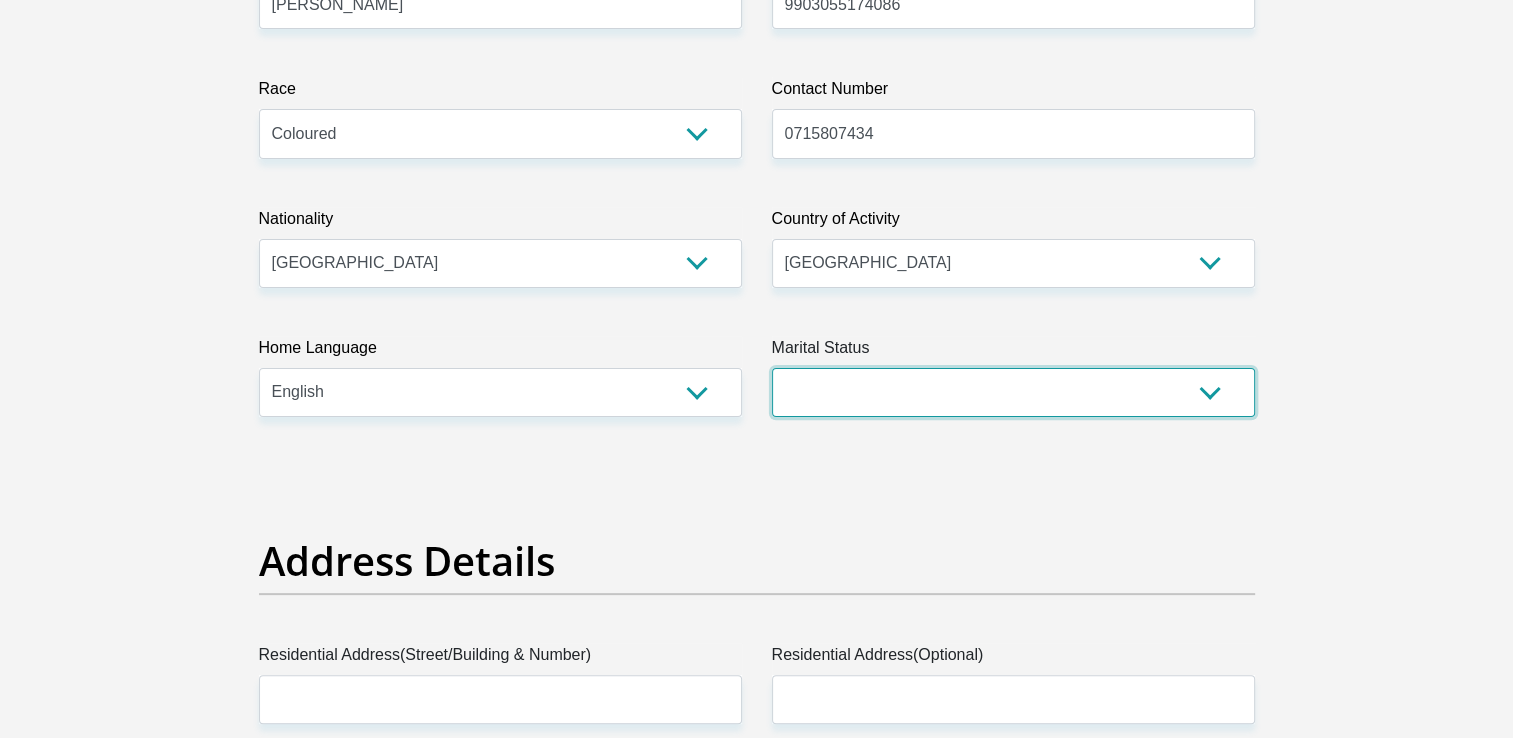 click on "Married ANC
Single
Divorced
Widowed
Married COP or Customary Law" at bounding box center (1013, 392) 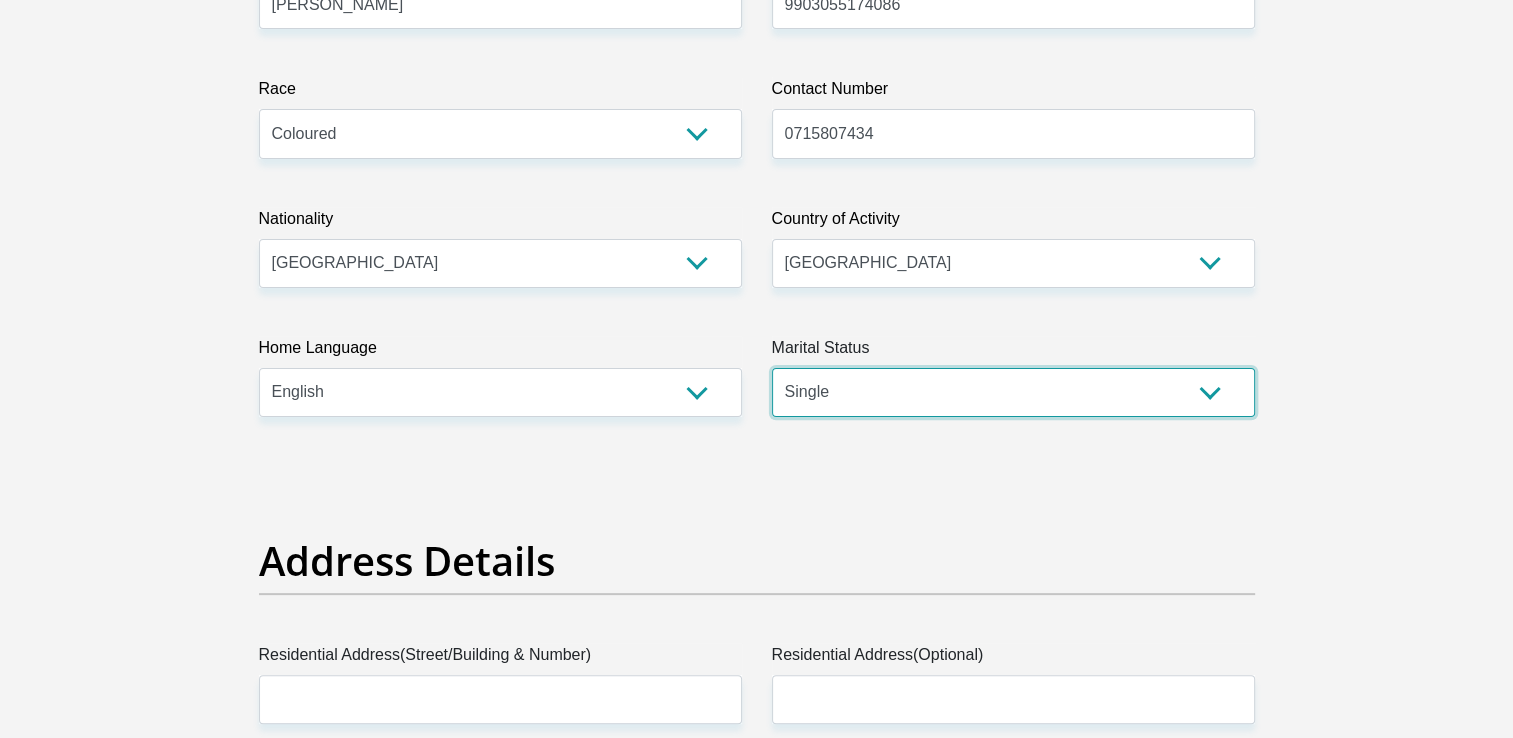 click on "Married ANC
Single
Divorced
Widowed
Married COP or Customary Law" at bounding box center [1013, 392] 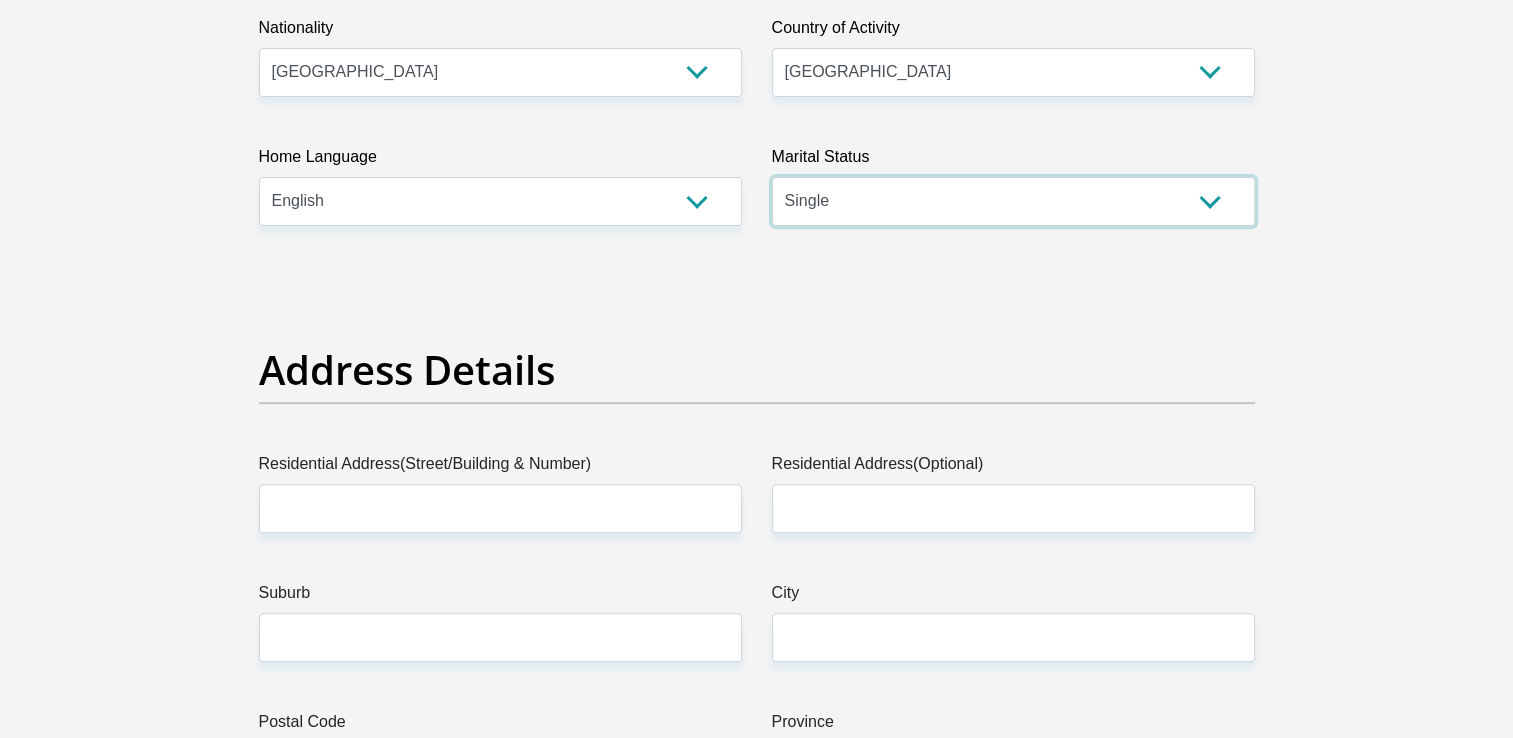 scroll, scrollTop: 895, scrollLeft: 0, axis: vertical 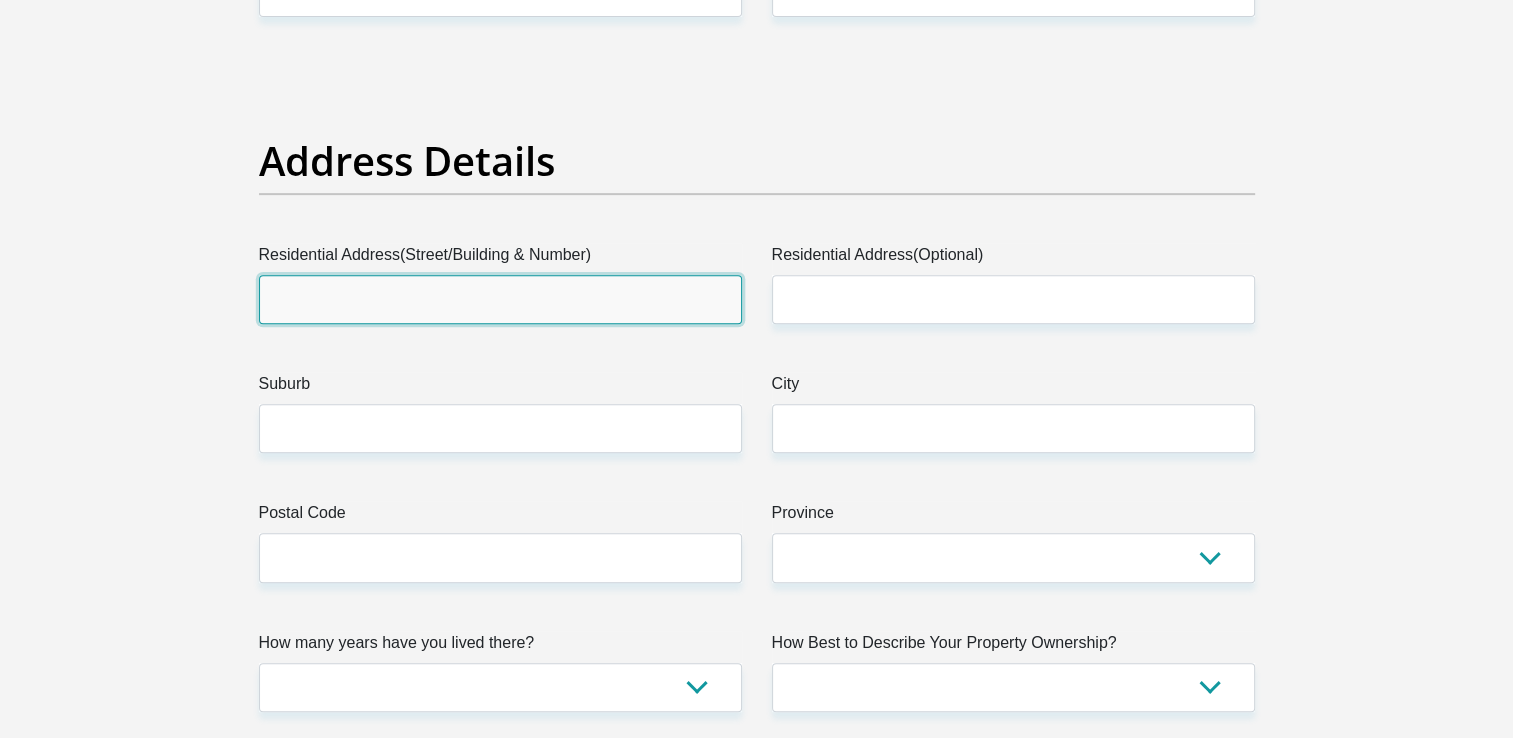 click on "Residential Address(Street/Building & Number)" at bounding box center (500, 299) 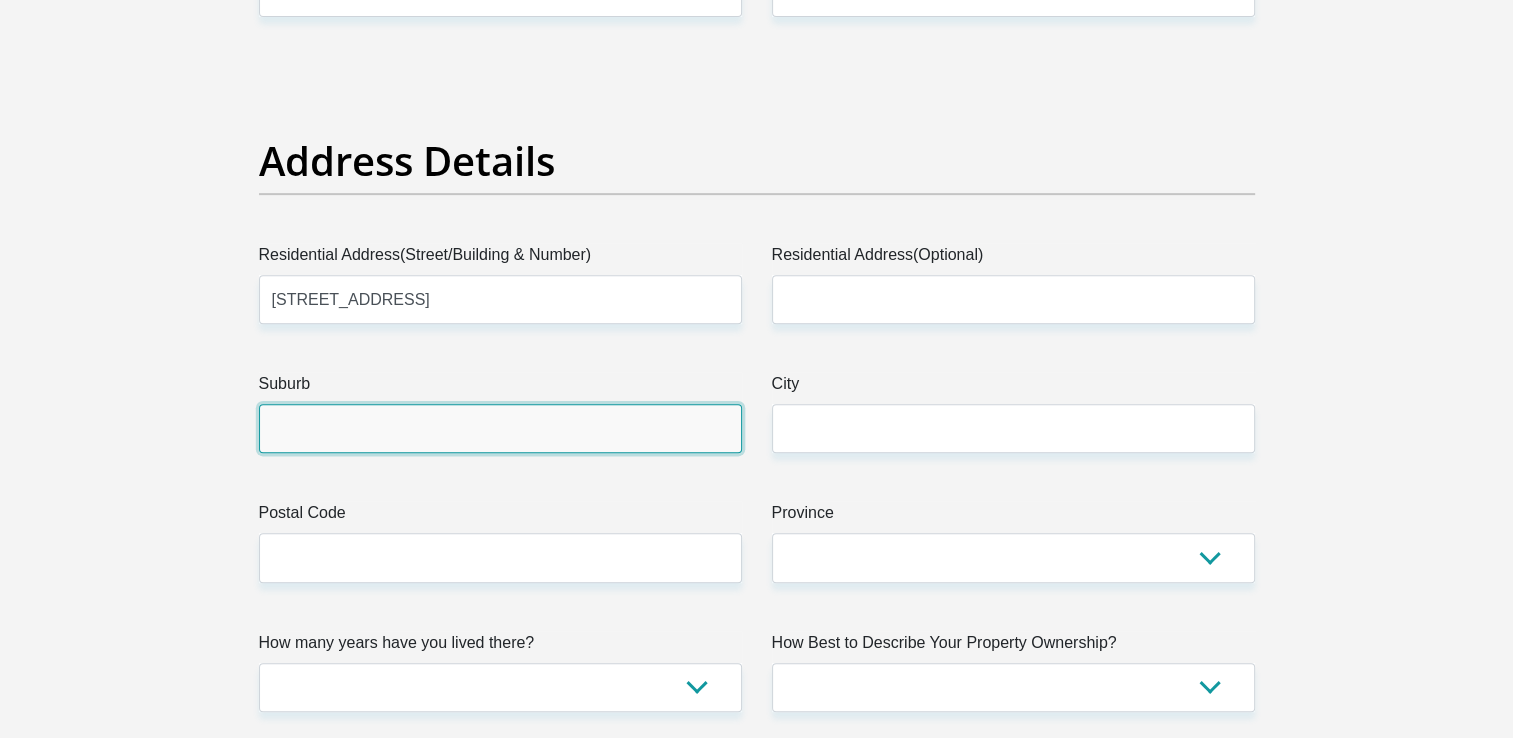 type on "Coloured" 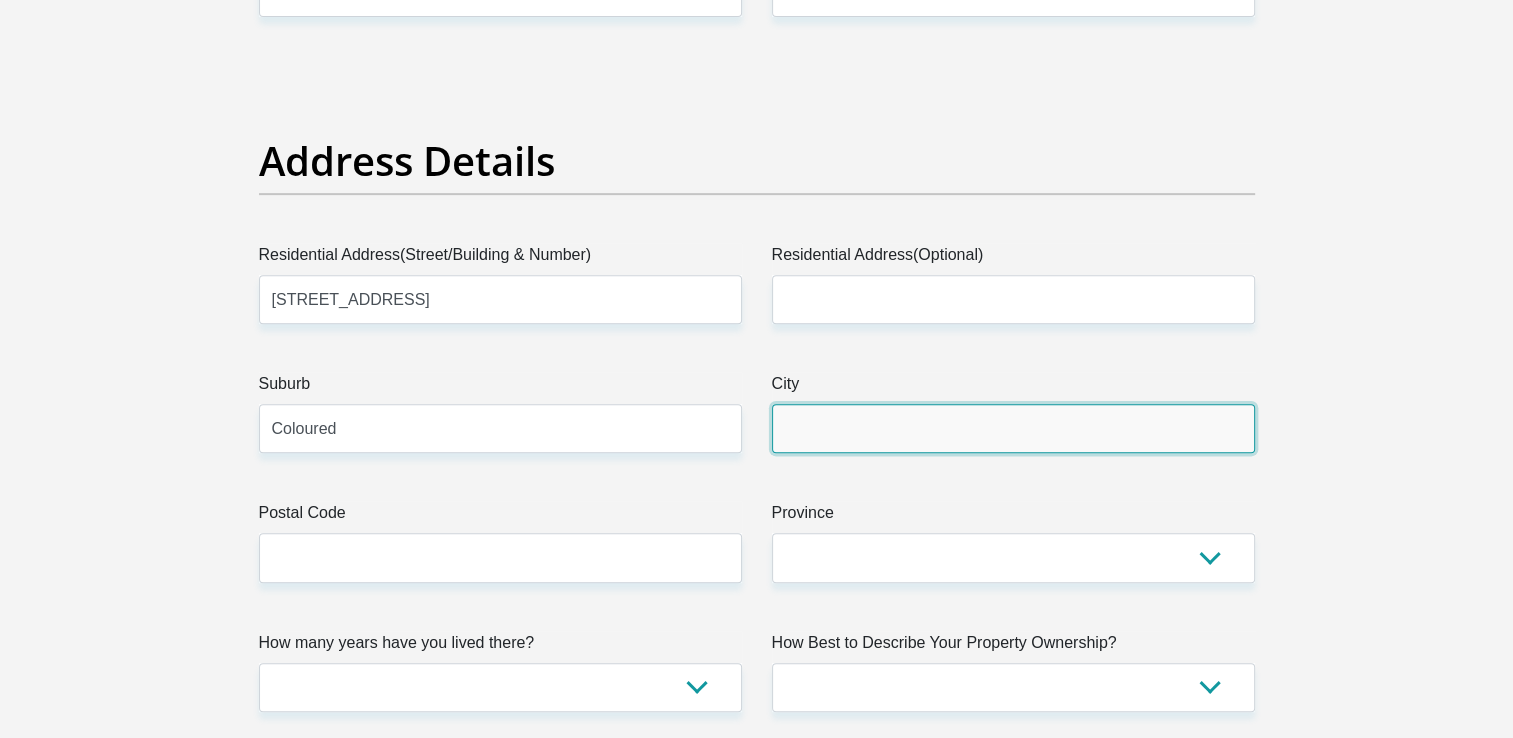 type on "Coloured" 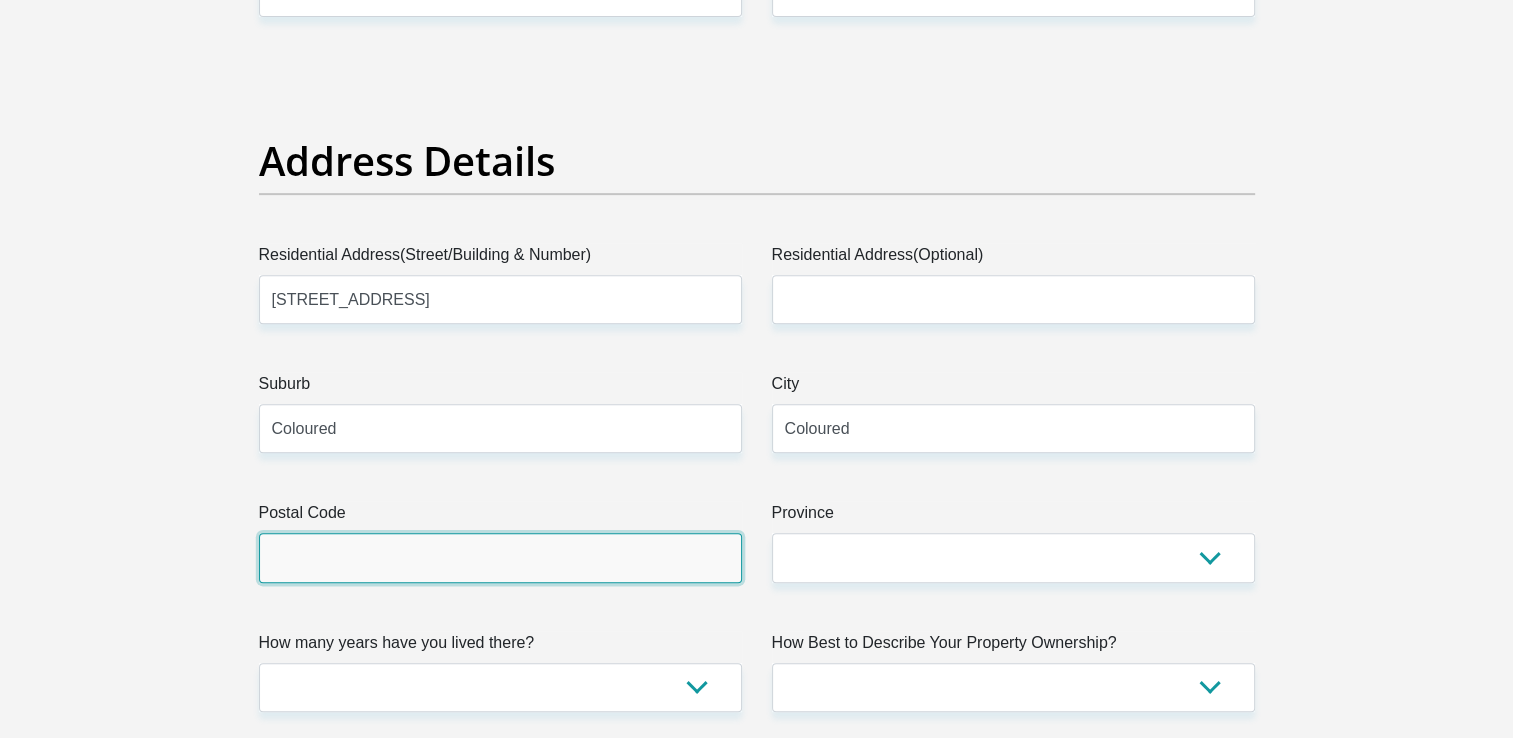 type on "7405" 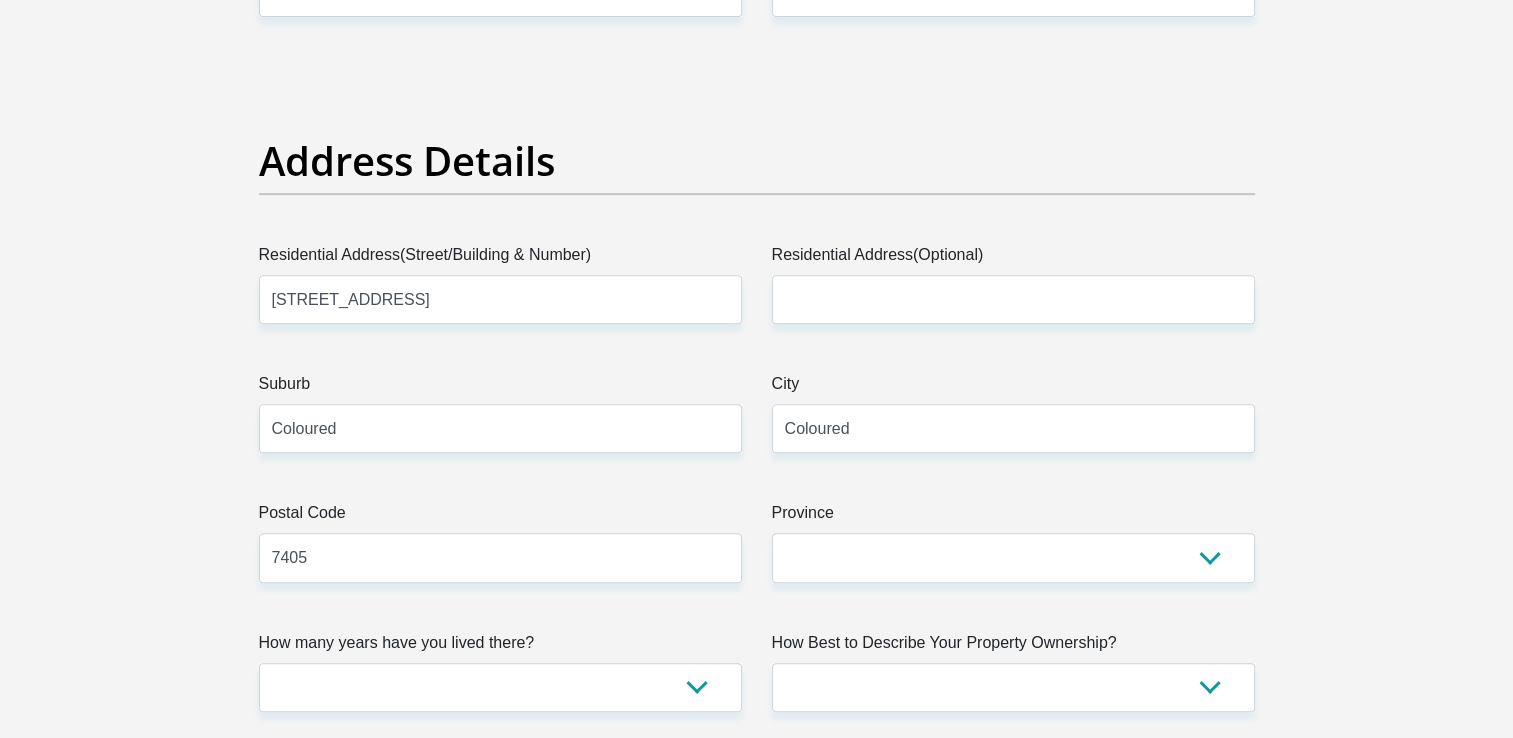 type on "[EMAIL_ADDRESS][DOMAIN_NAME]" 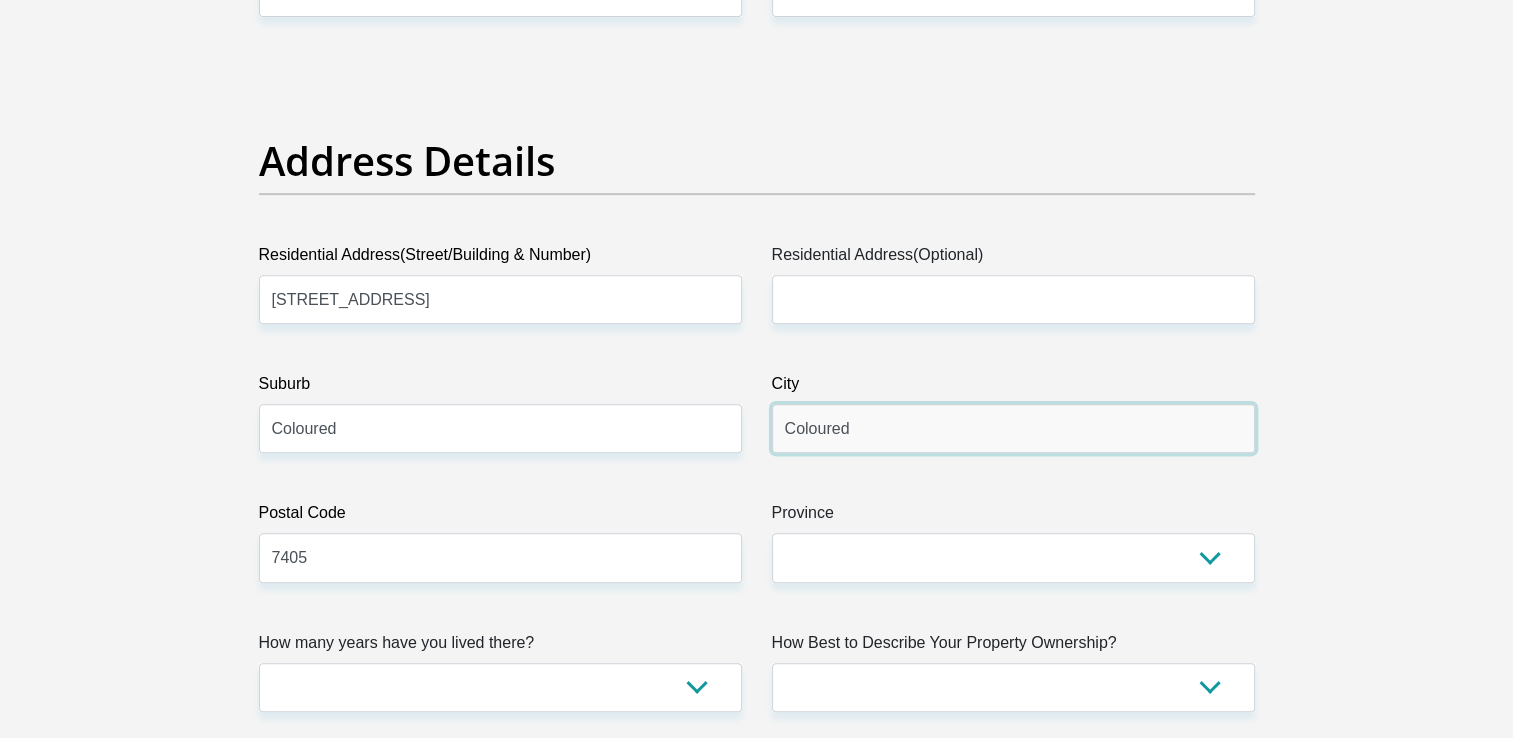 click on "Coloured" at bounding box center [1013, 428] 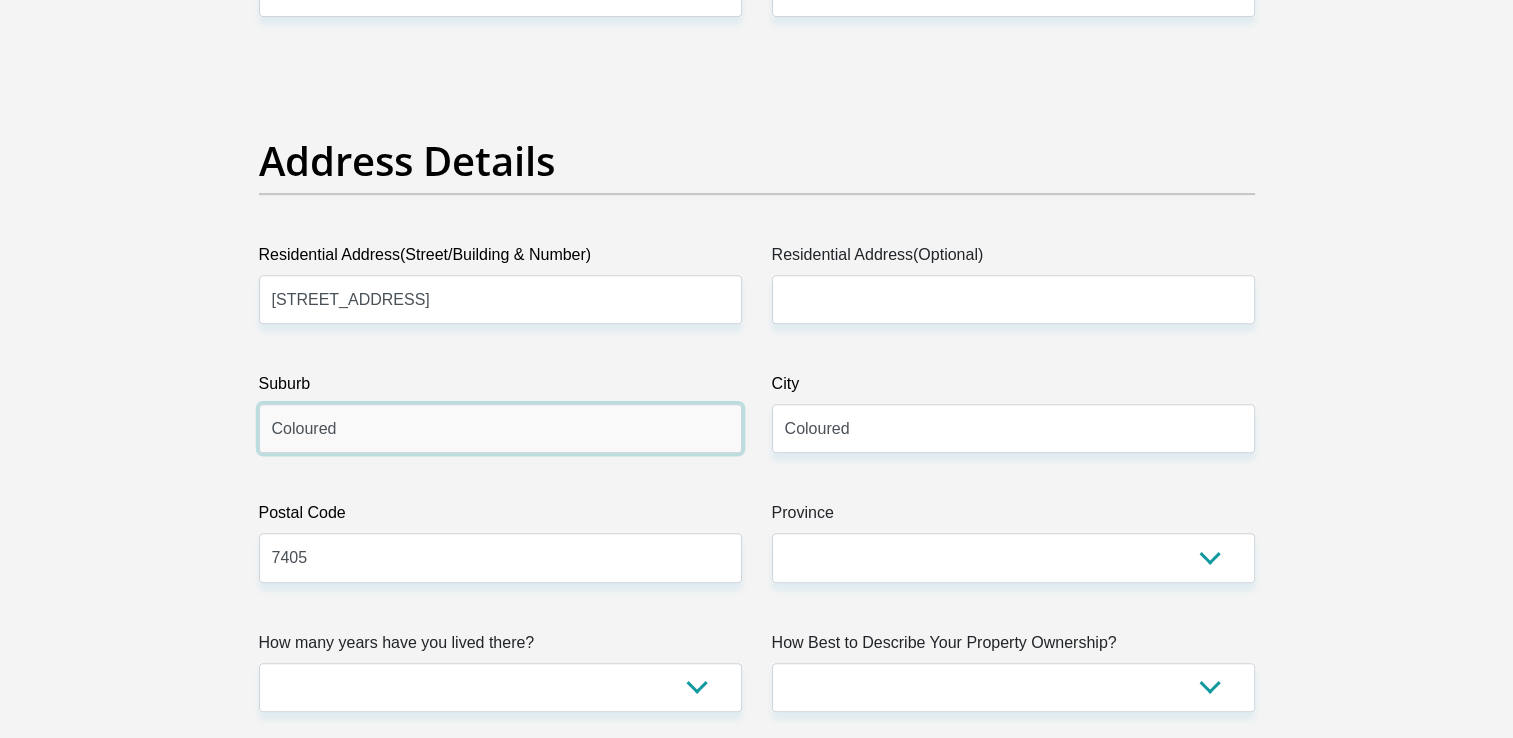 click on "Coloured" at bounding box center [500, 428] 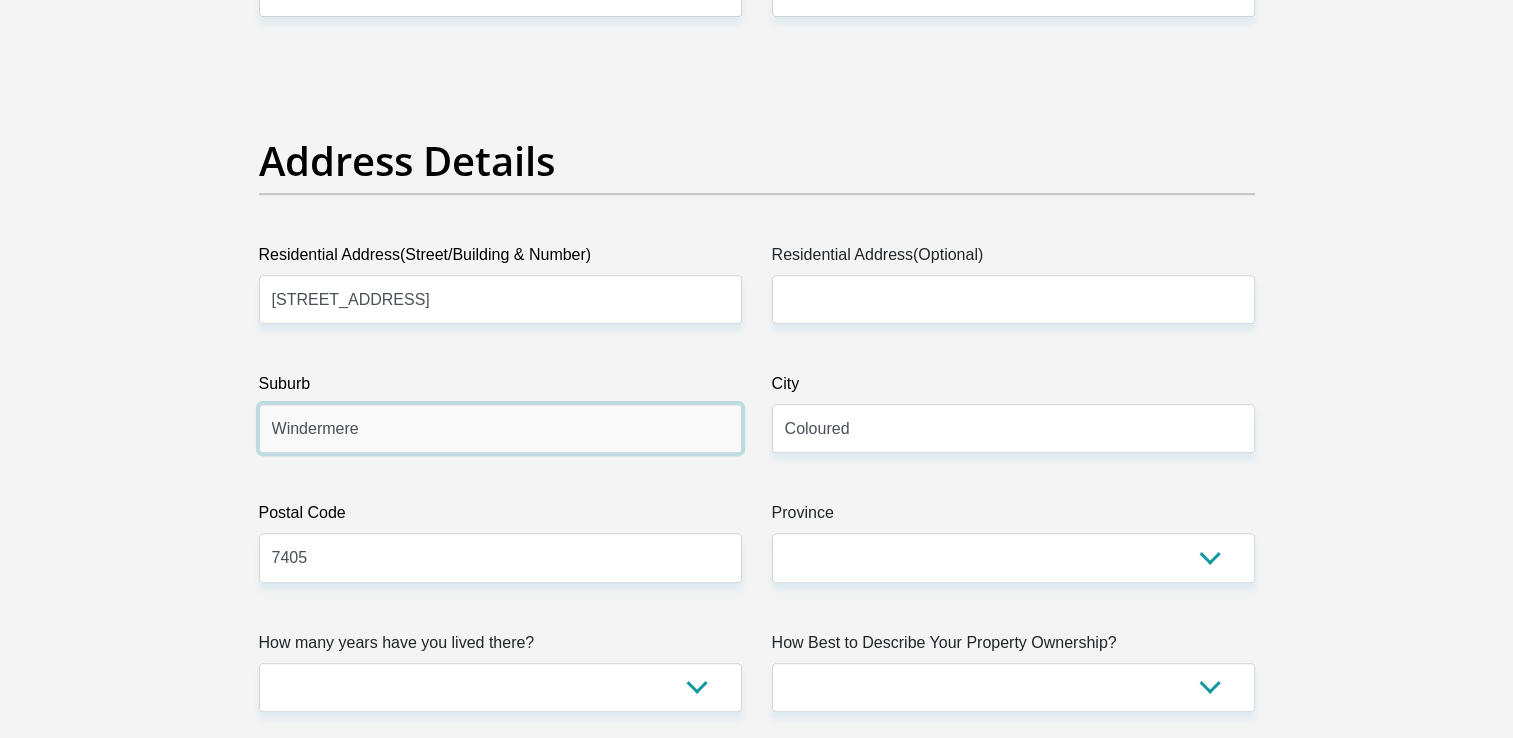 type on "Windermere" 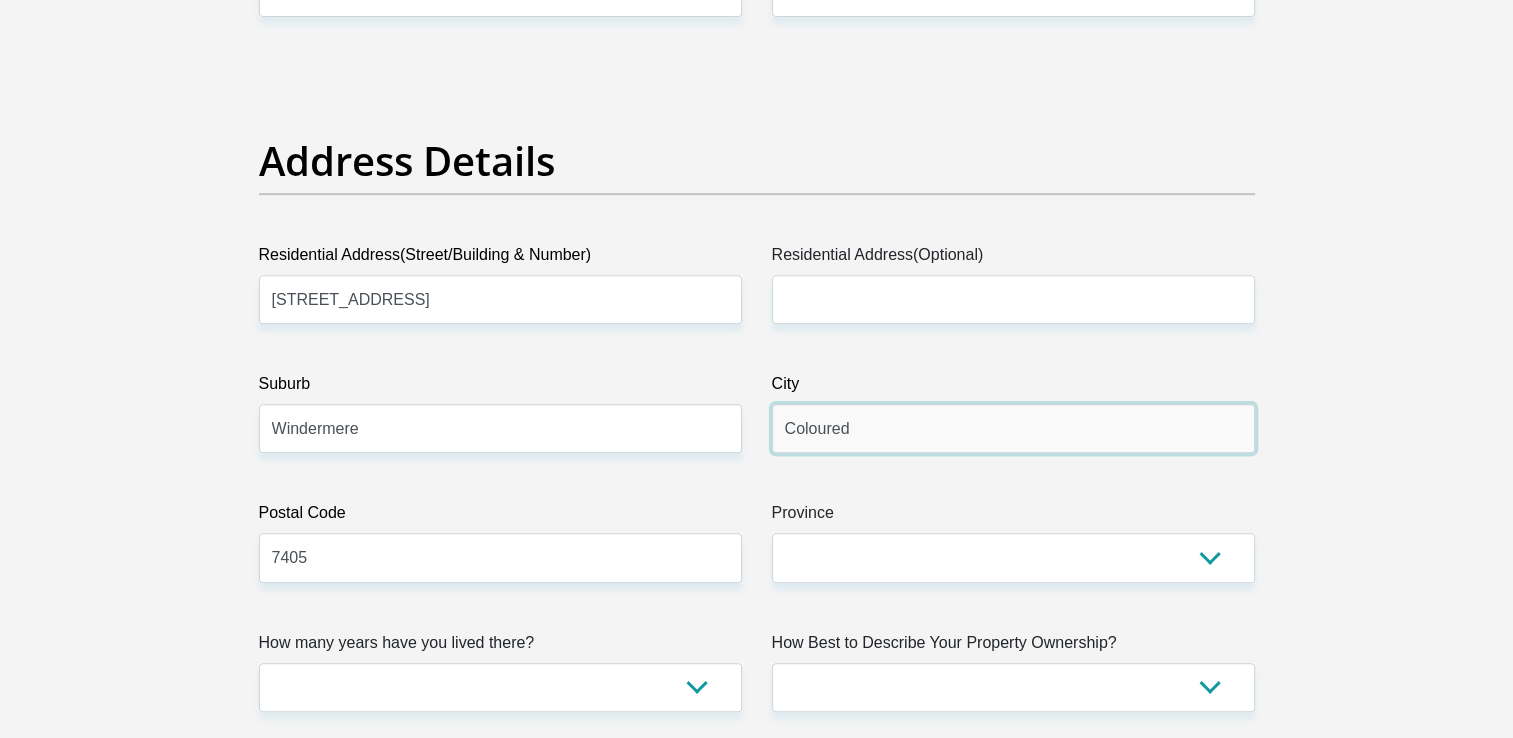 click on "Coloured" at bounding box center [1013, 428] 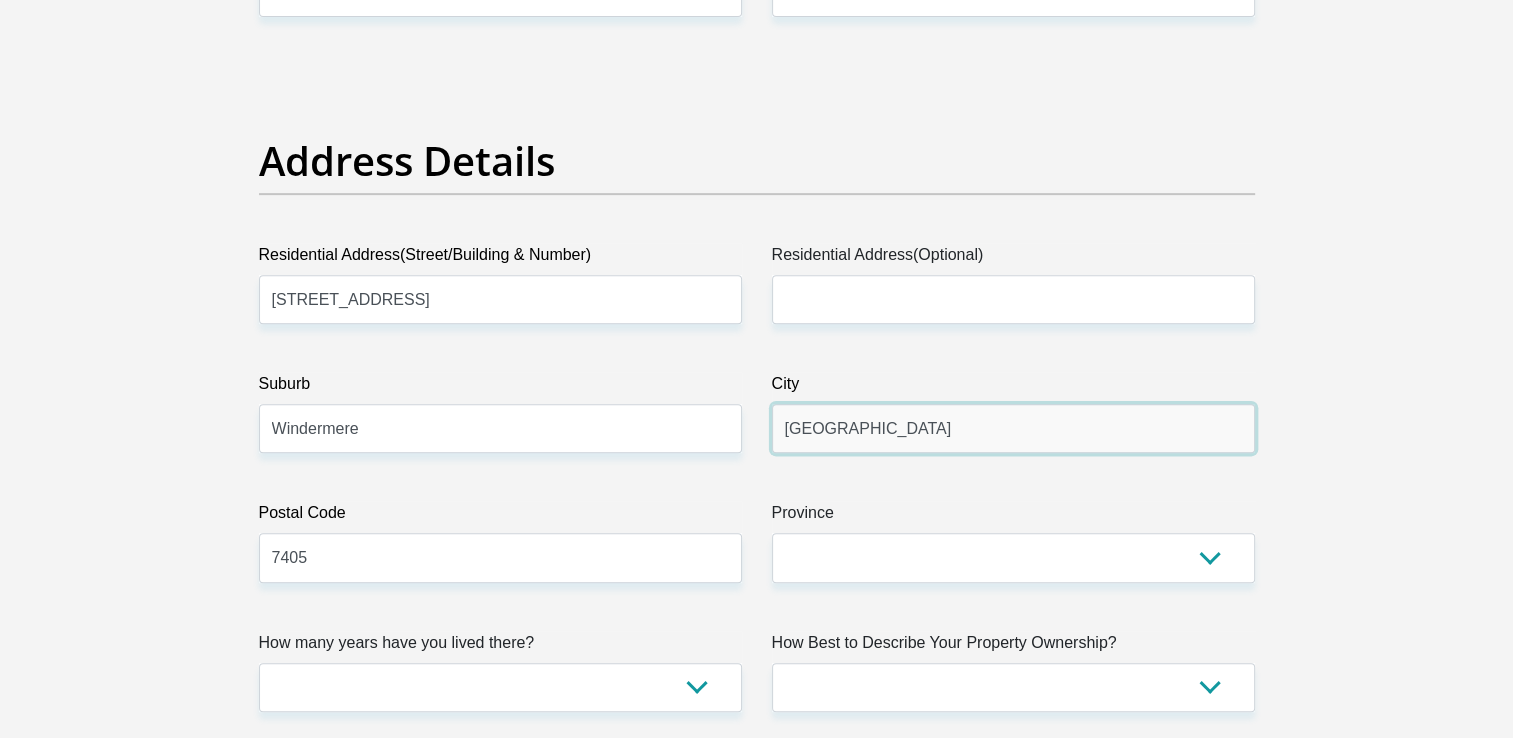 type on "[GEOGRAPHIC_DATA]" 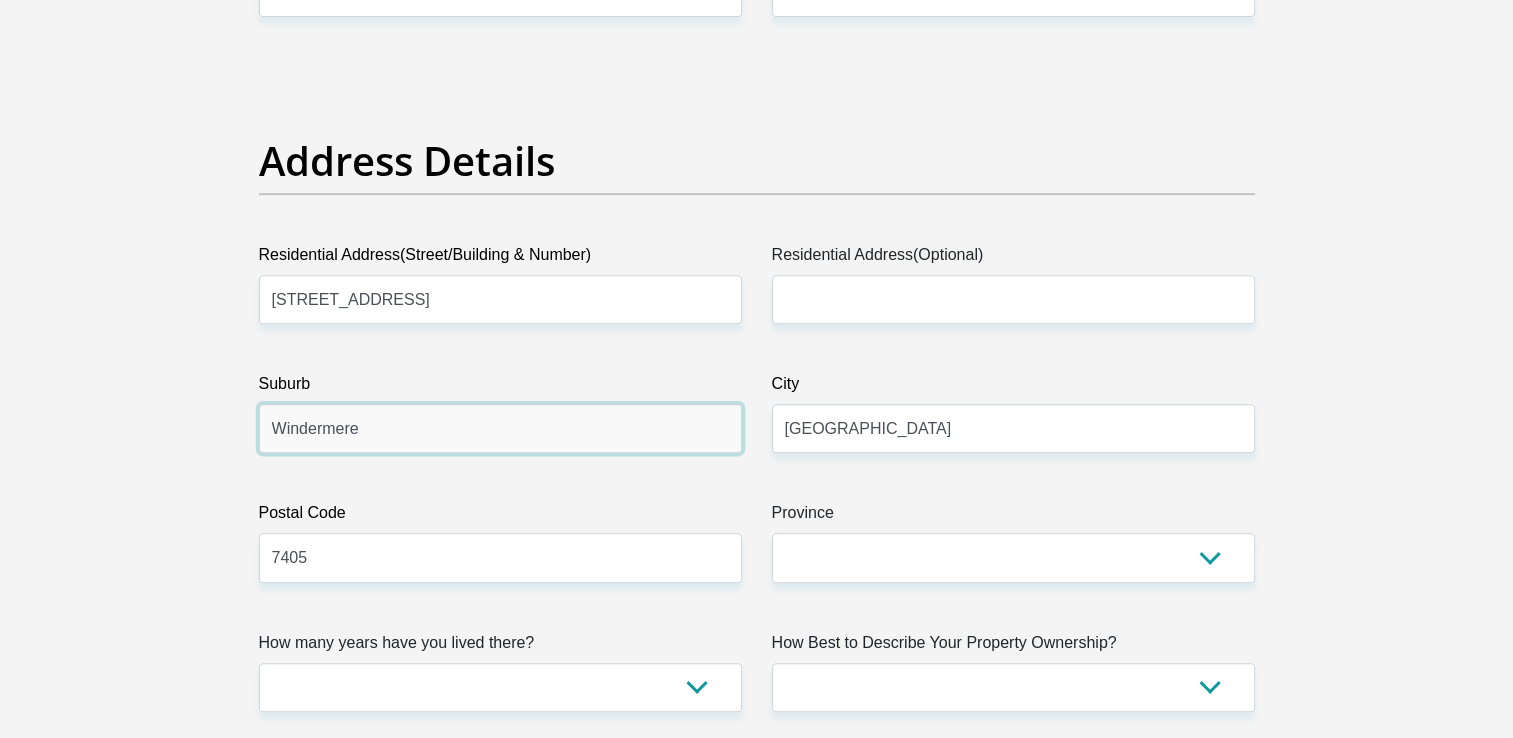 click on "Windermere" at bounding box center [500, 428] 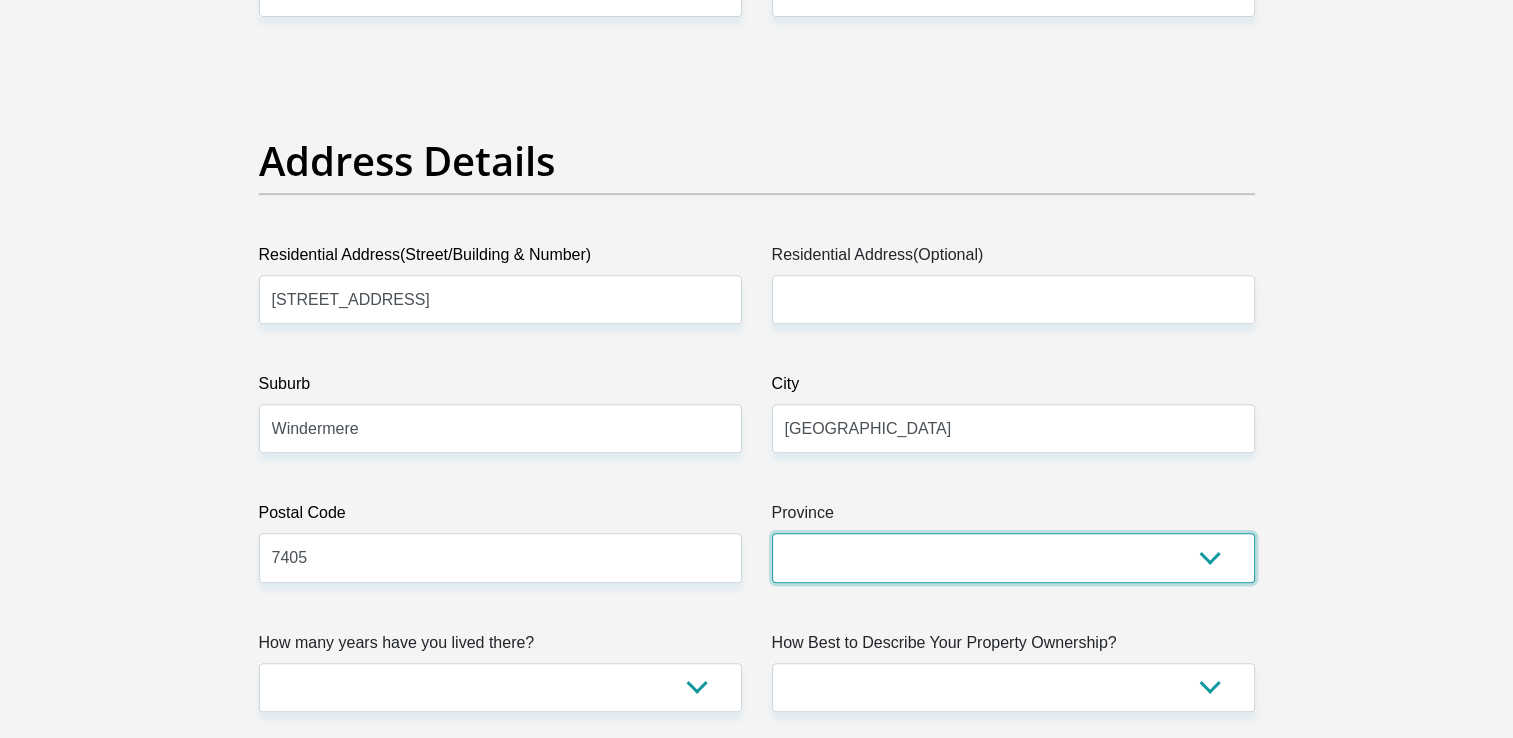 click on "Eastern Cape
Free State
Gauteng
KwaZulu-Natal
Limpopo
Mpumalanga
Northern Cape
North West
Western Cape" at bounding box center [1013, 557] 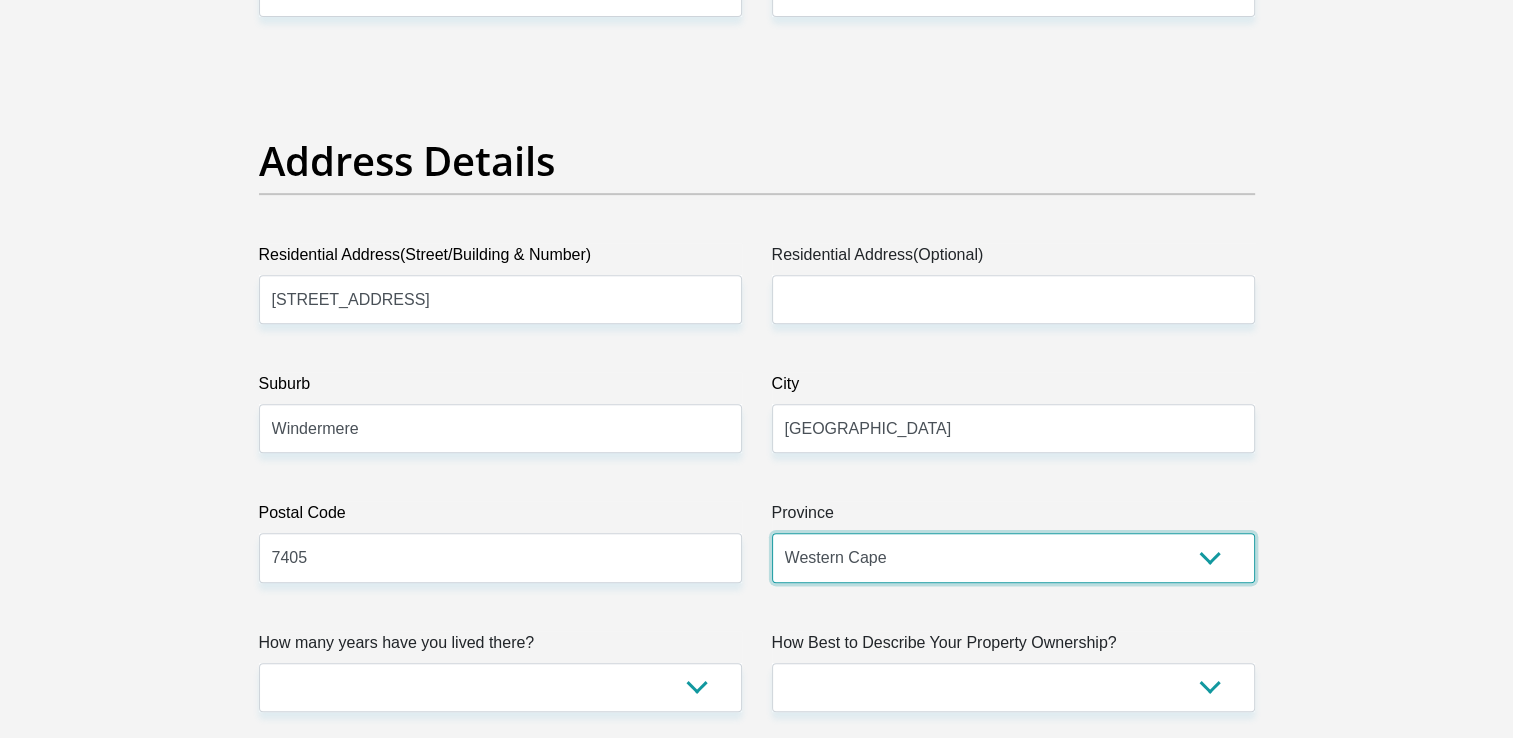 click on "Eastern Cape
Free State
Gauteng
KwaZulu-Natal
Limpopo
Mpumalanga
Northern Cape
North West
Western Cape" at bounding box center [1013, 557] 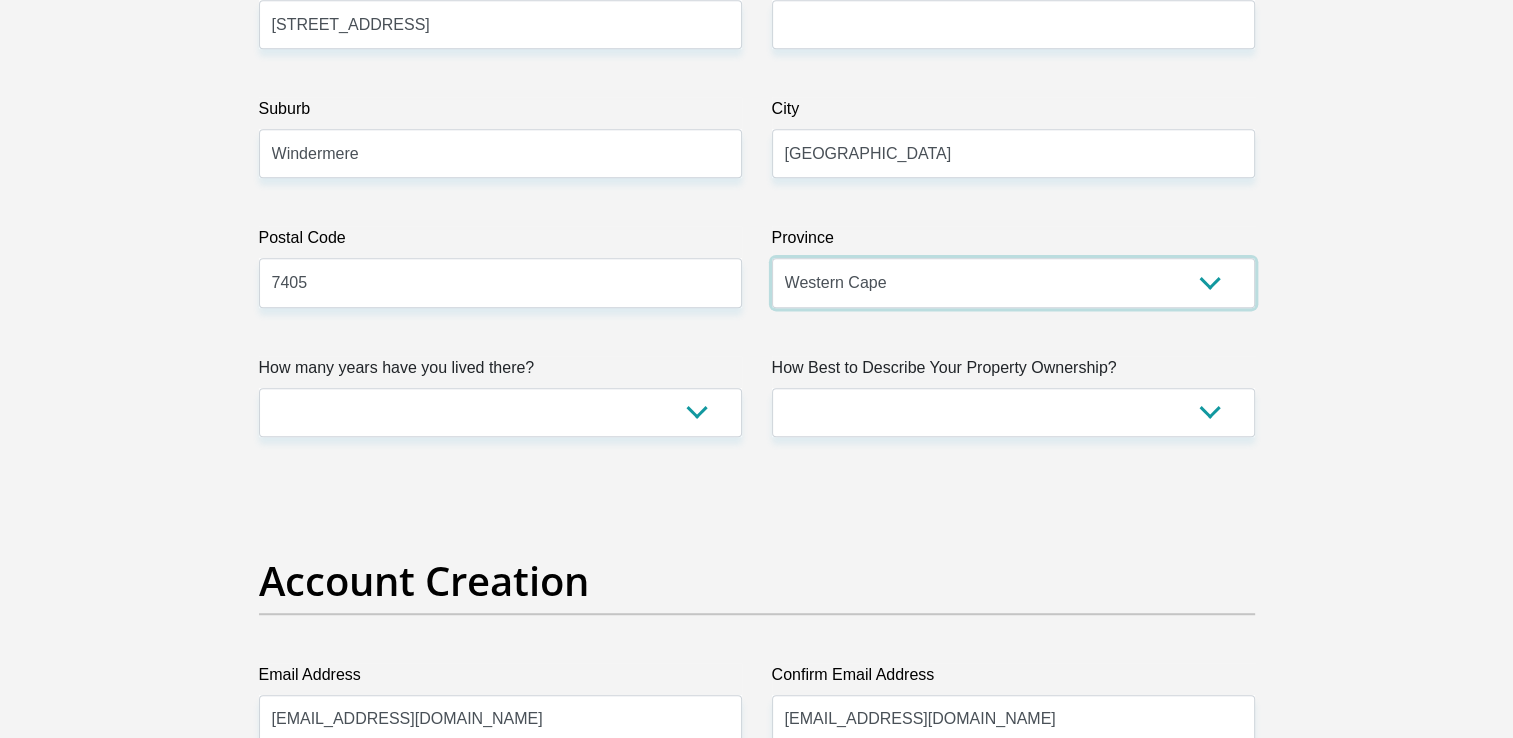 scroll, scrollTop: 1195, scrollLeft: 0, axis: vertical 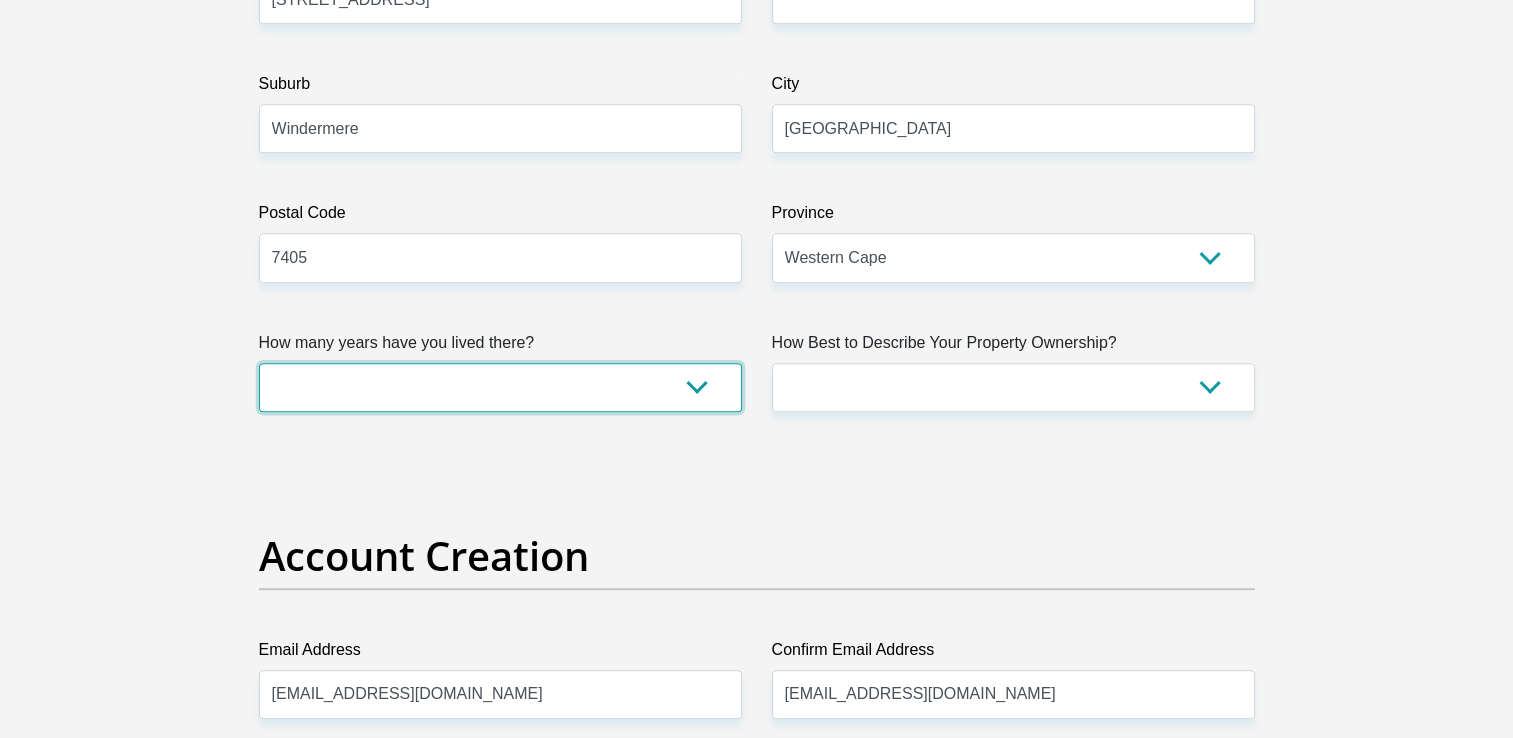 click on "less than 1 year
1-3 years
3-5 years
5+ years" at bounding box center [500, 387] 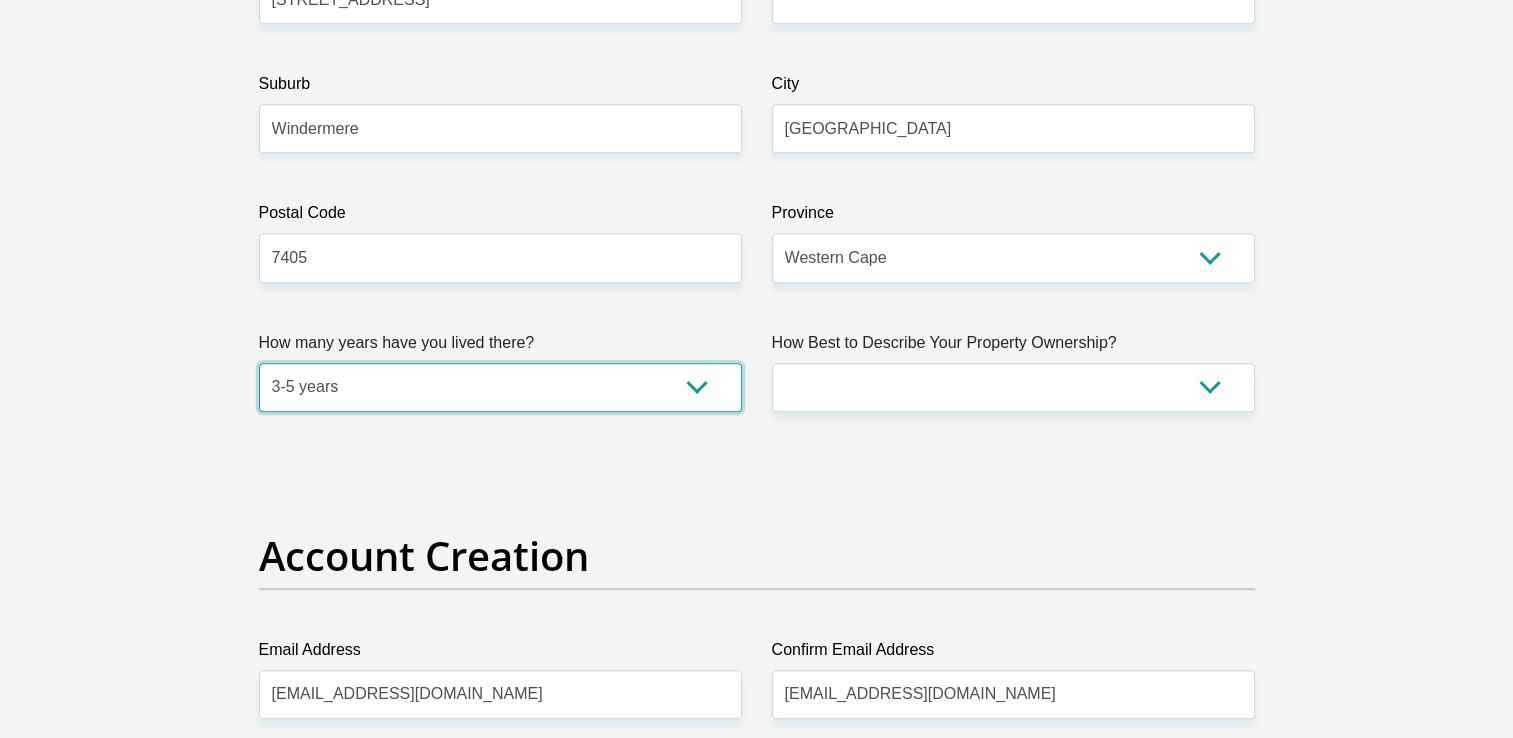click on "less than 1 year
1-3 years
3-5 years
5+ years" at bounding box center (500, 387) 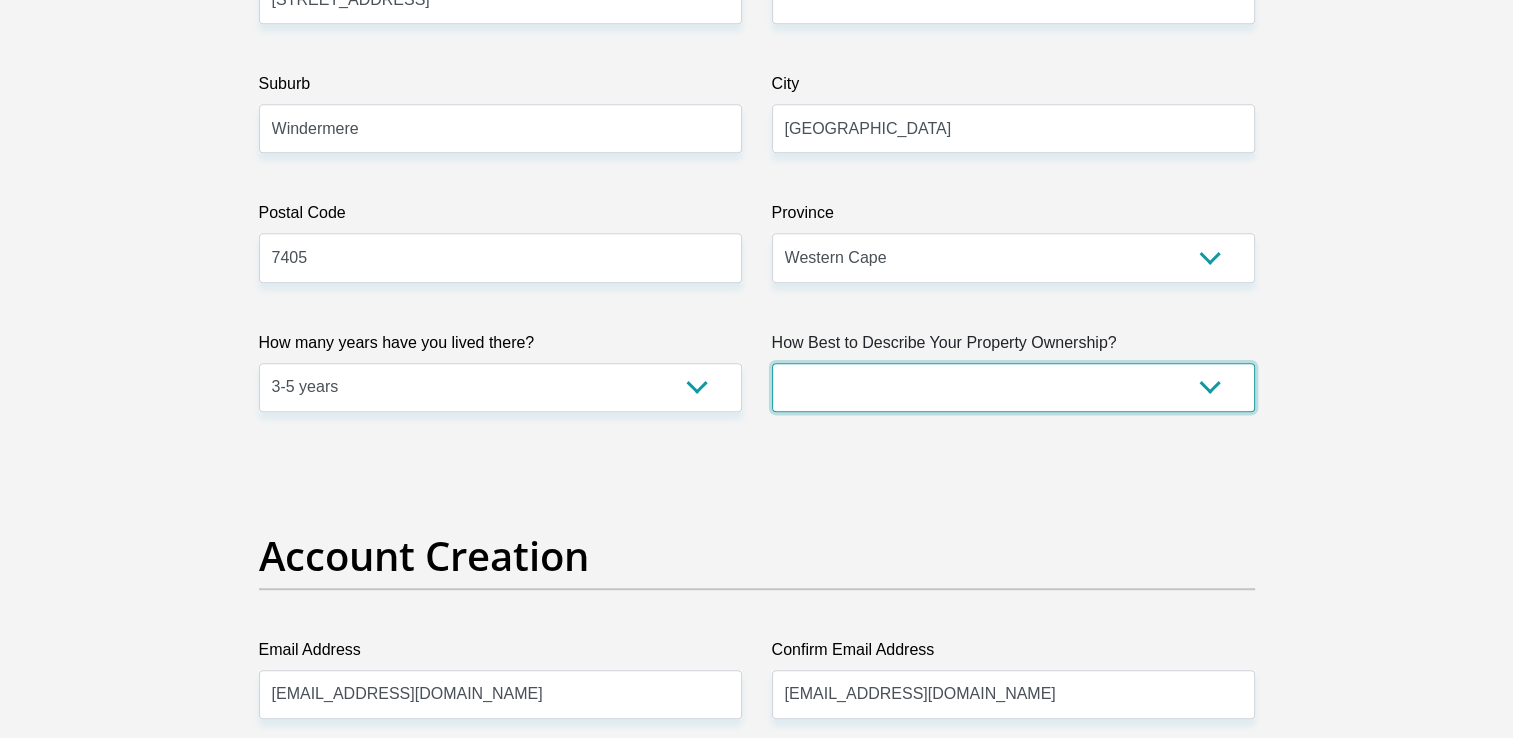 click on "Owned
Rented
Family Owned
Company Dwelling" at bounding box center (1013, 387) 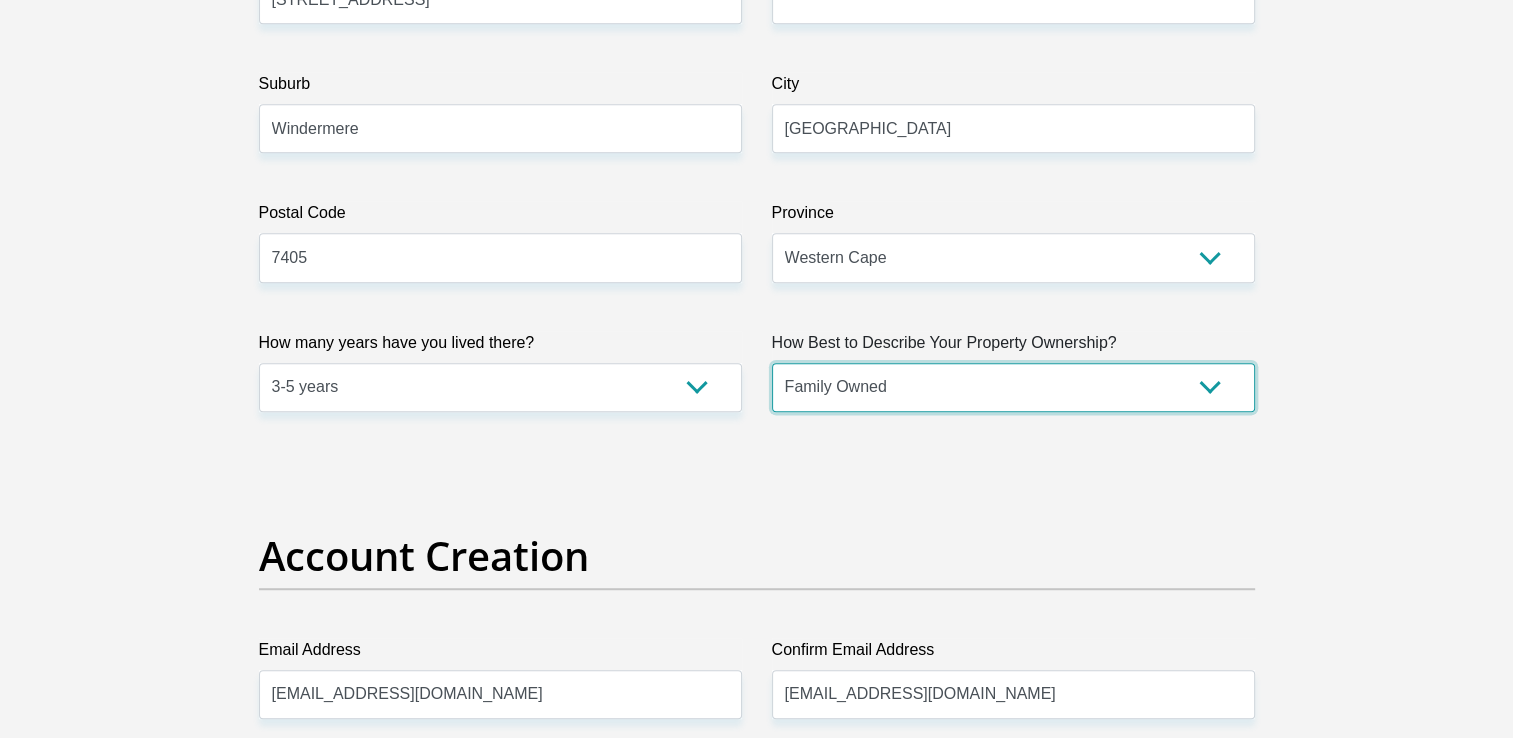 click on "Owned
Rented
Family Owned
Company Dwelling" at bounding box center (1013, 387) 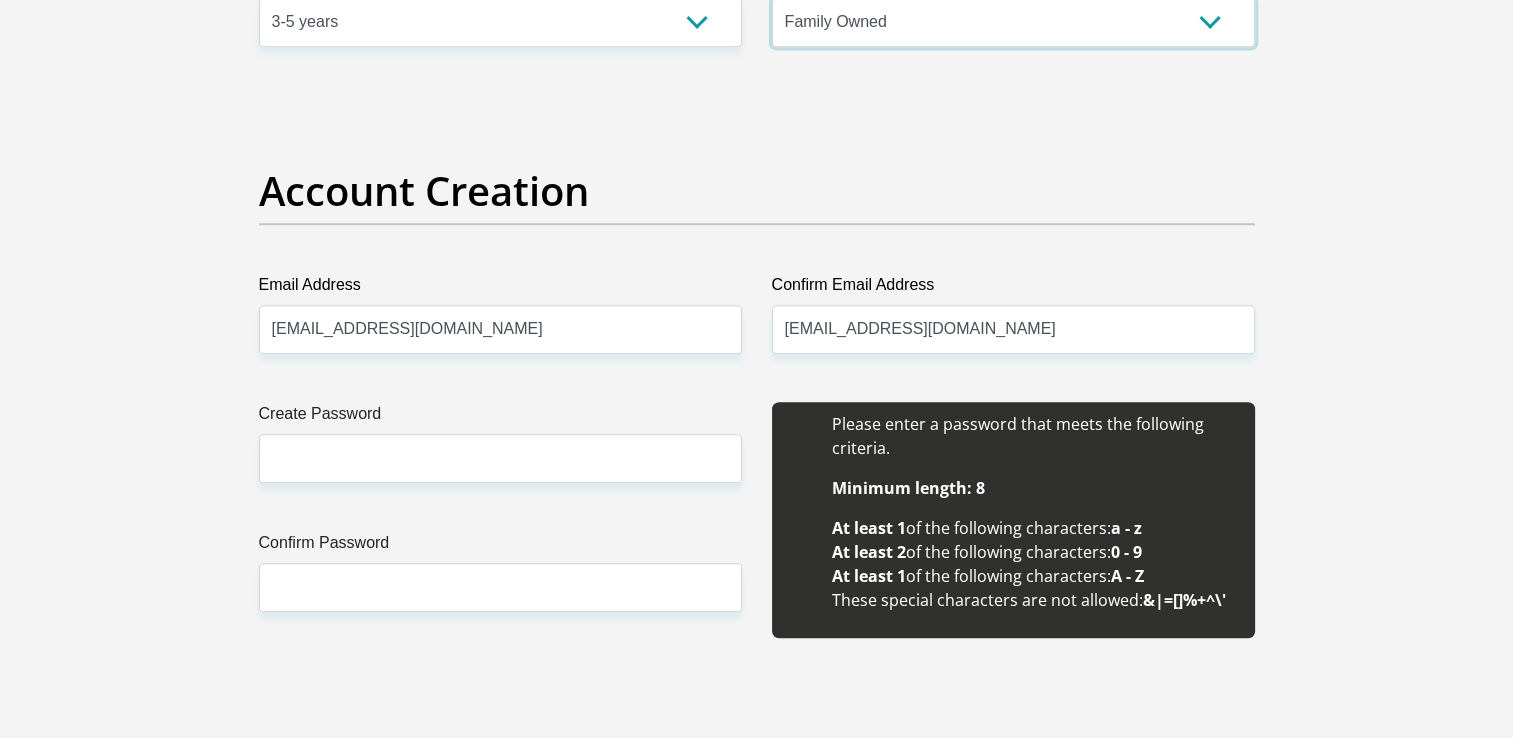 scroll, scrollTop: 1595, scrollLeft: 0, axis: vertical 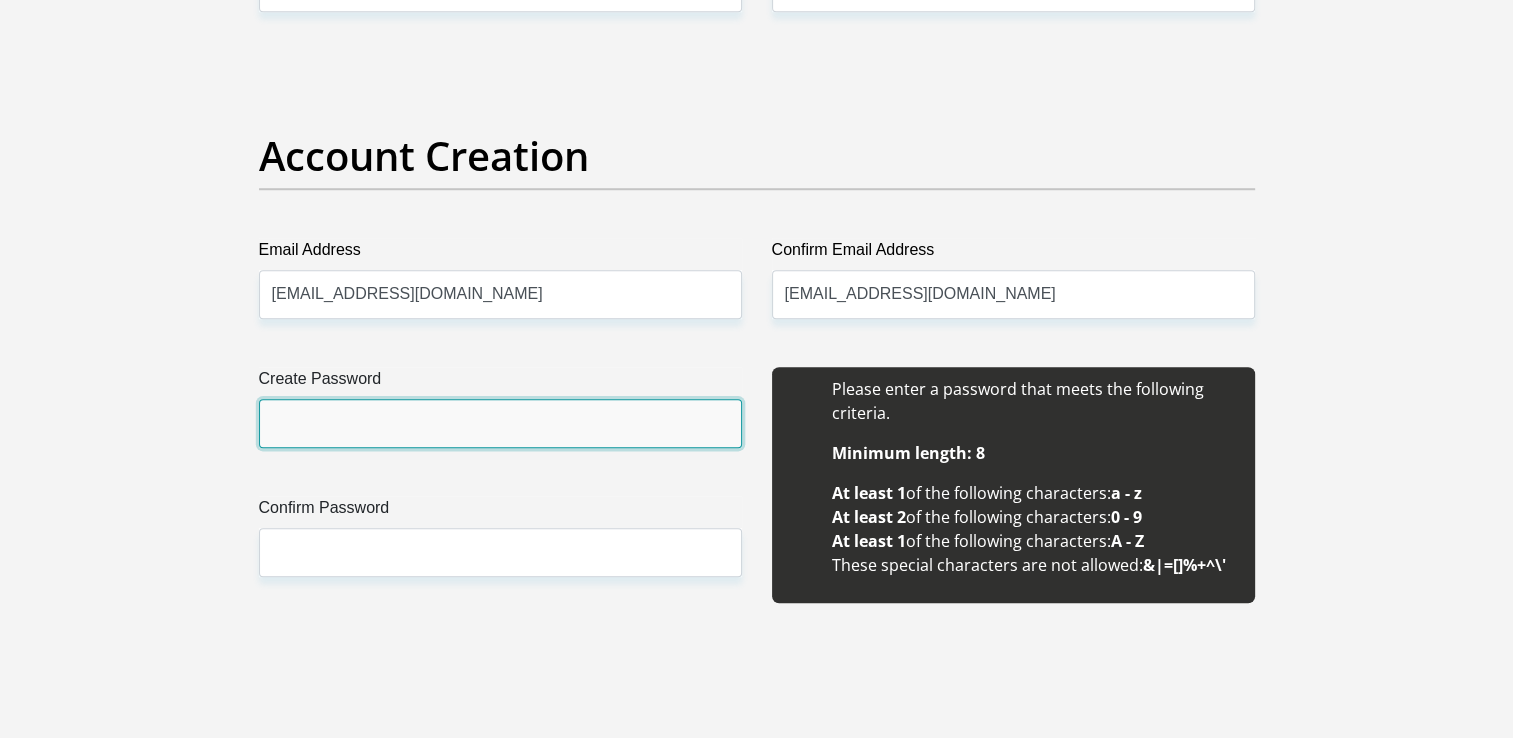 click on "Create Password" at bounding box center (500, 423) 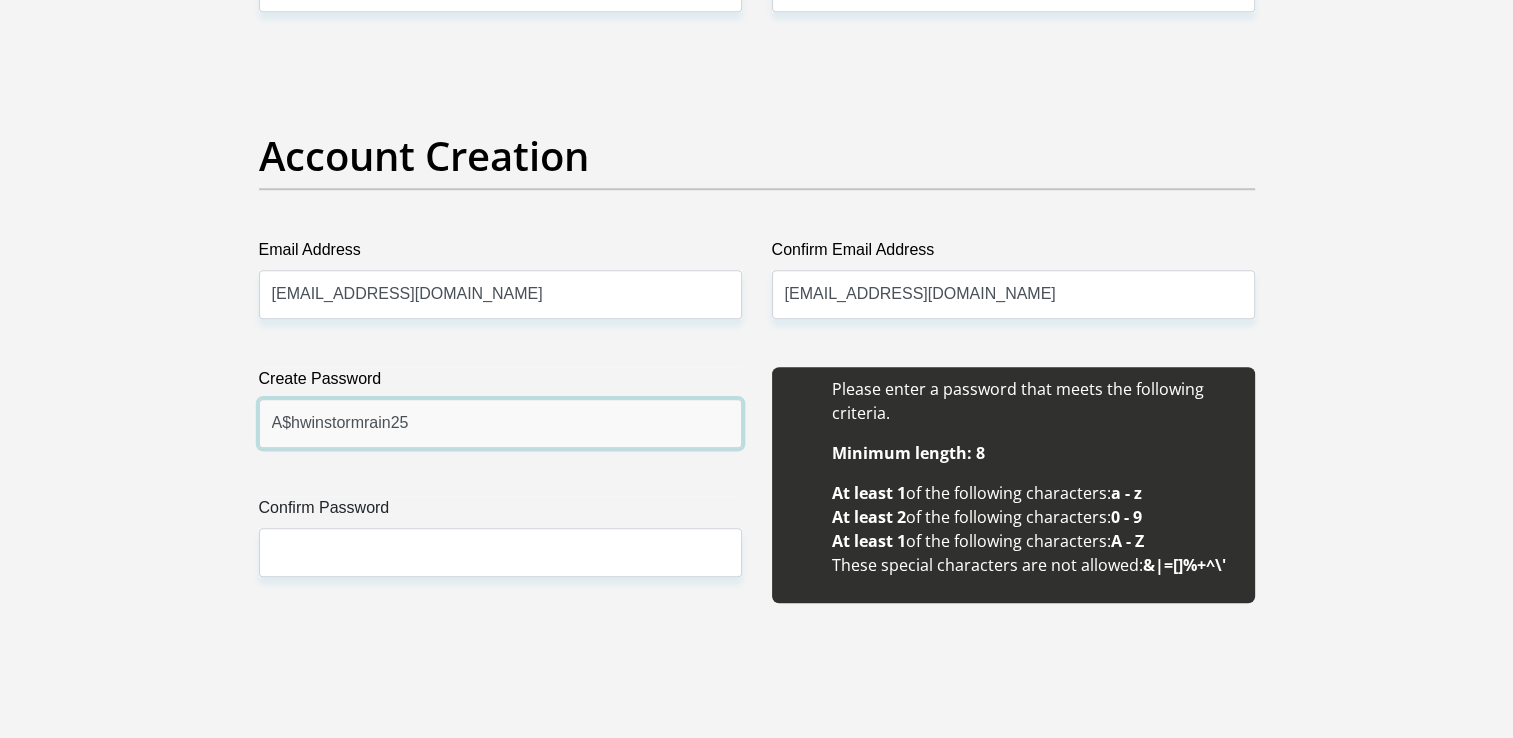 type on "A$hwinstormrain25" 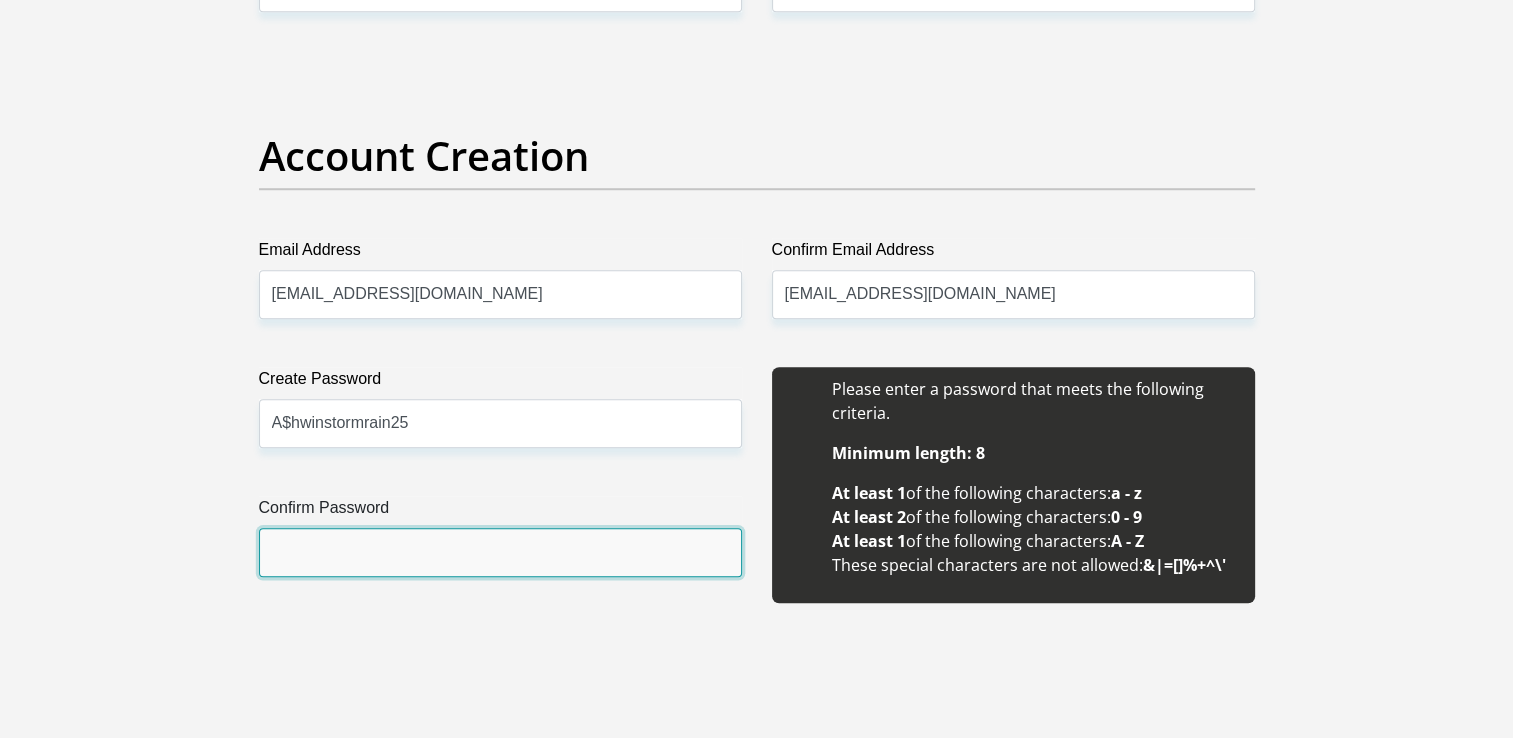 click on "Confirm Password" at bounding box center (500, 552) 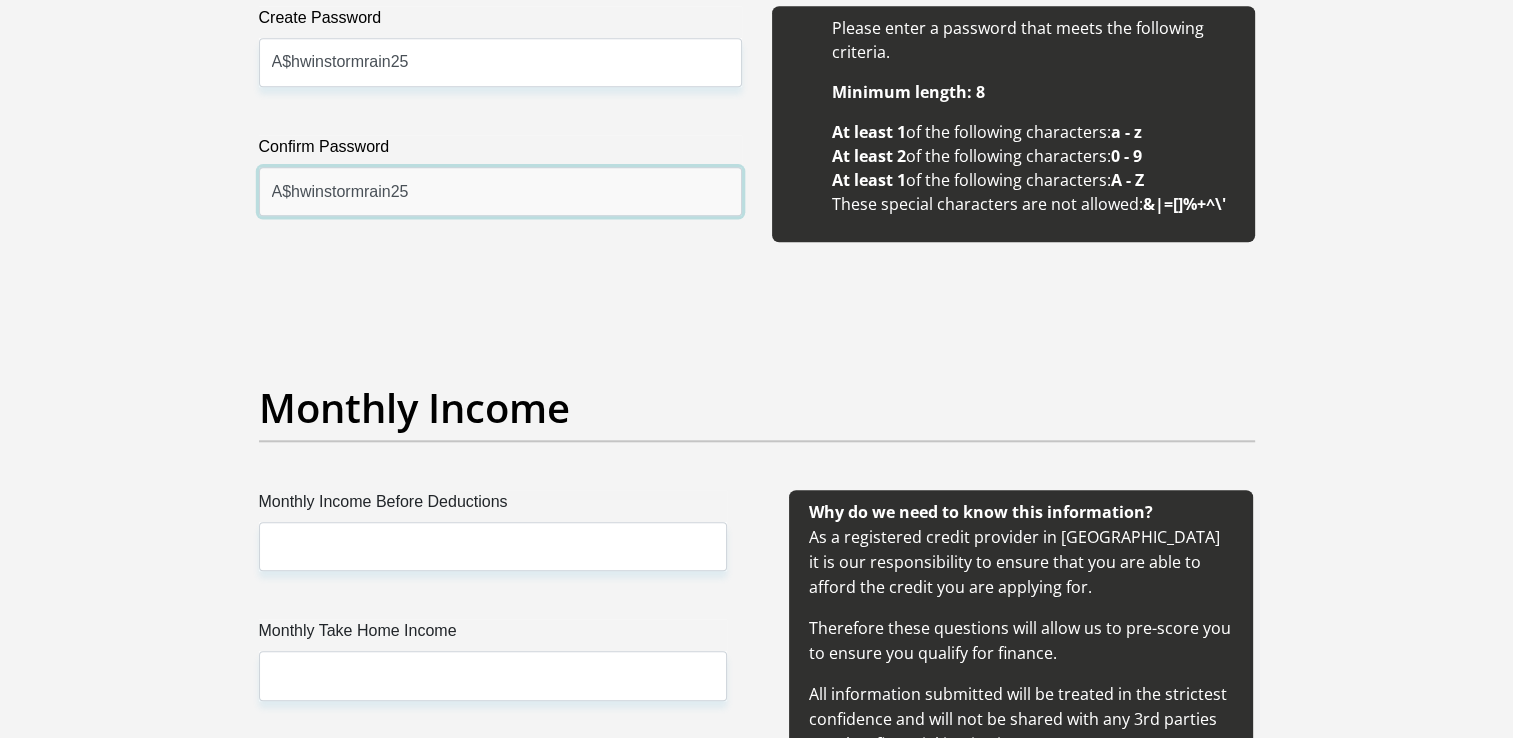 scroll, scrollTop: 2000, scrollLeft: 0, axis: vertical 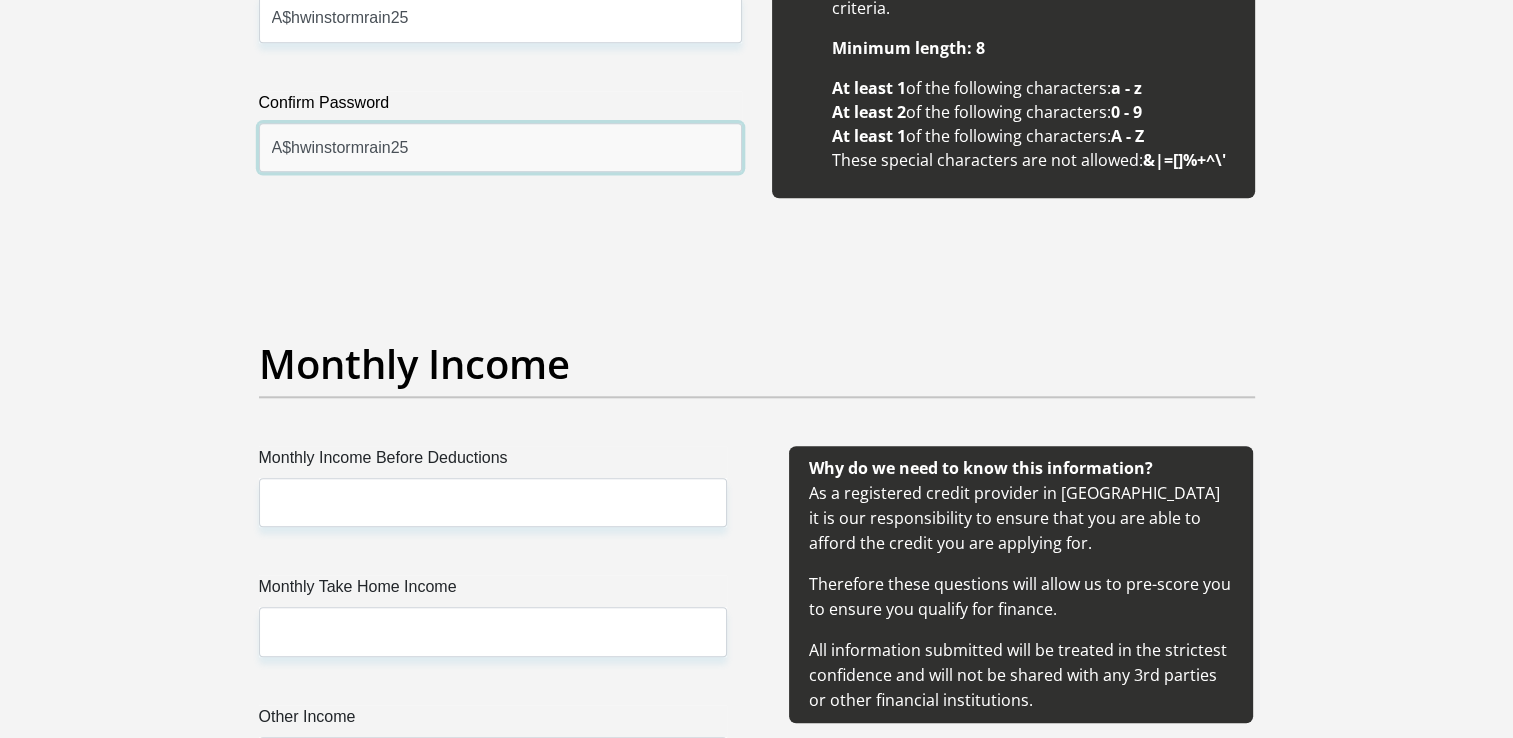 type on "A$hwinstormrain25" 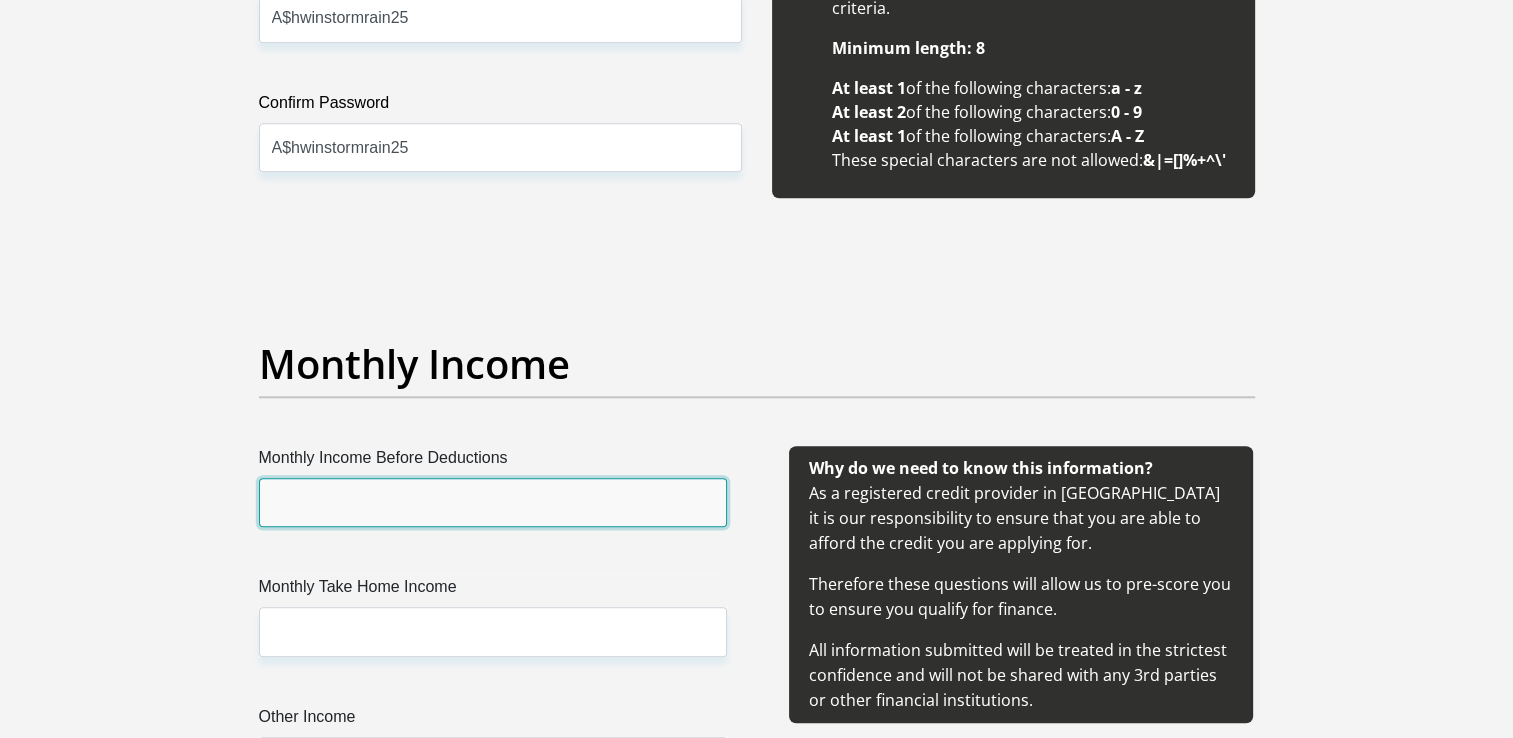 click on "Monthly Income Before Deductions" at bounding box center [493, 502] 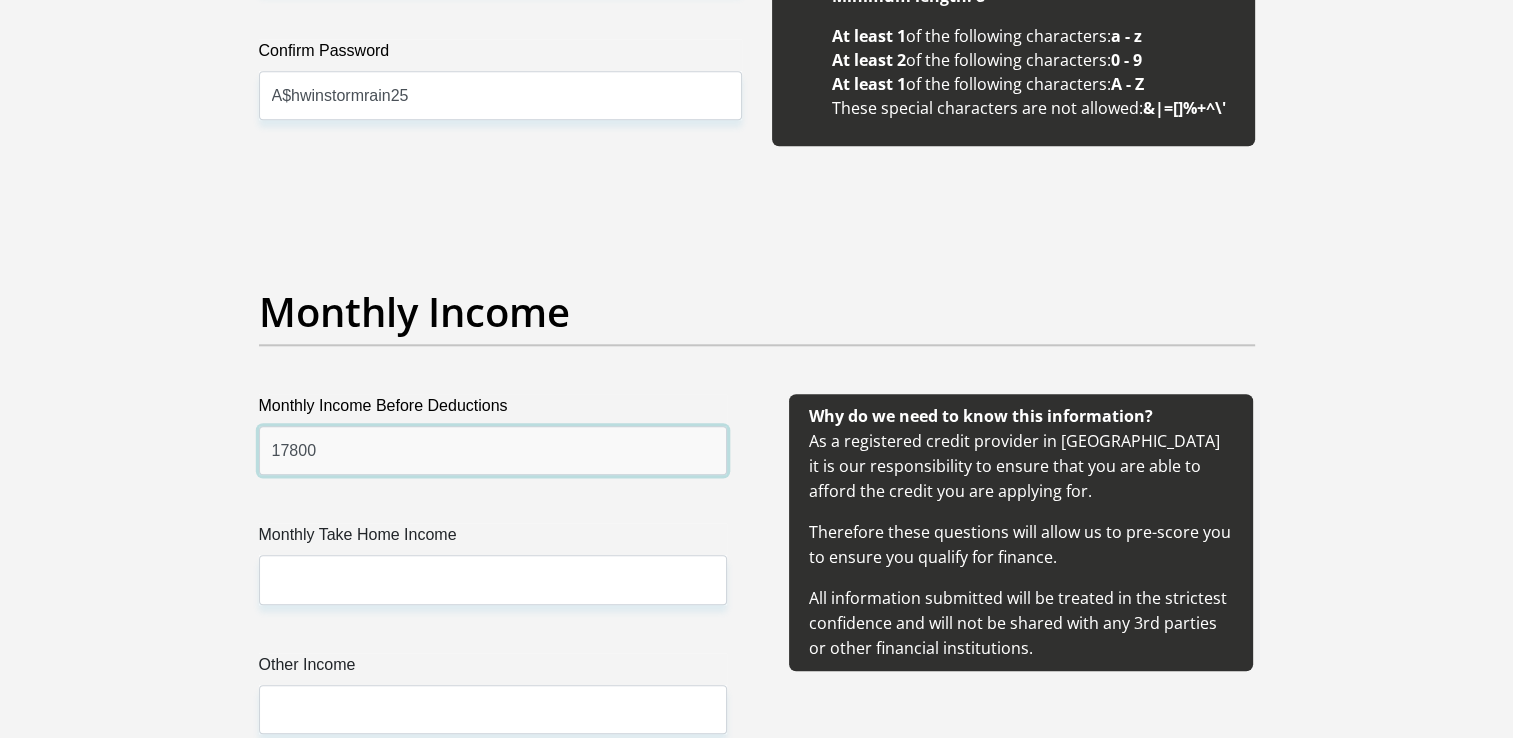 scroll, scrollTop: 2100, scrollLeft: 0, axis: vertical 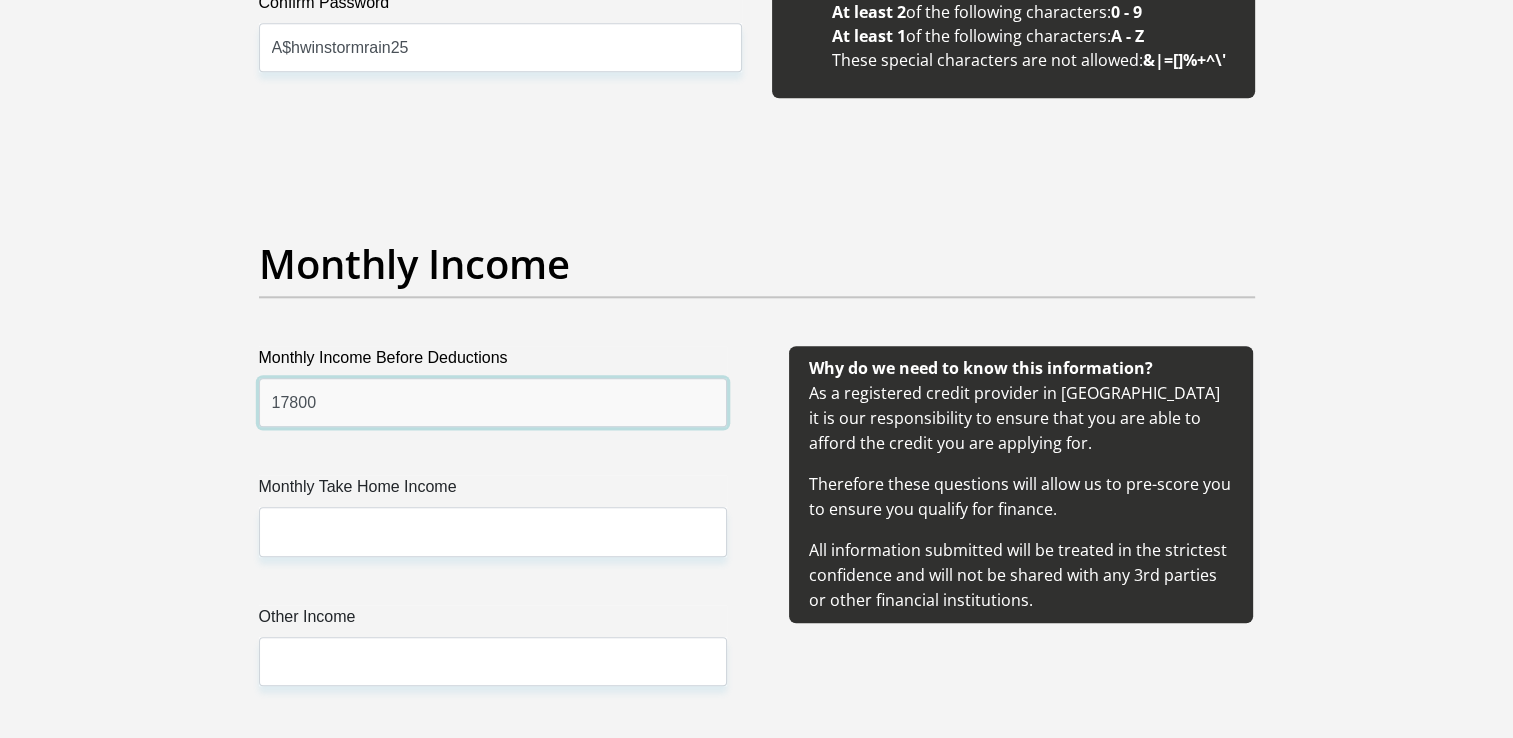 type on "17800" 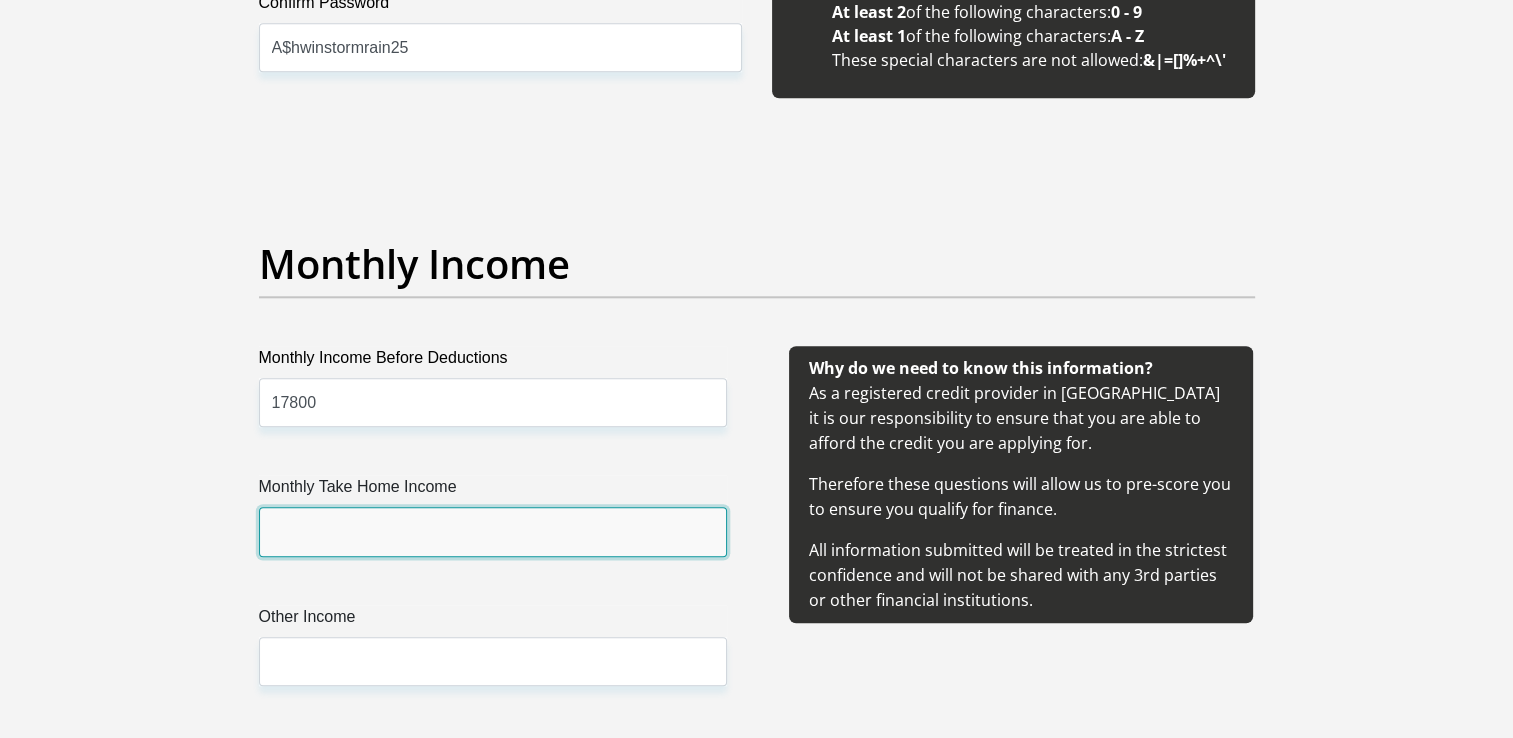 click on "Monthly Take Home Income" at bounding box center (493, 531) 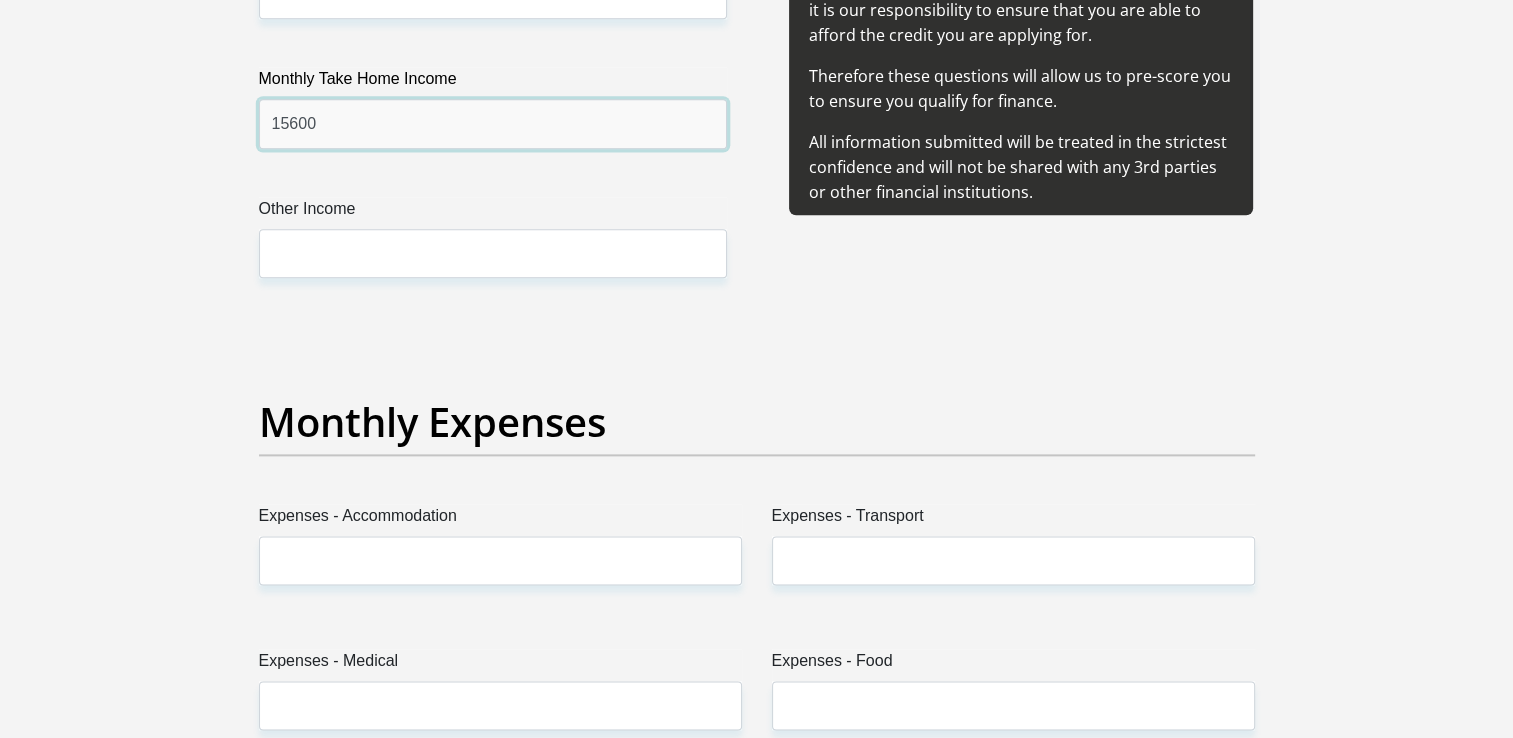 scroll, scrollTop: 2400, scrollLeft: 0, axis: vertical 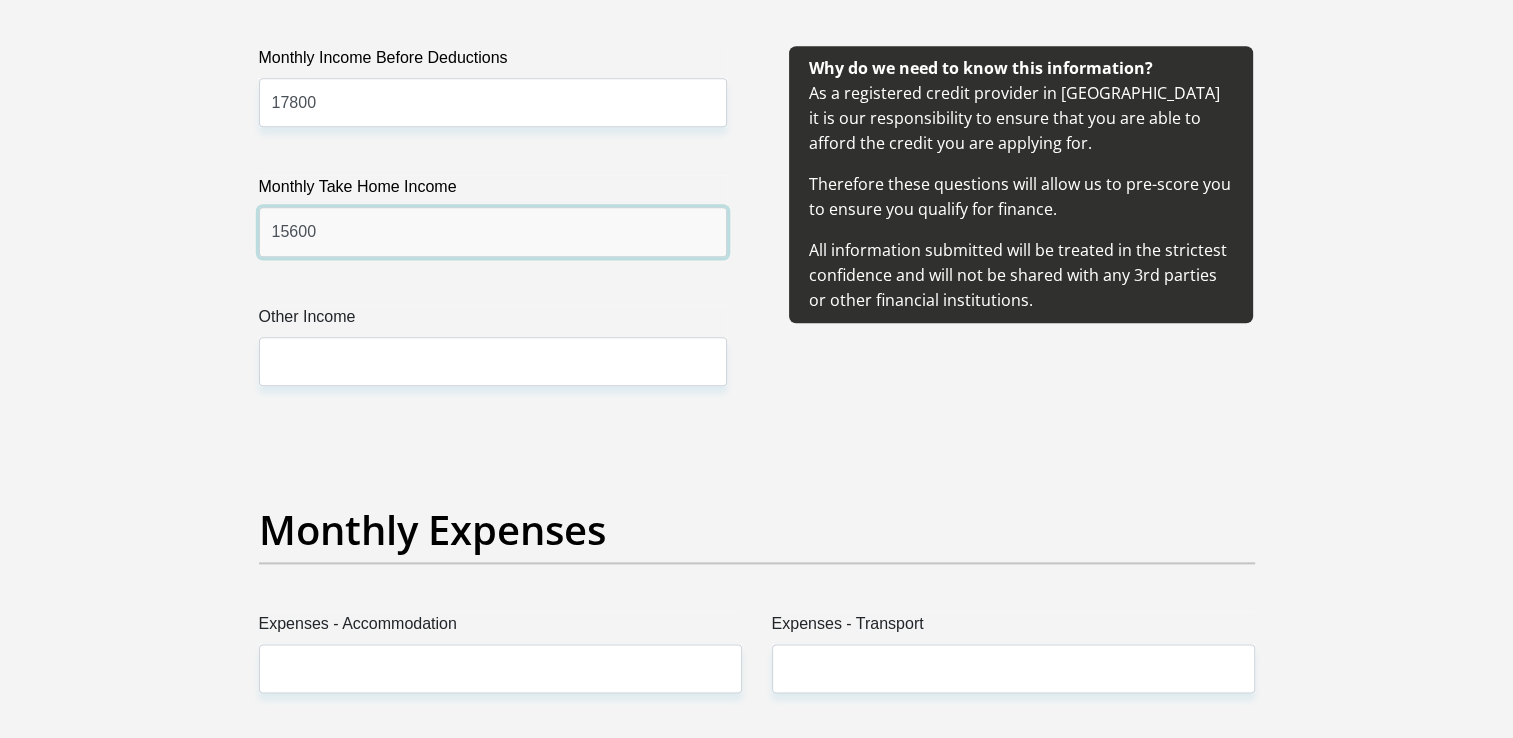type on "15600" 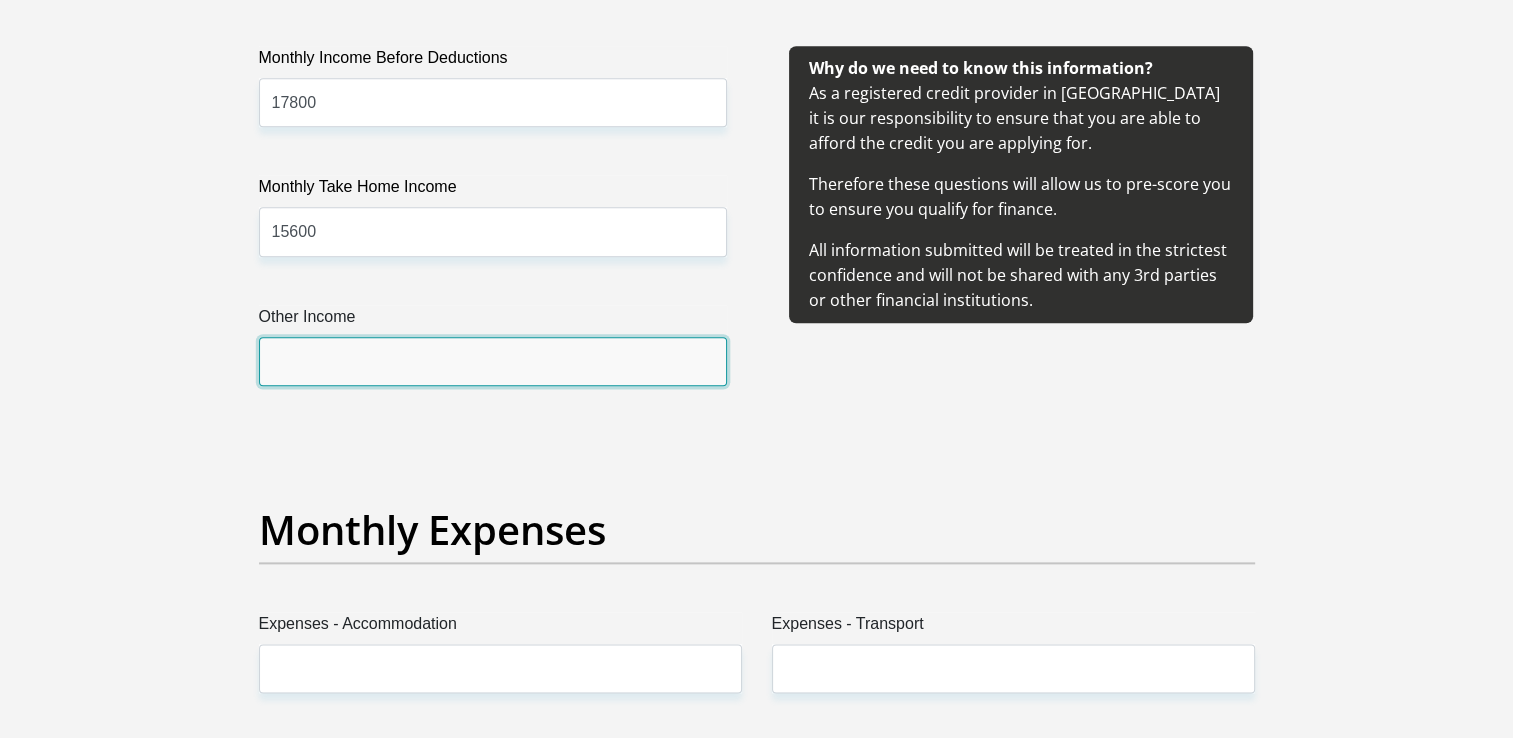 click on "Other Income" at bounding box center [493, 361] 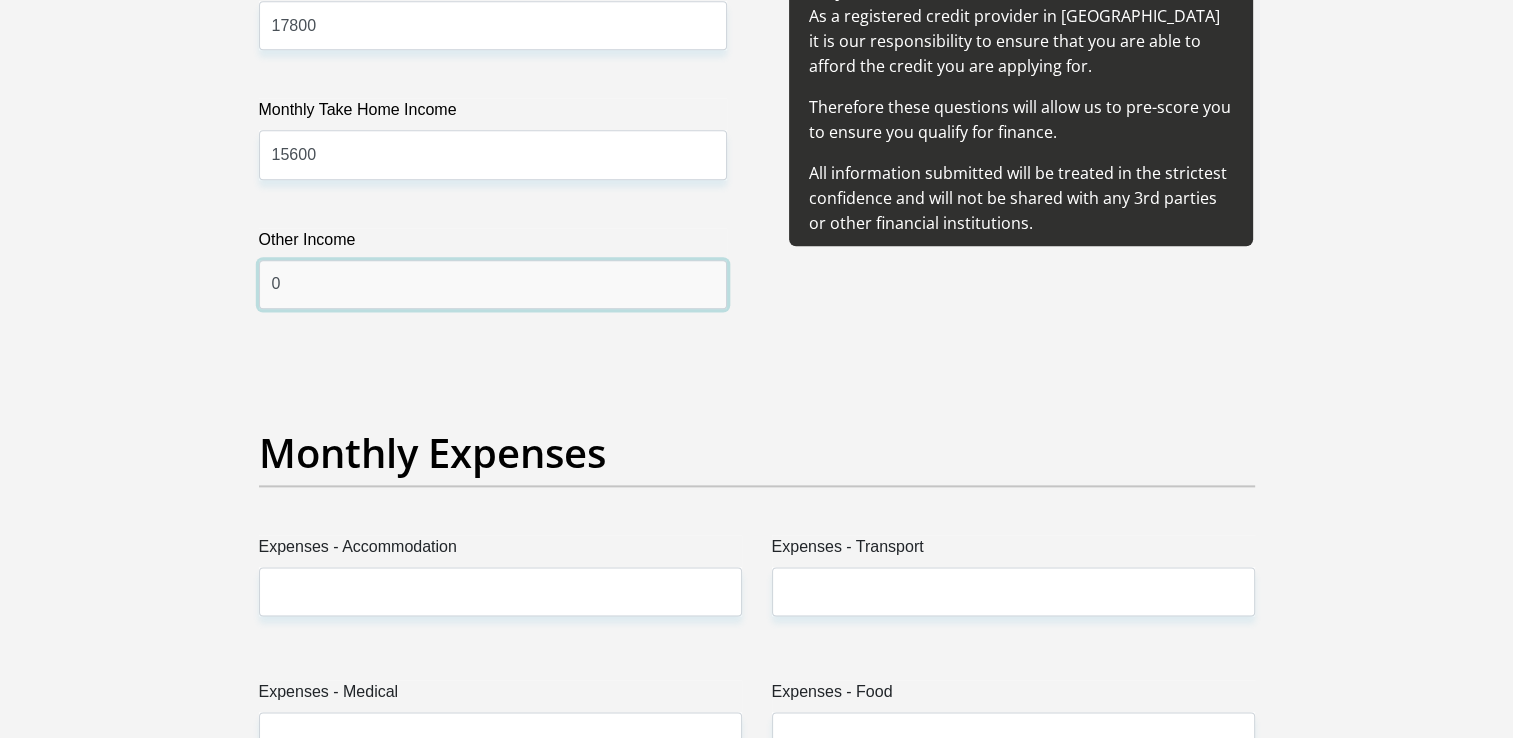 scroll, scrollTop: 2600, scrollLeft: 0, axis: vertical 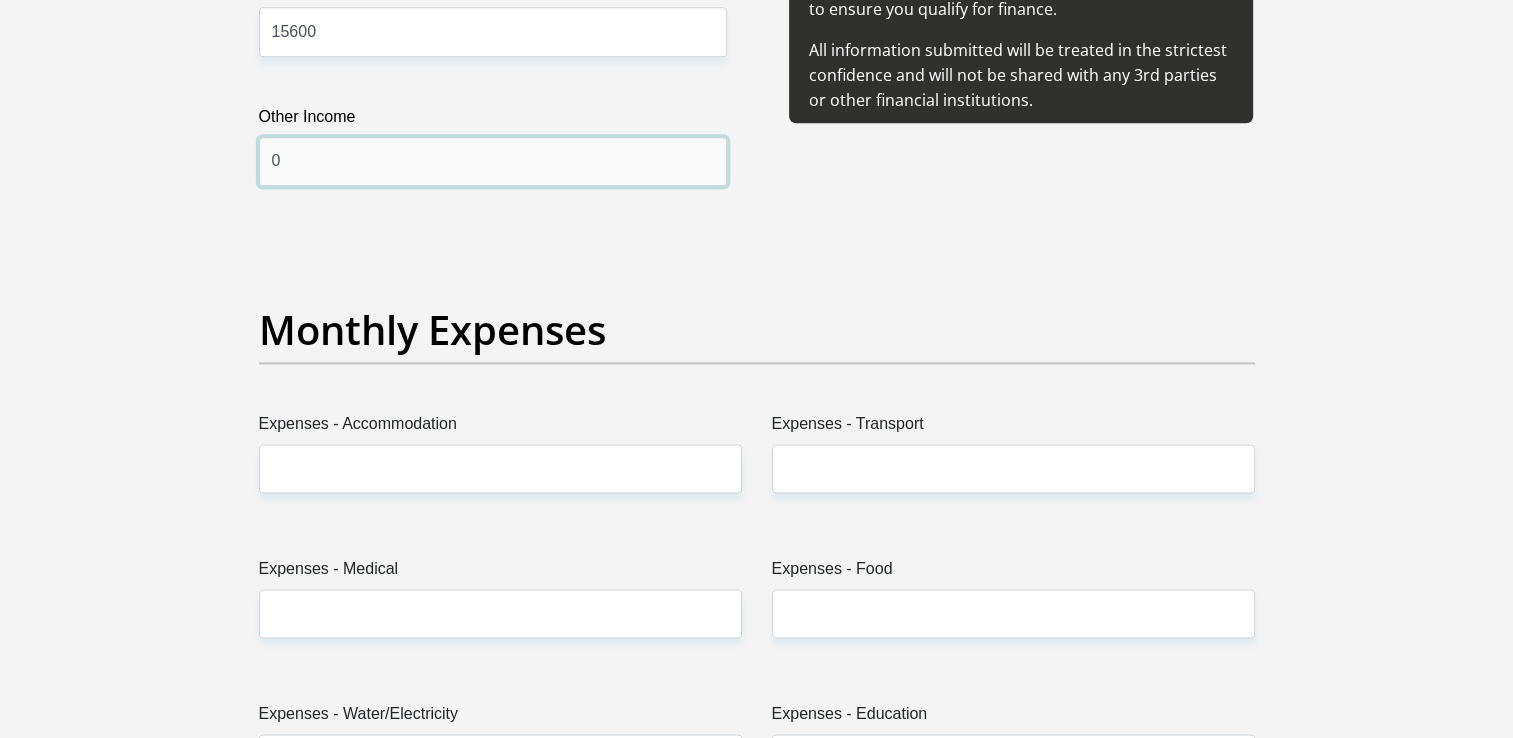 type on "0" 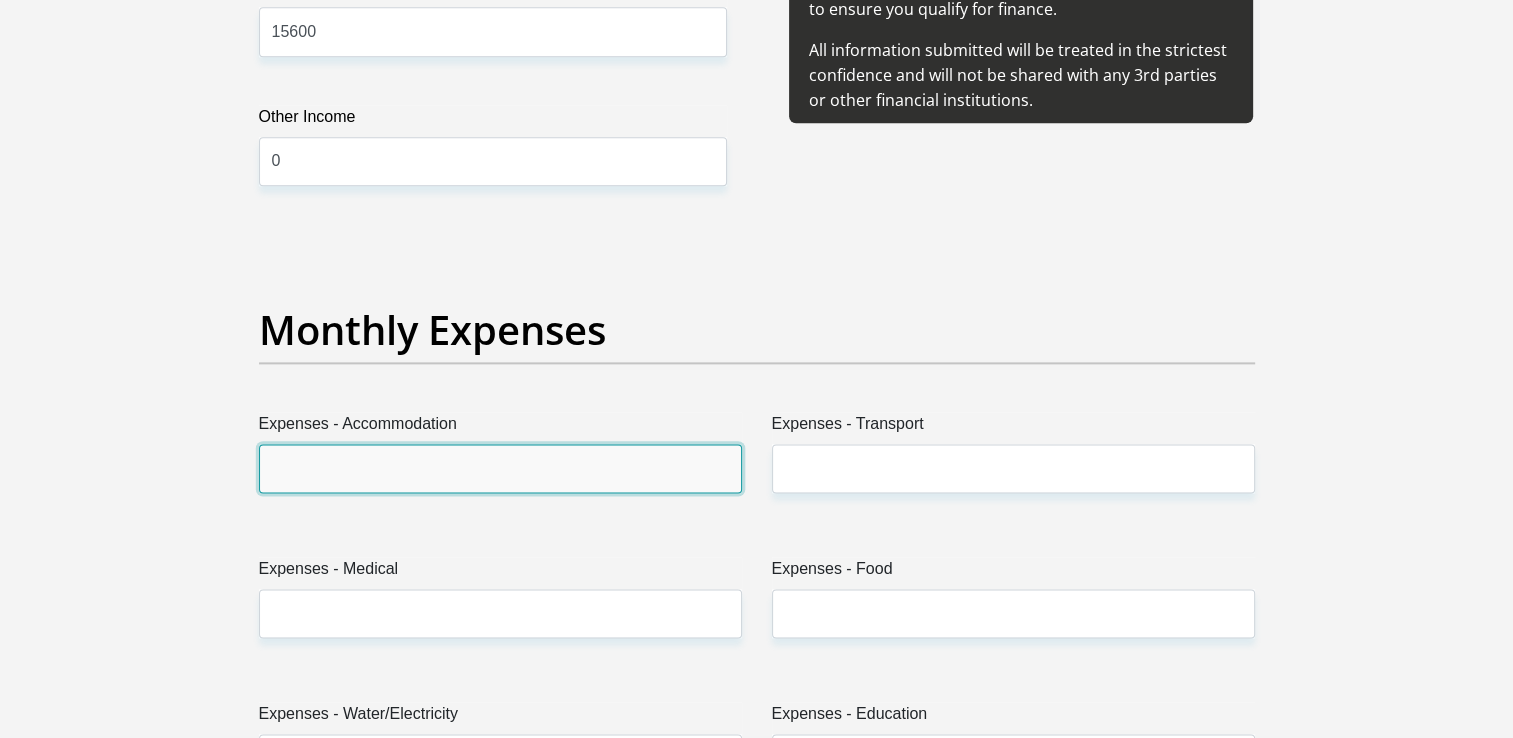 click on "Expenses - Accommodation" at bounding box center (500, 468) 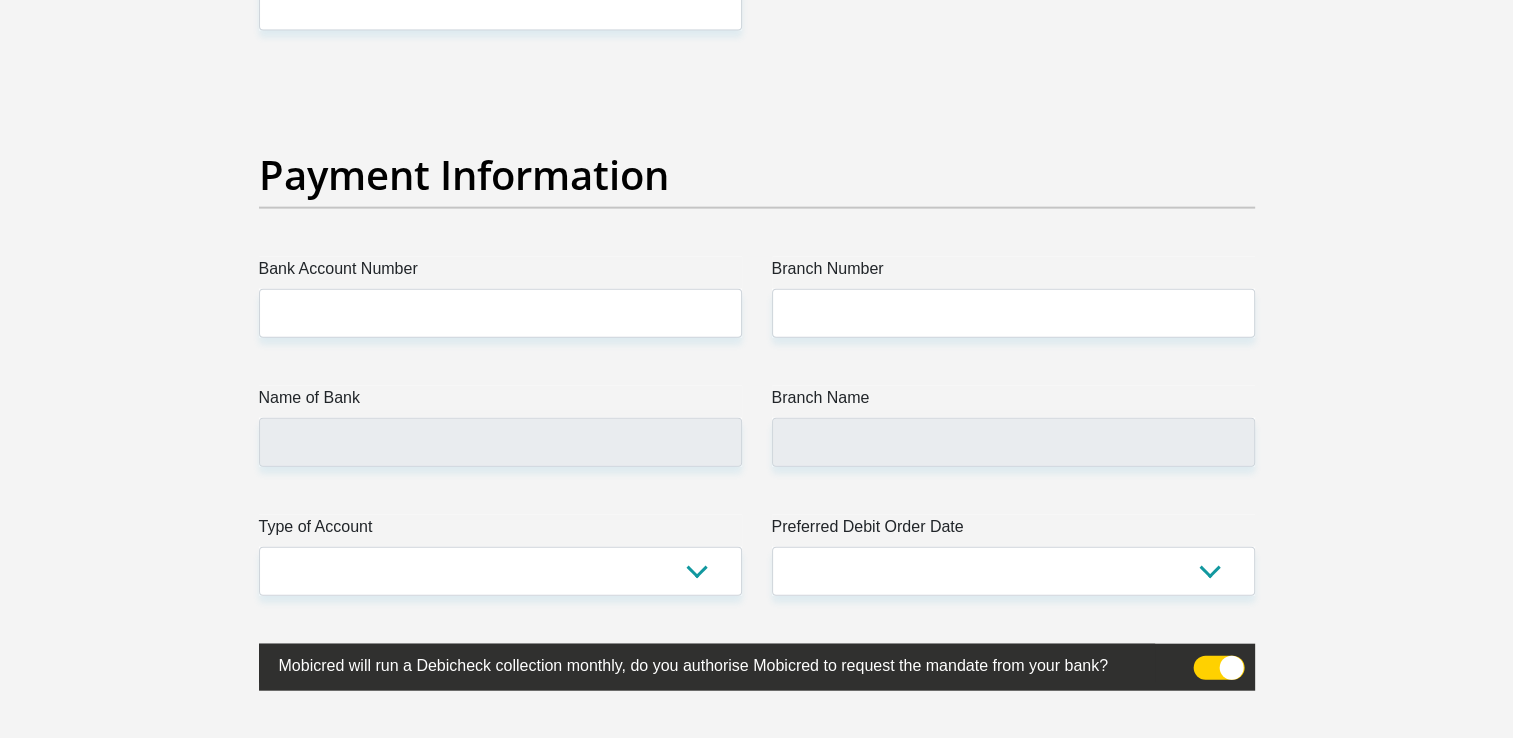 scroll, scrollTop: 4500, scrollLeft: 0, axis: vertical 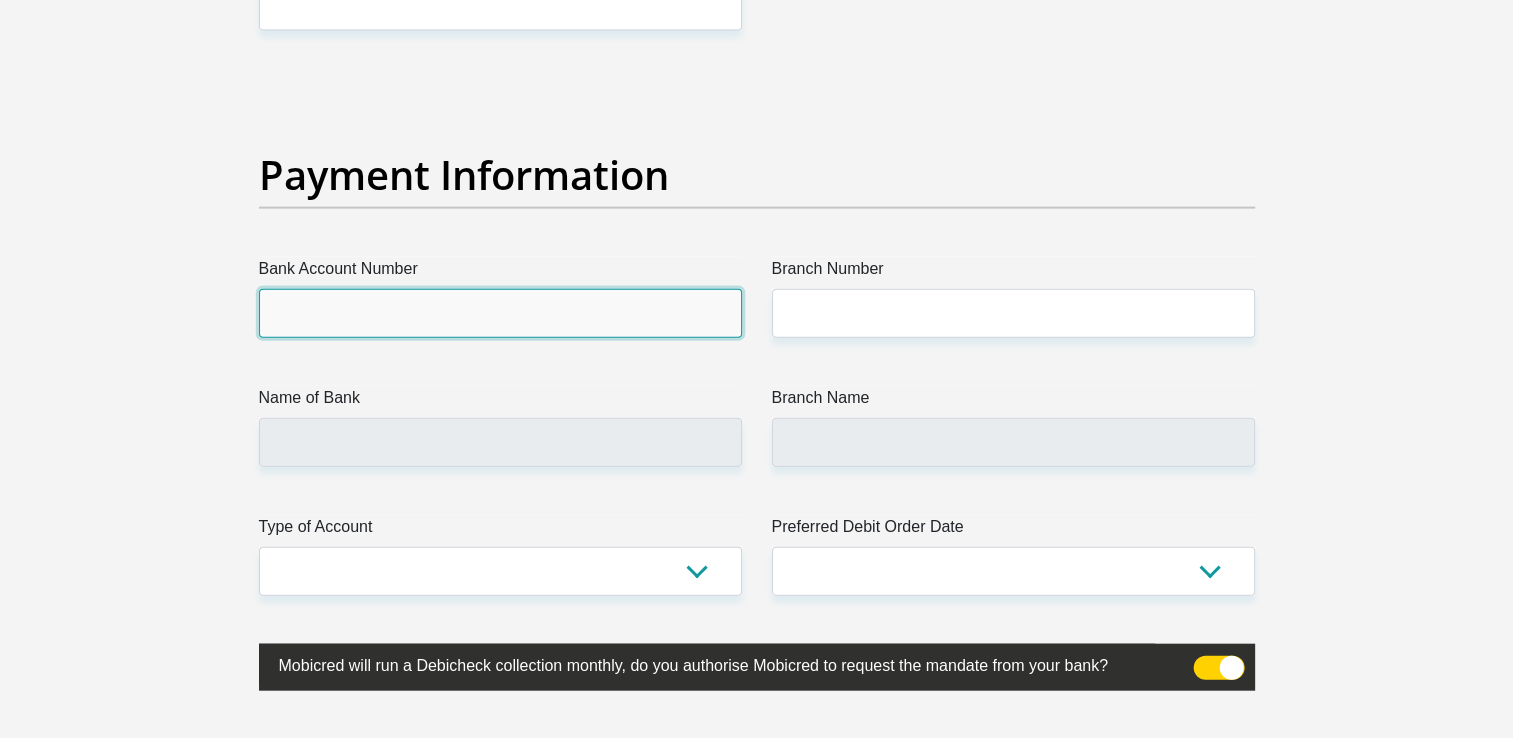 click on "Bank Account Number" at bounding box center [500, 313] 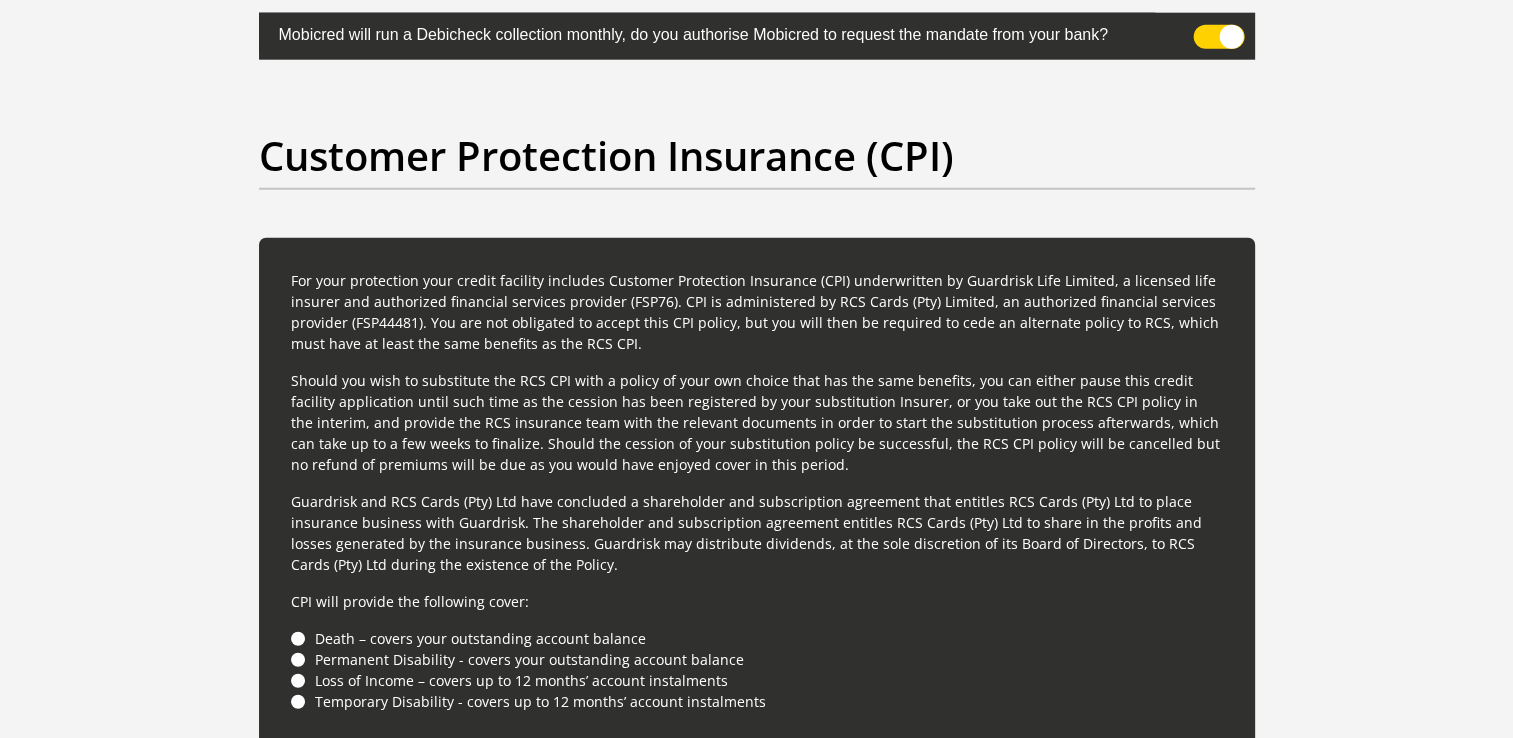 scroll, scrollTop: 5500, scrollLeft: 0, axis: vertical 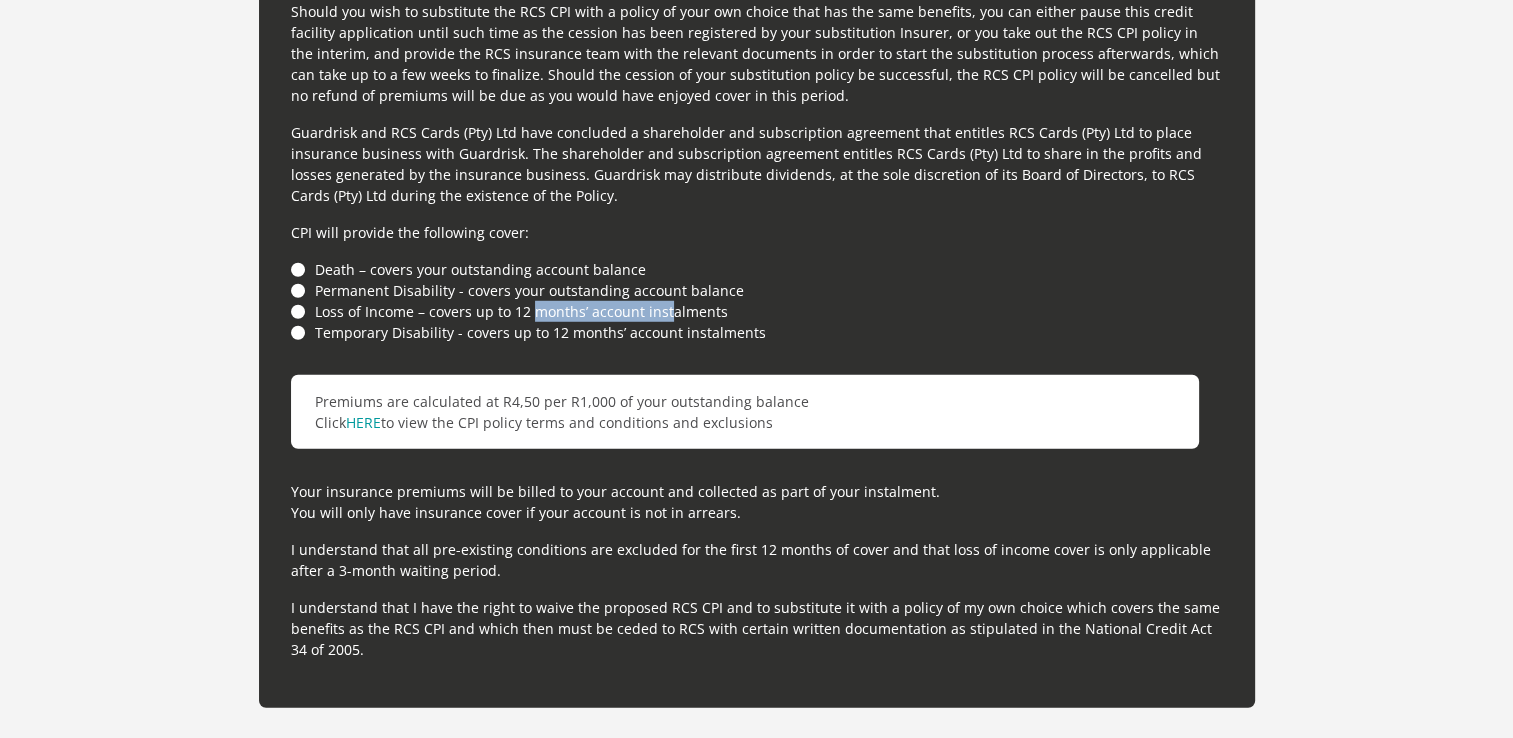 drag, startPoint x: 532, startPoint y: 301, endPoint x: 666, endPoint y: 313, distance: 134.53624 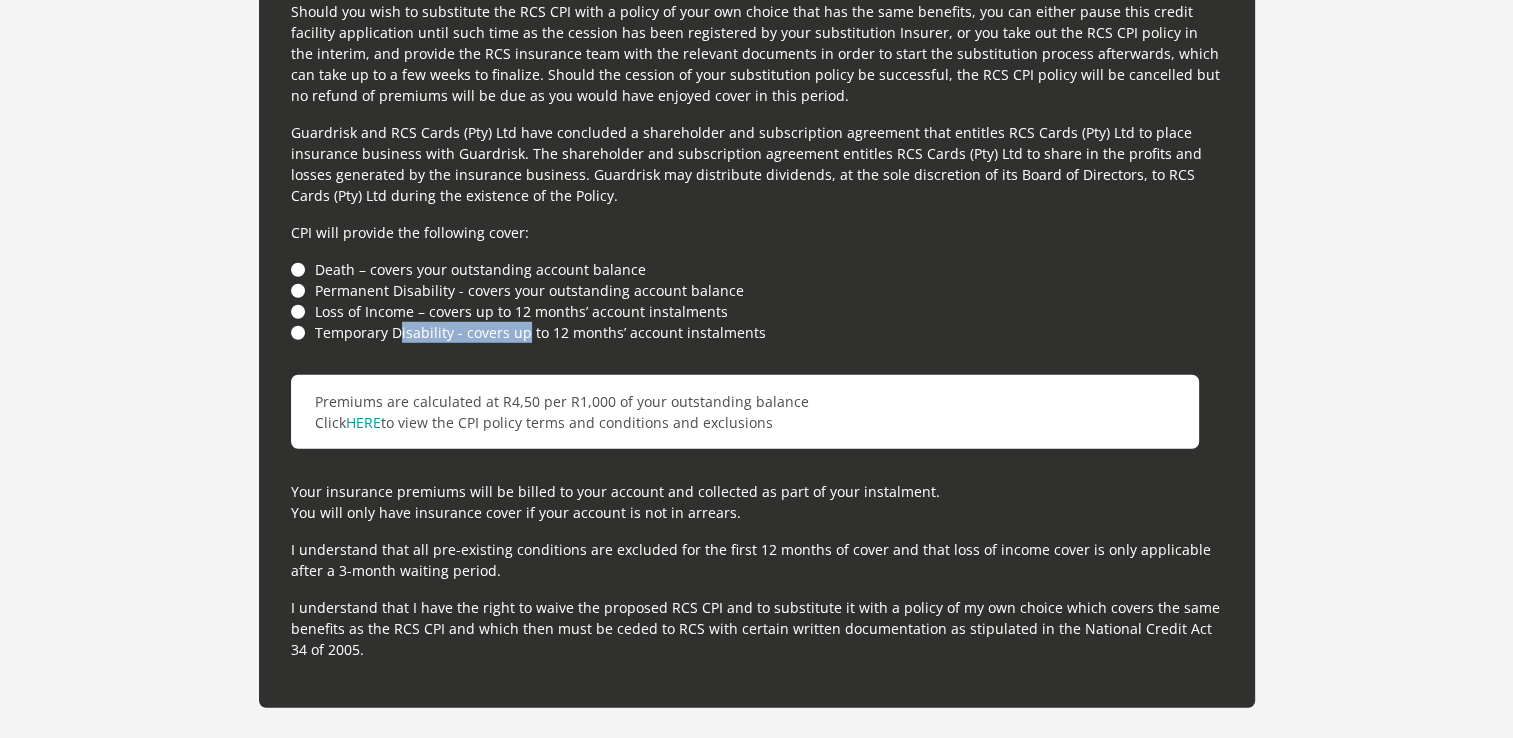 click on "Temporary Disability - covers up to 12 months’ account instalments" at bounding box center [757, 332] 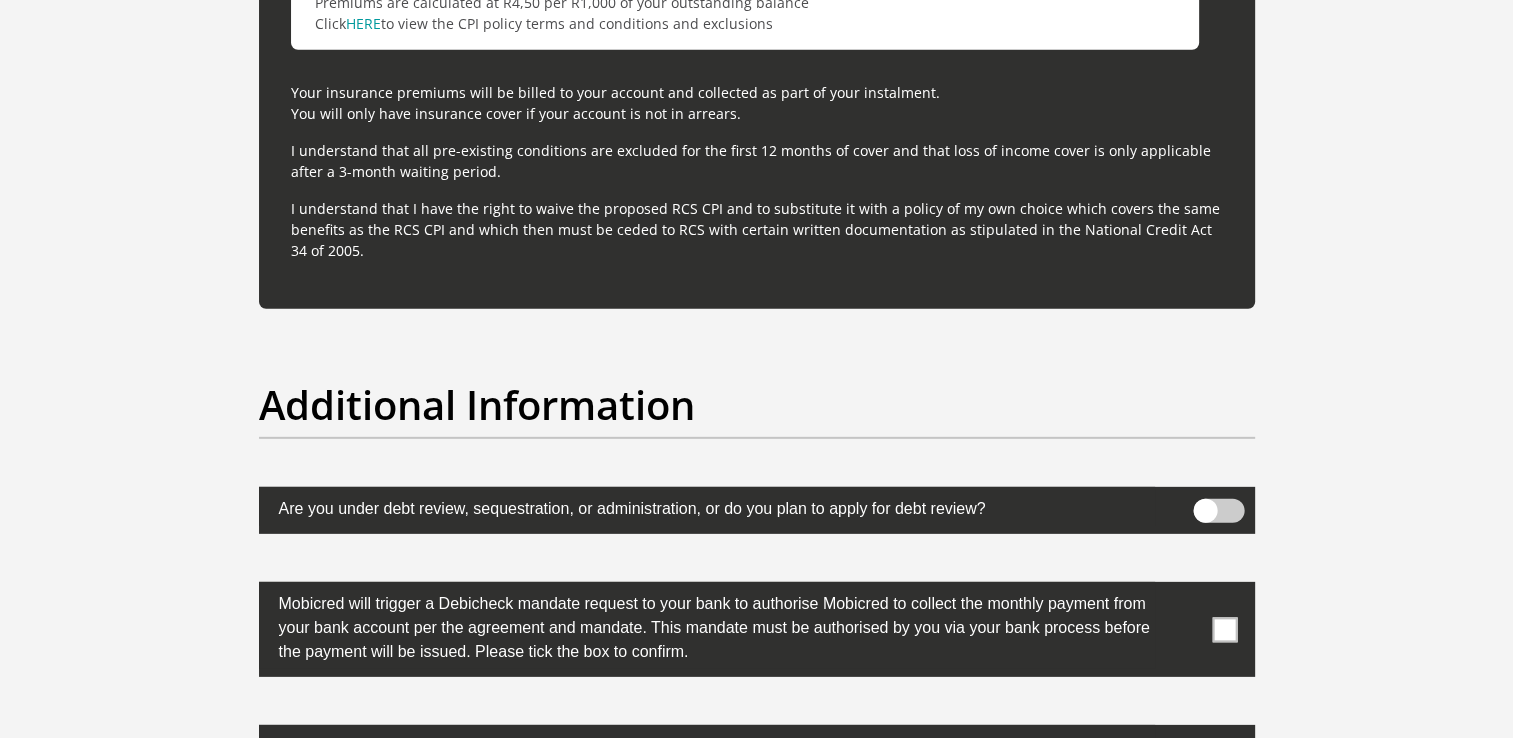 scroll, scrollTop: 5900, scrollLeft: 0, axis: vertical 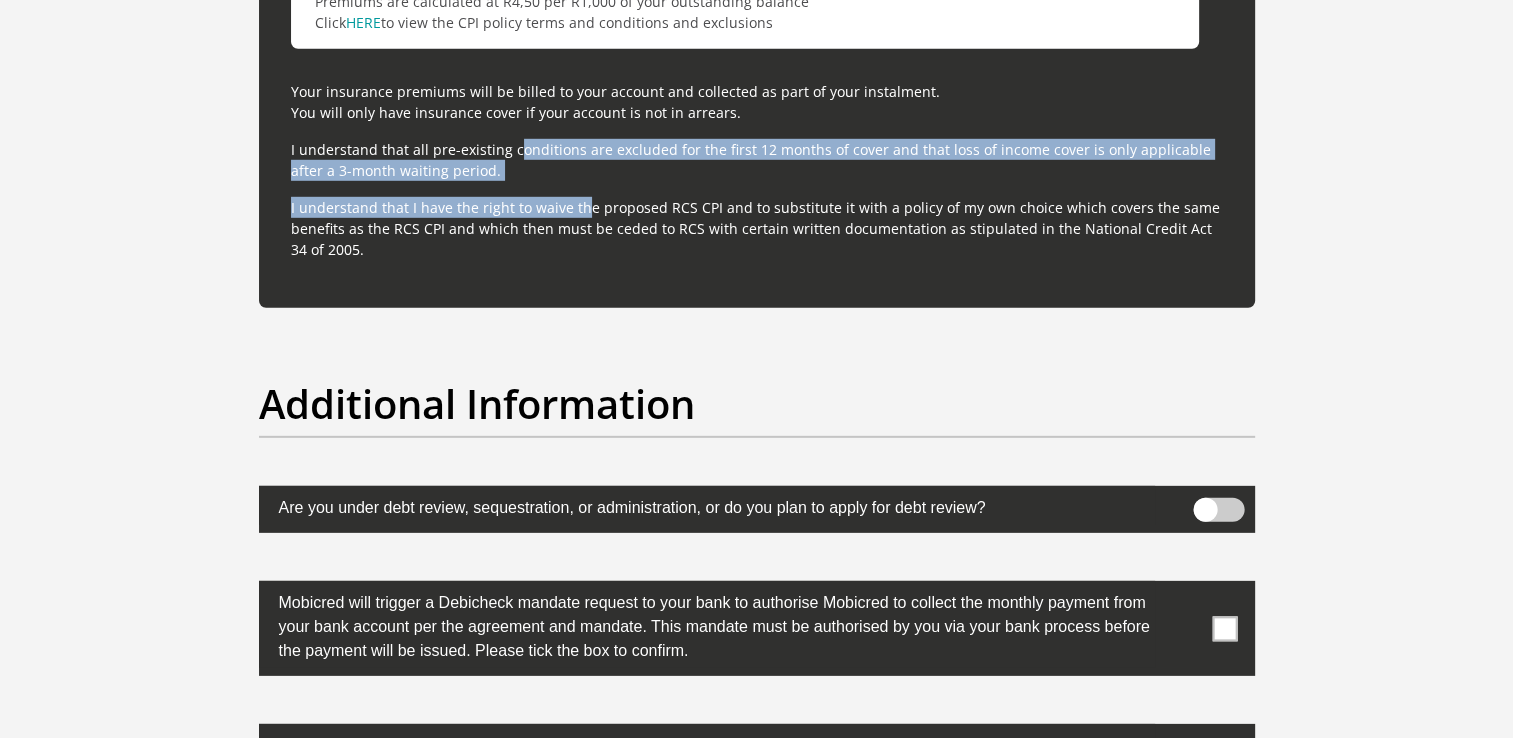 drag, startPoint x: 493, startPoint y: 142, endPoint x: 509, endPoint y: 213, distance: 72.780495 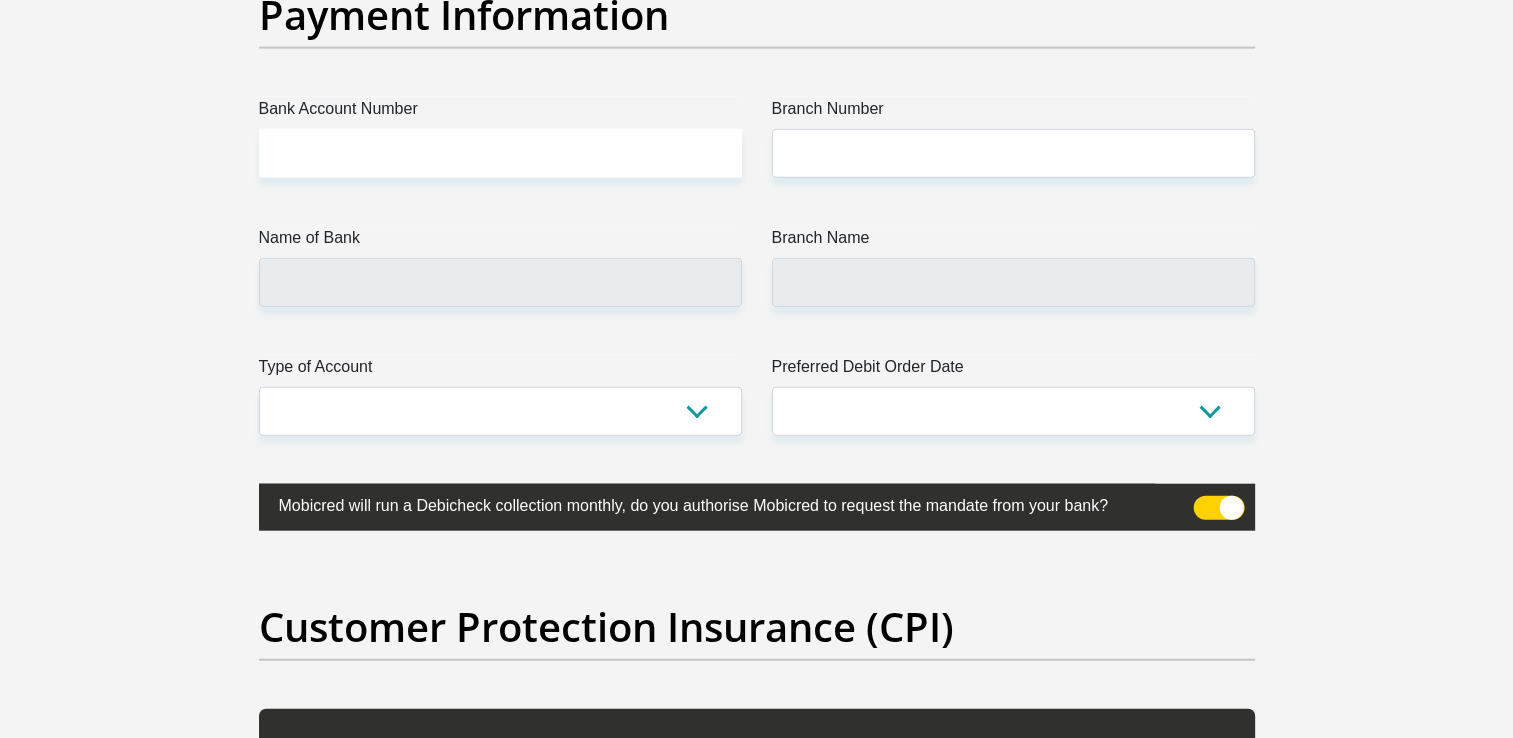 scroll, scrollTop: 4500, scrollLeft: 0, axis: vertical 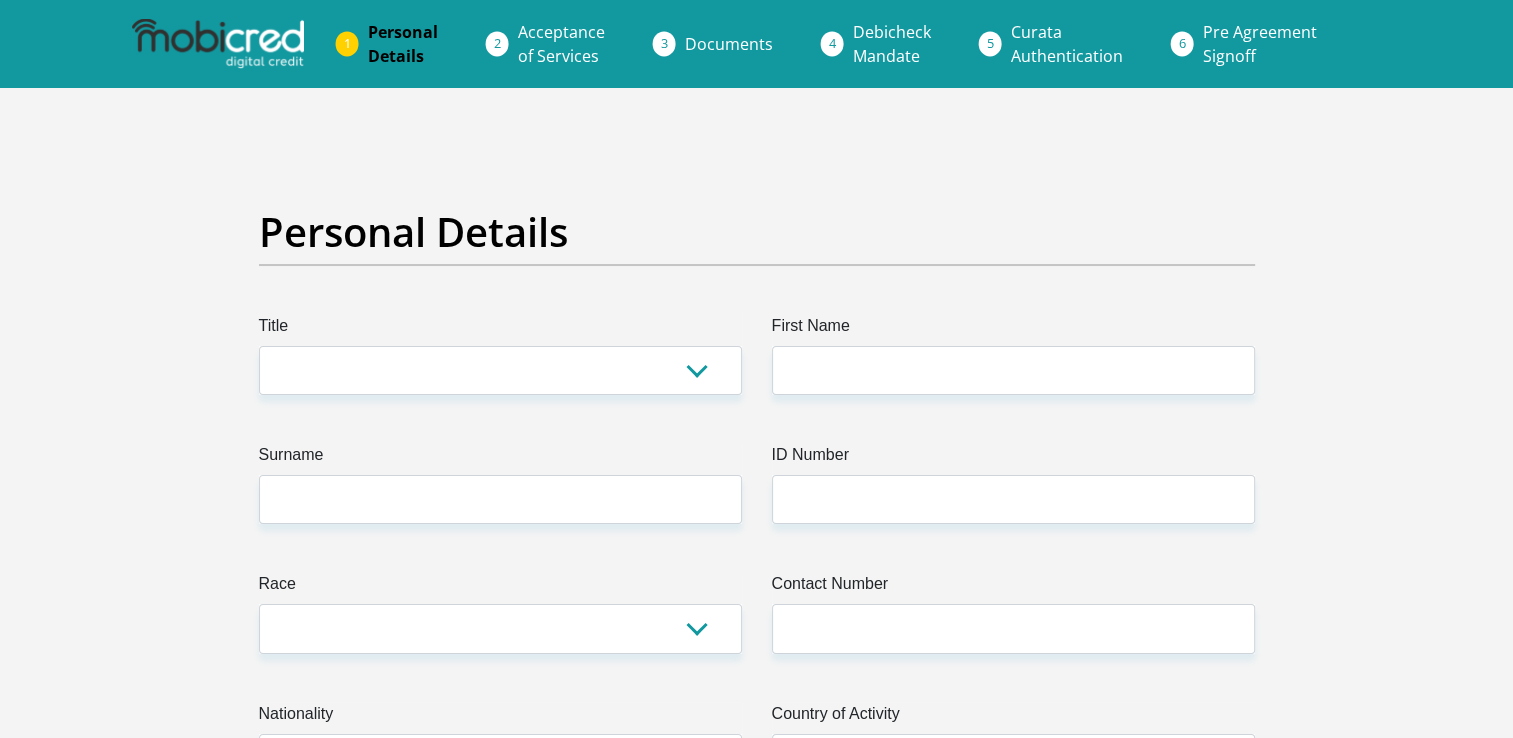 select on "Mr" 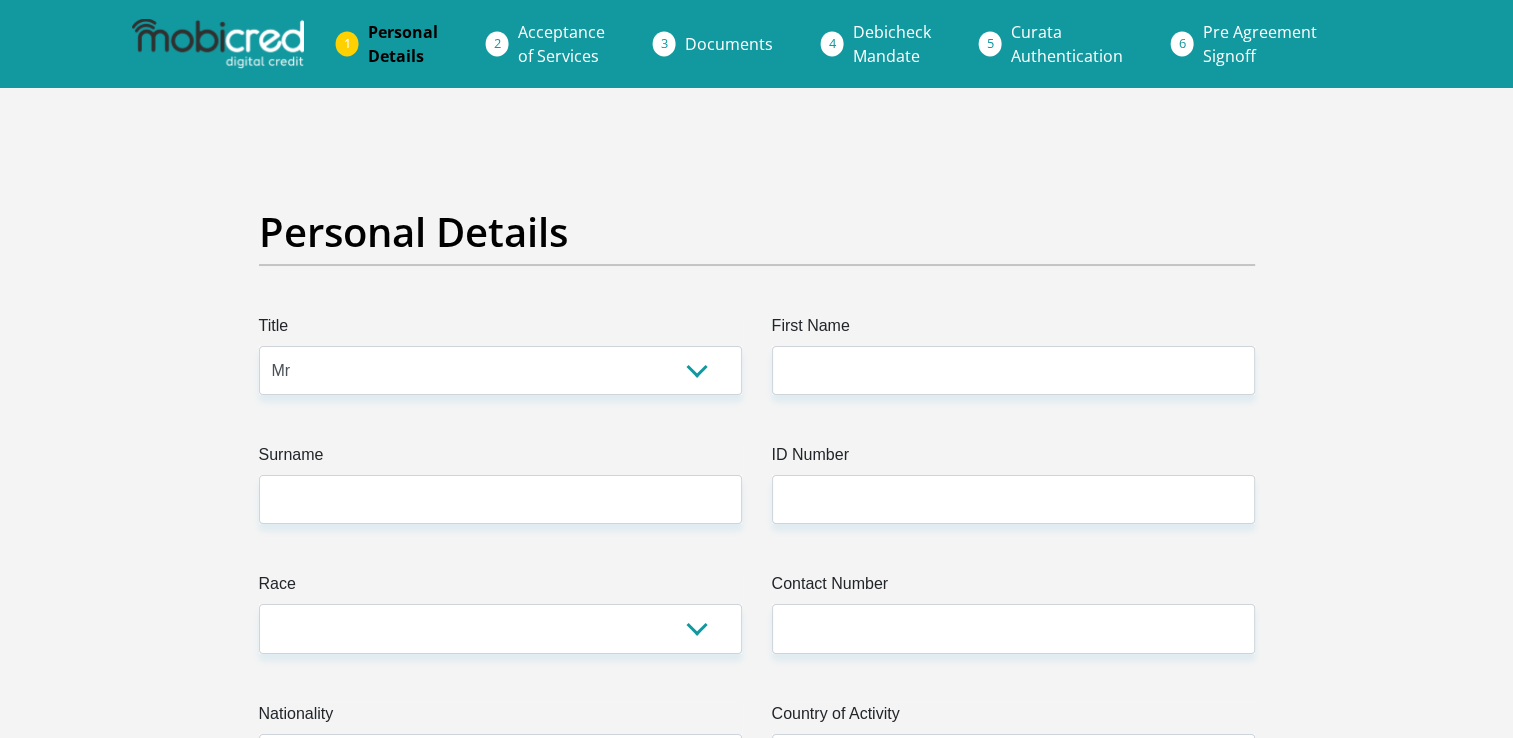 click on "Mr
Ms
Mrs
Dr
[PERSON_NAME]" at bounding box center [500, 370] 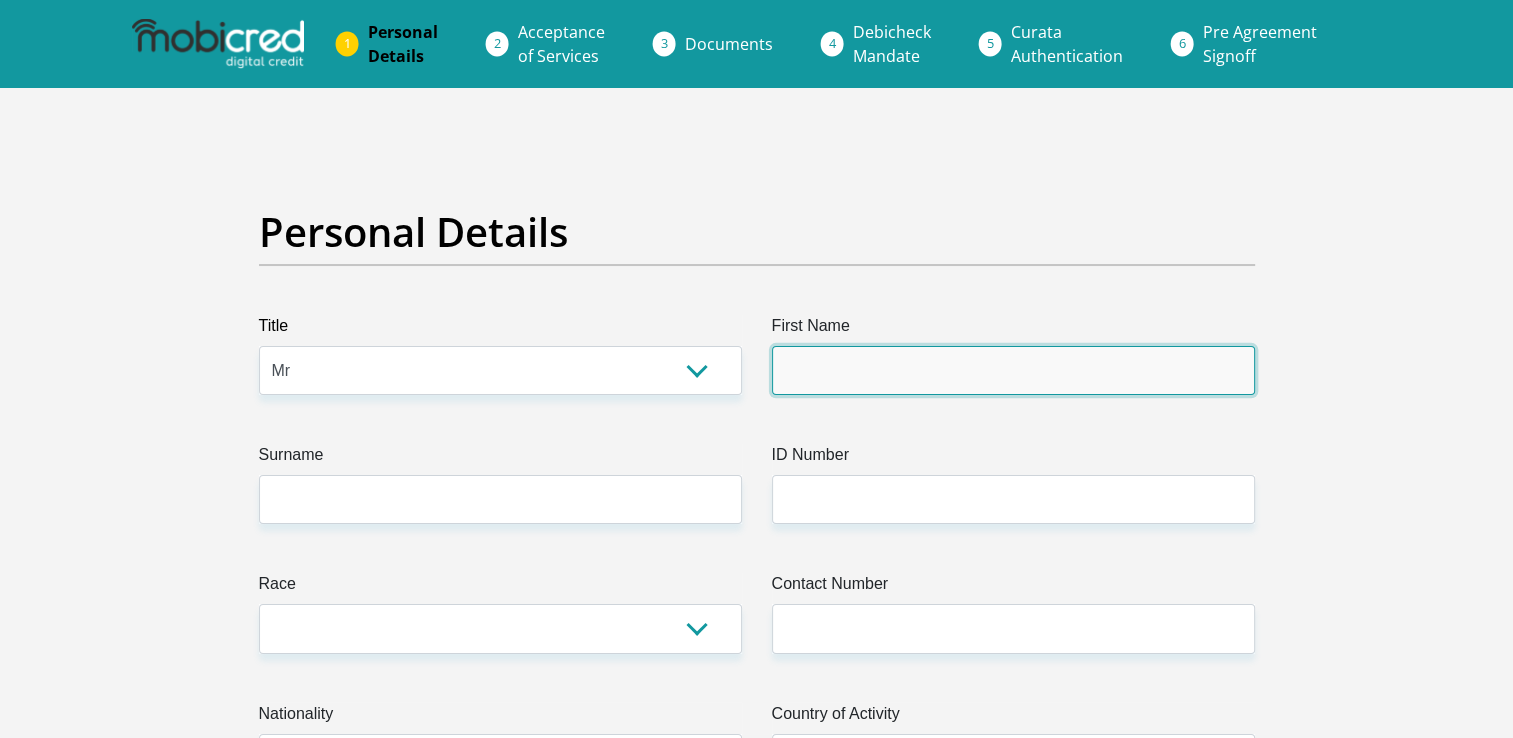 click on "First Name" at bounding box center [1013, 370] 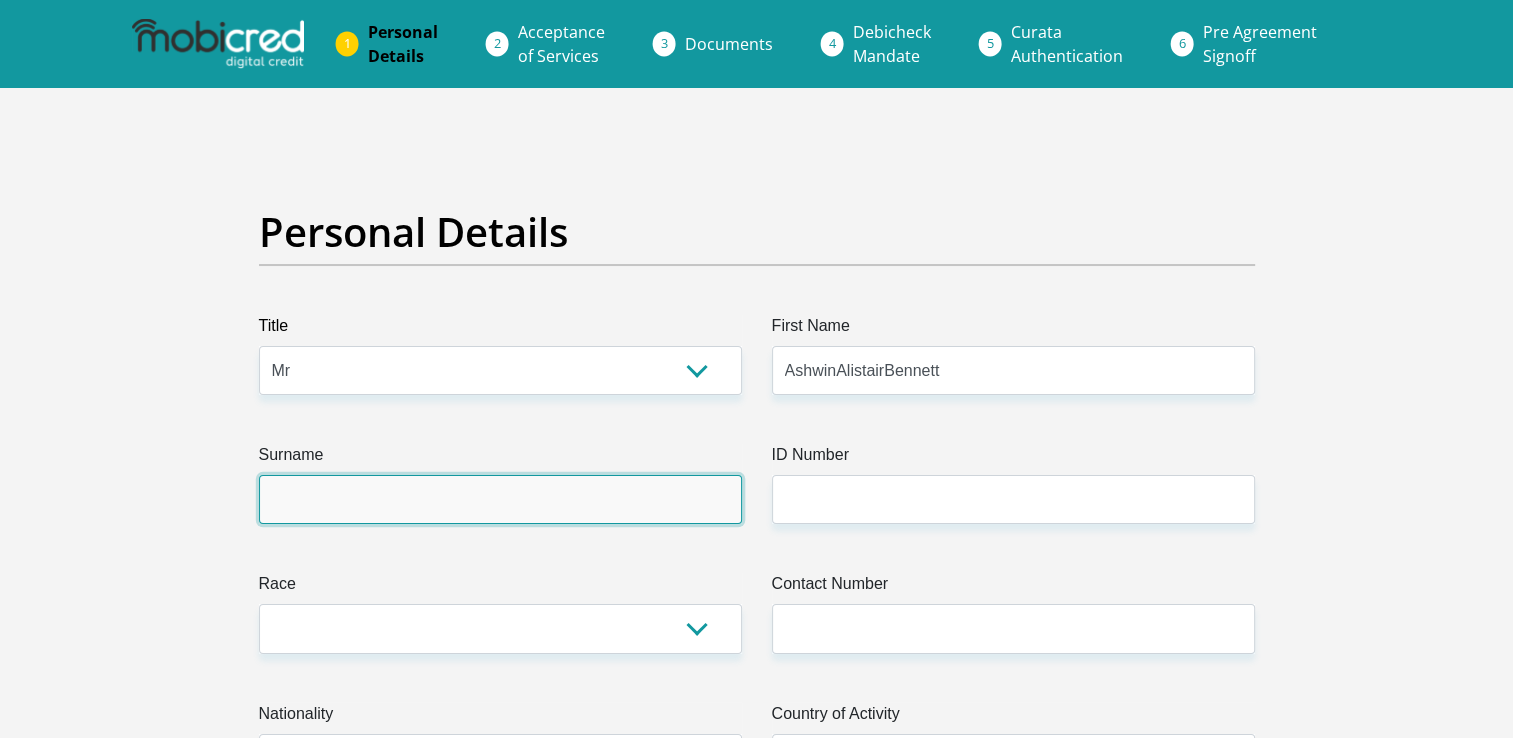 type on "[PERSON_NAME]" 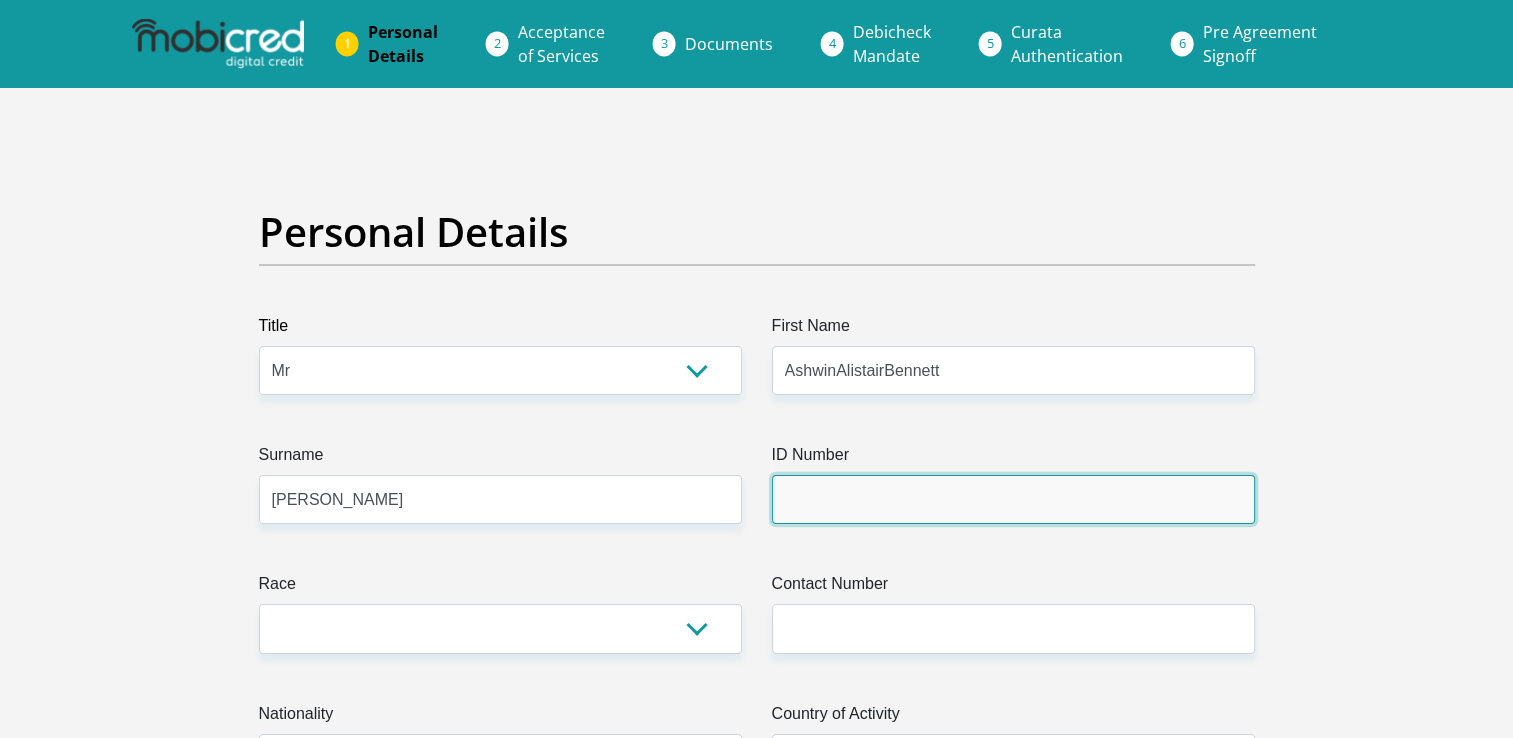 type on "unemployed" 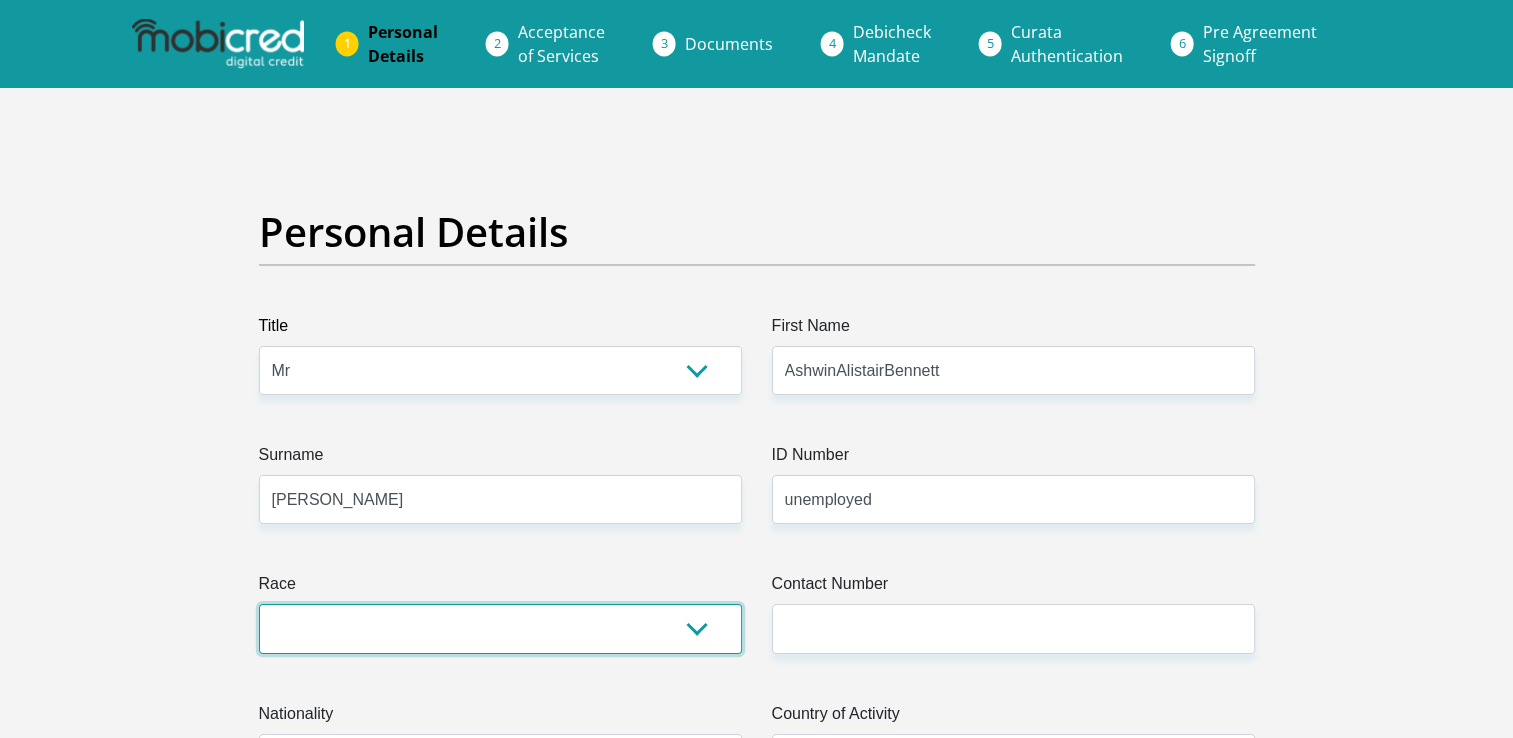 select on "2" 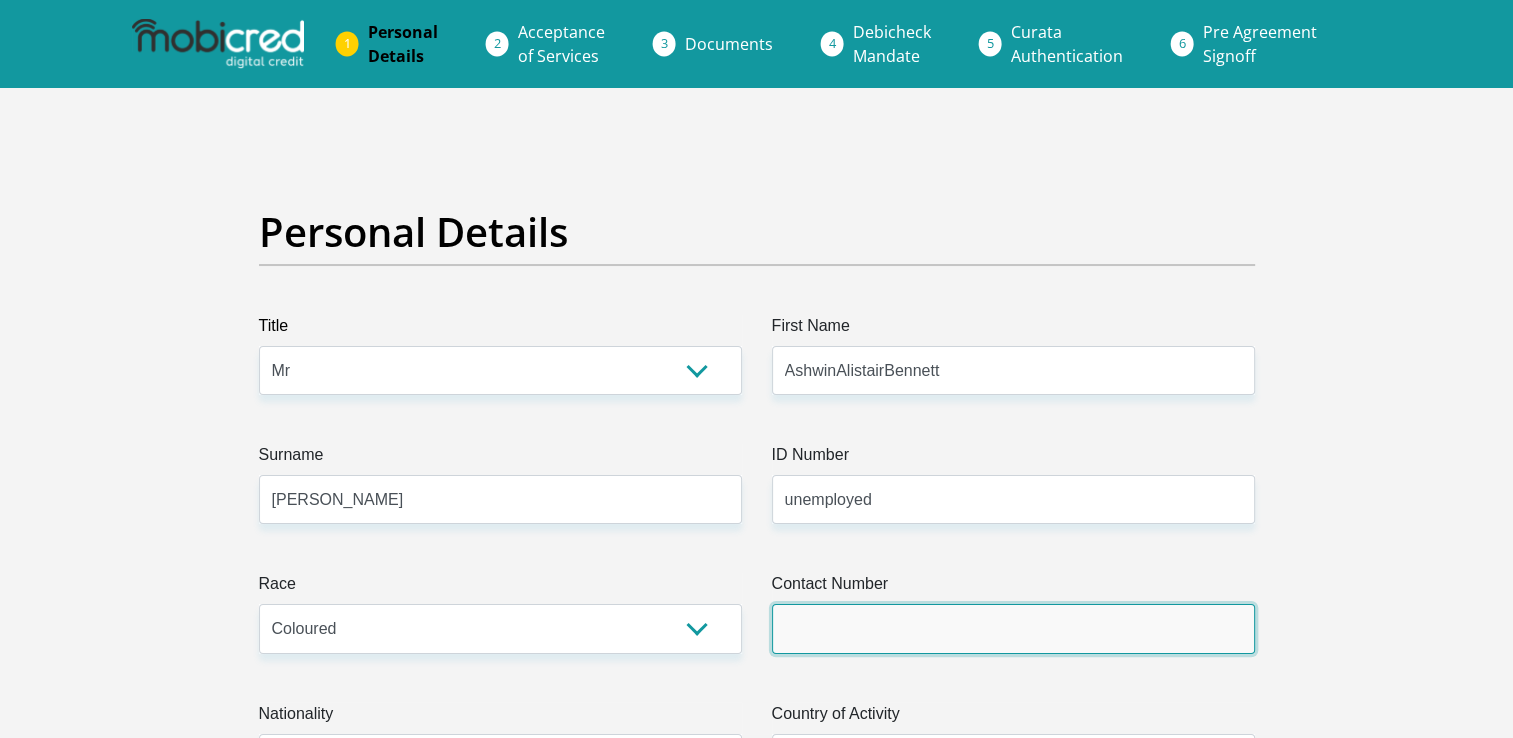 type on "0715807434" 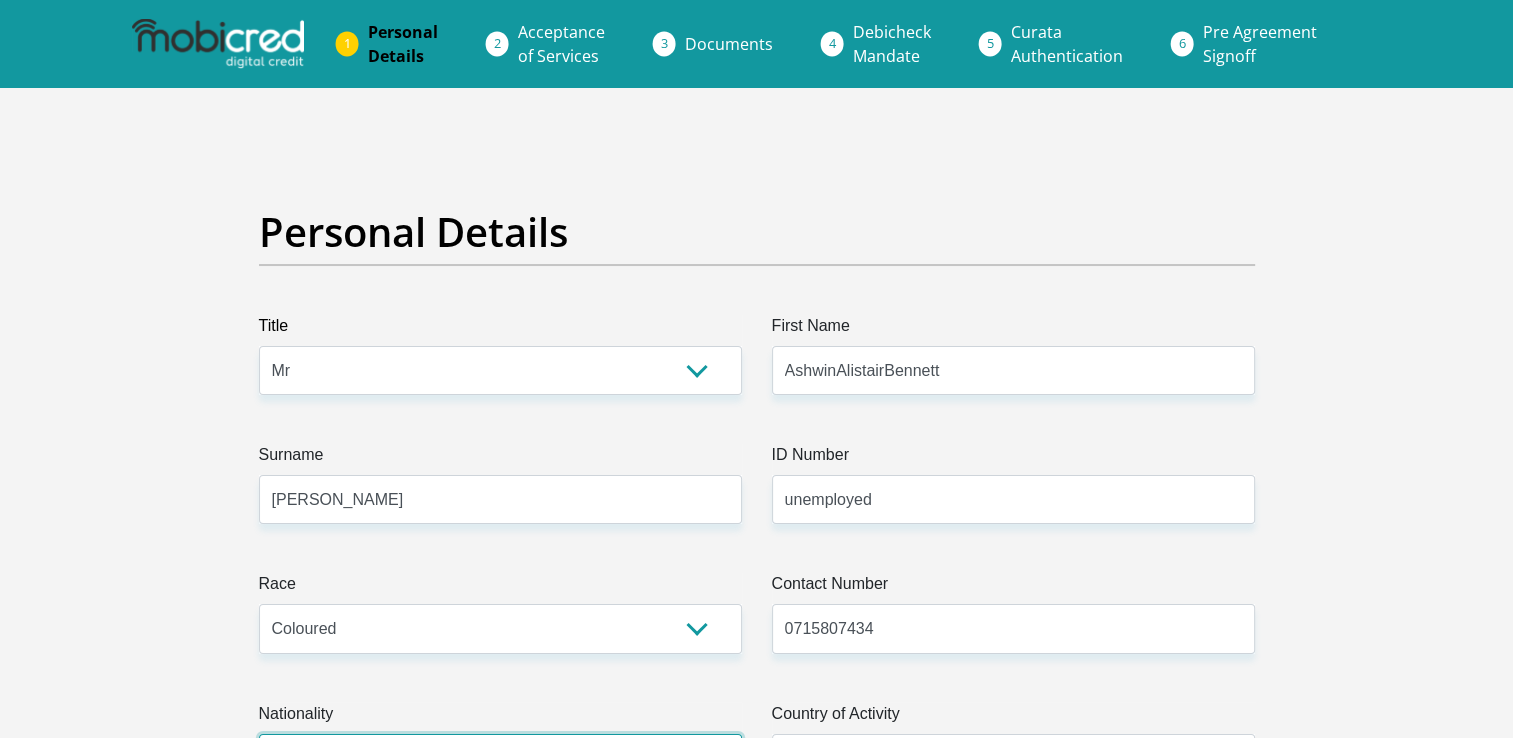 select on "ZAF" 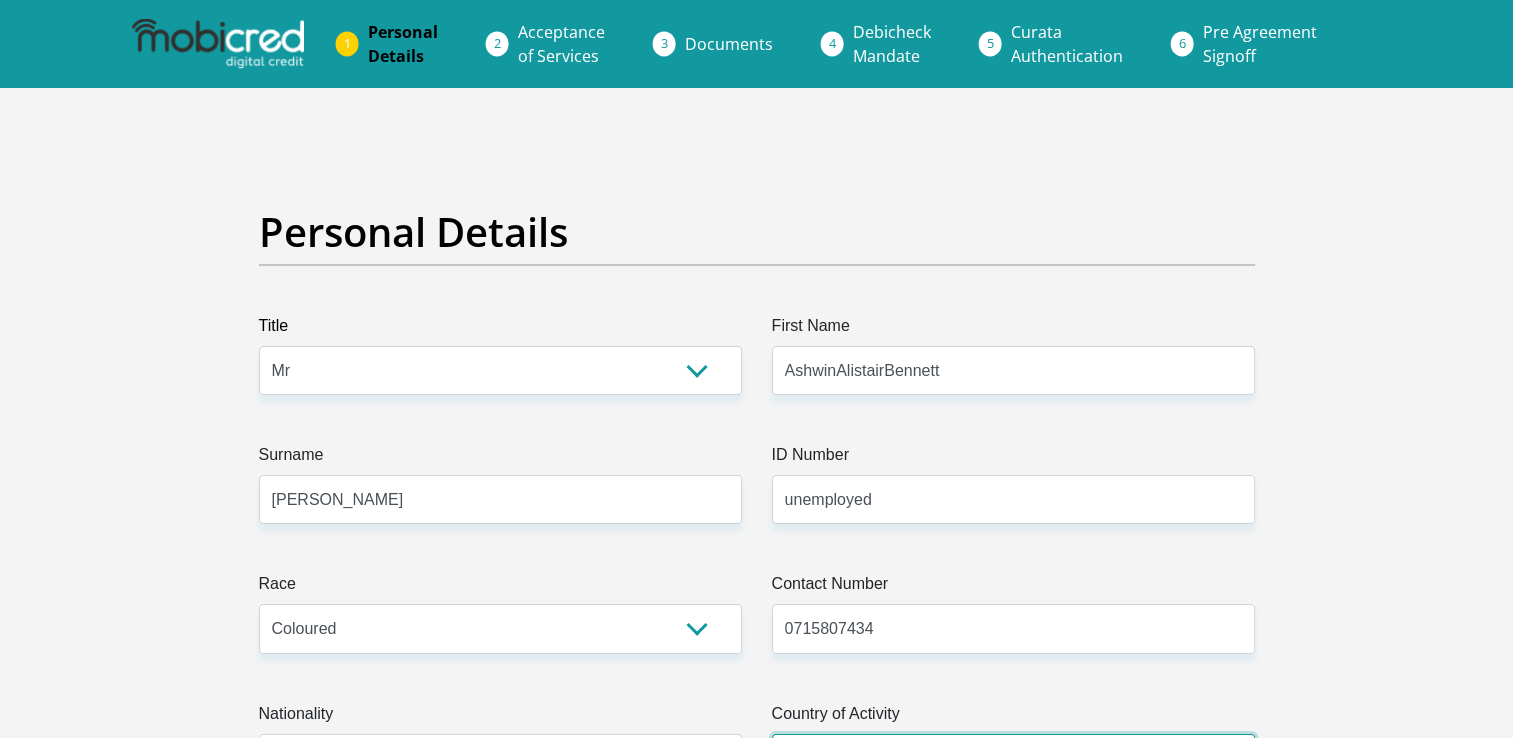 select on "ZAF" 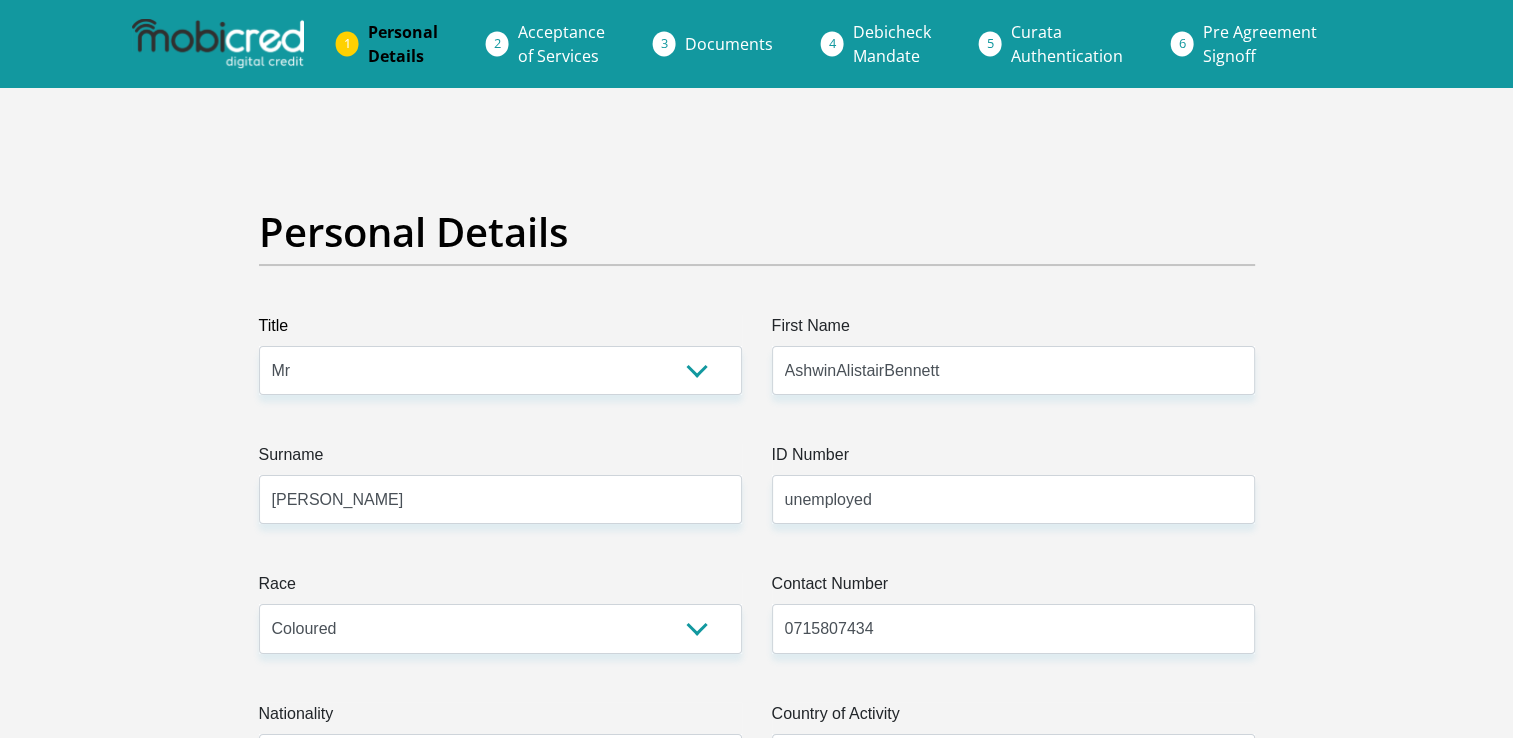 type on "[STREET_ADDRESS]" 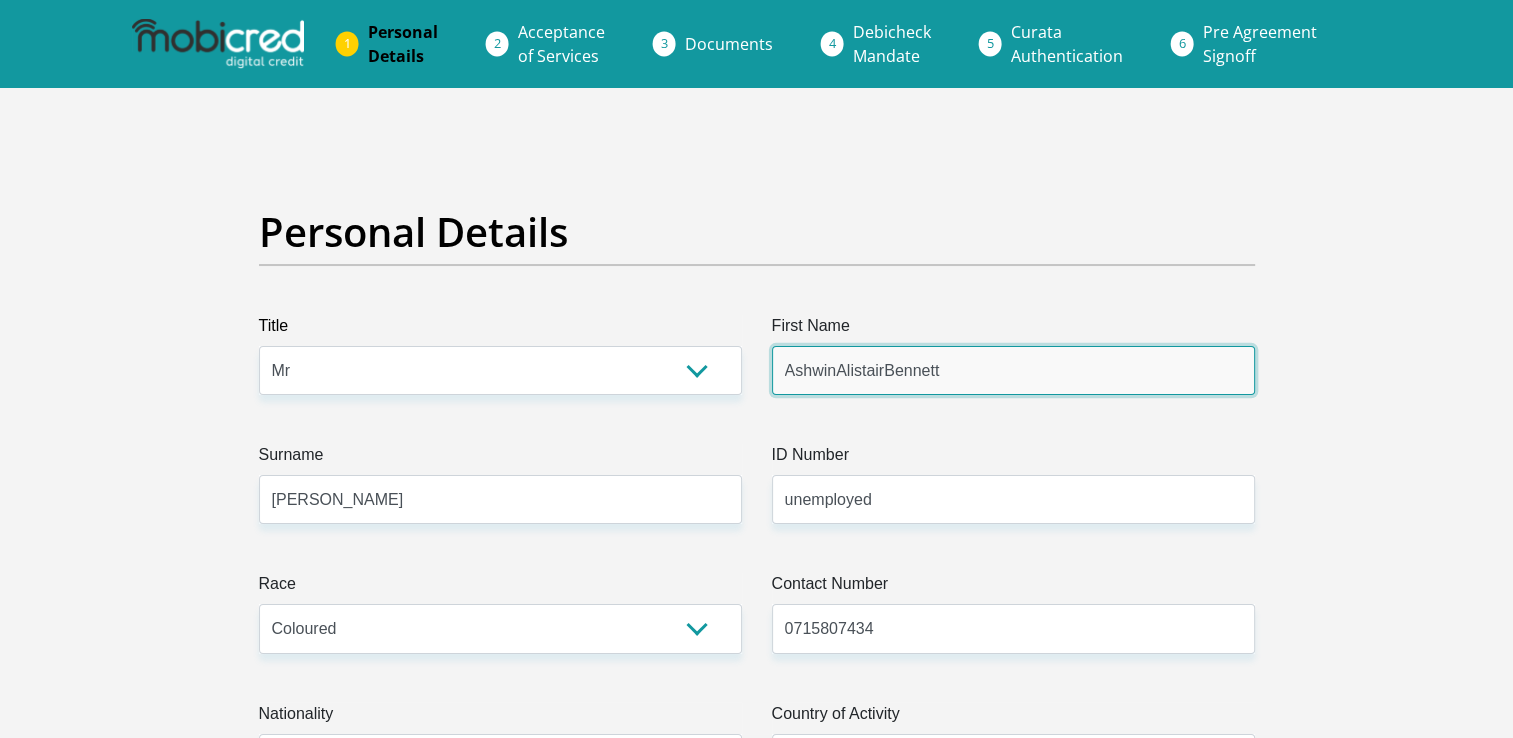 type 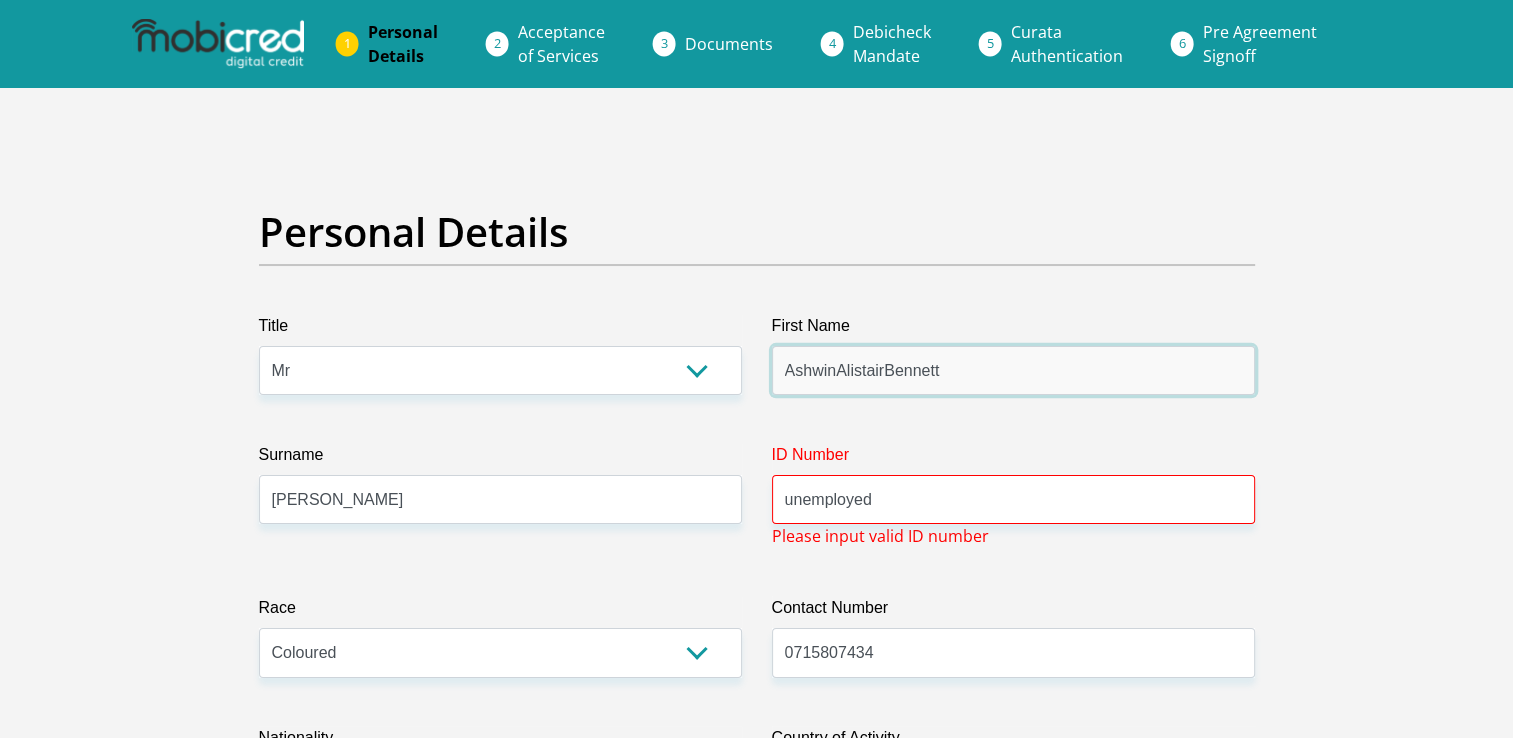 type on "Ashwin" 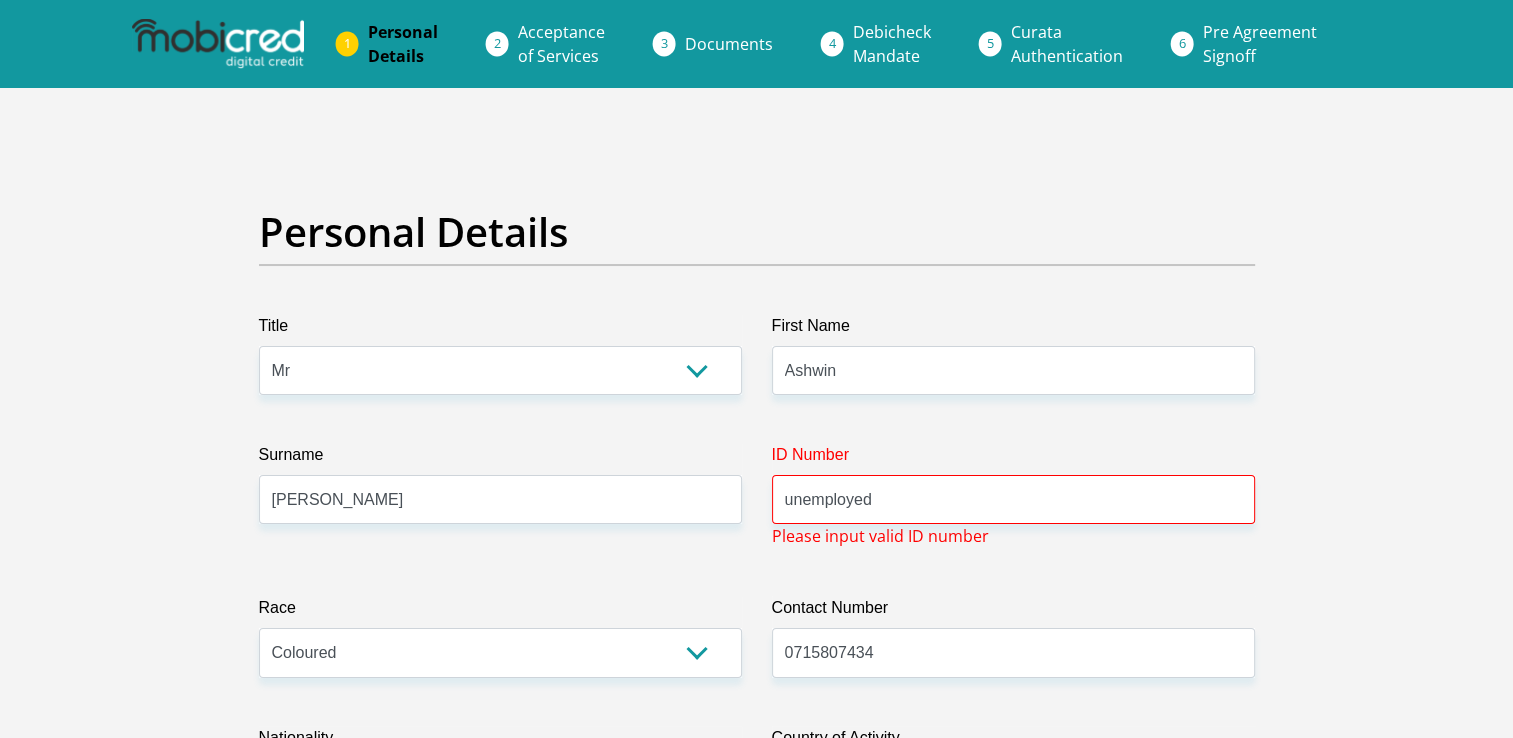select on "Western Cape" 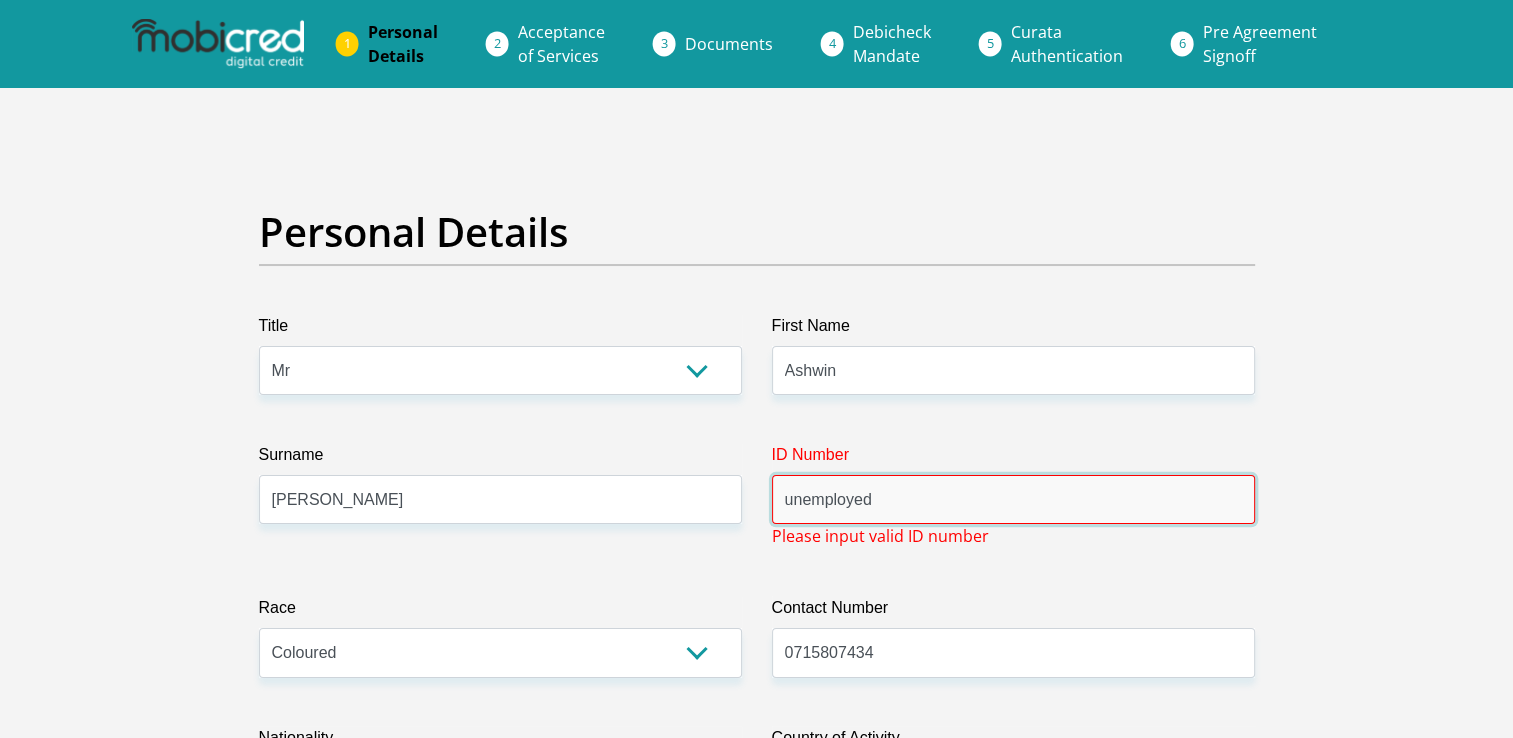 drag, startPoint x: 909, startPoint y: 501, endPoint x: 200, endPoint y: 346, distance: 725.7451 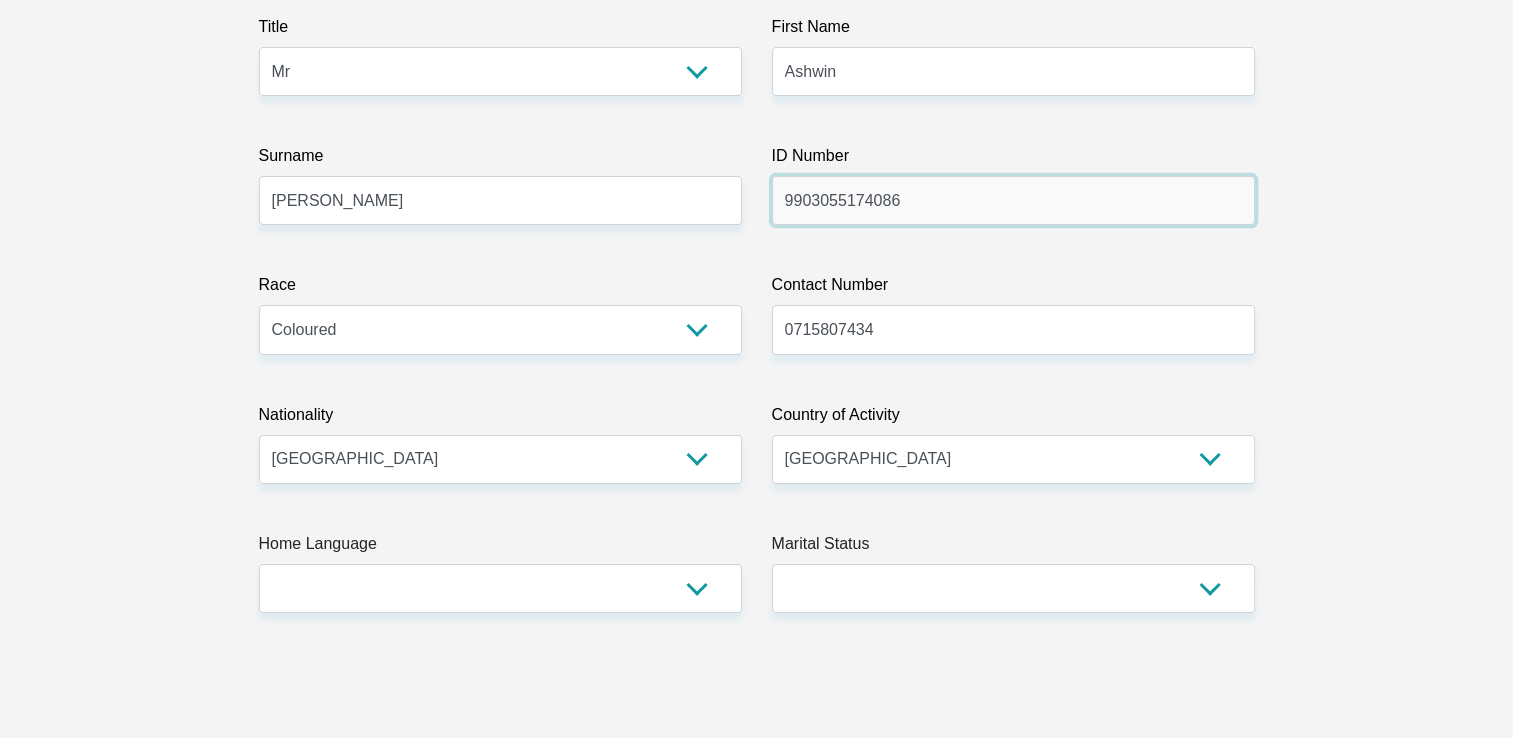 scroll, scrollTop: 300, scrollLeft: 0, axis: vertical 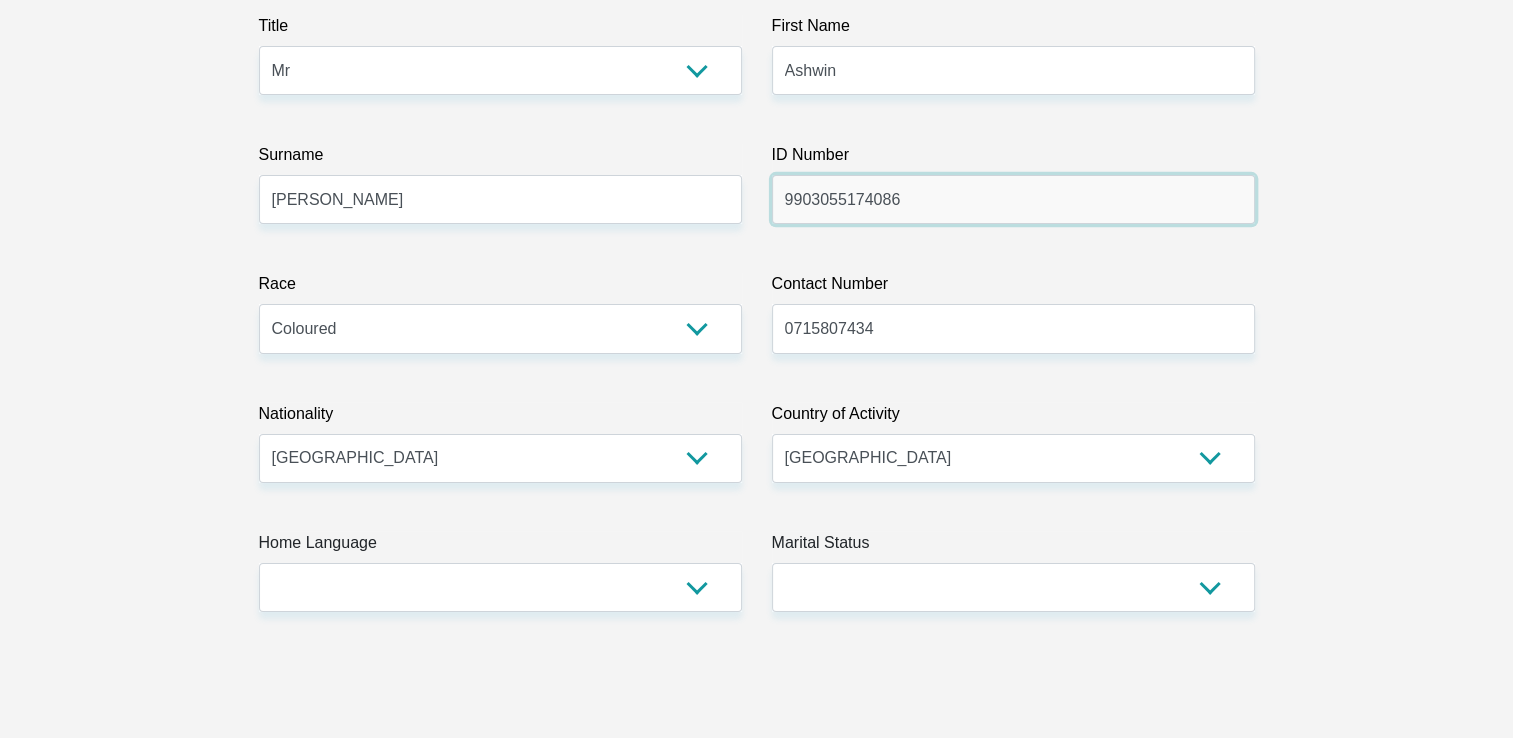 type on "9903055174086" 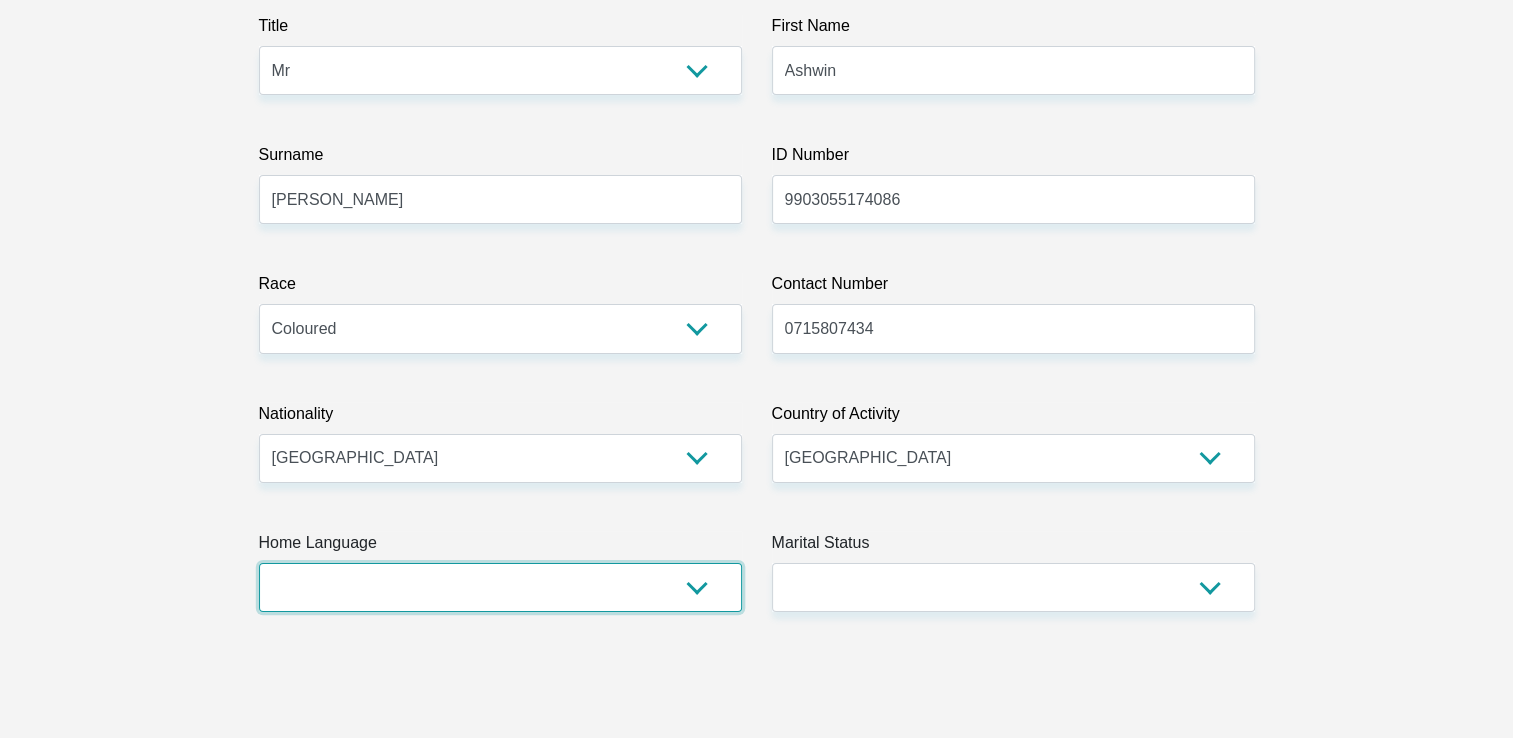click on "Afrikaans
English
Sepedi
South Ndebele
Southern Sotho
Swati
Tsonga
Tswana
Venda
Xhosa
Zulu
Other" at bounding box center [500, 587] 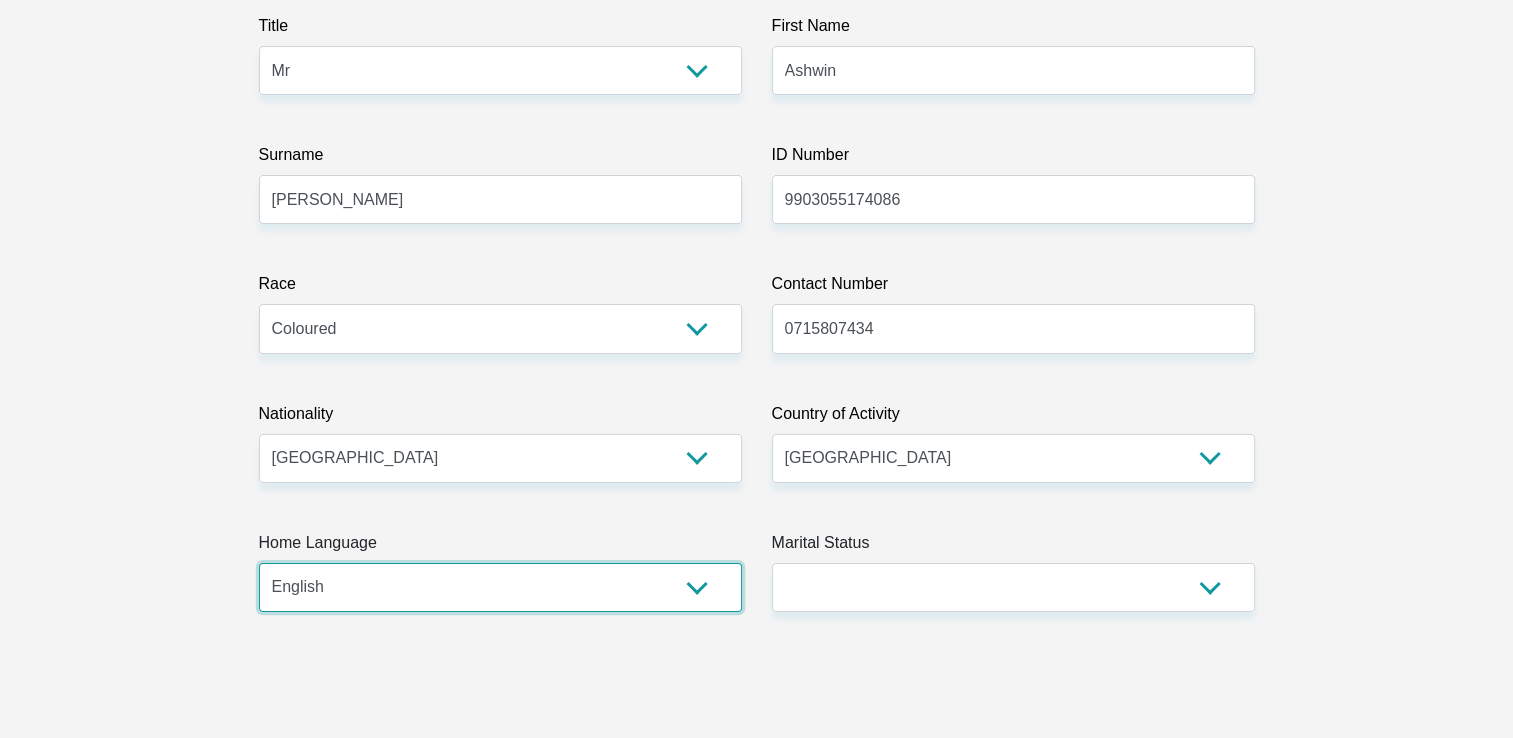 click on "Afrikaans
English
Sepedi
South Ndebele
Southern Sotho
Swati
Tsonga
Tswana
Venda
Xhosa
Zulu
Other" at bounding box center (500, 587) 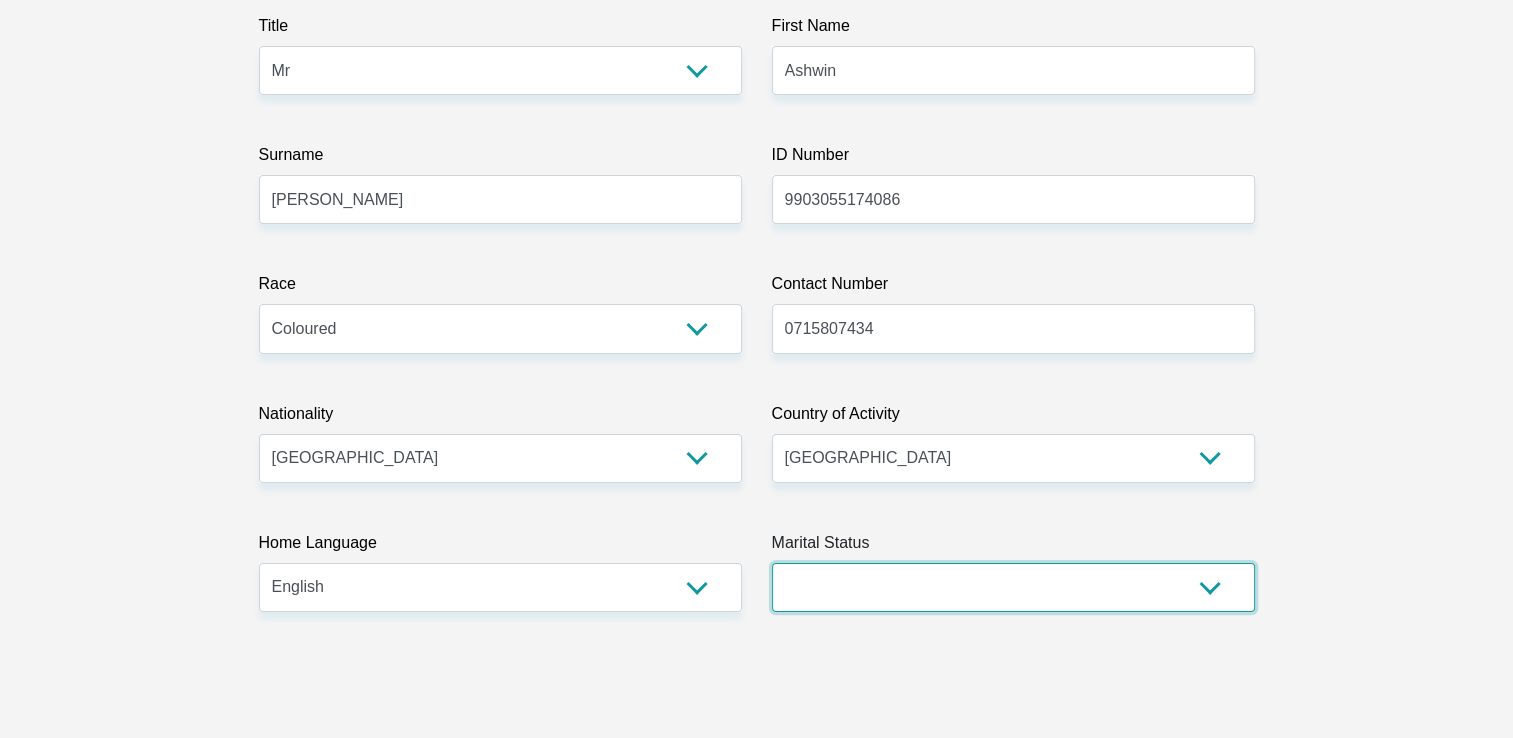 click on "Married ANC
Single
Divorced
Widowed
Married COP or Customary Law" at bounding box center [1013, 587] 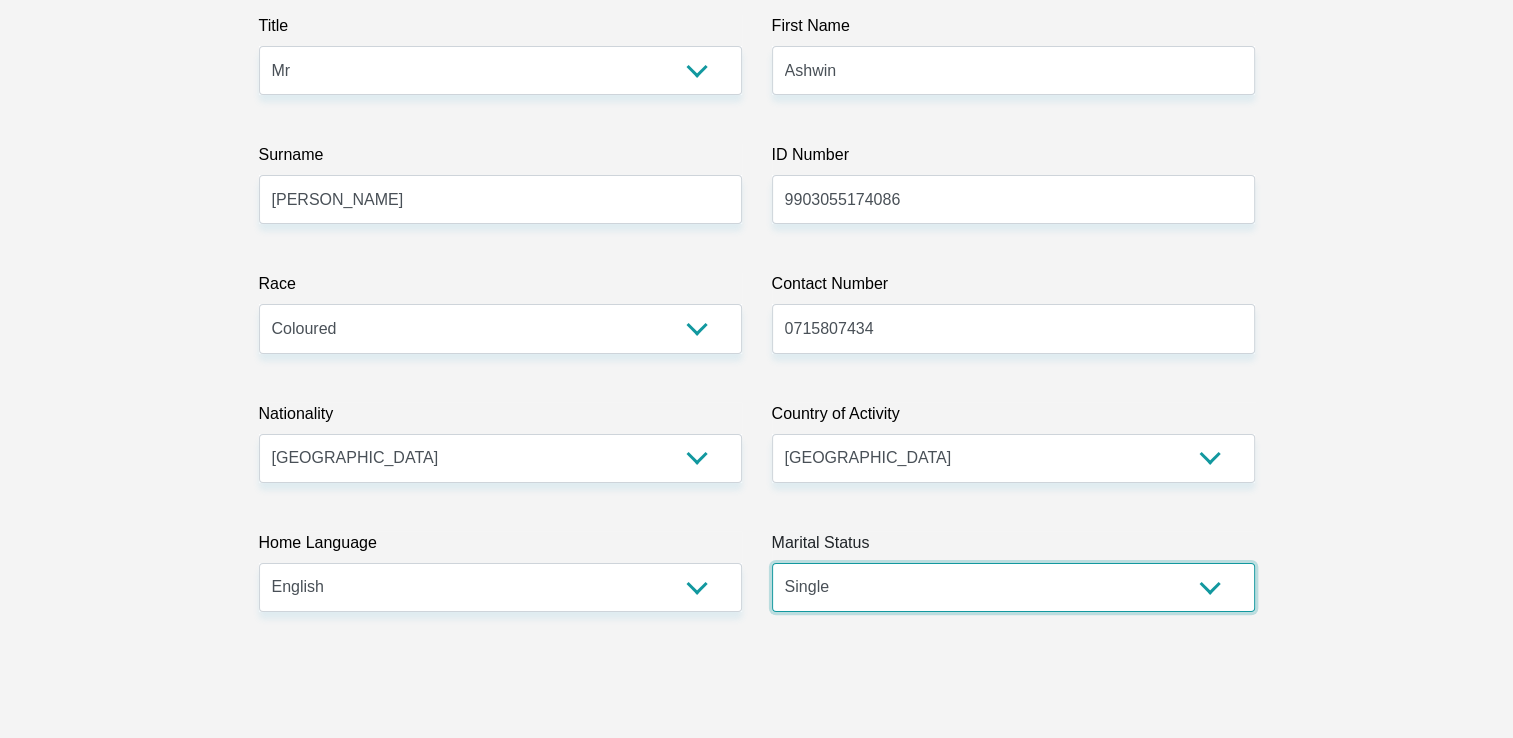 click on "Married ANC
Single
Divorced
Widowed
Married COP or Customary Law" at bounding box center [1013, 587] 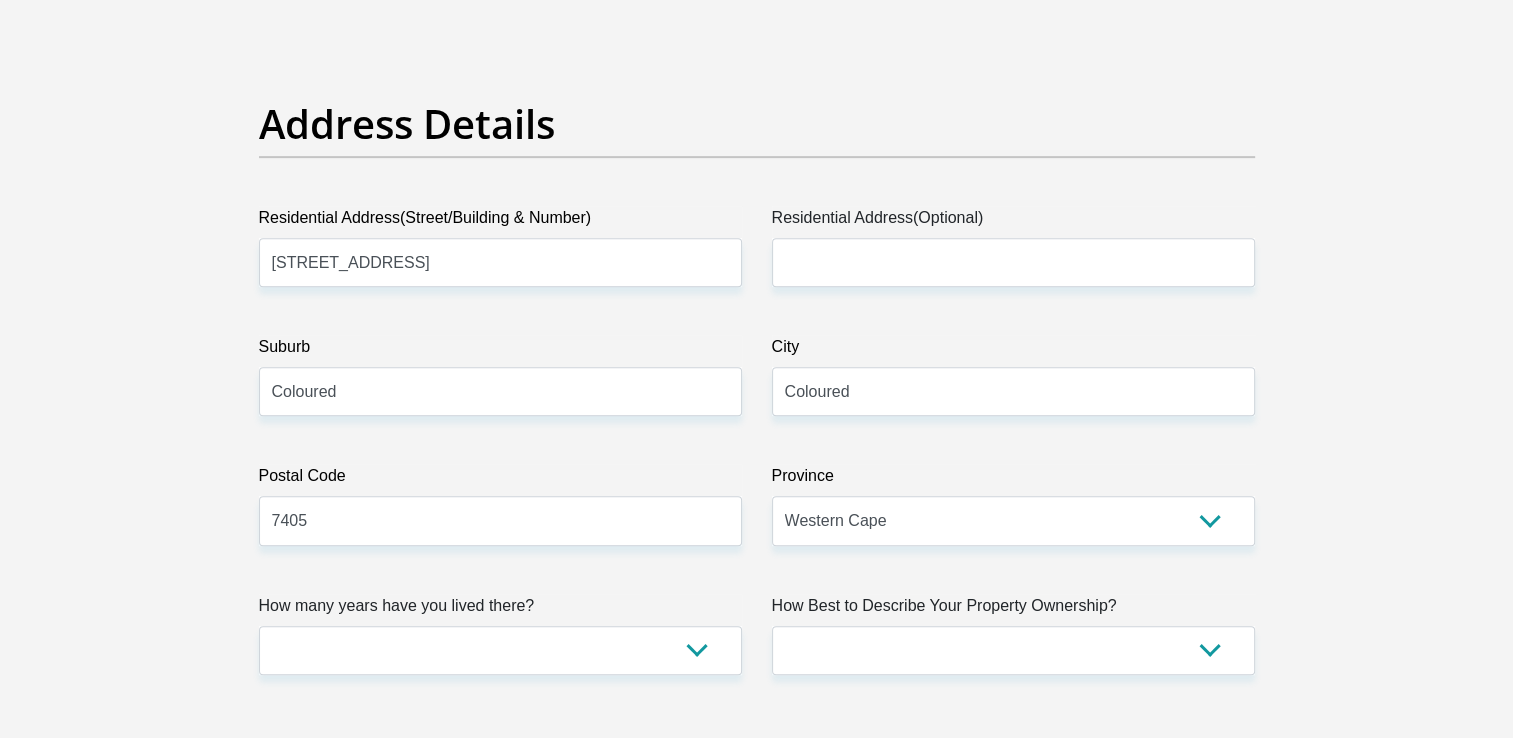 scroll, scrollTop: 1100, scrollLeft: 0, axis: vertical 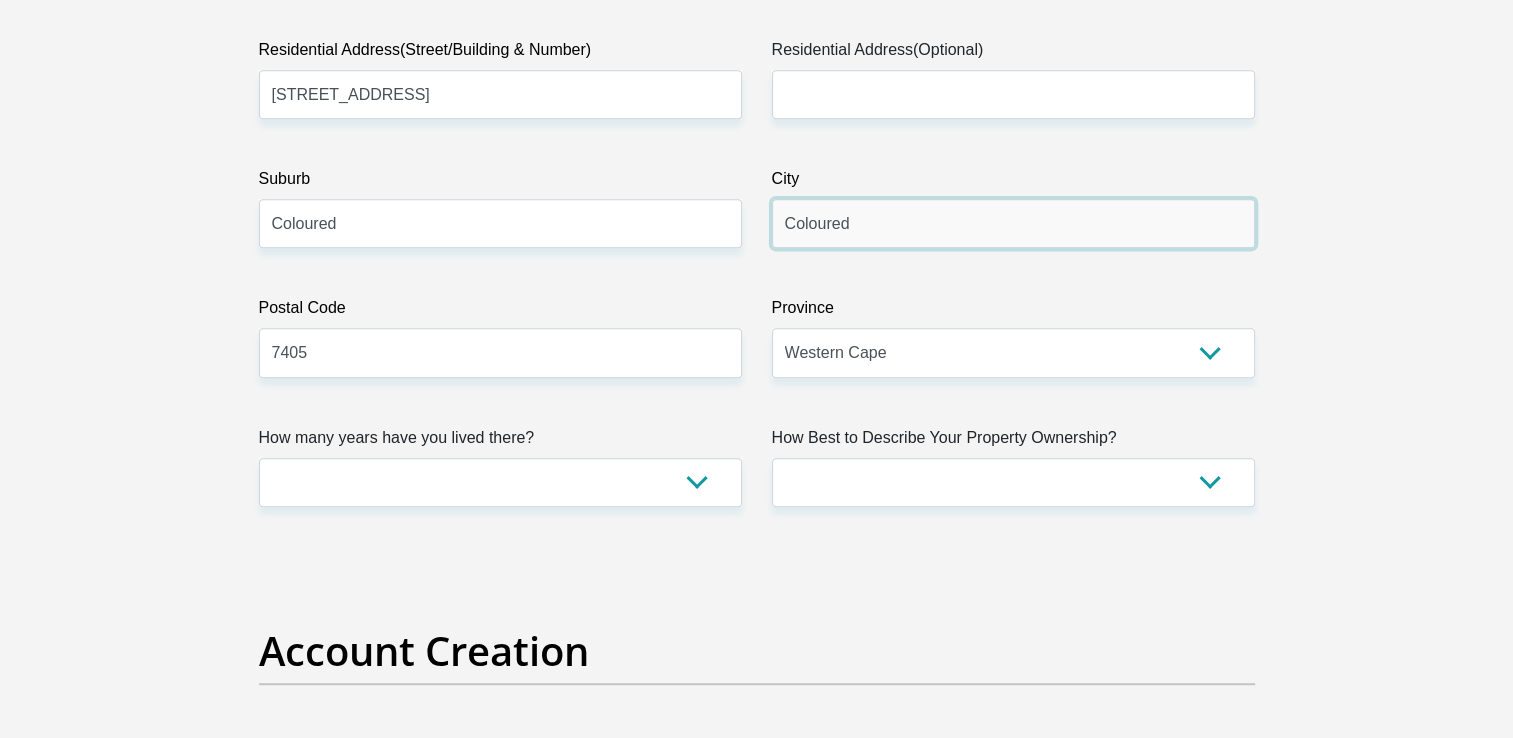 drag, startPoint x: 888, startPoint y: 219, endPoint x: 69, endPoint y: 203, distance: 819.15625 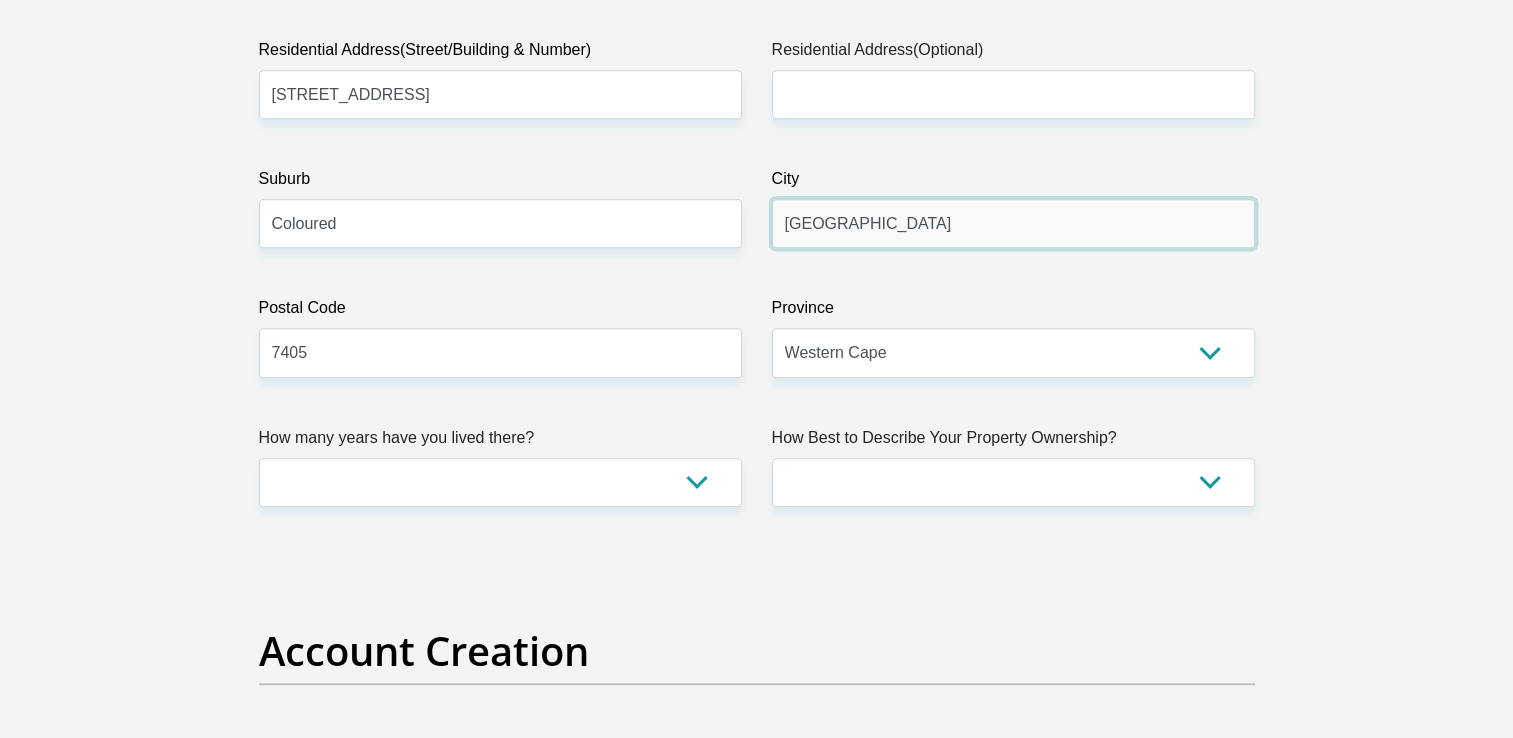 type on "[GEOGRAPHIC_DATA]" 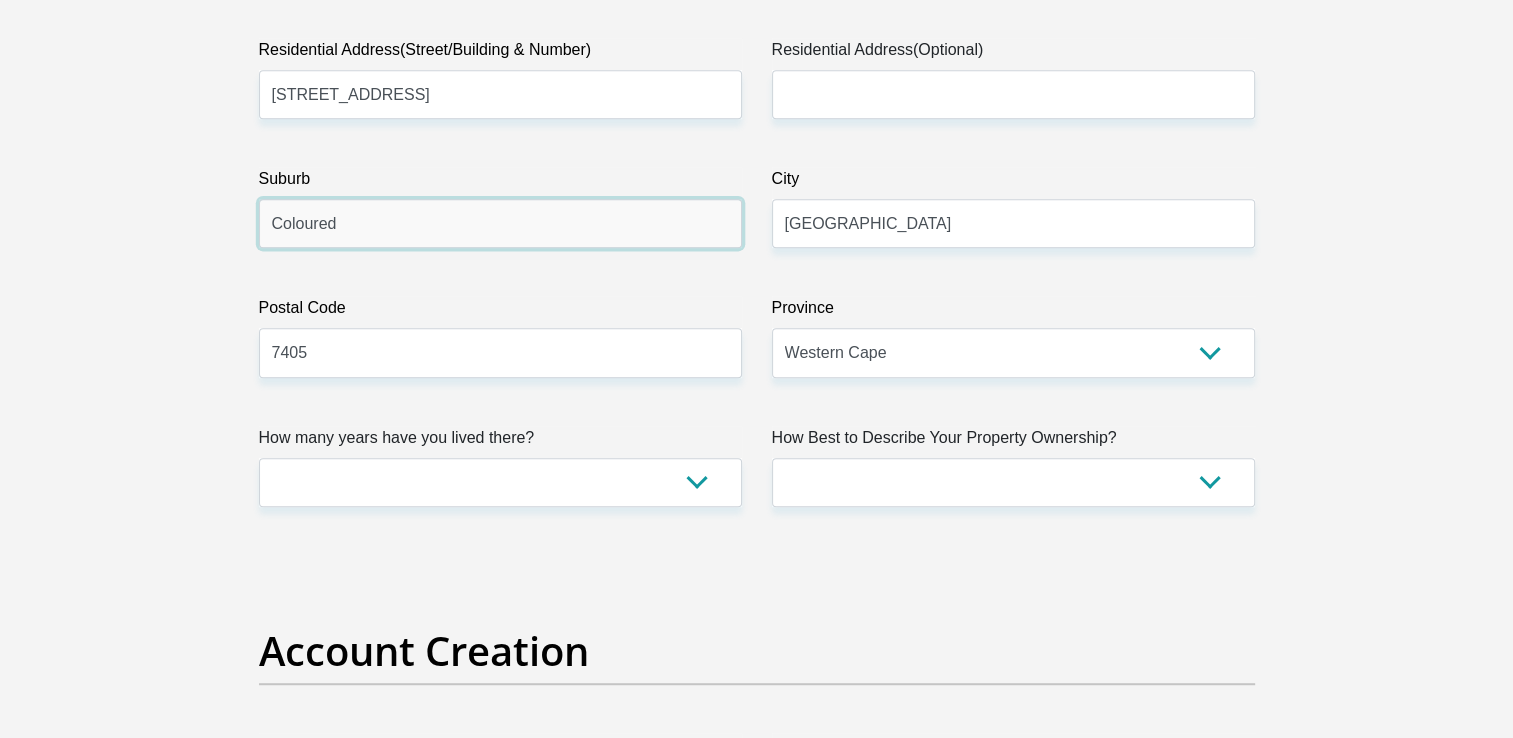 click on "Coloured" at bounding box center [500, 223] 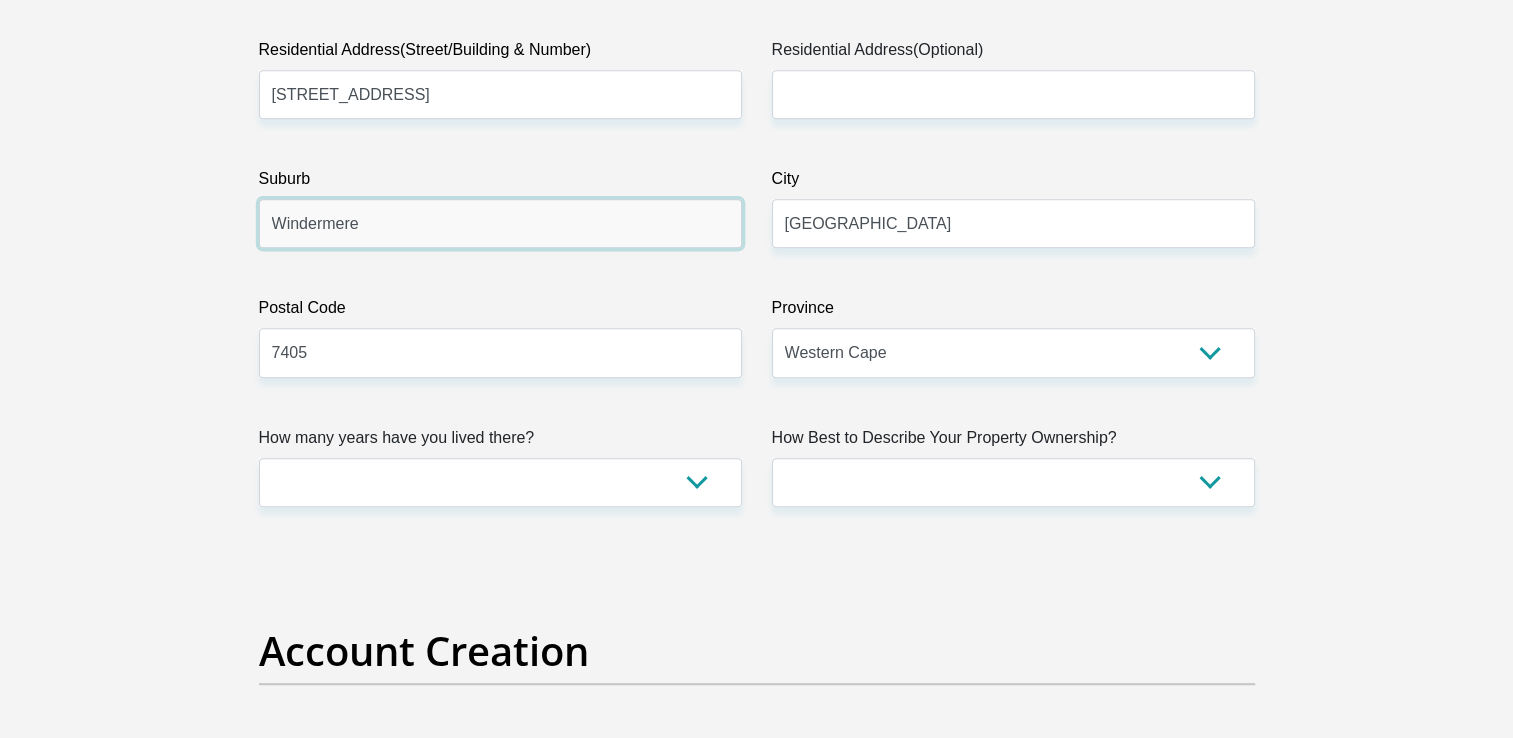 type on "Windermere" 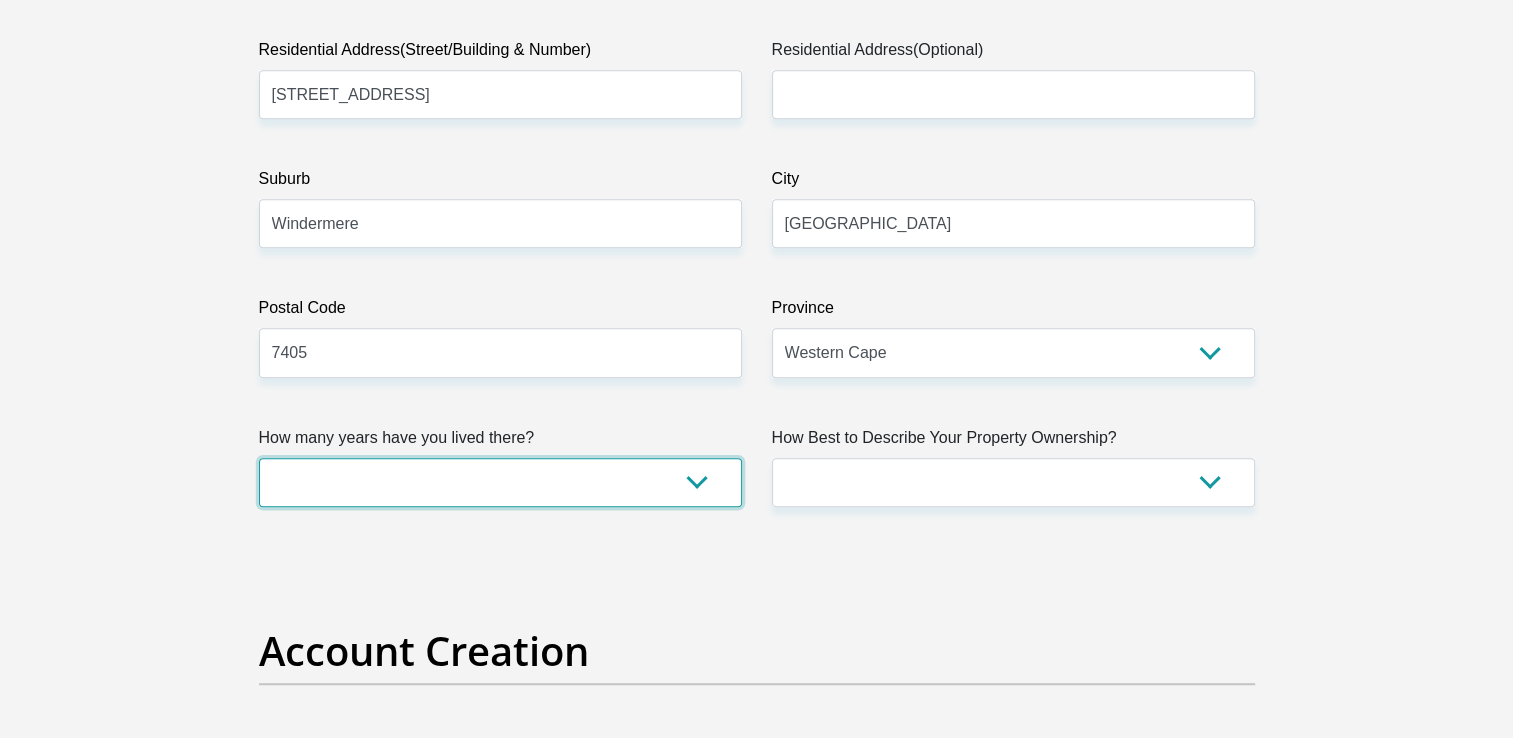 click on "less than 1 year
1-3 years
3-5 years
5+ years" at bounding box center (500, 482) 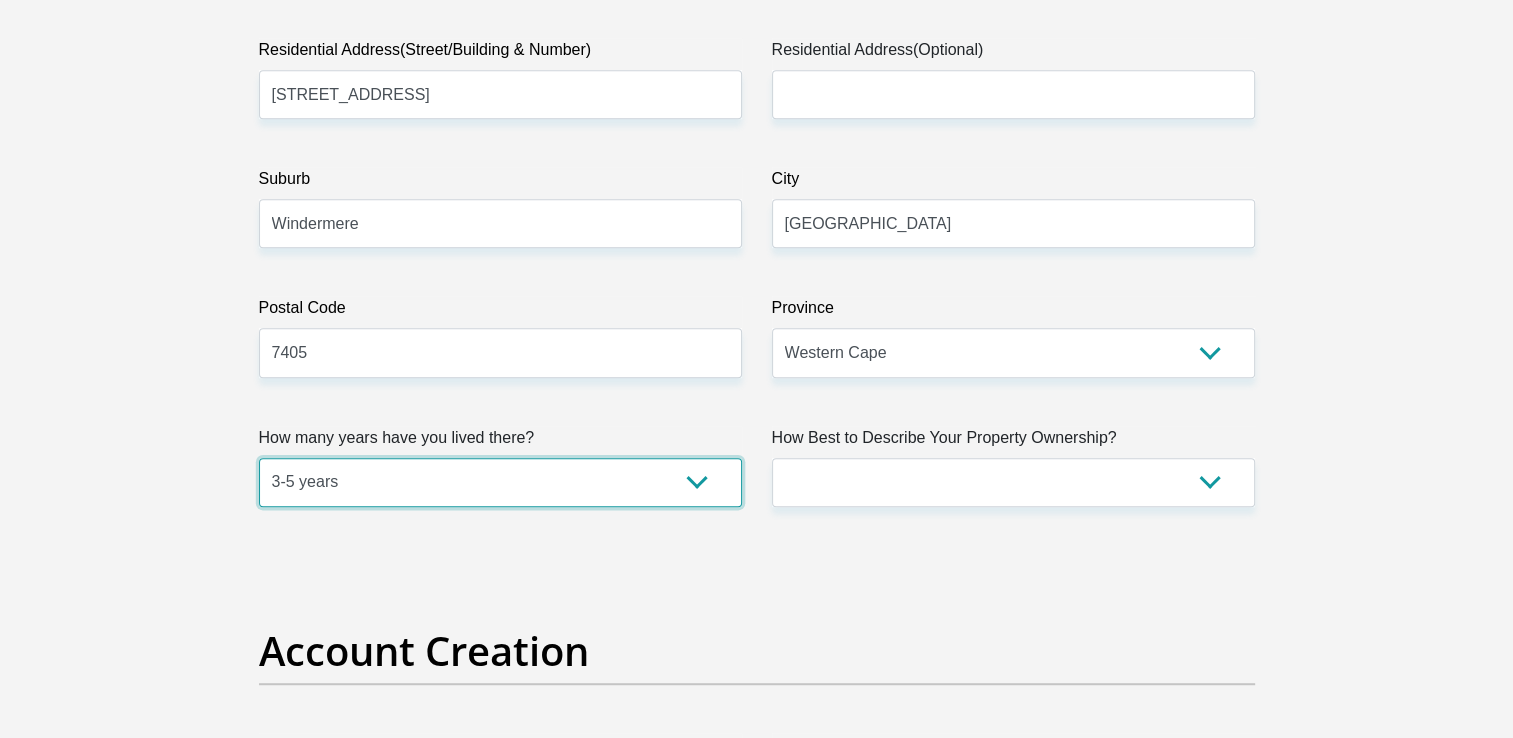 click on "less than 1 year
1-3 years
3-5 years
5+ years" at bounding box center (500, 482) 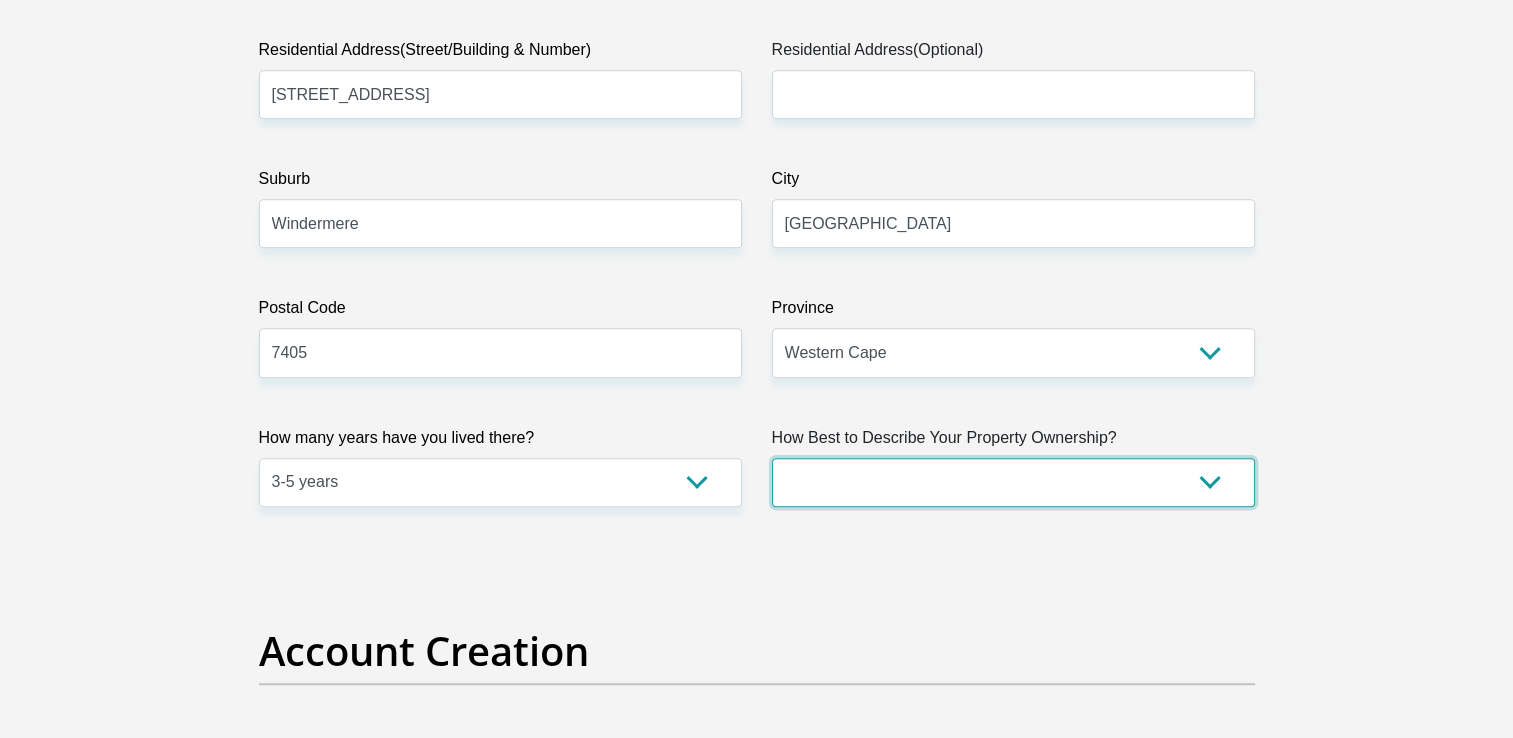click on "Owned
Rented
Family Owned
Company Dwelling" at bounding box center (1013, 482) 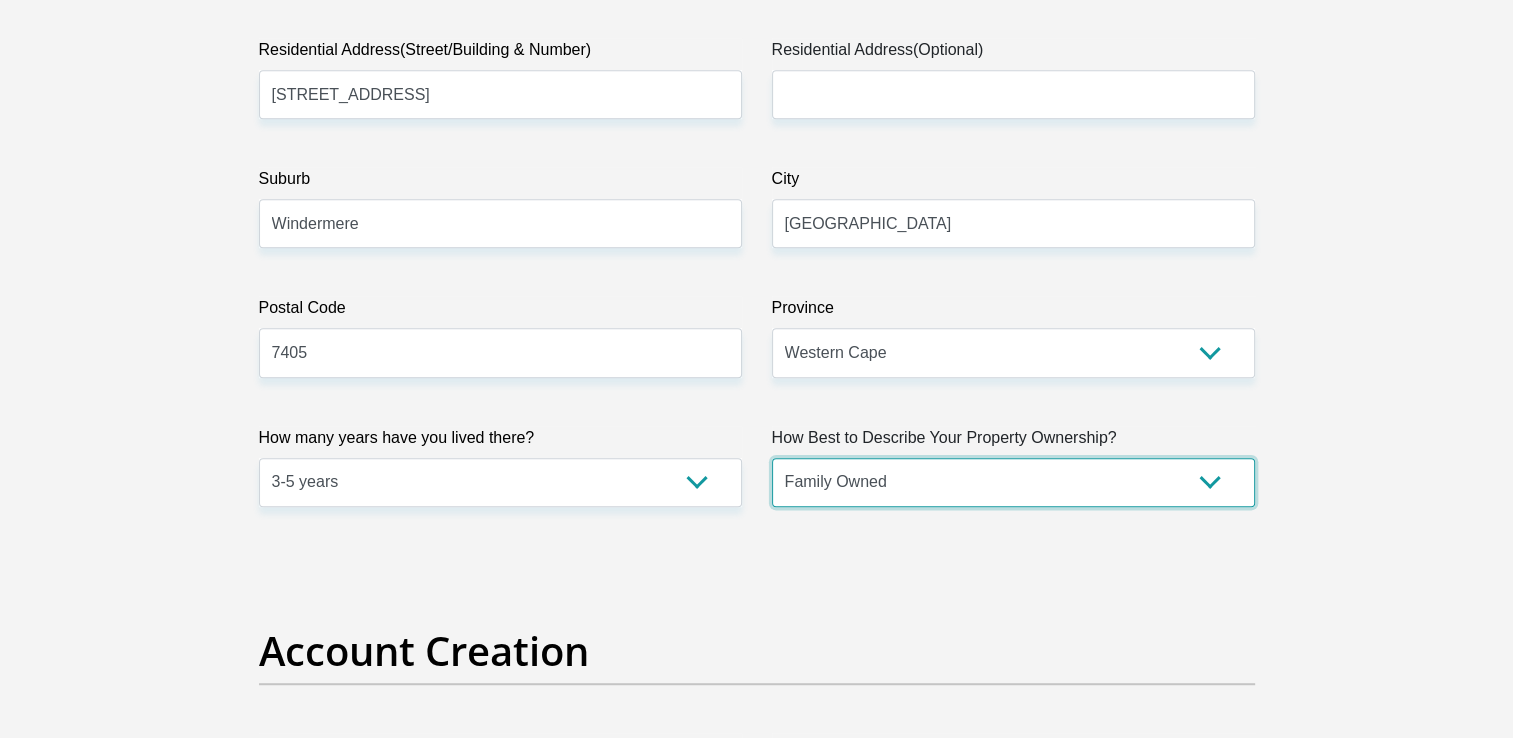 click on "Owned
Rented
Family Owned
Company Dwelling" at bounding box center (1013, 482) 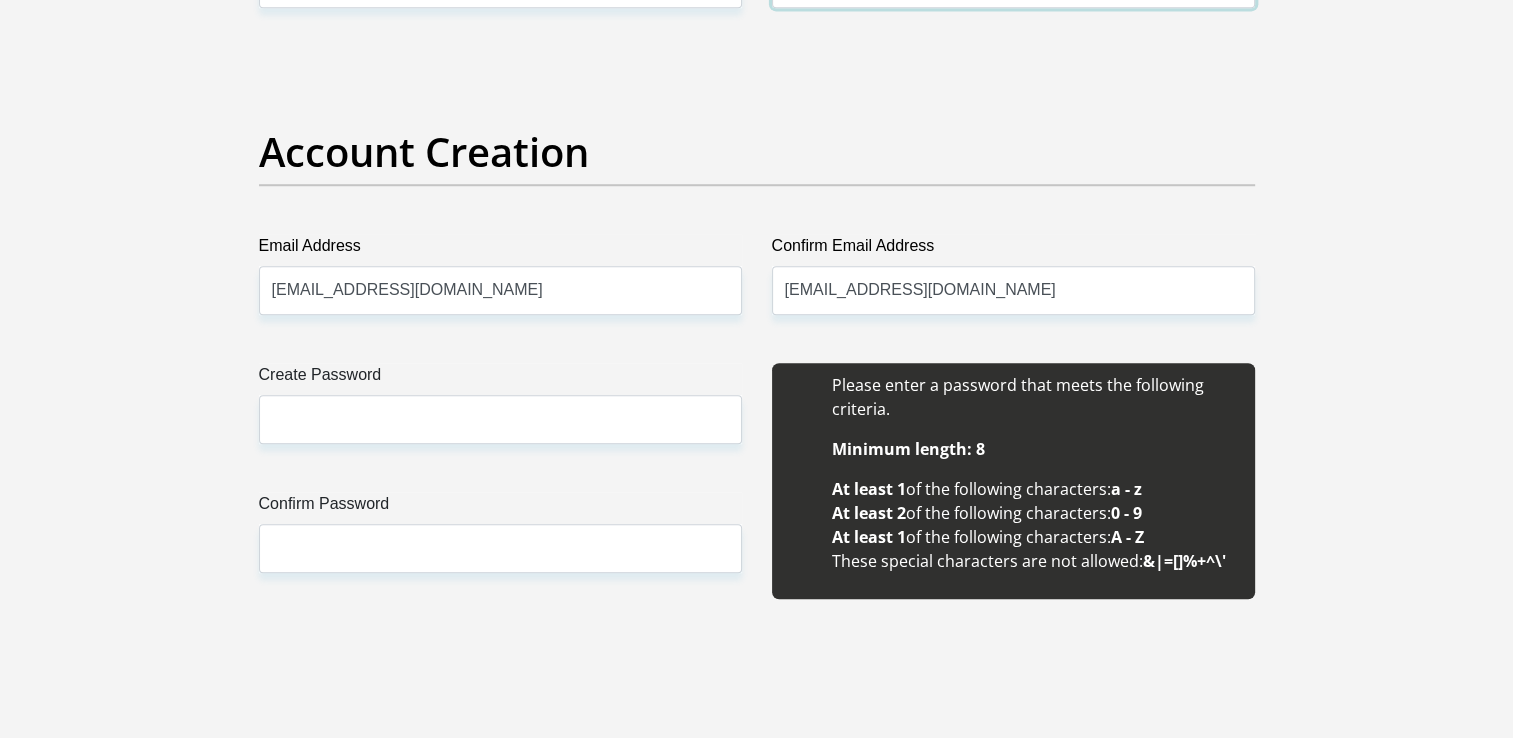 scroll, scrollTop: 1600, scrollLeft: 0, axis: vertical 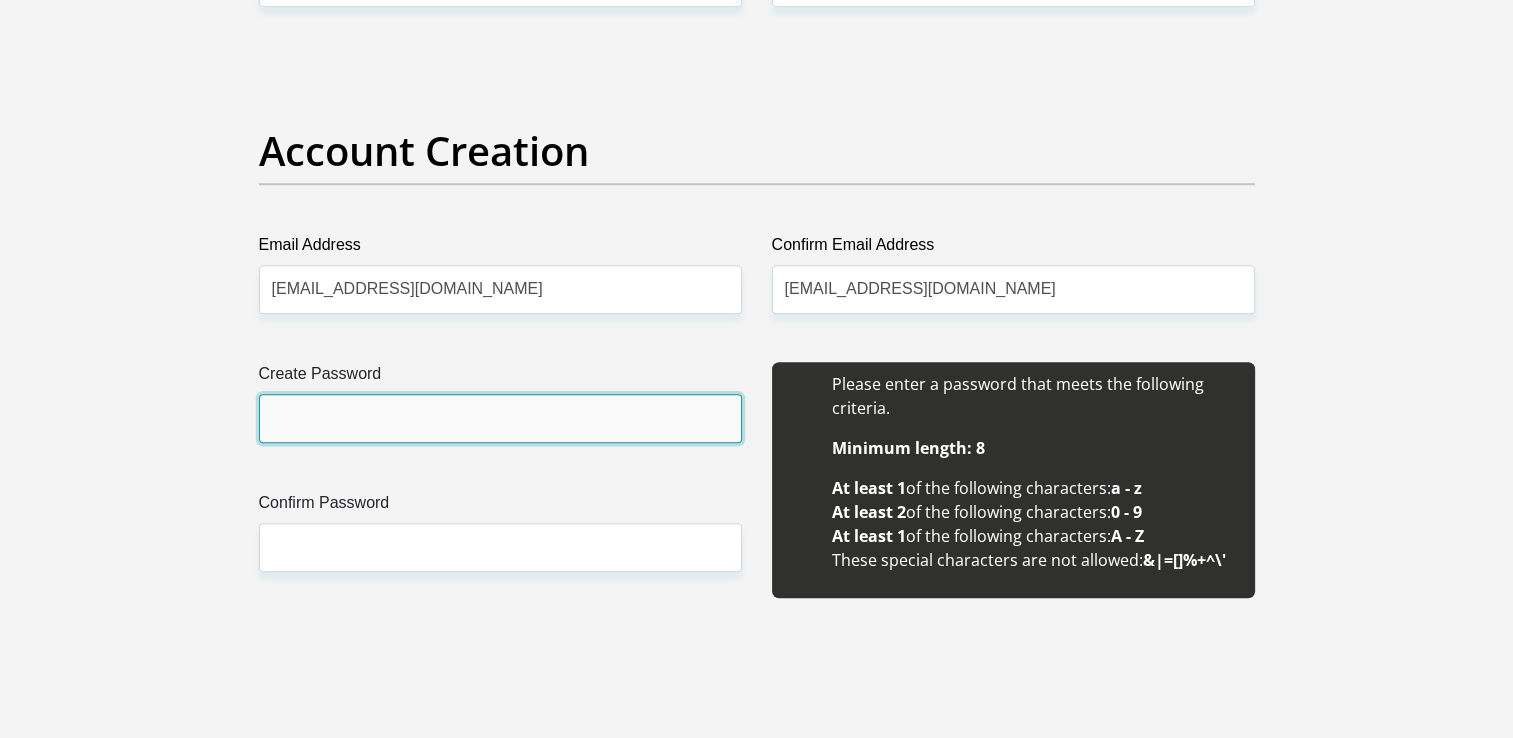 click on "Create Password" at bounding box center [500, 418] 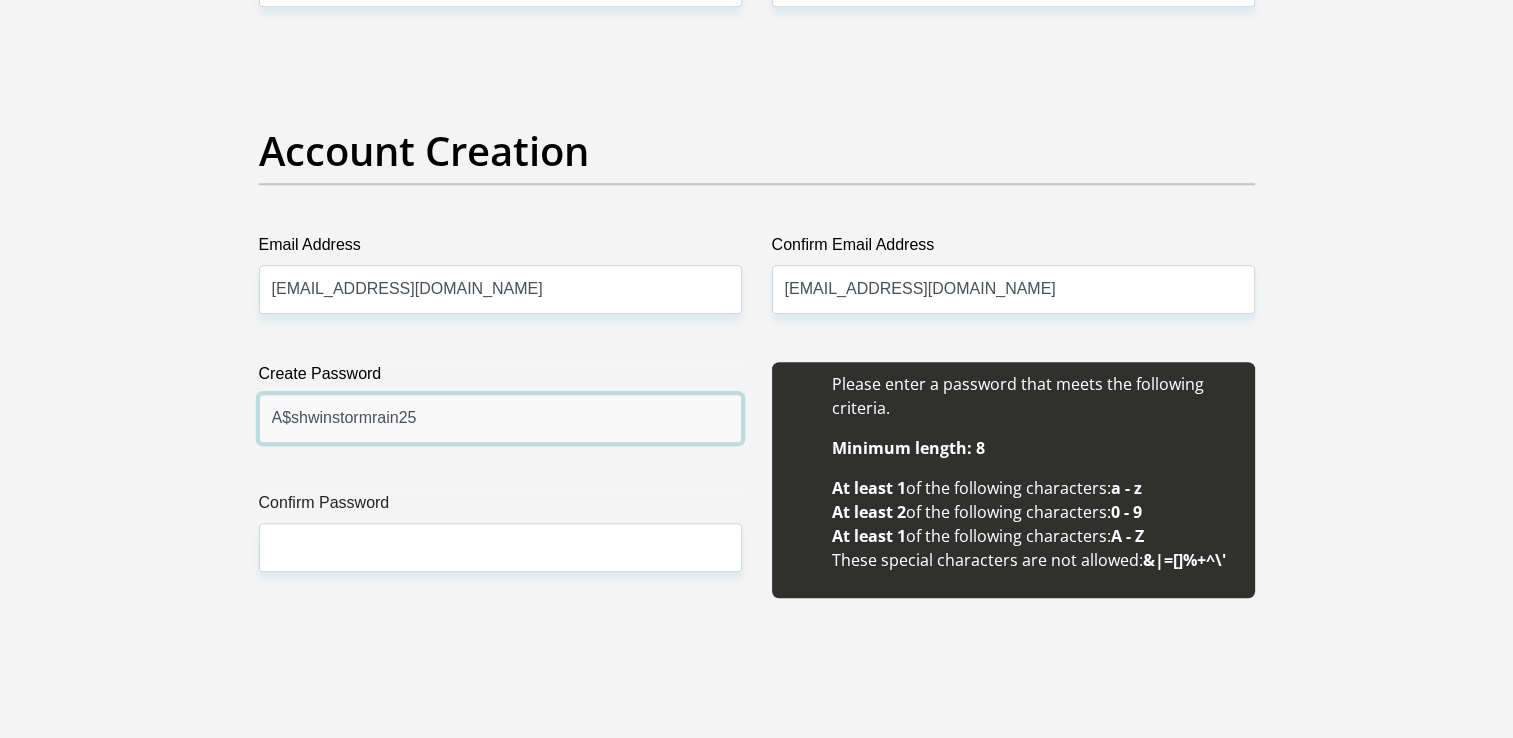 type on "A$shwinstormrain25" 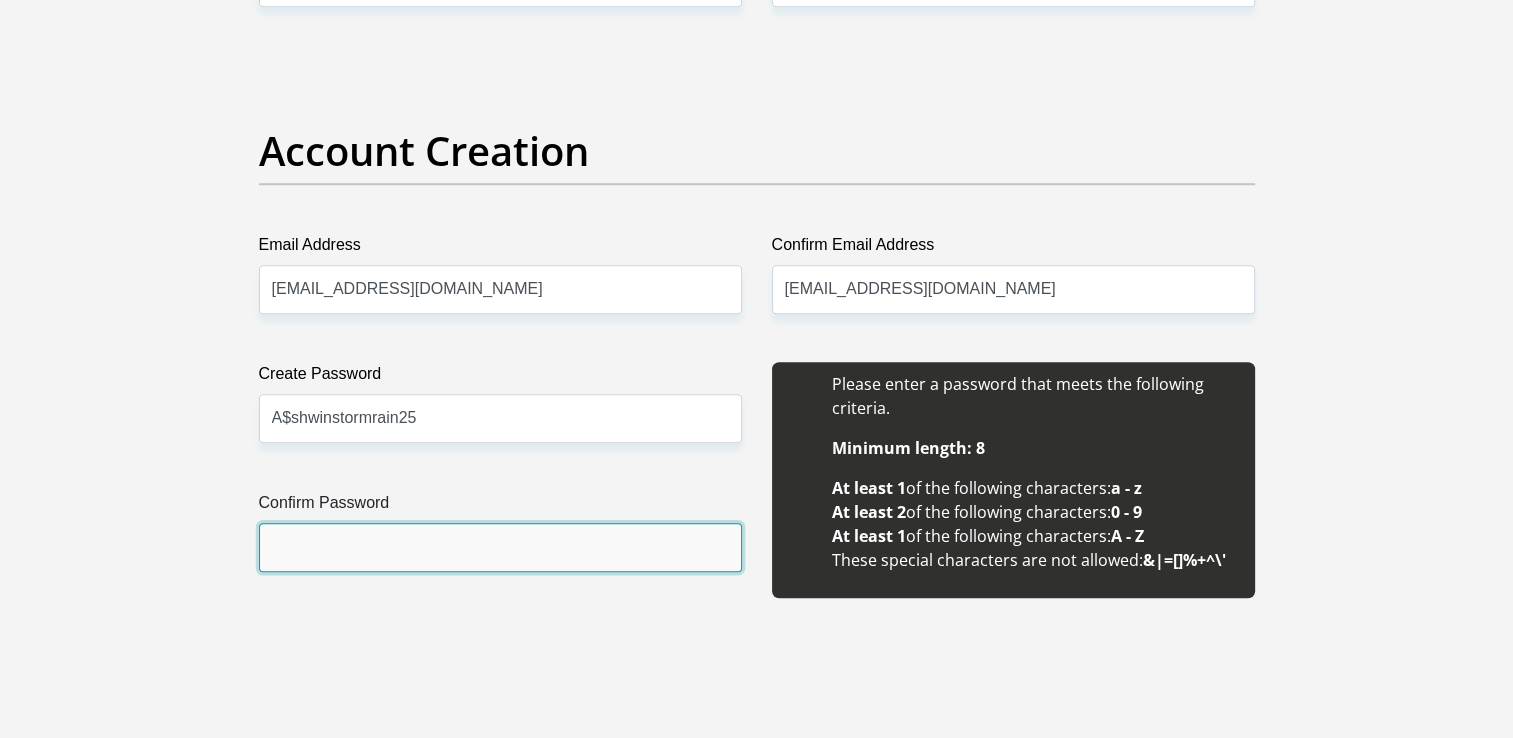 click on "Confirm Password" at bounding box center (500, 547) 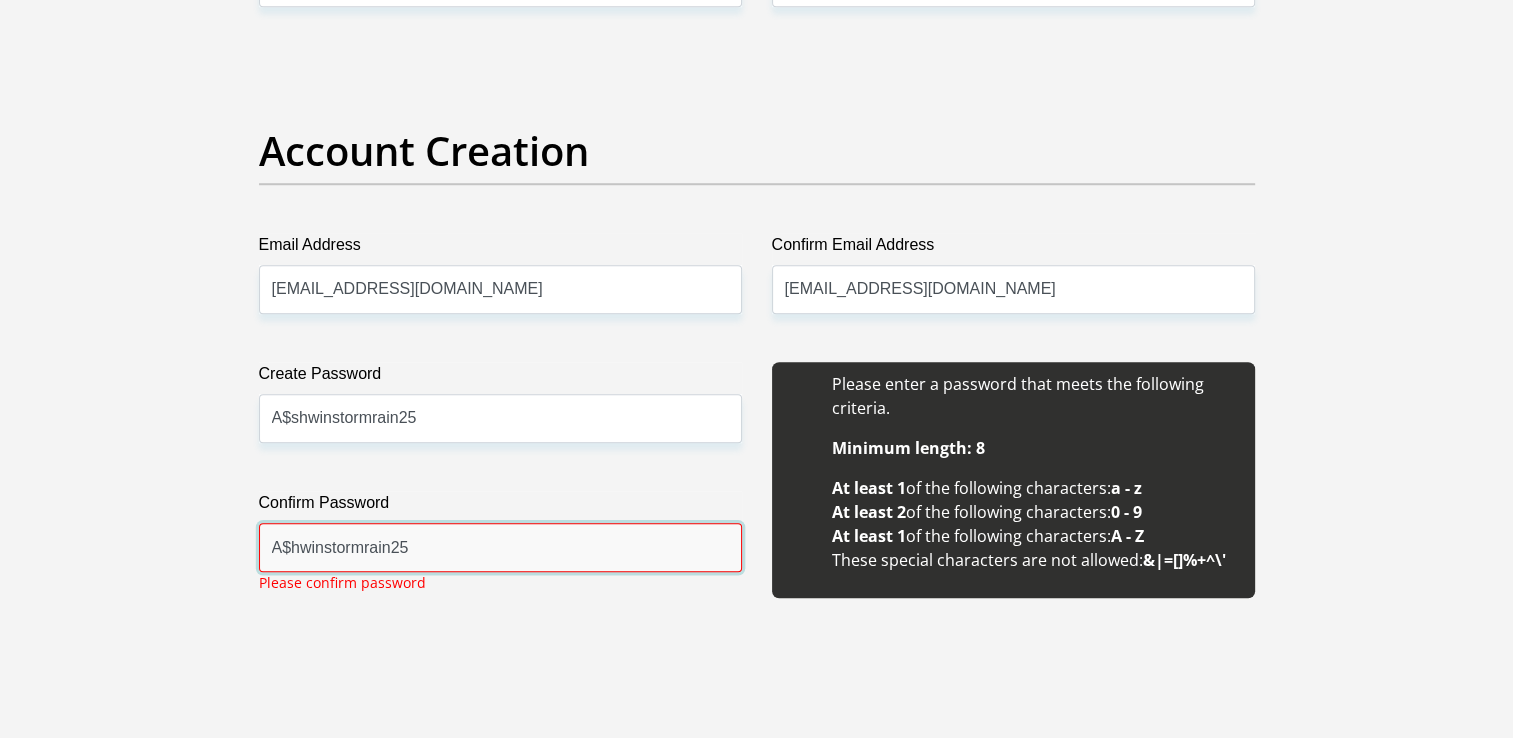type on "A$hwinstormrain25" 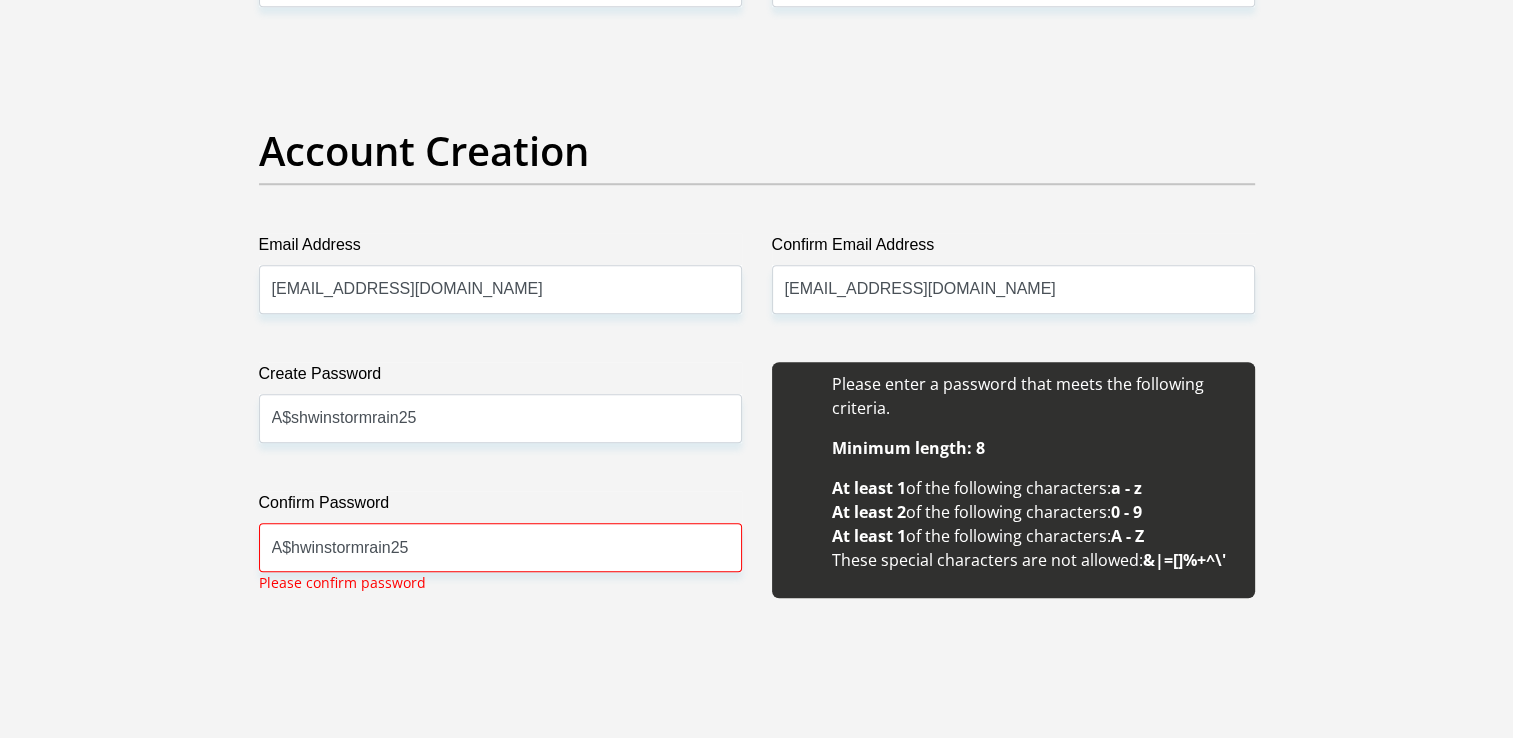 click on "Title
Mr
Ms
Mrs
Dr
[PERSON_NAME]
First Name
[PERSON_NAME]
Surname
[PERSON_NAME]
ID Number
9903055174086
Please input valid ID number
Race
Black
Coloured
Indian
White
Other
Contact Number
0715807434
Please input valid contact number
Nationality
[GEOGRAPHIC_DATA]
[GEOGRAPHIC_DATA]
[GEOGRAPHIC_DATA]  [GEOGRAPHIC_DATA]  [GEOGRAPHIC_DATA]" at bounding box center [757, 2003] 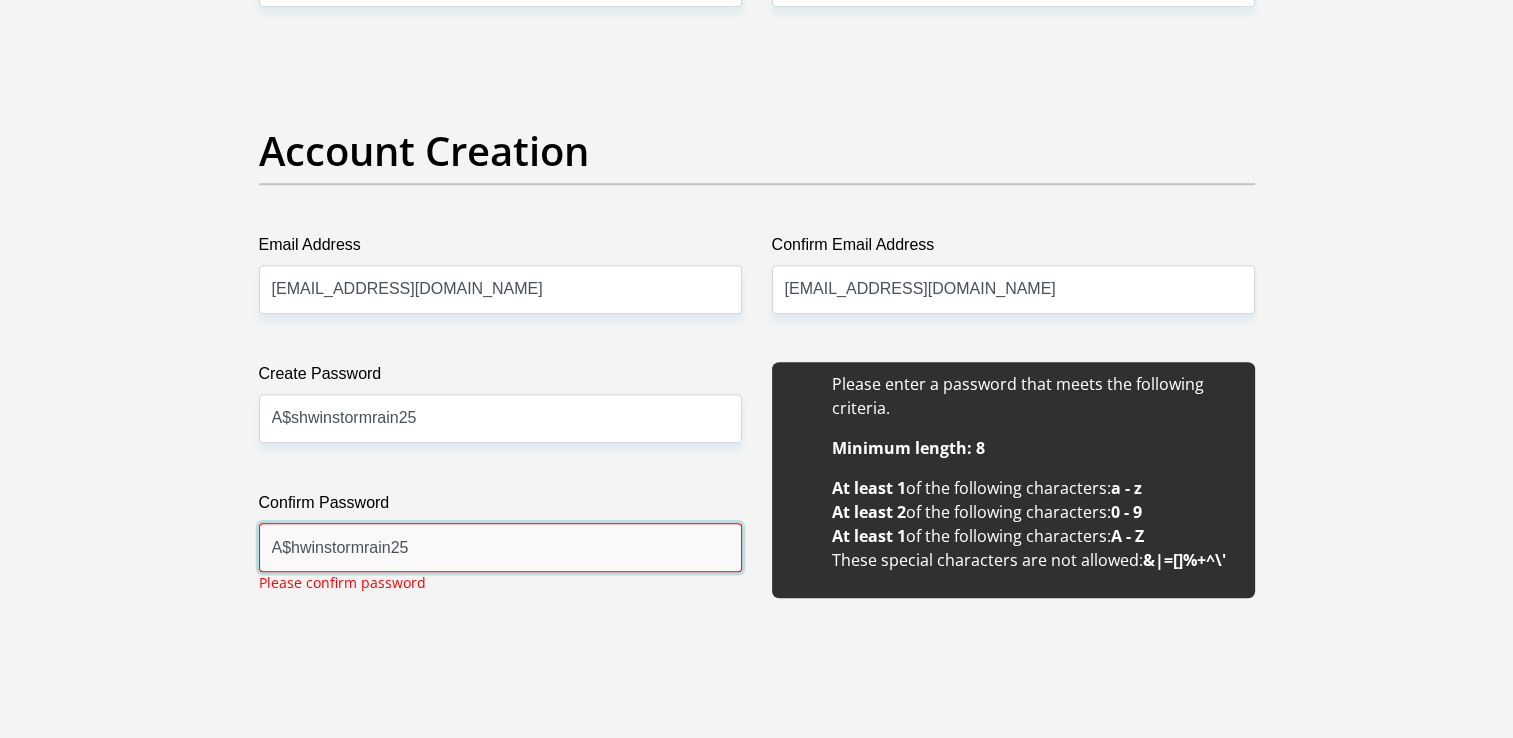 click on "A$hwinstormrain25" at bounding box center (500, 547) 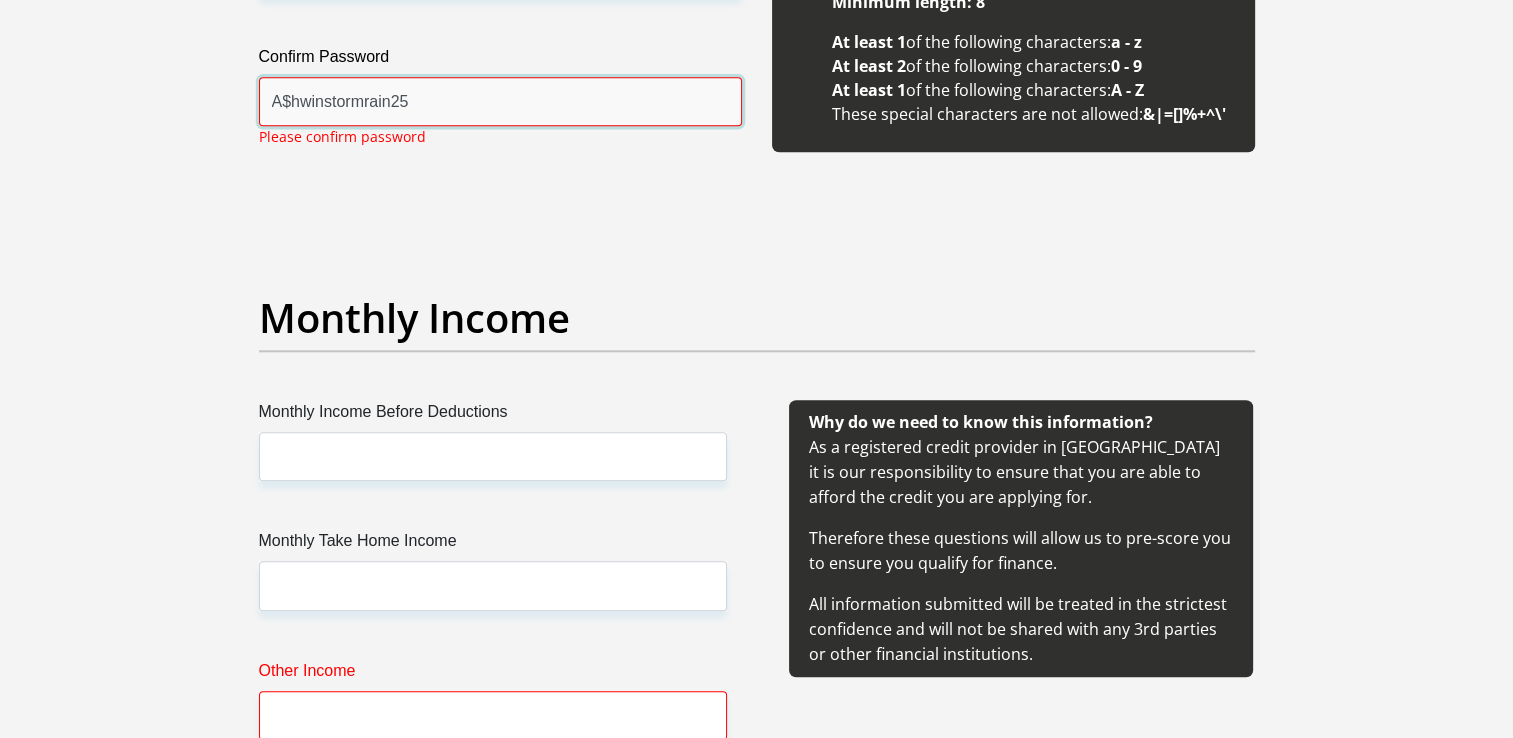 scroll, scrollTop: 2200, scrollLeft: 0, axis: vertical 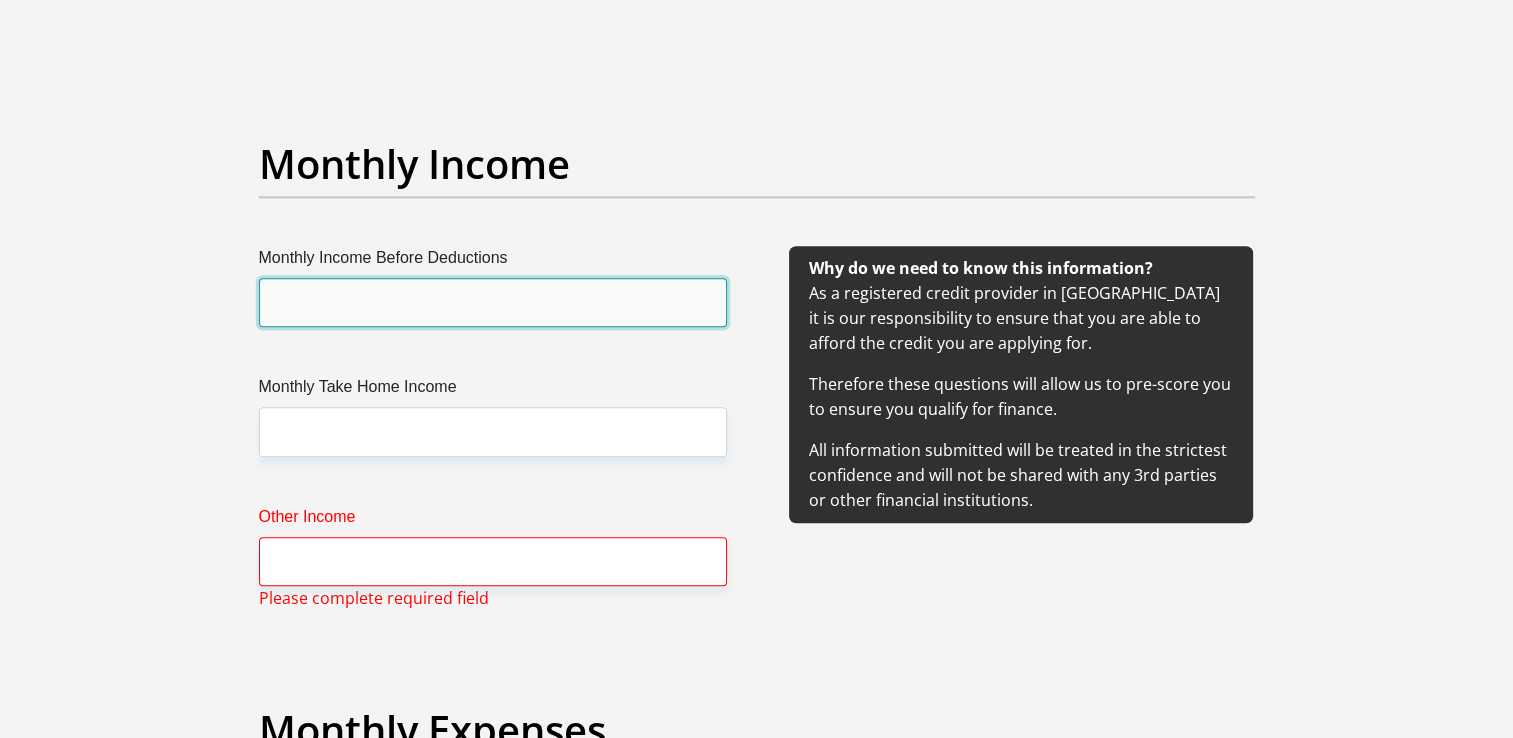 click on "Monthly Income Before Deductions" at bounding box center (493, 302) 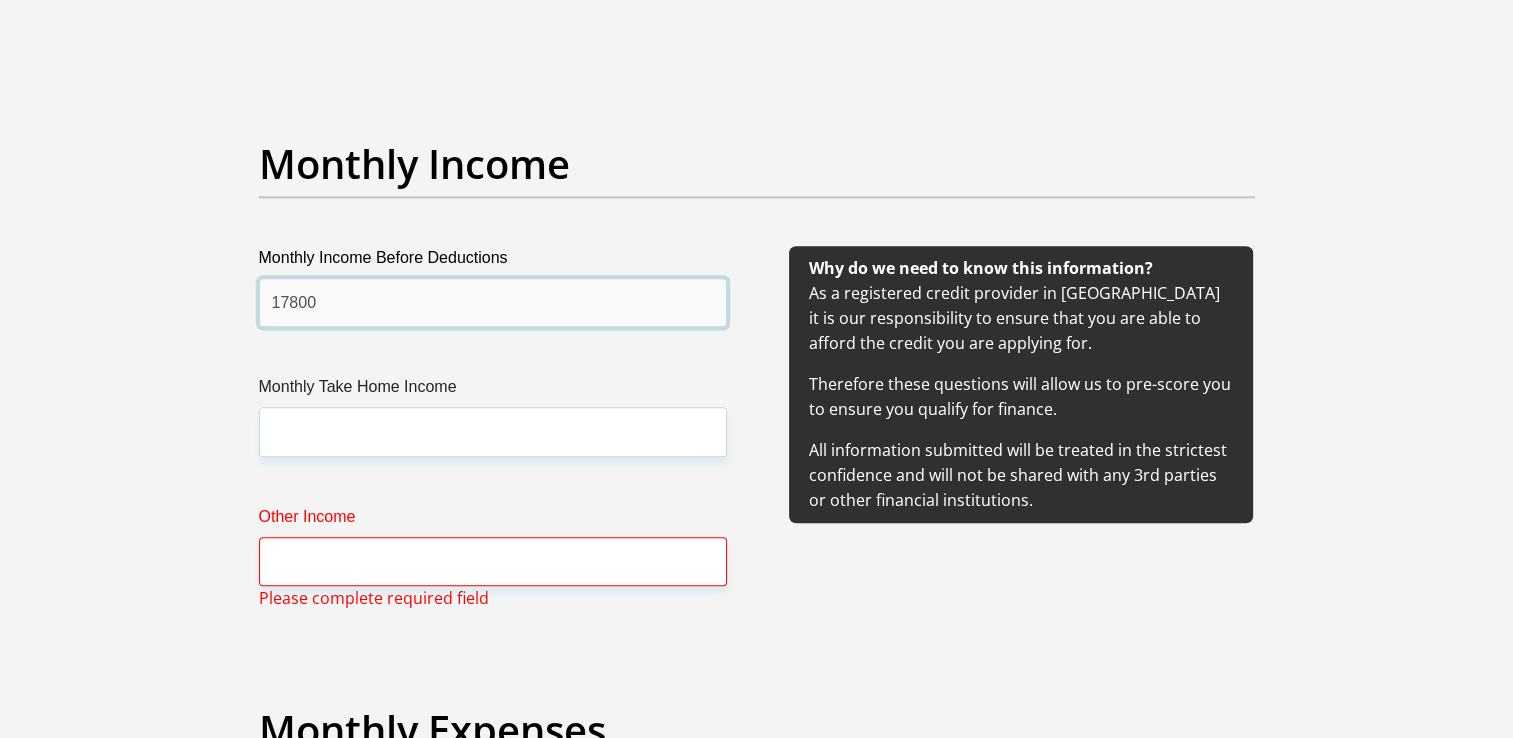 type on "17800" 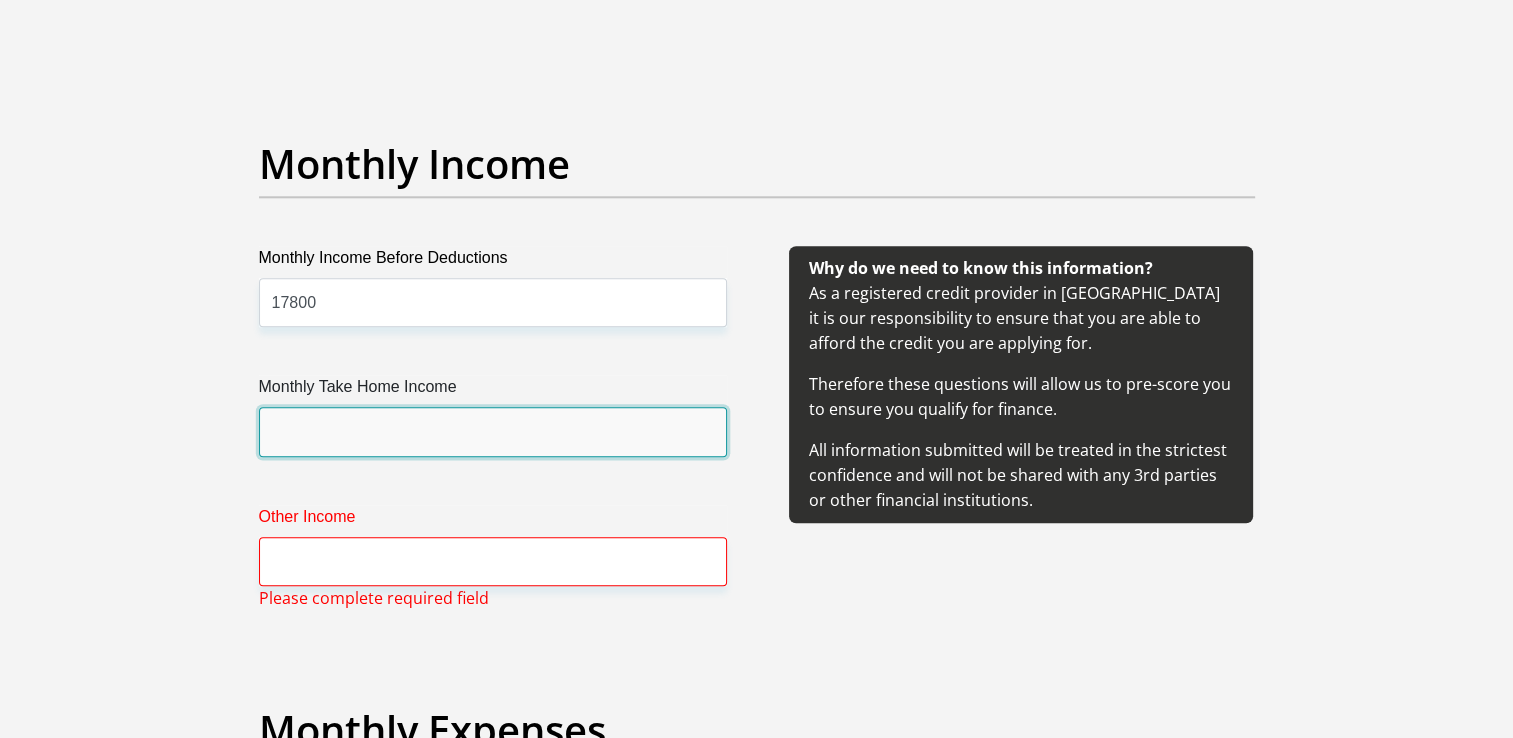 click on "Monthly Take Home Income" at bounding box center (493, 431) 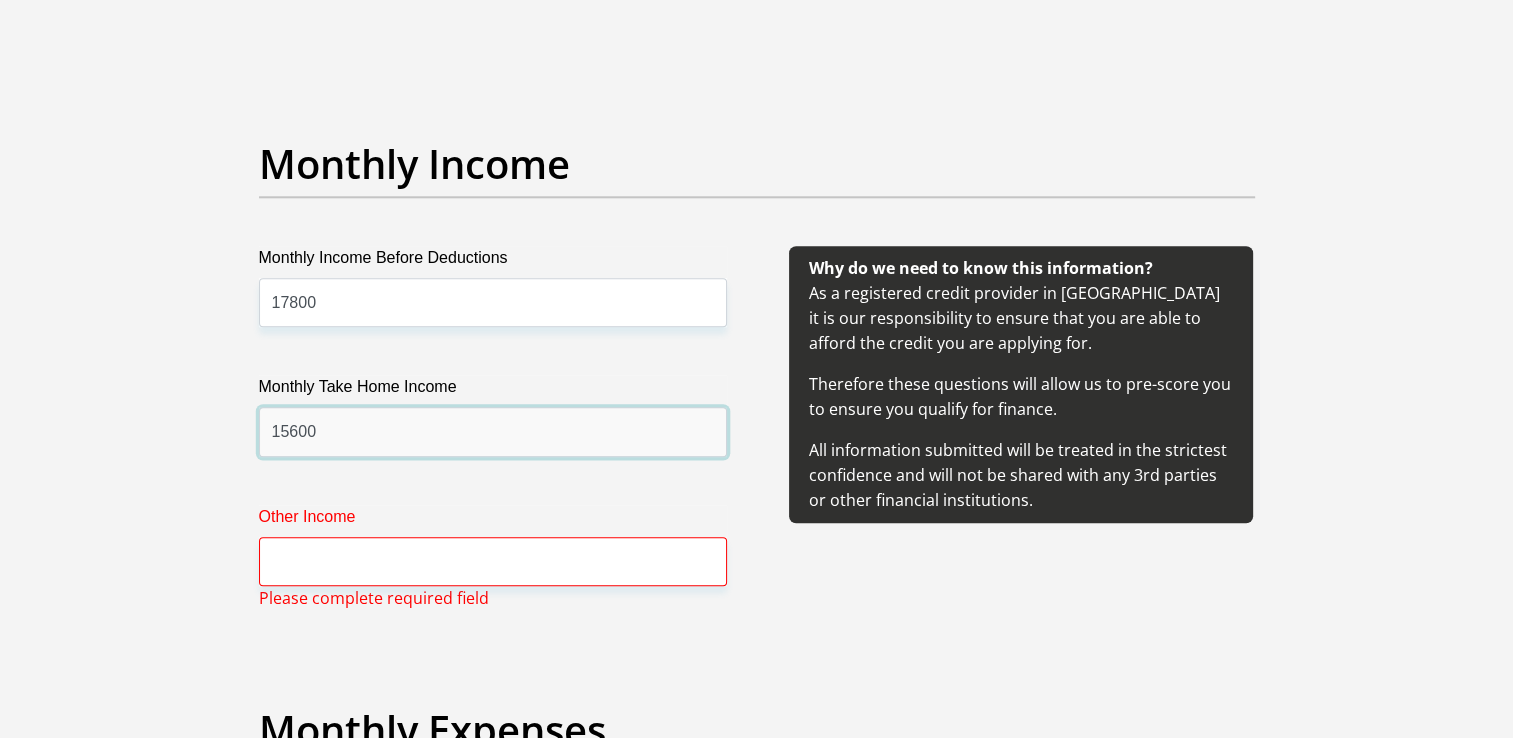 type on "15600" 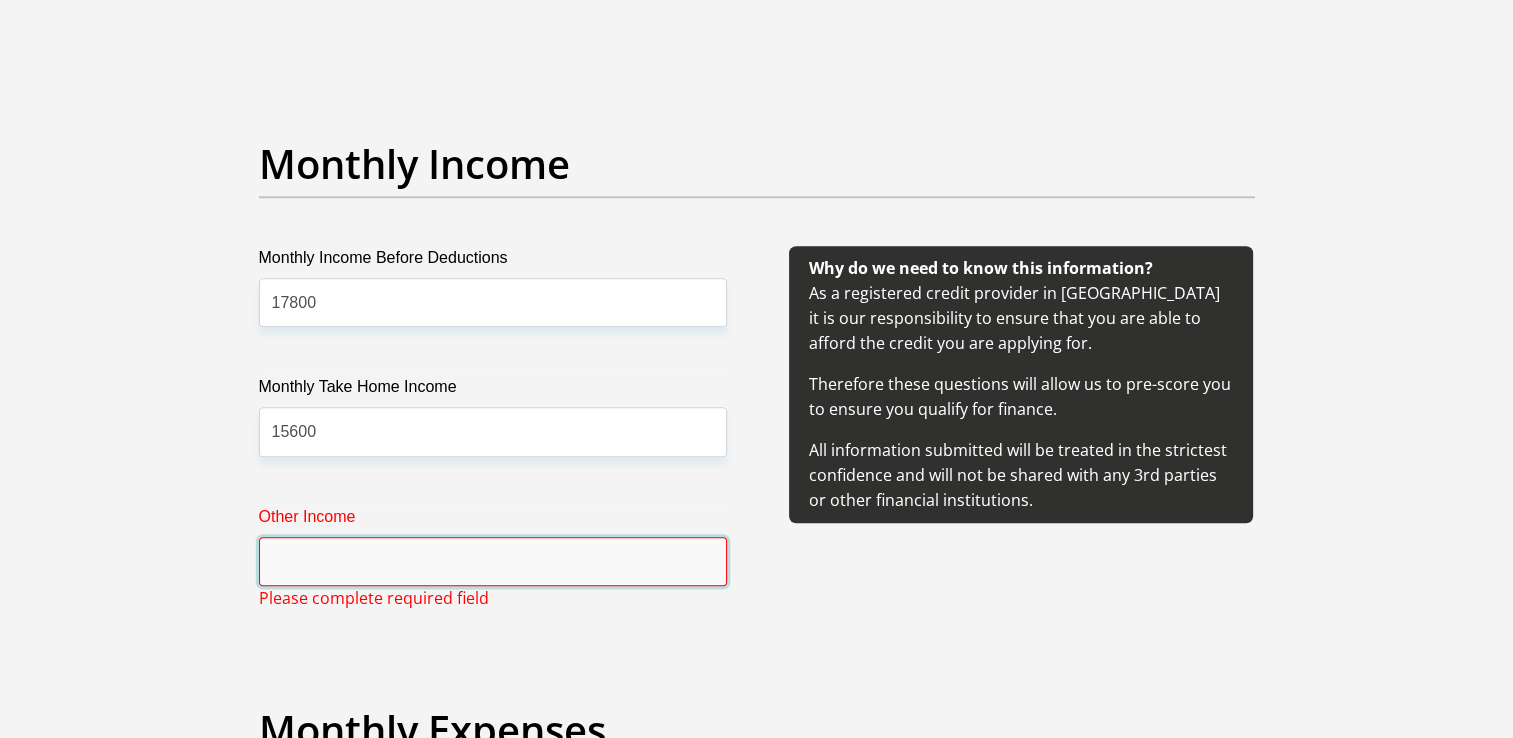 click on "Other Income" at bounding box center [493, 561] 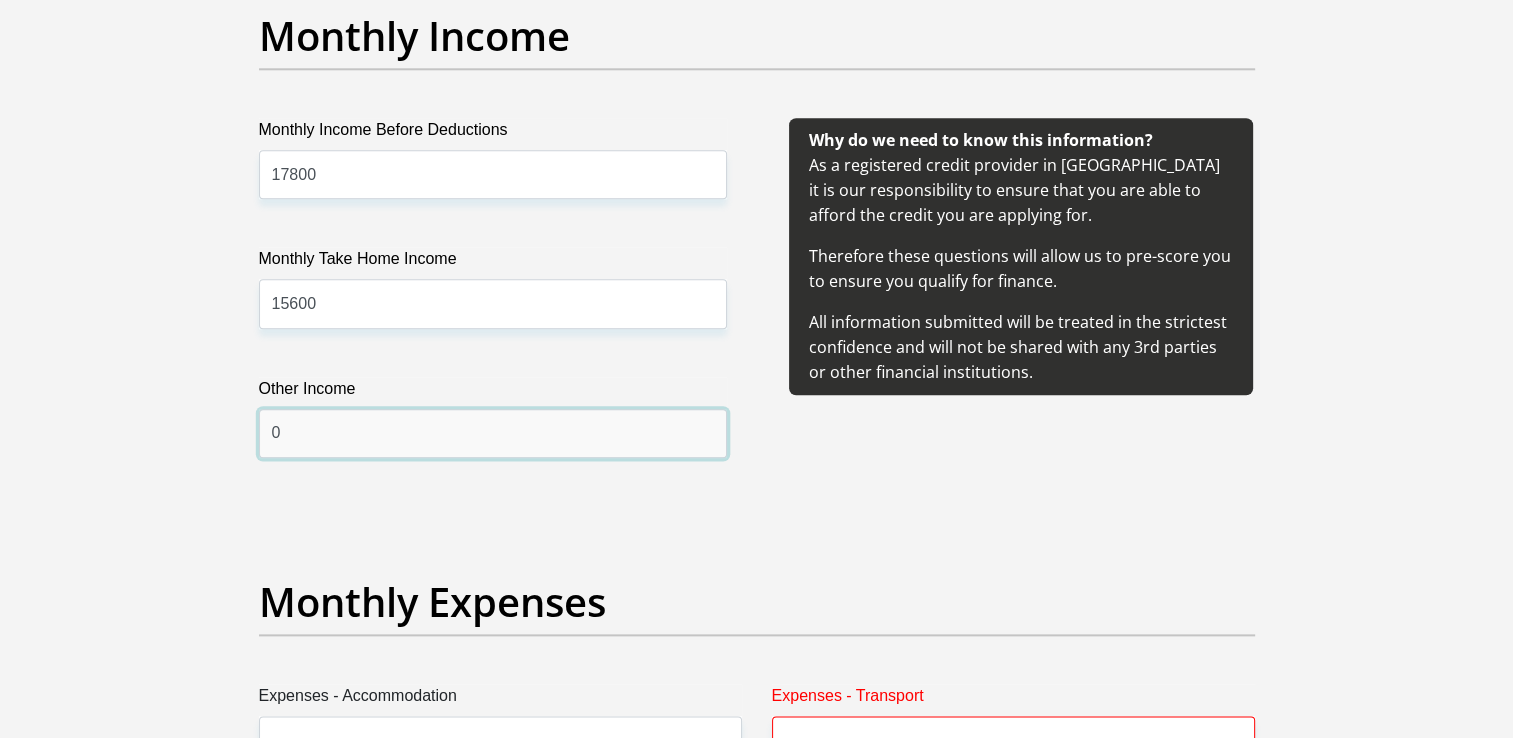 scroll, scrollTop: 2700, scrollLeft: 0, axis: vertical 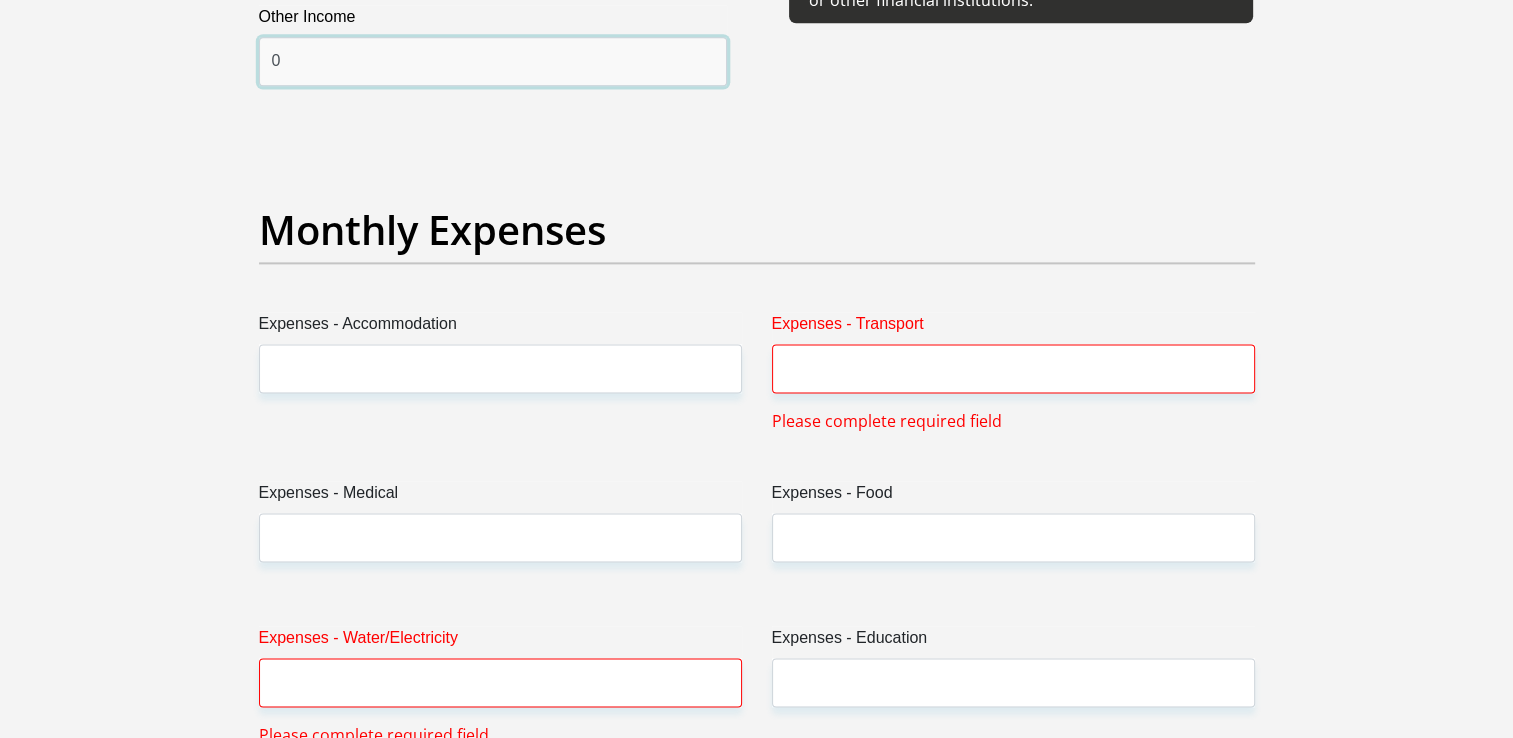 type on "0" 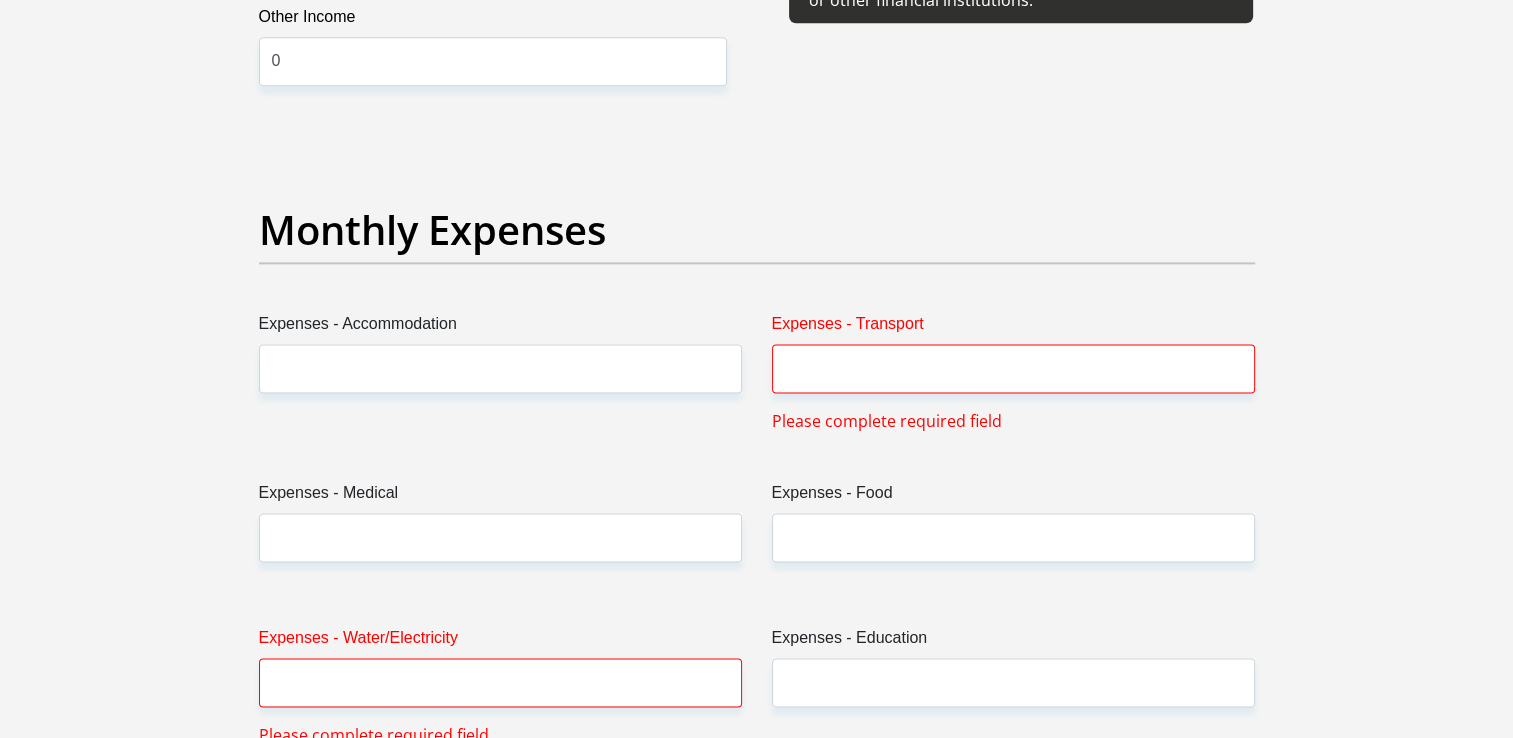 click on "Expenses - Accommodation" at bounding box center (500, 372) 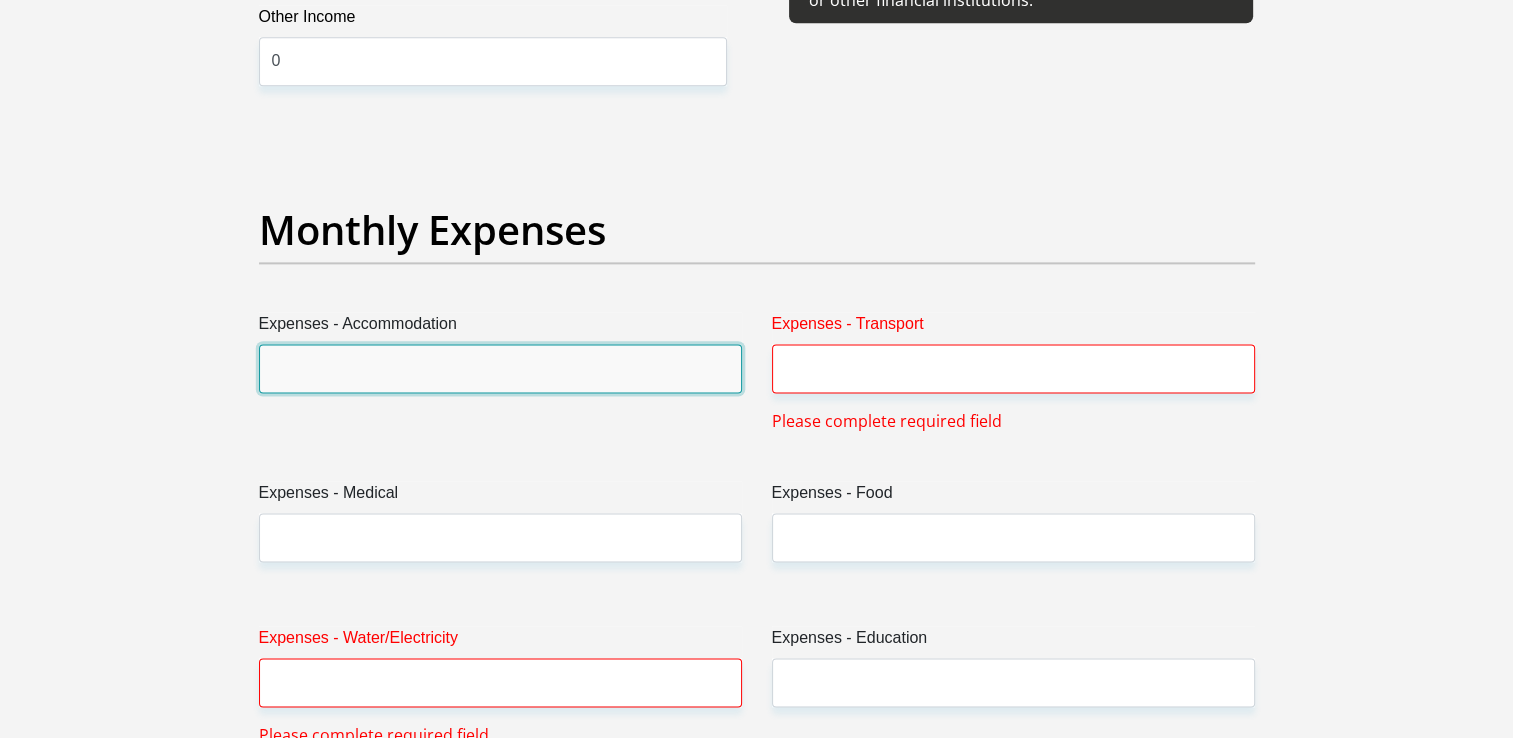 click on "Expenses - Accommodation" at bounding box center (500, 368) 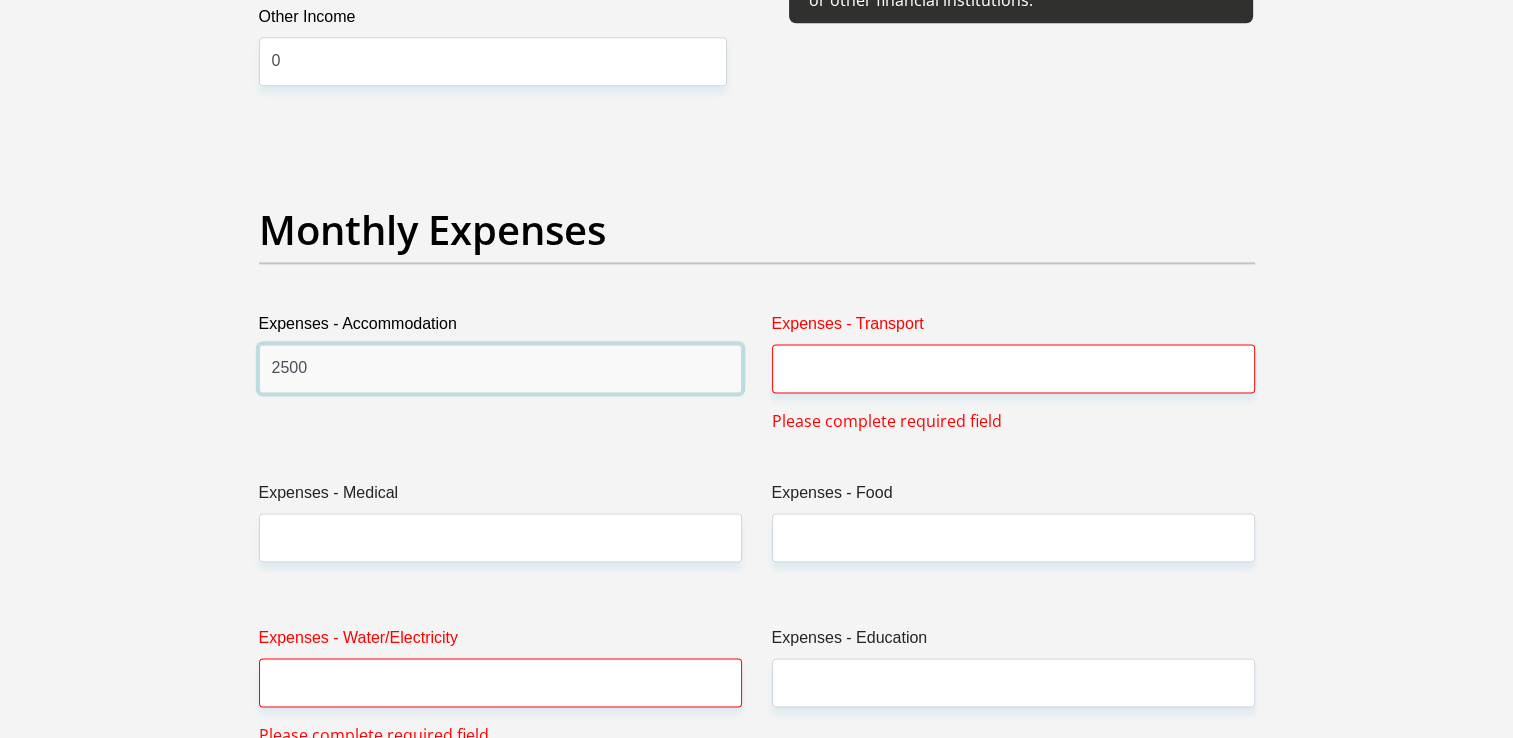 type on "2500" 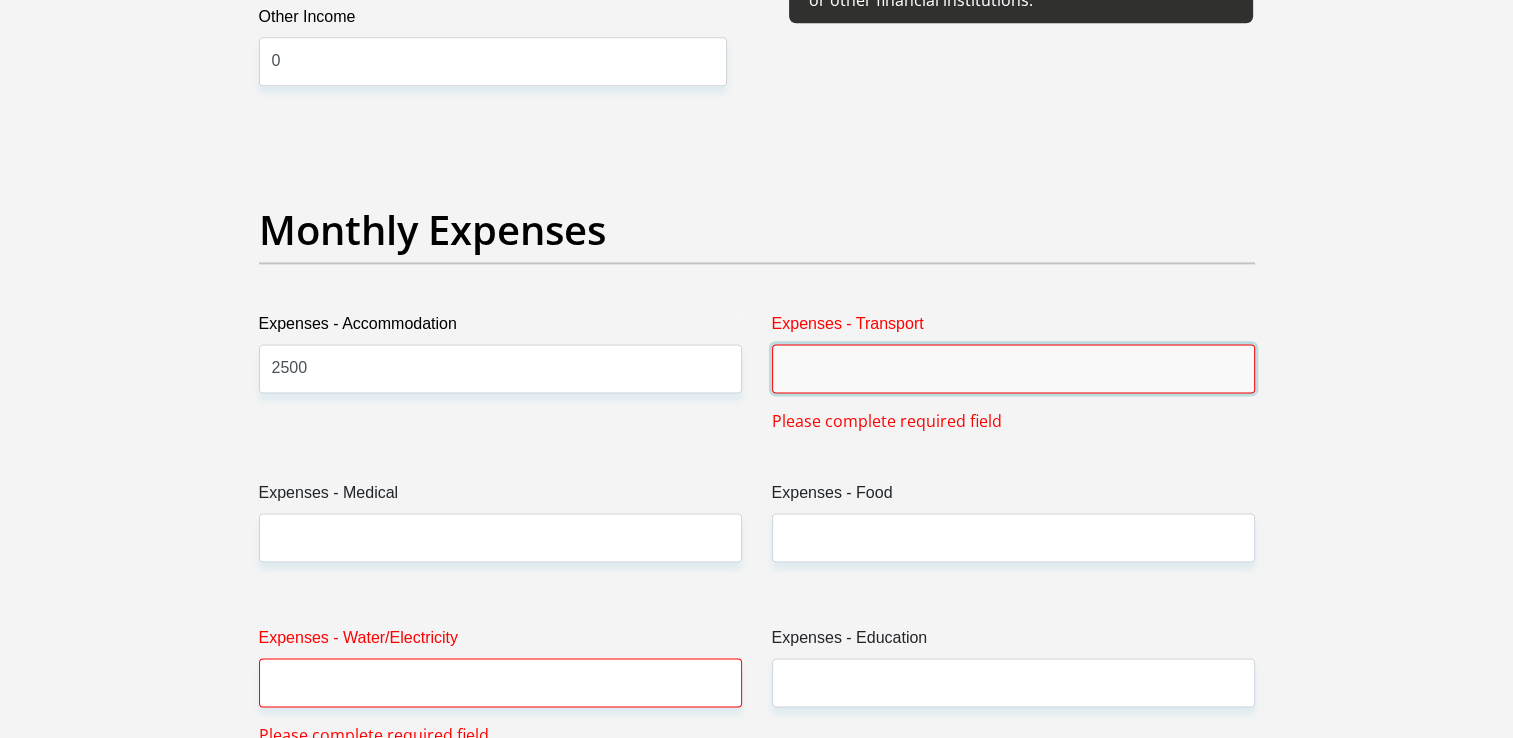 click on "Expenses - Transport" at bounding box center (1013, 368) 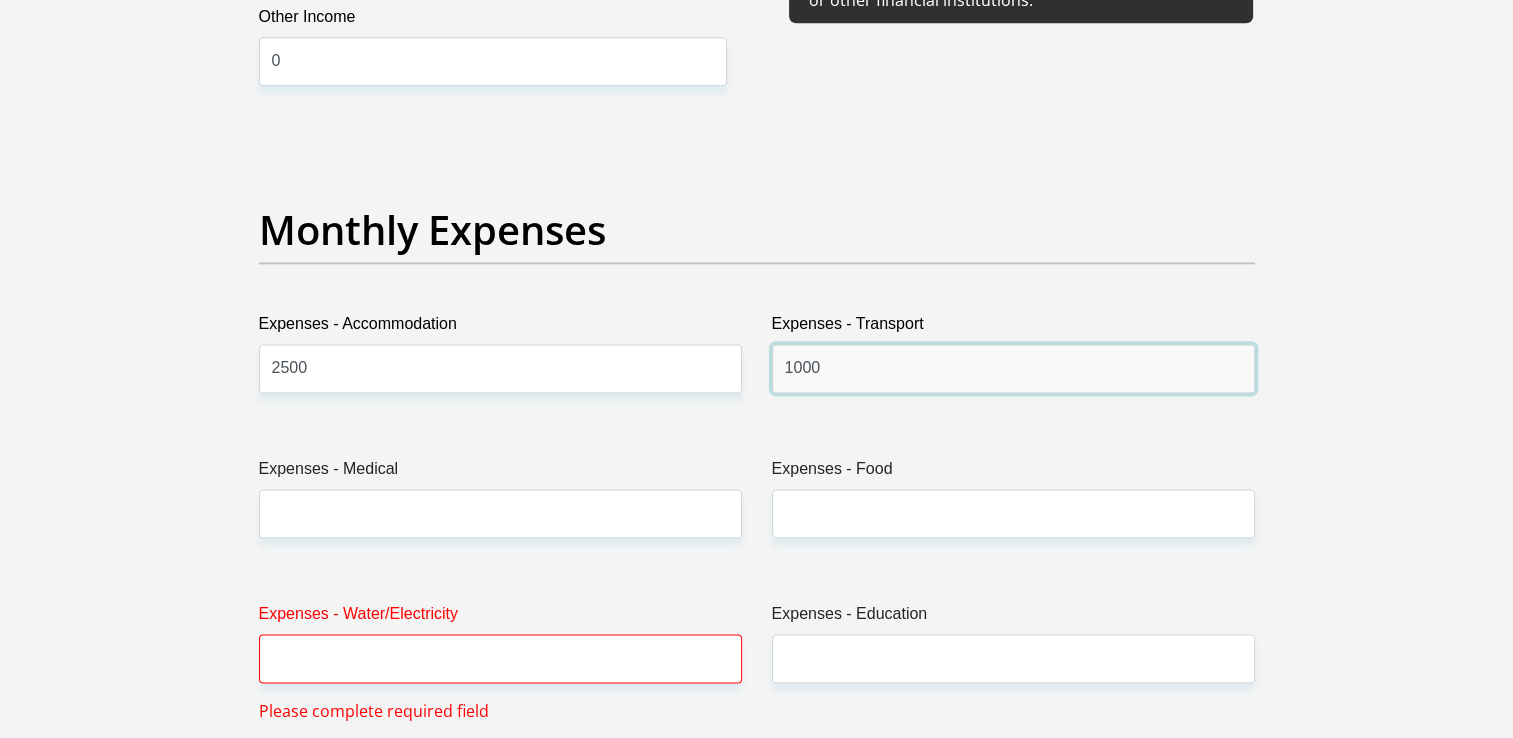 type on "1000" 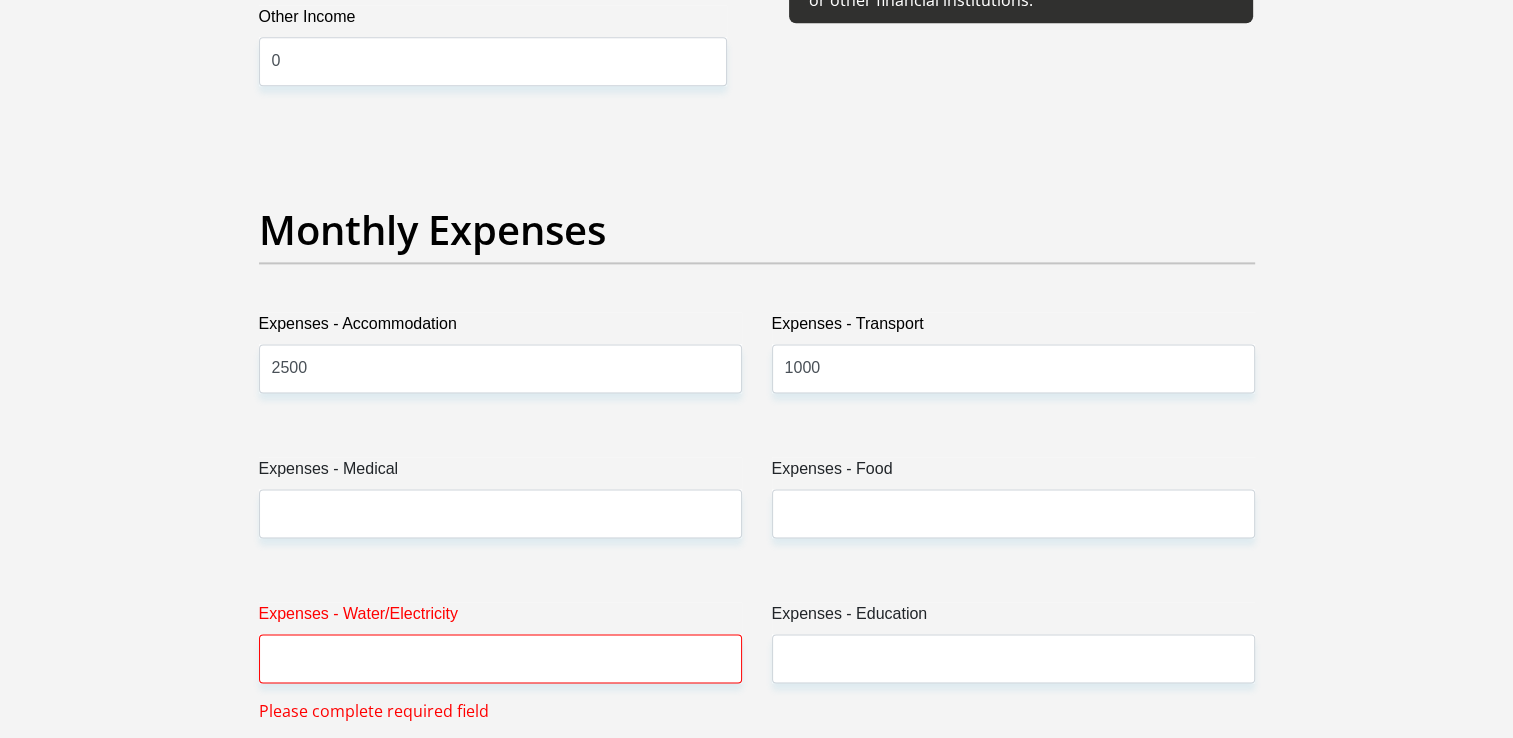 click on "Expenses - Medical" at bounding box center [500, 505] 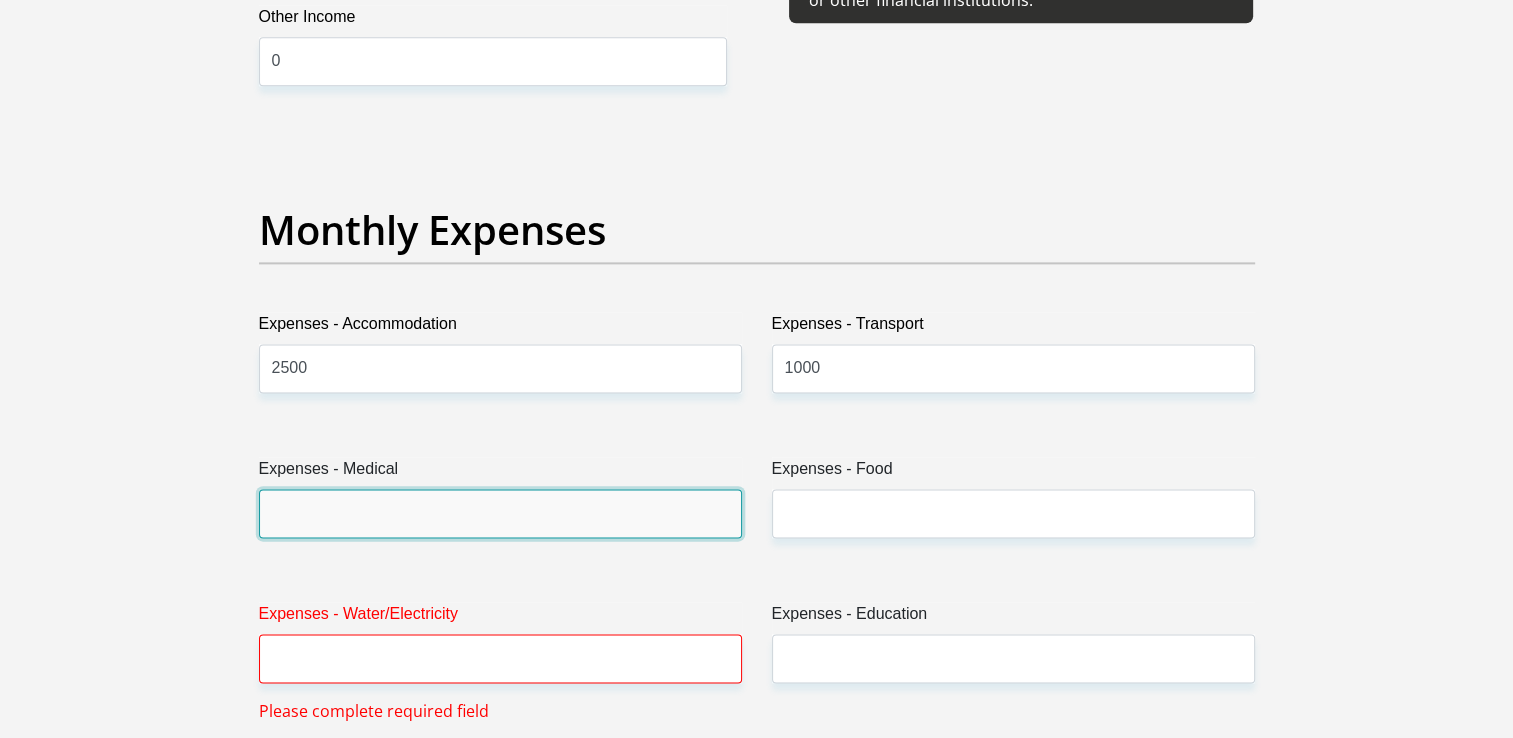 click on "Expenses - Medical" at bounding box center [500, 513] 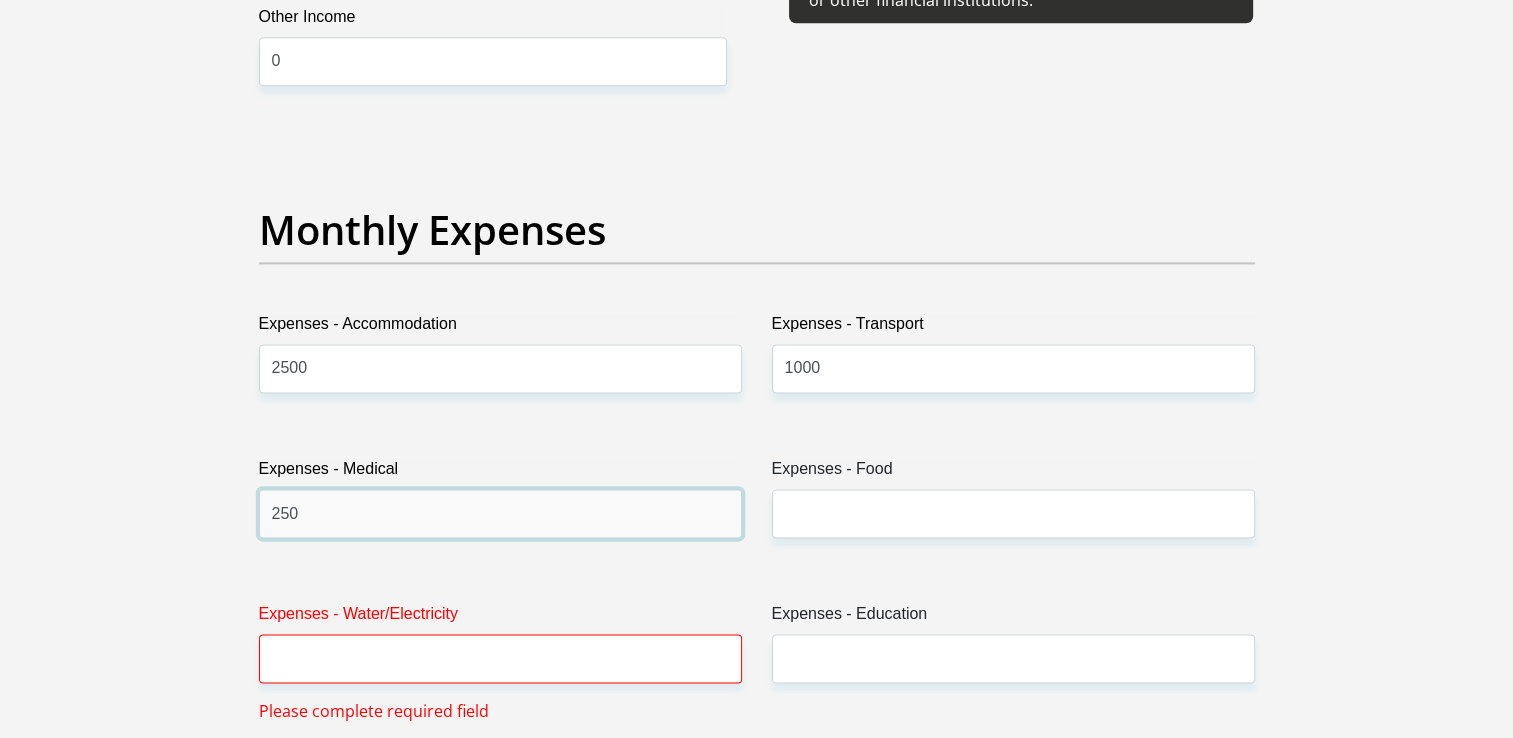 type on "250" 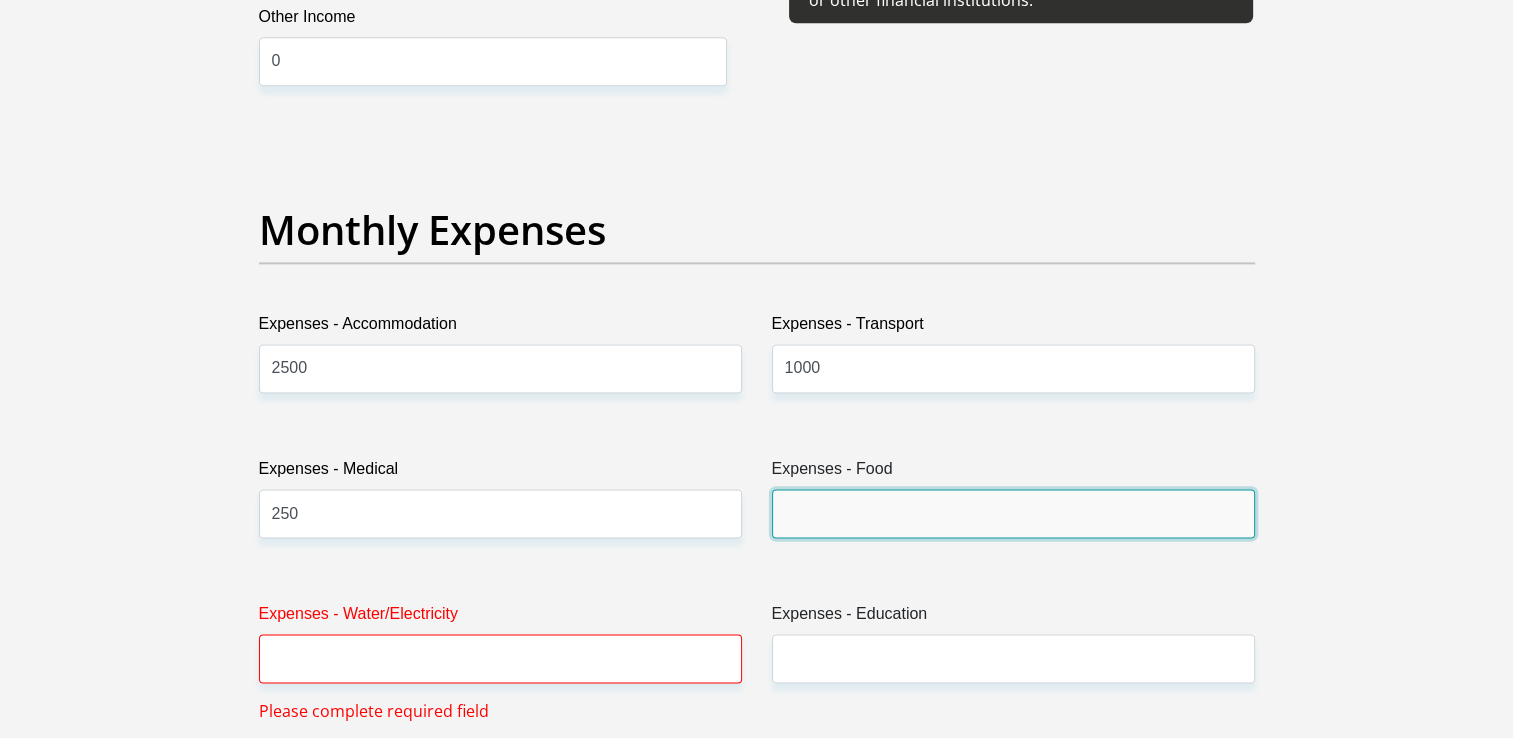 click on "Expenses - Food" at bounding box center (1013, 513) 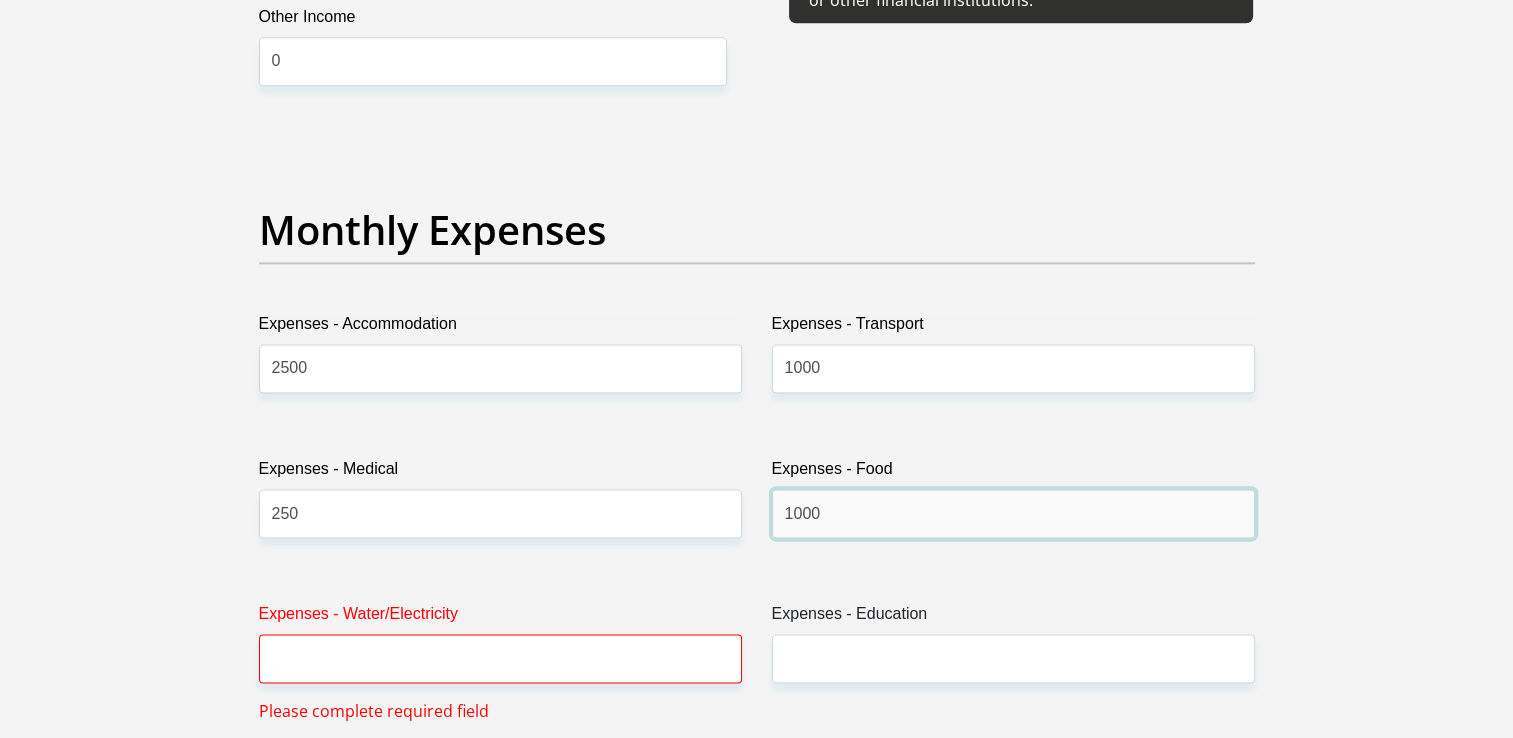 type on "1000" 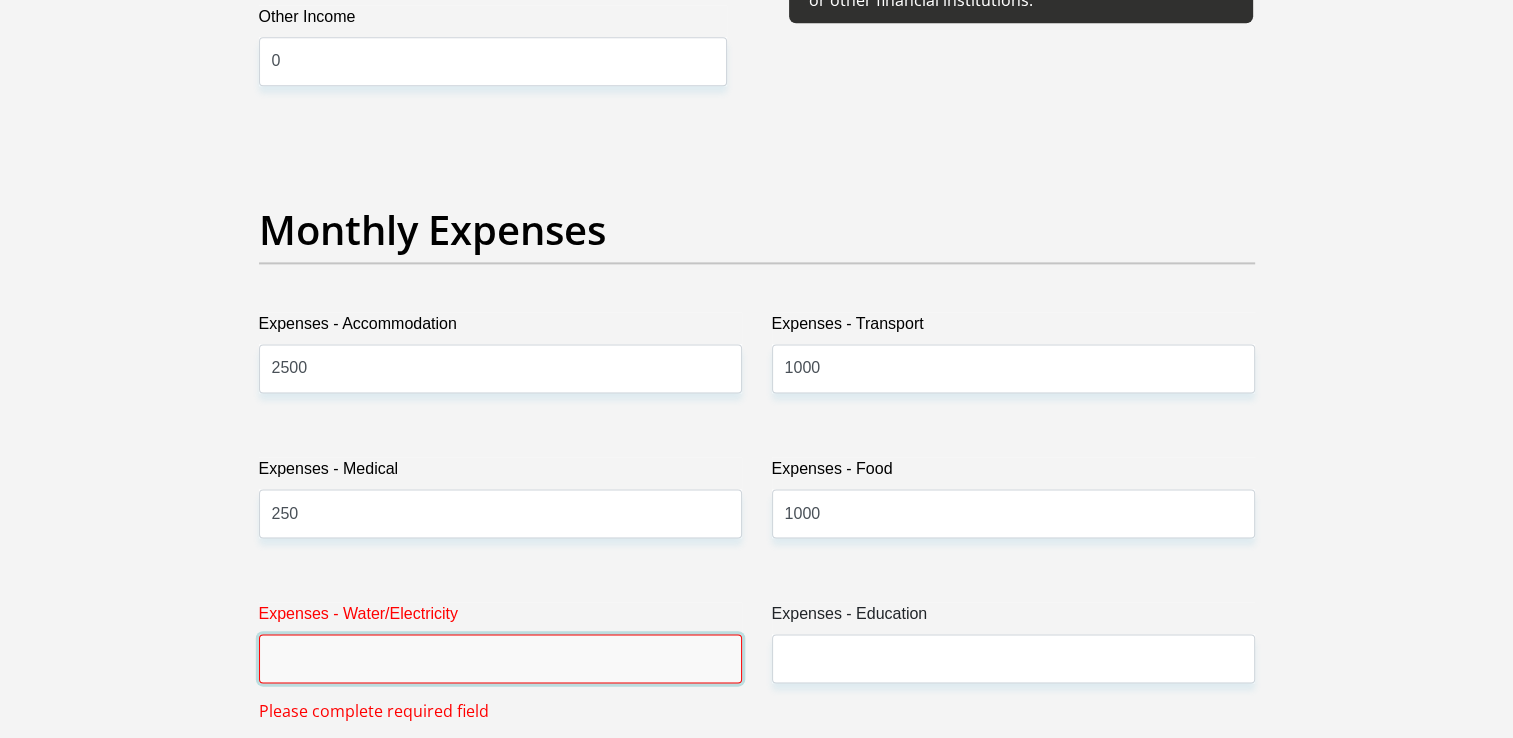 click on "Expenses - Water/Electricity" at bounding box center (500, 658) 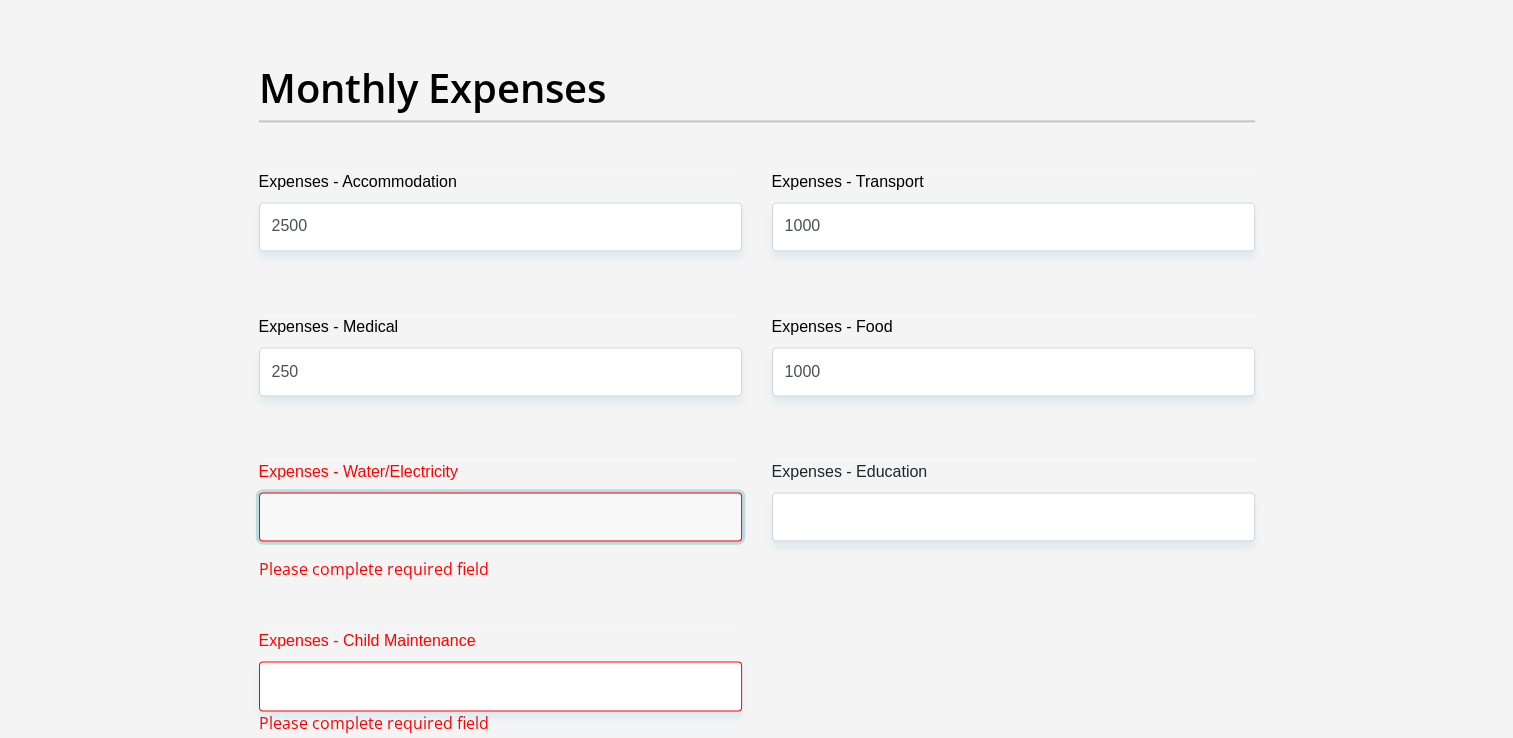 scroll, scrollTop: 2900, scrollLeft: 0, axis: vertical 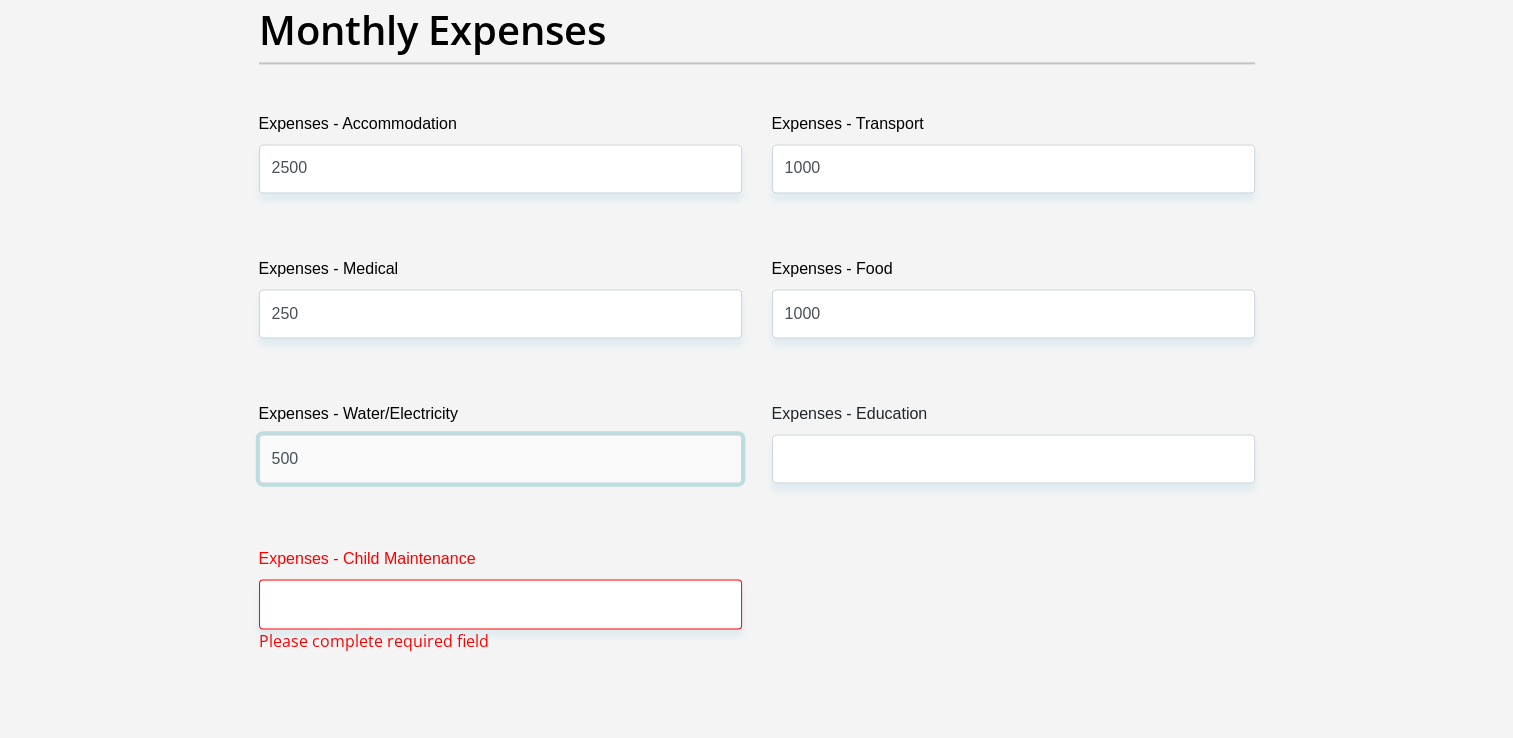 type on "500" 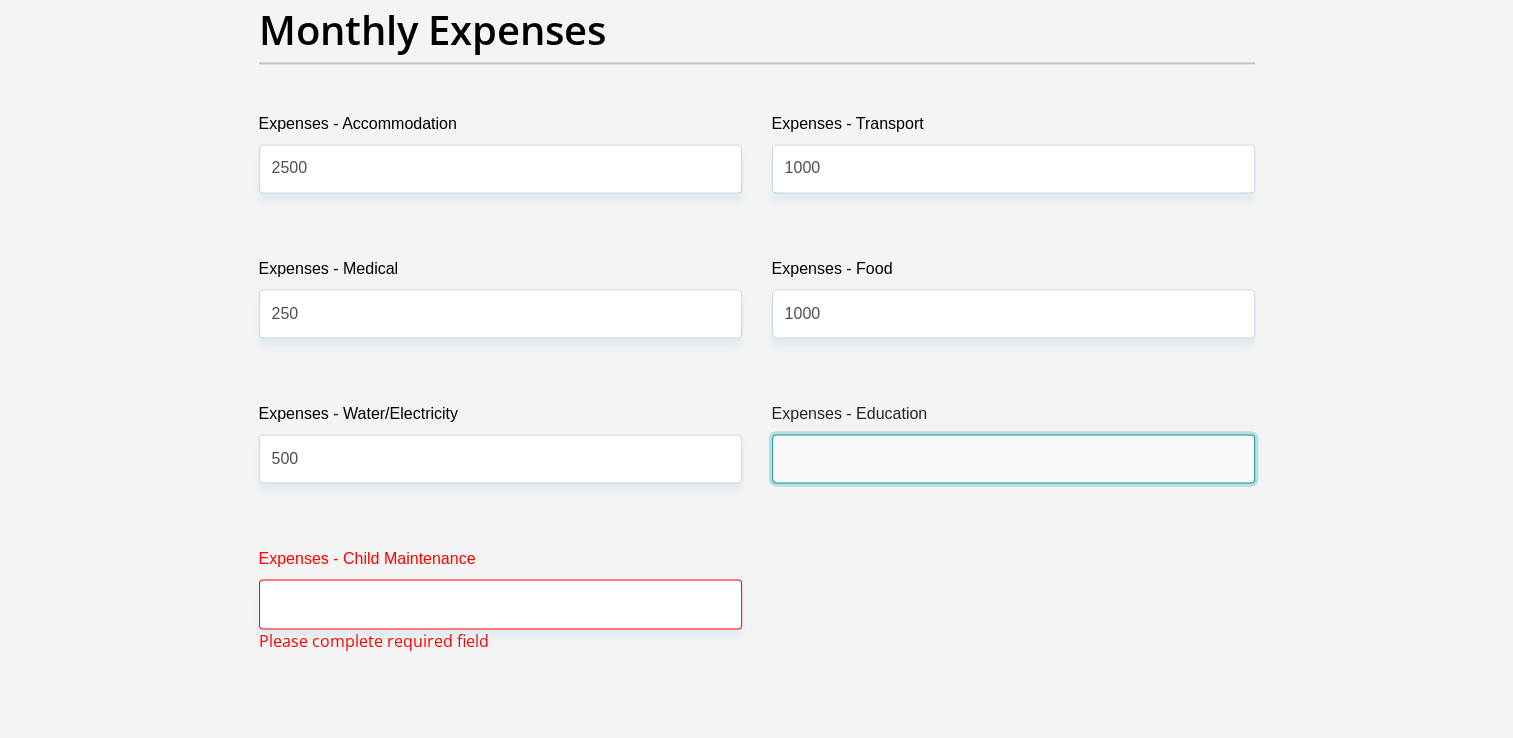 click on "Expenses - Education" at bounding box center (1013, 458) 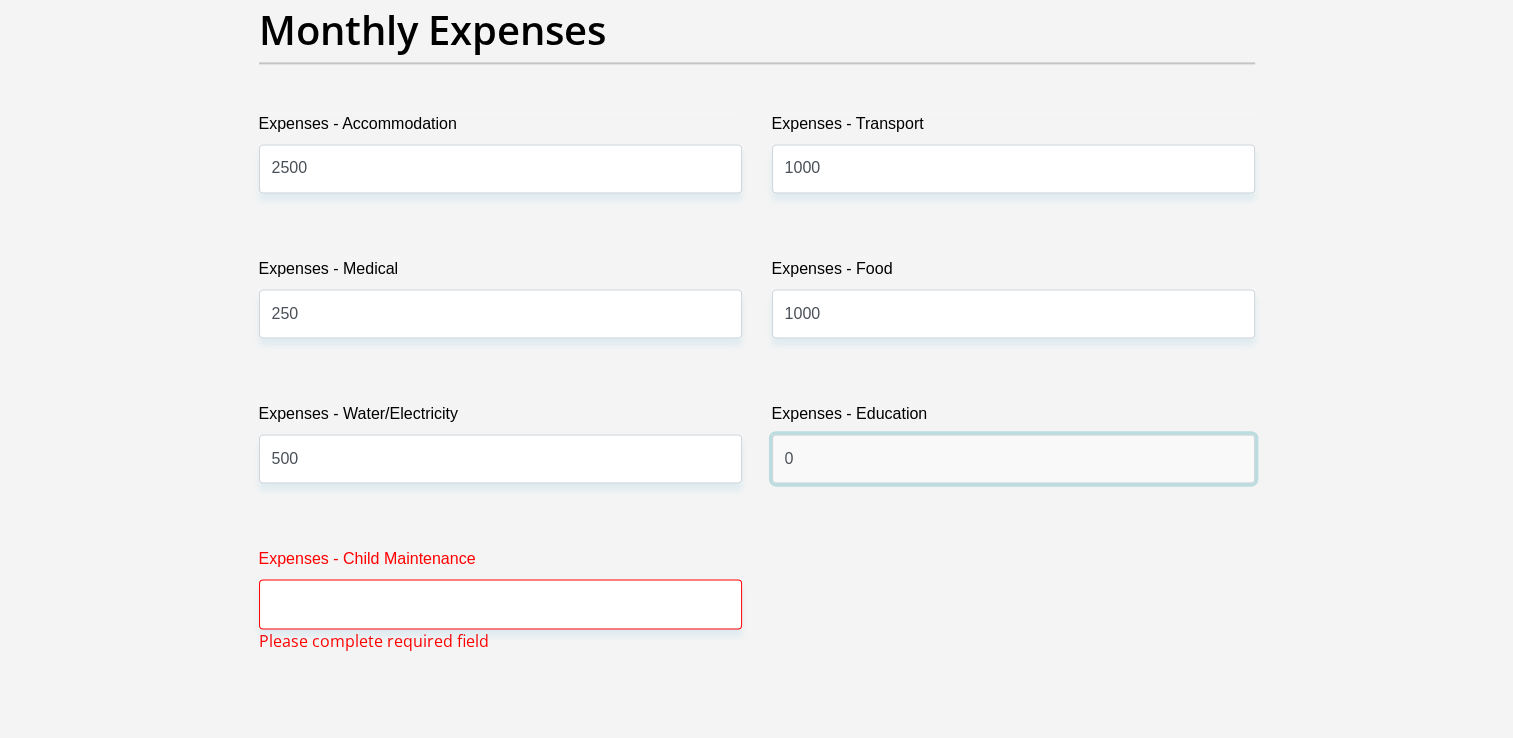 type on "0" 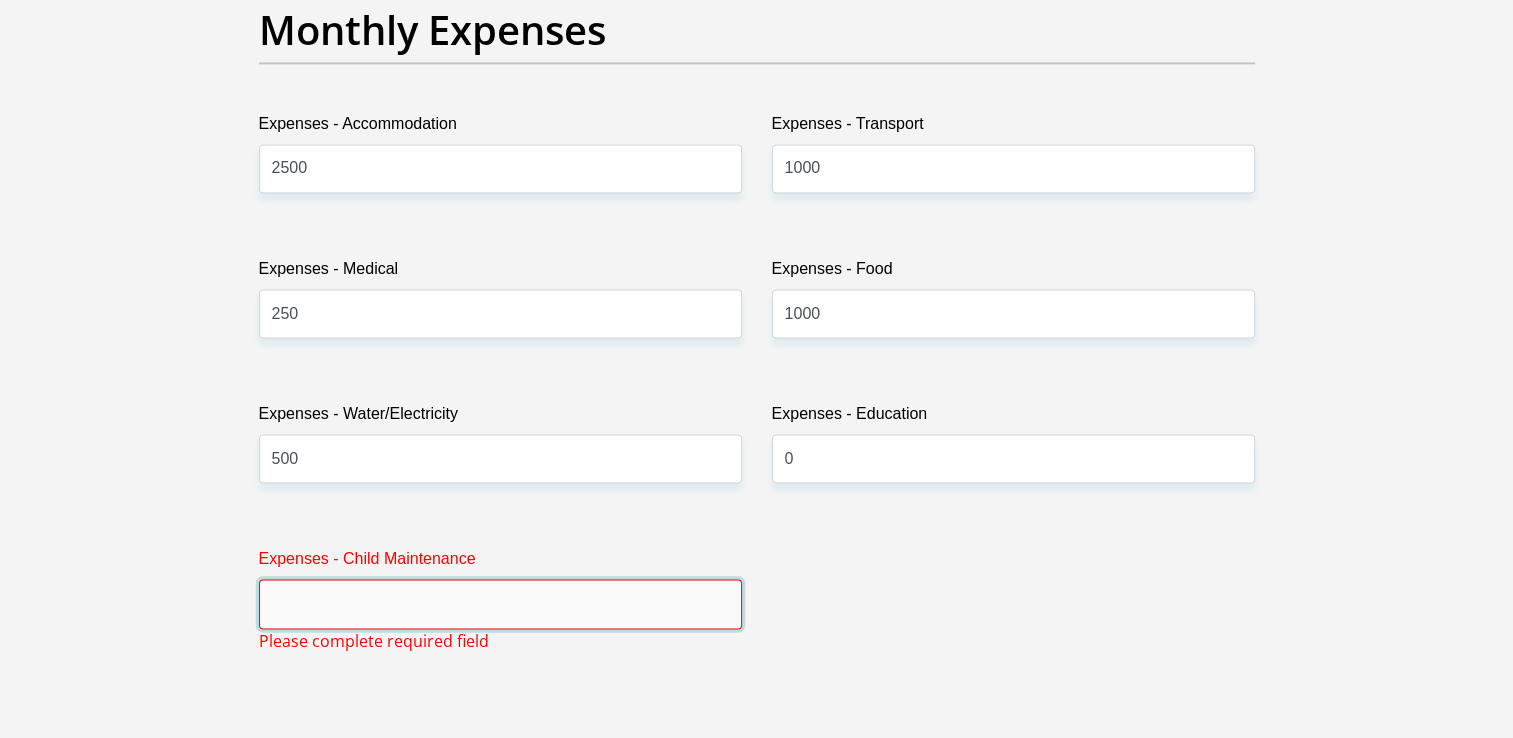 click on "Expenses - Child Maintenance" at bounding box center [500, 603] 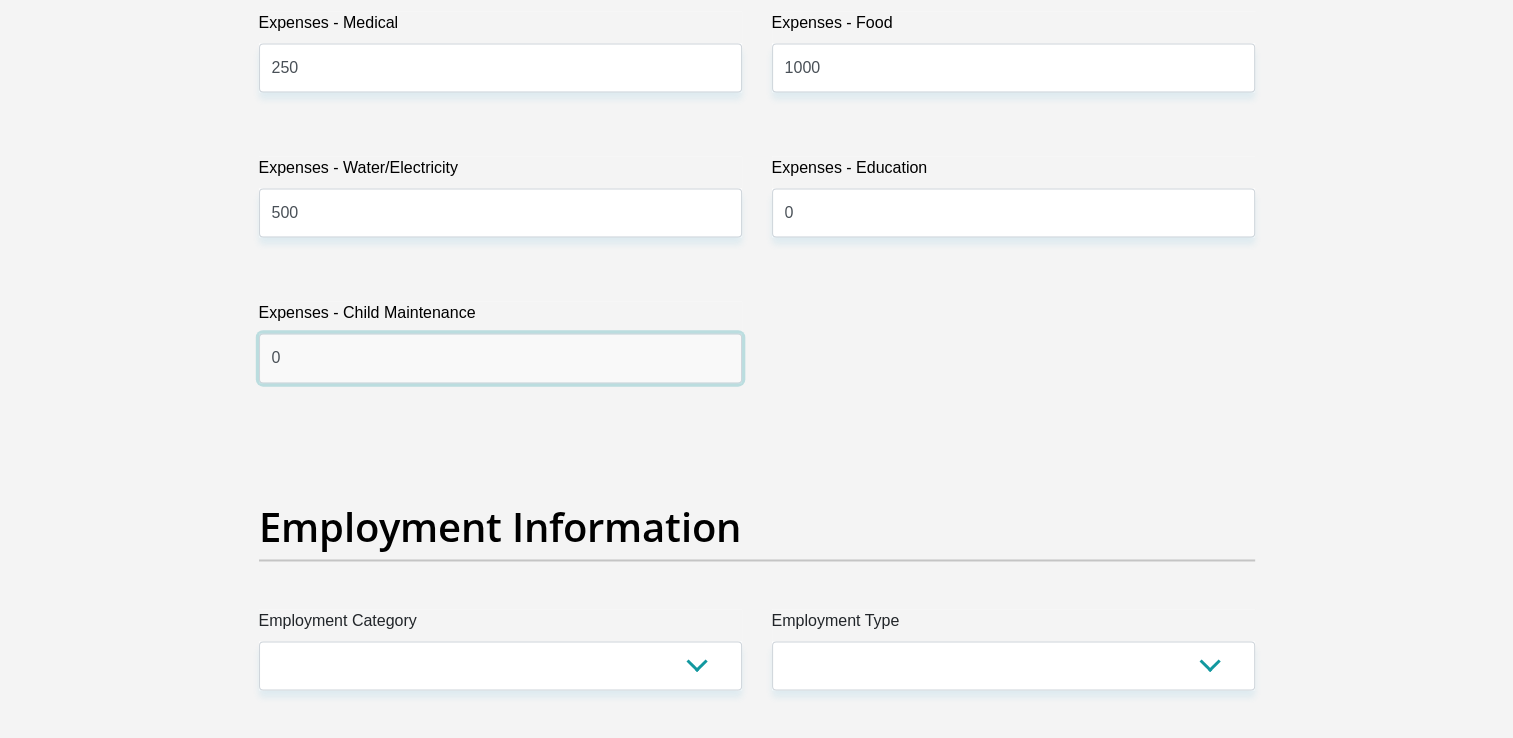 scroll, scrollTop: 3400, scrollLeft: 0, axis: vertical 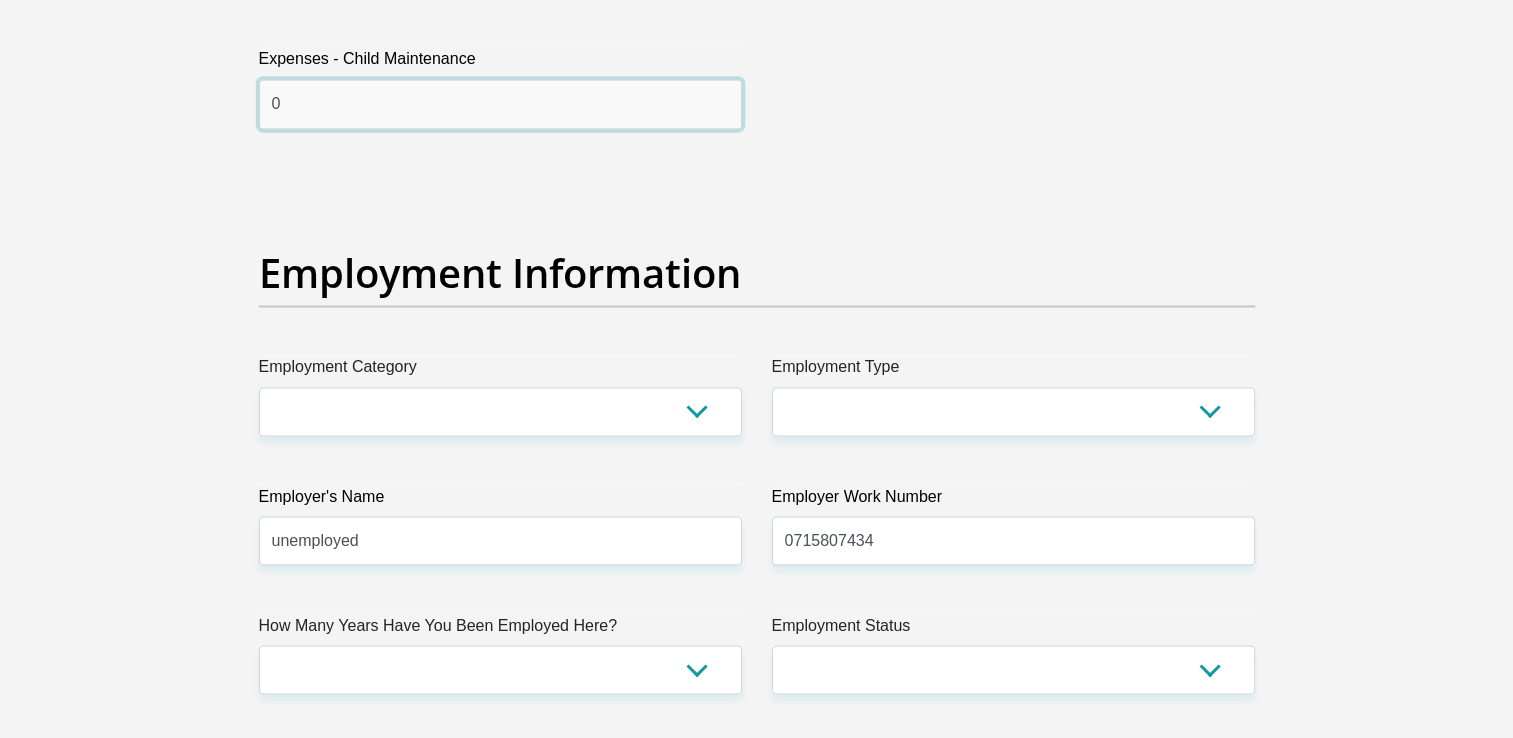 type on "0" 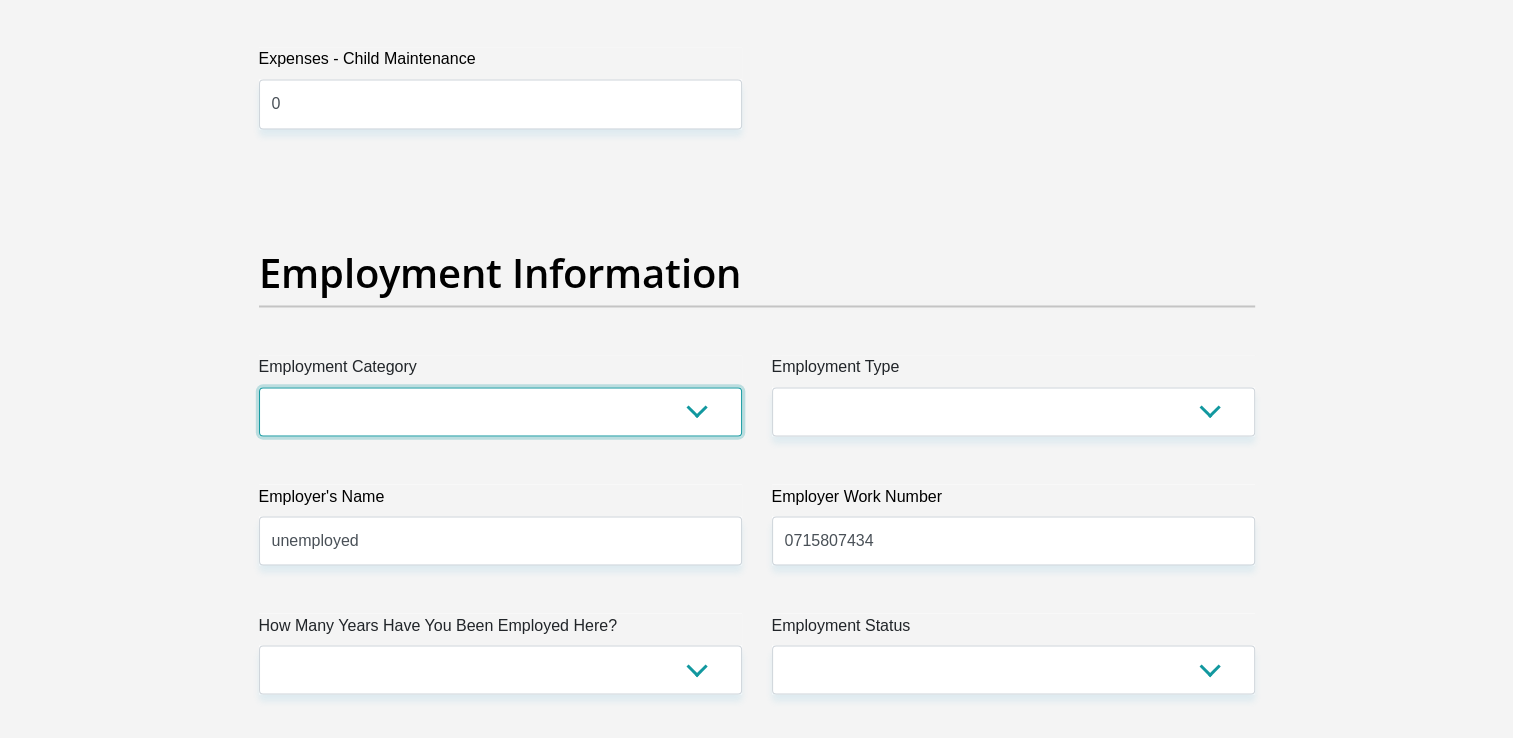 click on "AGRICULTURE
ALCOHOL & TOBACCO
CONSTRUCTION MATERIALS
METALLURGY
EQUIPMENT FOR RENEWABLE ENERGY
SPECIALIZED CONTRACTORS
CAR
GAMING (INCL. INTERNET
OTHER WHOLESALE
UNLICENSED PHARMACEUTICALS
CURRENCY EXCHANGE HOUSES
OTHER FINANCIAL INSTITUTIONS & INSURANCE
REAL ESTATE AGENTS
OIL & GAS
OTHER MATERIALS (E.G. IRON ORE)
PRECIOUS STONES & PRECIOUS METALS
POLITICAL ORGANIZATIONS
RELIGIOUS ORGANIZATIONS(NOT SECTS)
ACTI. HAVING BUSINESS DEAL WITH PUBLIC ADMINISTRATION
LAUNDROMATS" at bounding box center (500, 411) 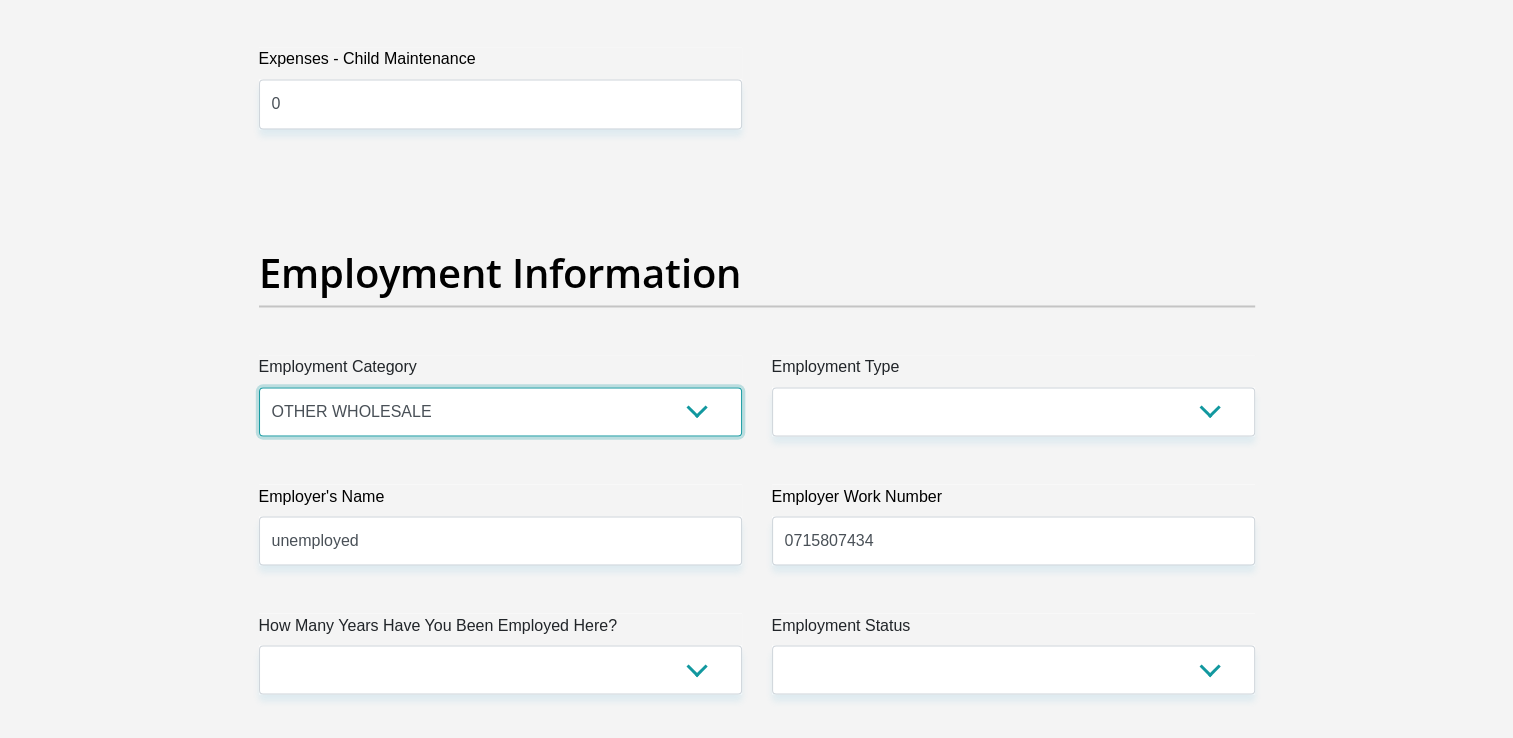 click on "AGRICULTURE
ALCOHOL & TOBACCO
CONSTRUCTION MATERIALS
METALLURGY
EQUIPMENT FOR RENEWABLE ENERGY
SPECIALIZED CONTRACTORS
CAR
GAMING (INCL. INTERNET
OTHER WHOLESALE
UNLICENSED PHARMACEUTICALS
CURRENCY EXCHANGE HOUSES
OTHER FINANCIAL INSTITUTIONS & INSURANCE
REAL ESTATE AGENTS
OIL & GAS
OTHER MATERIALS (E.G. IRON ORE)
PRECIOUS STONES & PRECIOUS METALS
POLITICAL ORGANIZATIONS
RELIGIOUS ORGANIZATIONS(NOT SECTS)
ACTI. HAVING BUSINESS DEAL WITH PUBLIC ADMINISTRATION
LAUNDROMATS" at bounding box center (500, 411) 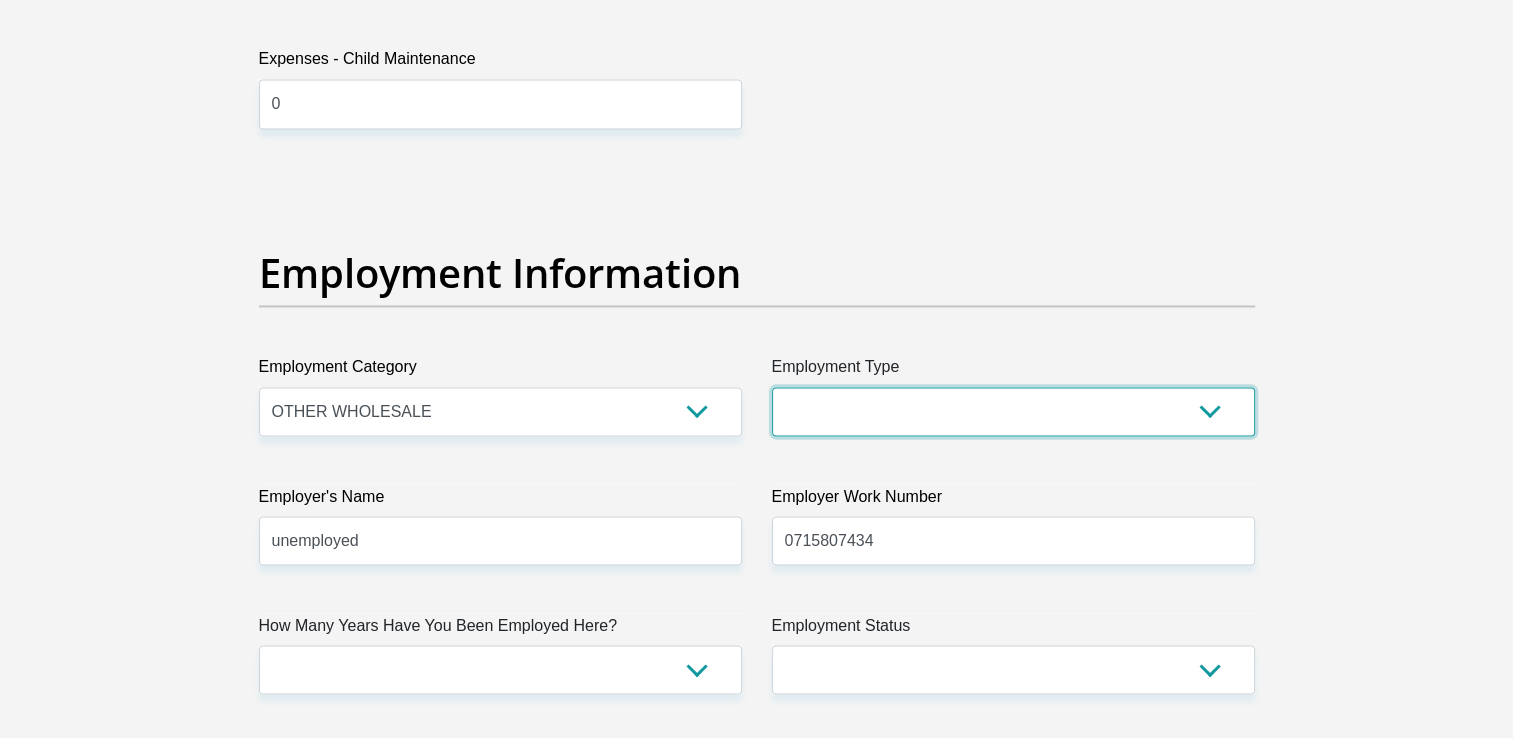 click on "College/Lecturer
Craft Seller
Creative
Driver
Executive
Farmer
Forces - Non Commissioned
Forces - Officer
Hawker
Housewife
Labourer
Licenced Professional
Manager
Miner
Non Licenced Professional
Office Staff/Clerk
Outside Worker
Pensioner
Permanent Teacher
Production/Manufacturing
Sales
Self-Employed
Semi-Professional Worker
Service Industry  Social Worker  Student" at bounding box center (1013, 411) 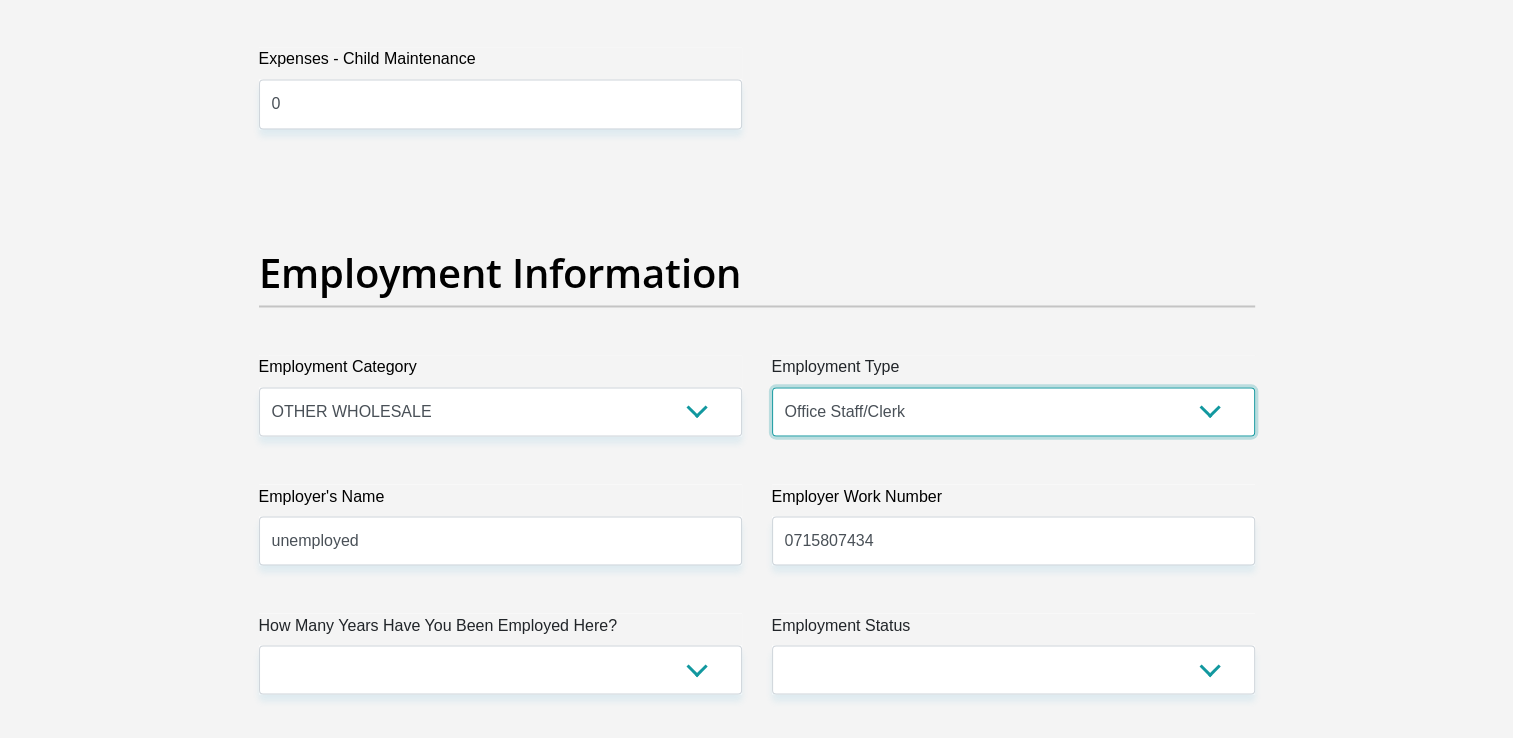 click on "College/Lecturer
Craft Seller
Creative
Driver
Executive
Farmer
Forces - Non Commissioned
Forces - Officer
Hawker
Housewife
Labourer
Licenced Professional
Manager
Miner
Non Licenced Professional
Office Staff/Clerk
Outside Worker
Pensioner
Permanent Teacher
Production/Manufacturing
Sales
Self-Employed
Semi-Professional Worker
Service Industry  Social Worker  Student" at bounding box center (1013, 411) 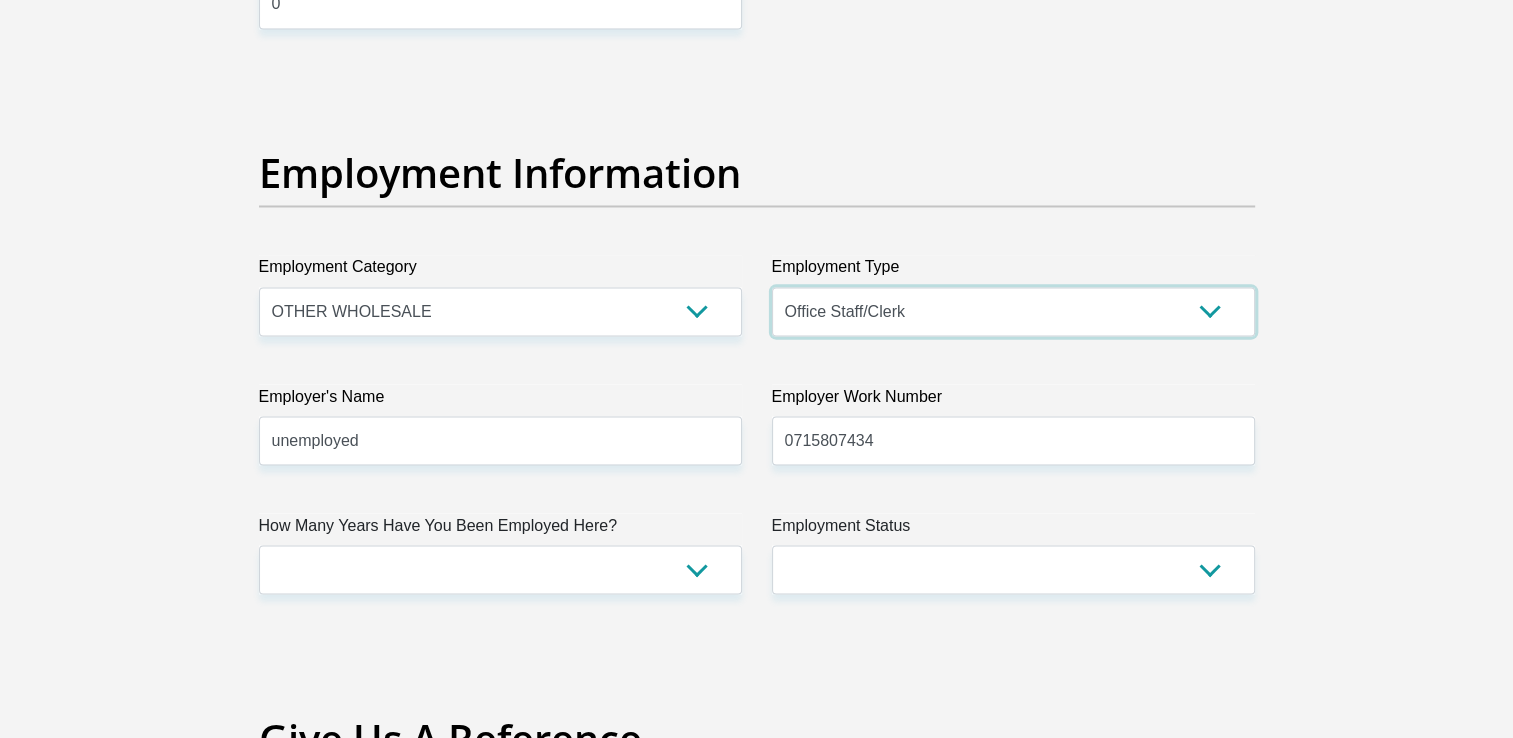 scroll, scrollTop: 3600, scrollLeft: 0, axis: vertical 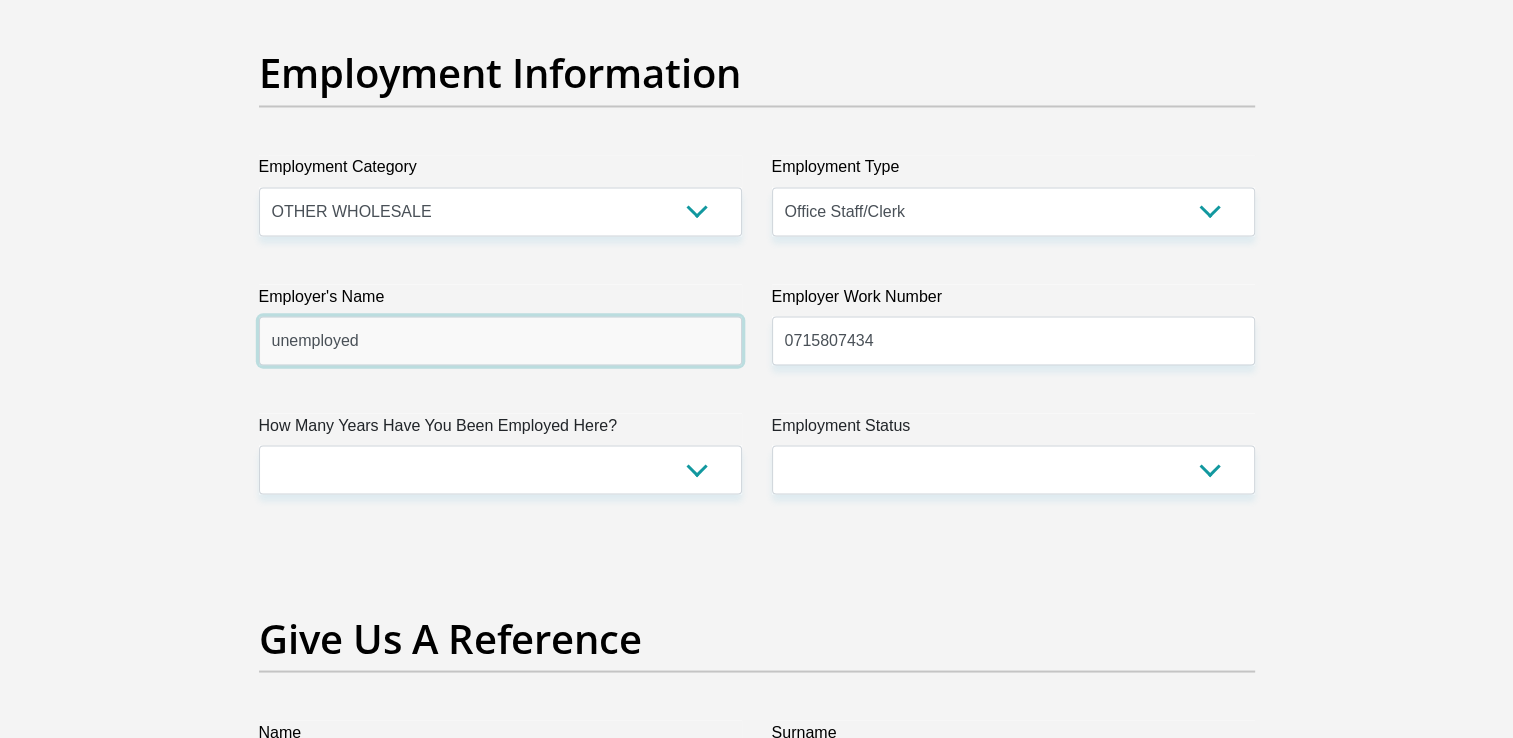 click on "unemployed" at bounding box center (500, 340) 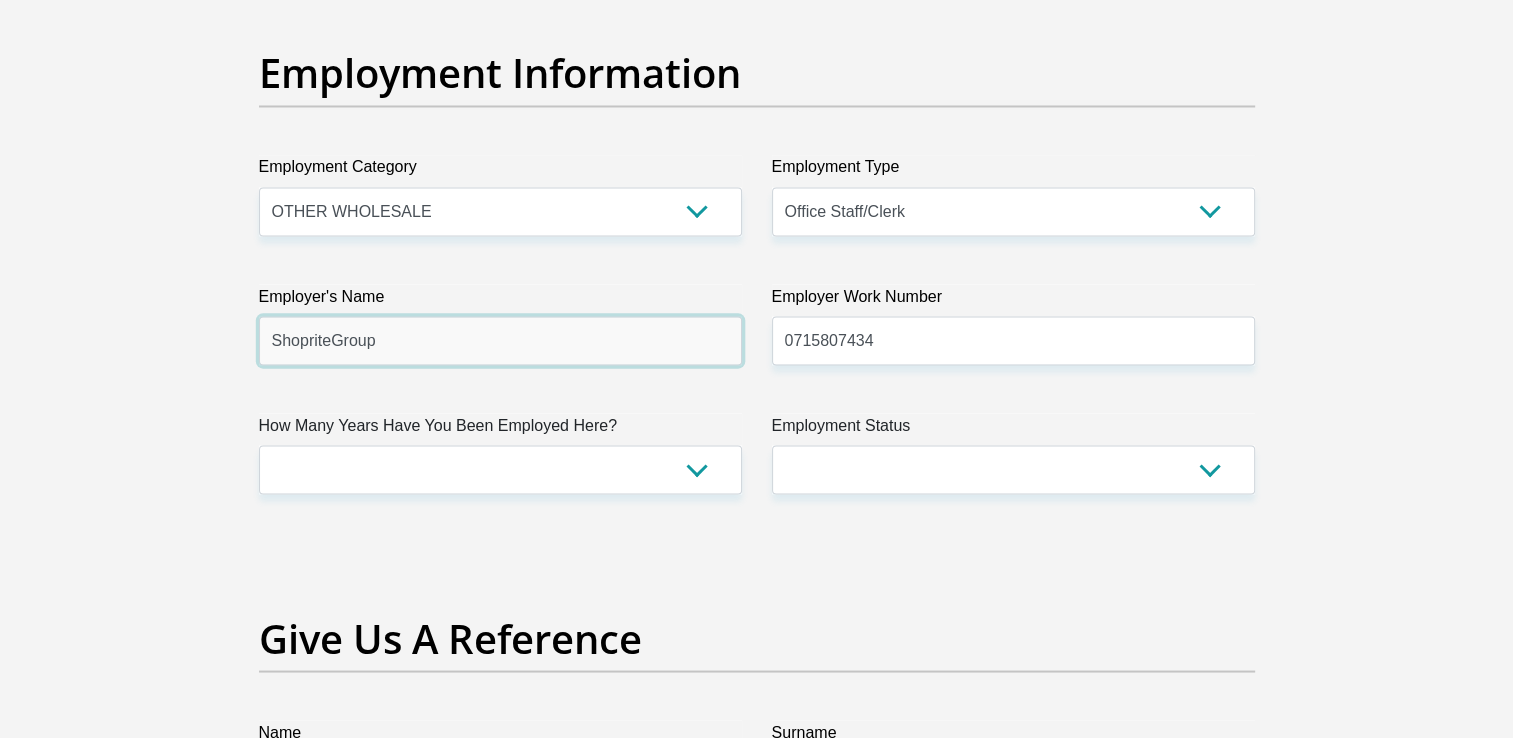 type on "ShopriteGroup" 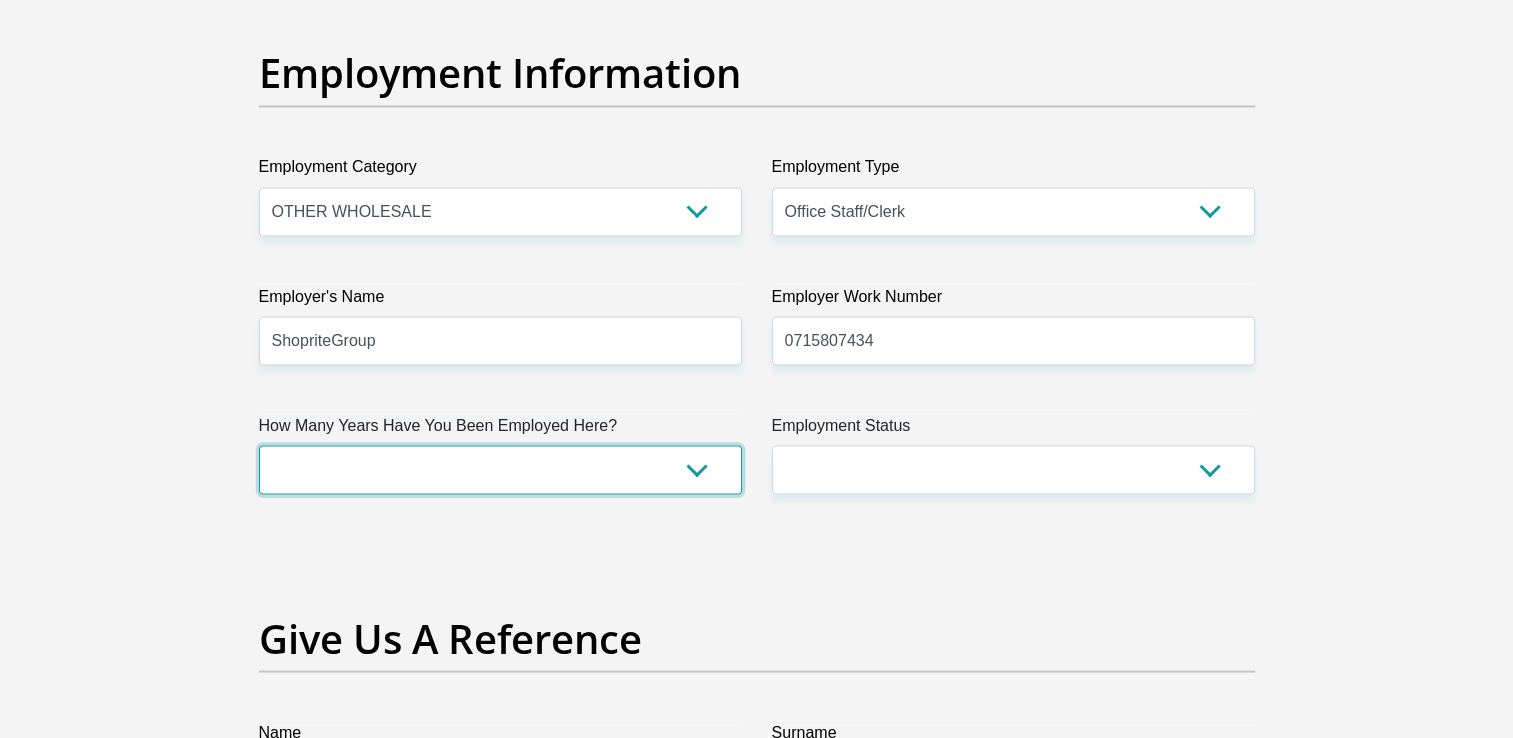 click on "less than 1 year
1-3 years
3-5 years
5+ years" at bounding box center (500, 469) 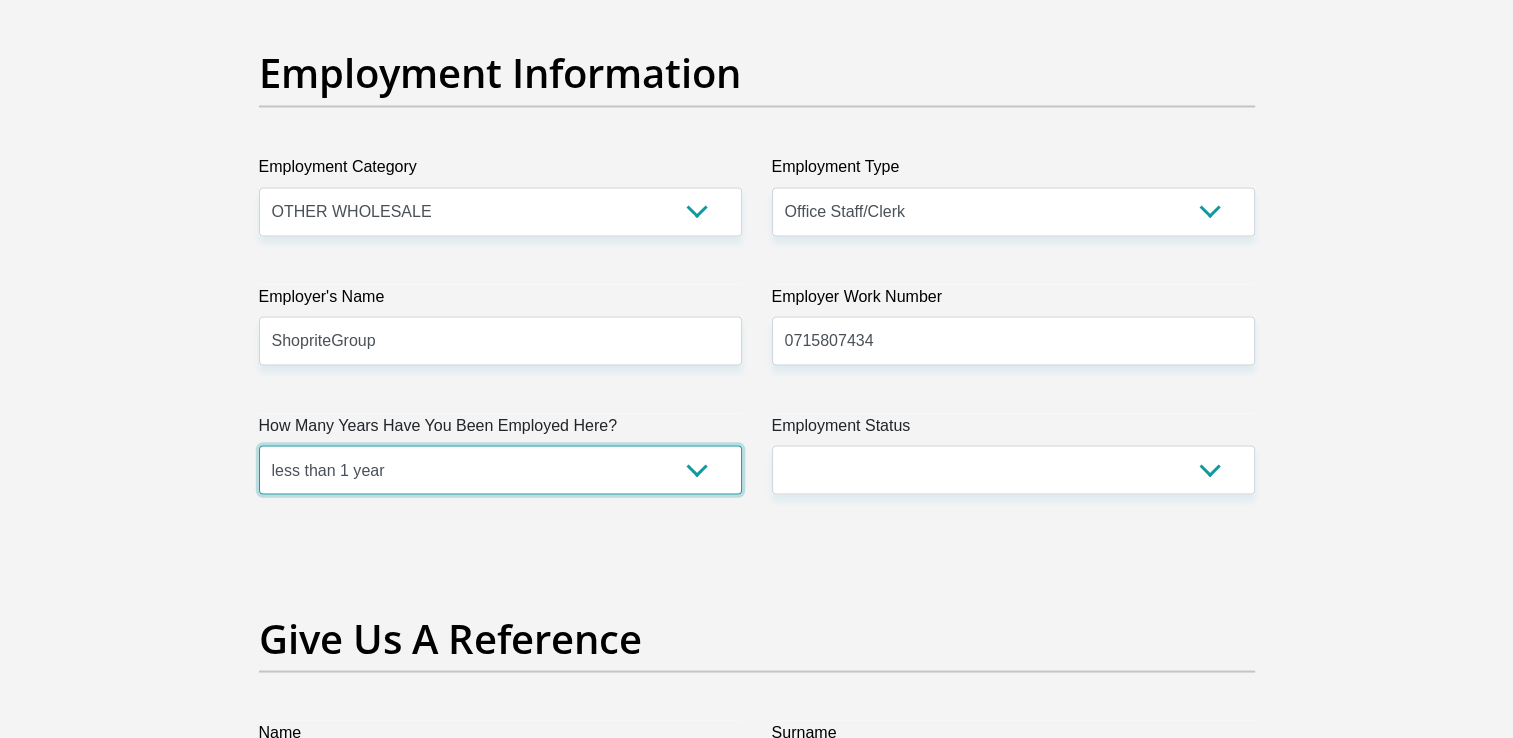 click on "less than 1 year
1-3 years
3-5 years
5+ years" at bounding box center [500, 469] 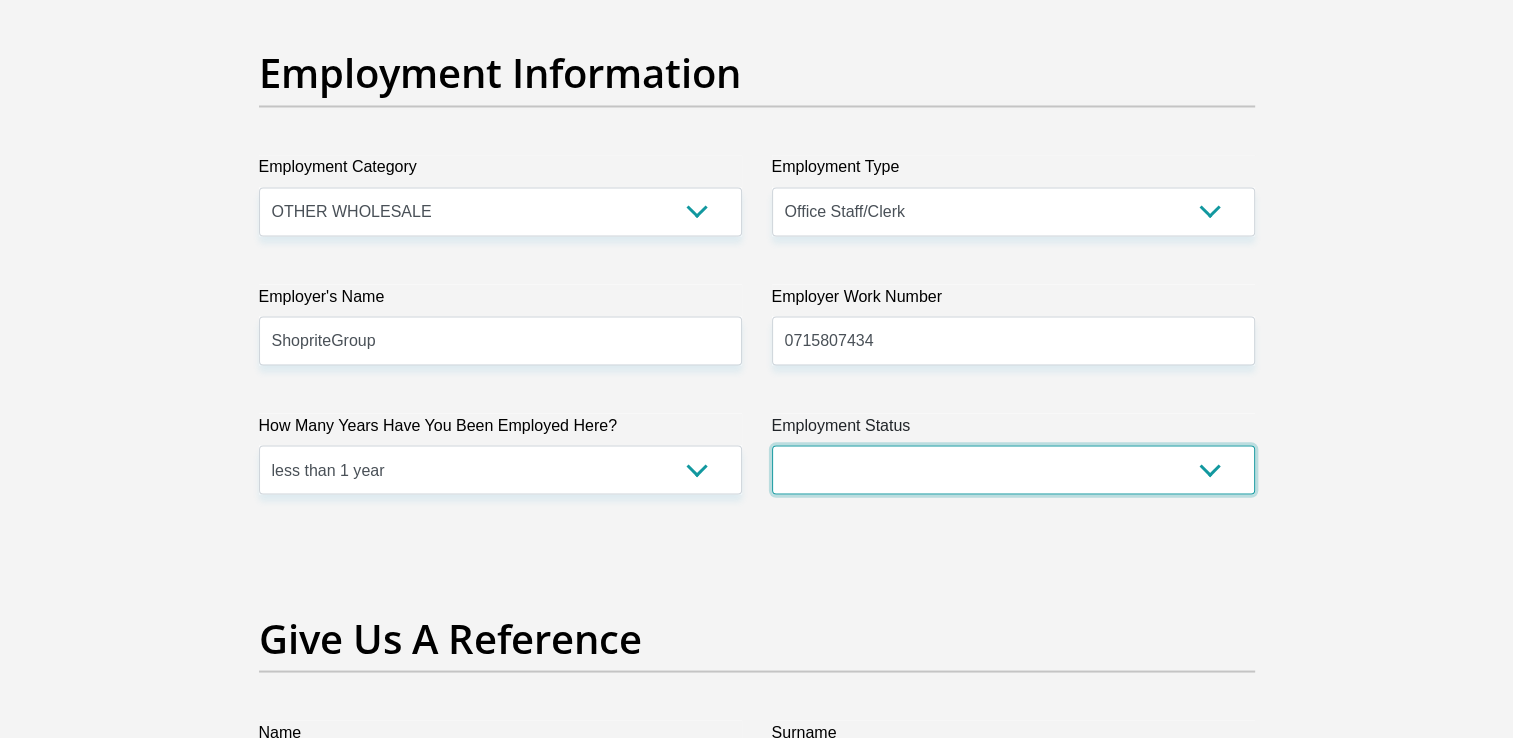 click on "Permanent/Full-time
Part-time/Casual
[DEMOGRAPHIC_DATA] Worker
Self-Employed
Housewife
Retired
Student
Medically Boarded
Disability
Unemployed" at bounding box center (1013, 469) 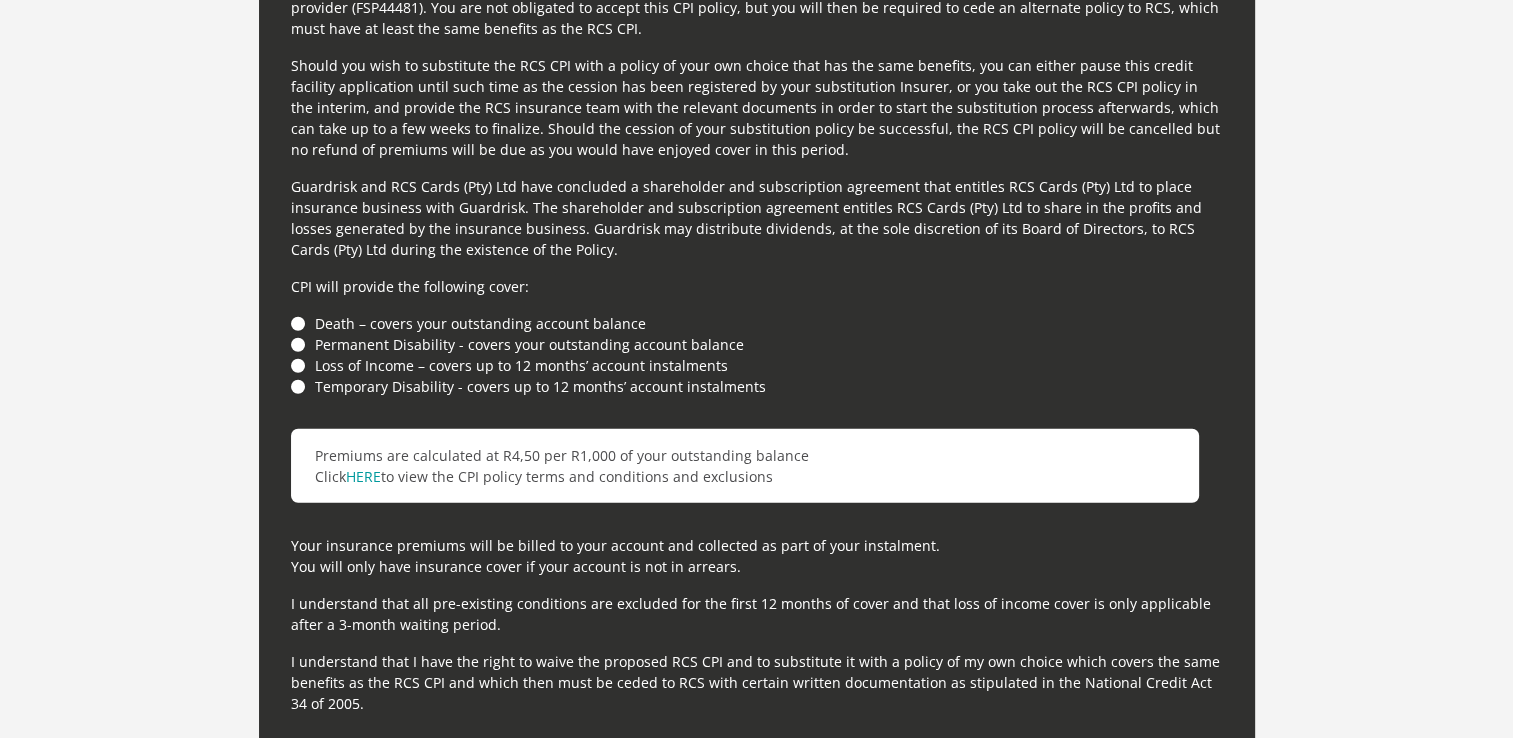 scroll, scrollTop: 5700, scrollLeft: 0, axis: vertical 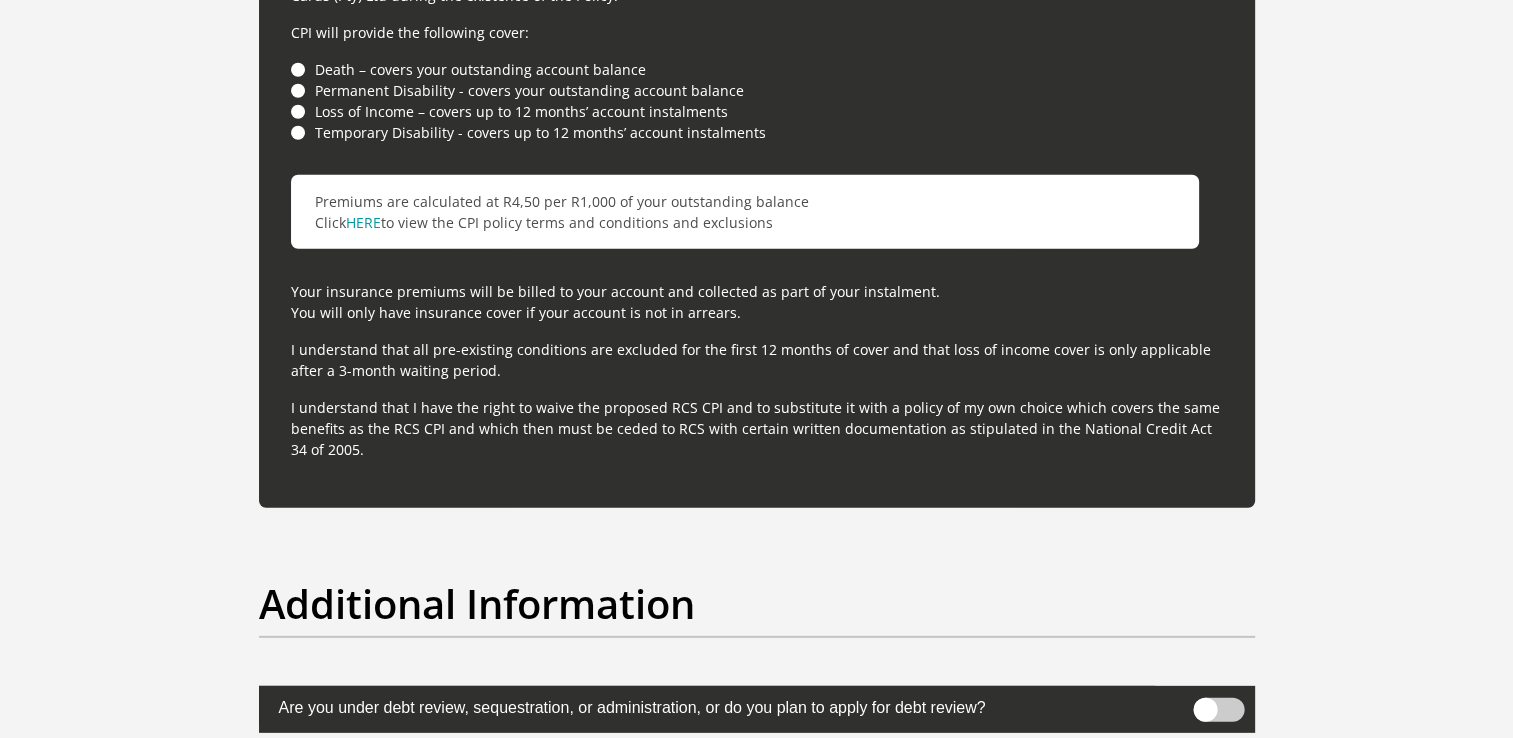 click on "For your protection your credit facility includes Customer Protection Insurance (CPI) underwritten by Guardrisk Life Limited,
a licensed life insurer and authorized financial services provider (FSP76). CPI is administered by RCS Cards (Pty) Limited,
an authorized financial services provider (FSP44481). You are not obligated to accept this CPI policy,
but you will then be required to cede an alternate policy to RCS, which must have at least the same benefits as the RCS CPI.
CPI will provide the following cover:
Death – covers your outstanding account balance
Permanent Disability - covers your outstanding account balance
Loss of Income – covers up to 12 months’ account instalments
Temporary Disability - covers up to 12 months’ account instalments
Premiums are calculated at R4,50 per R1,000 of your outstanding balance HERE" at bounding box center [757, 88] 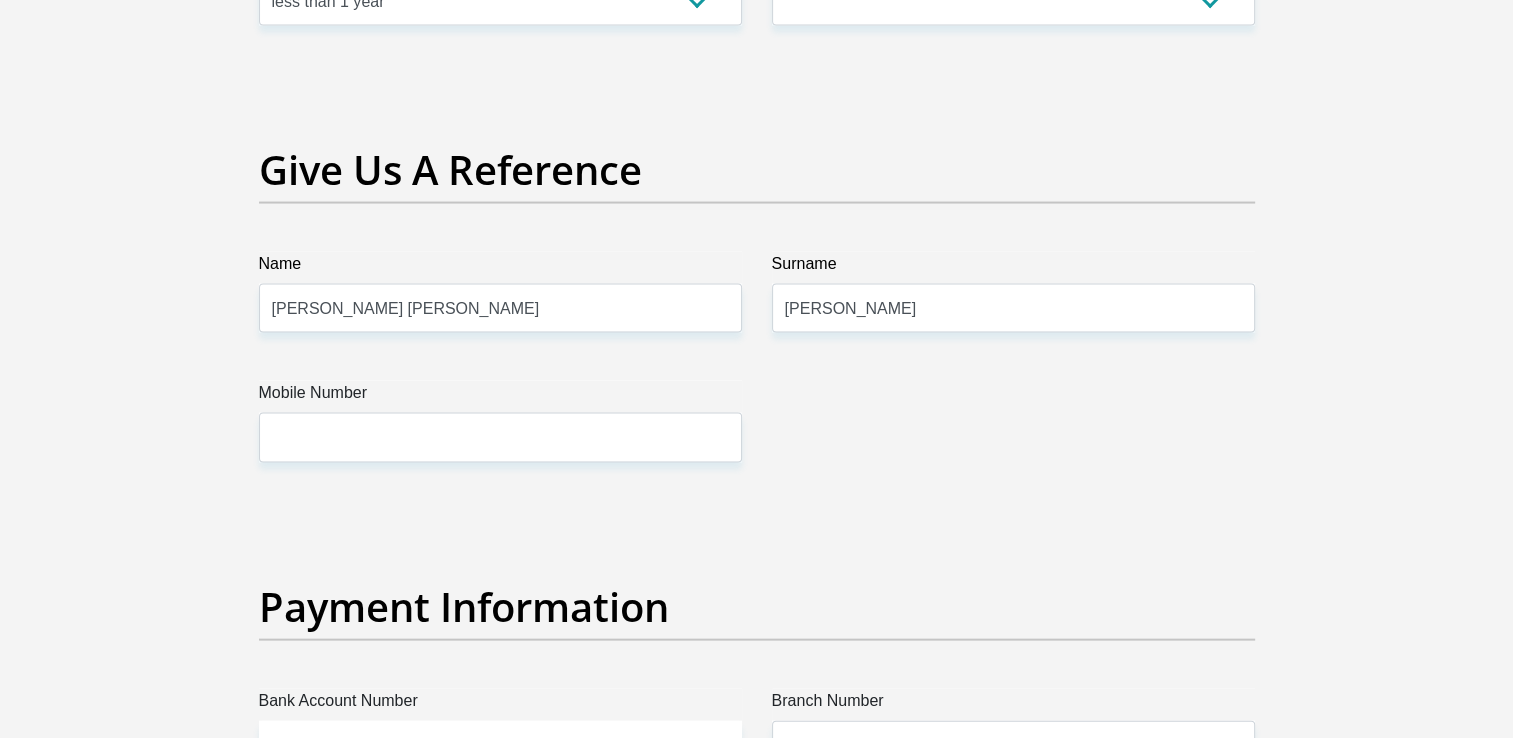 scroll, scrollTop: 3832, scrollLeft: 0, axis: vertical 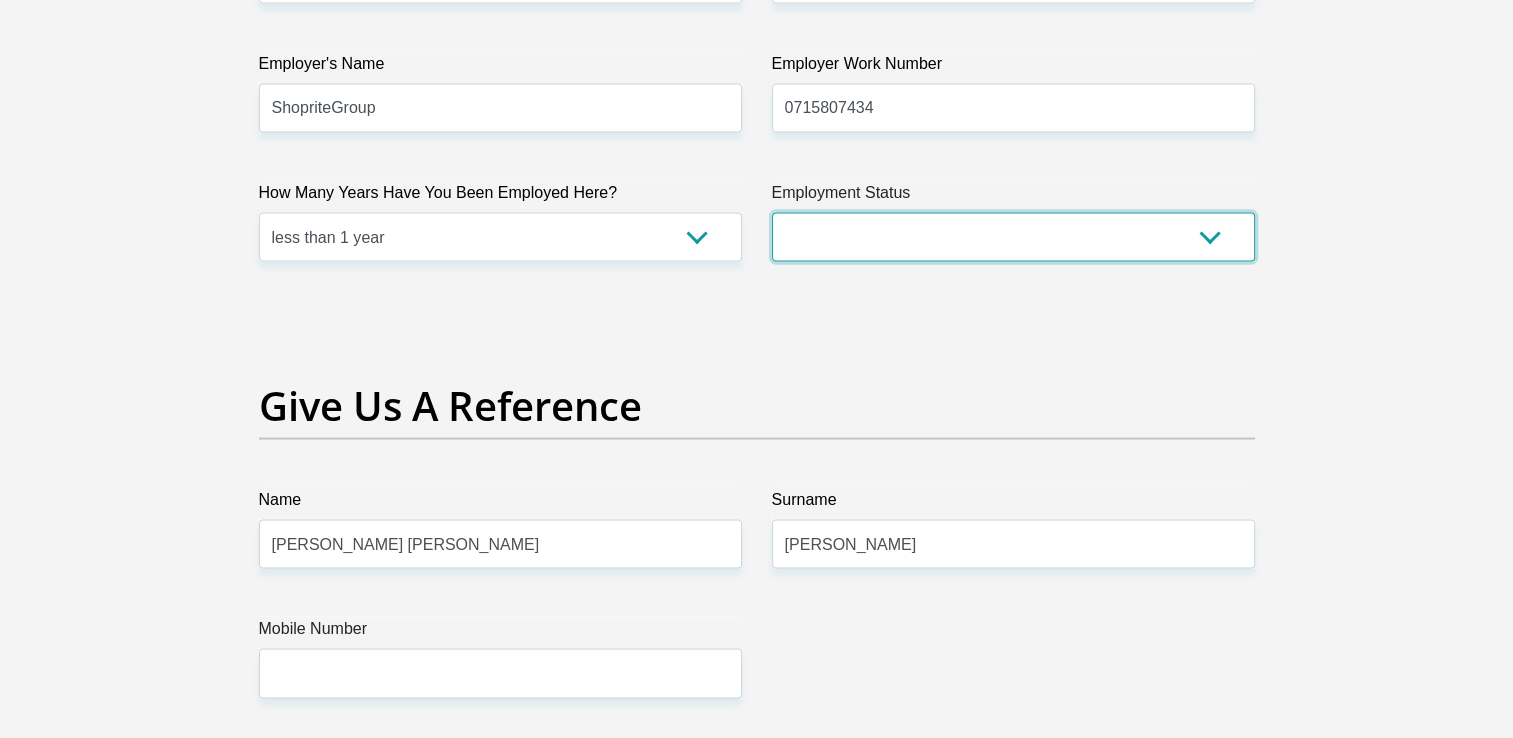 click on "Permanent/Full-time
Part-time/Casual
[DEMOGRAPHIC_DATA] Worker
Self-Employed
Housewife
Retired
Student
Medically Boarded
Disability
Unemployed" at bounding box center (1013, 237) 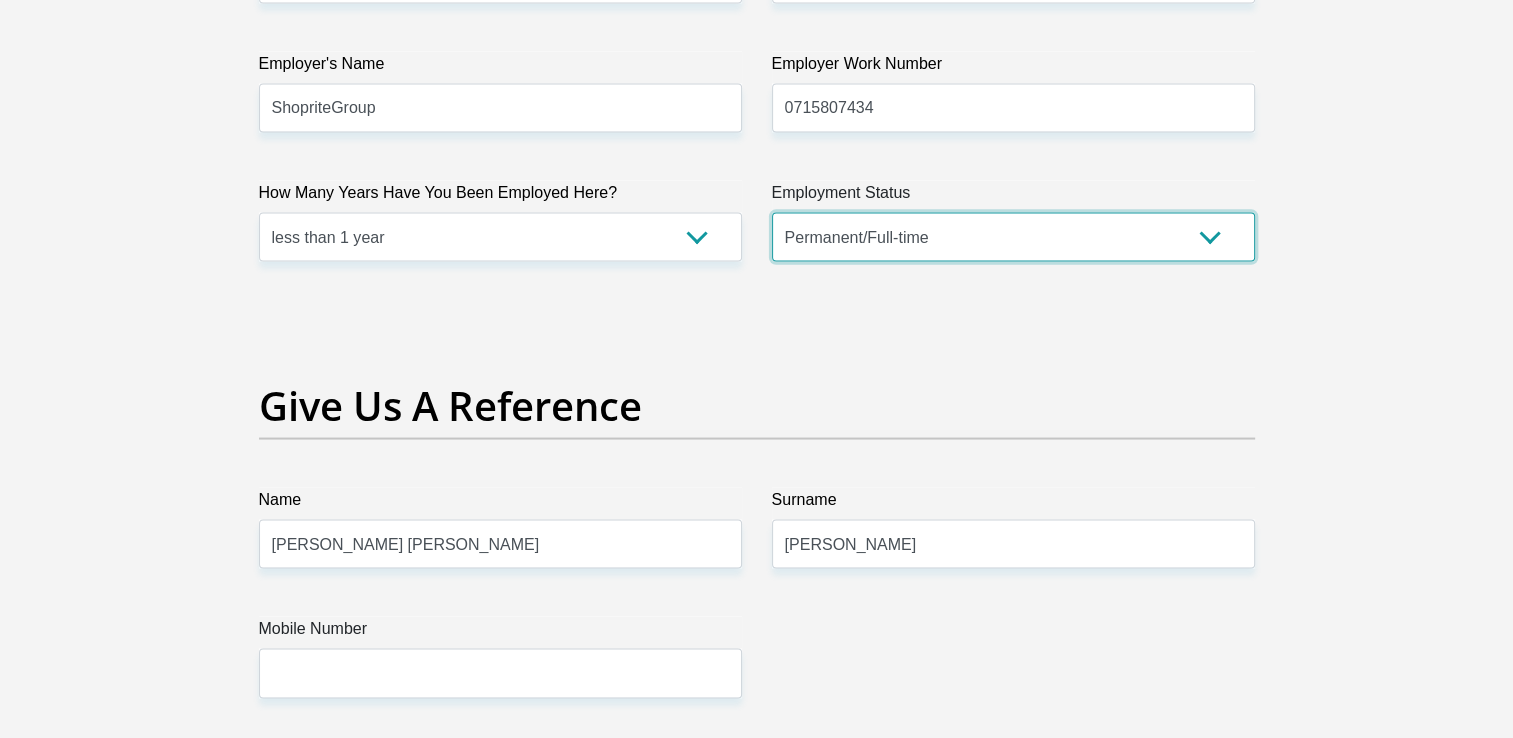 click on "Permanent/Full-time
Part-time/Casual
[DEMOGRAPHIC_DATA] Worker
Self-Employed
Housewife
Retired
Student
Medically Boarded
Disability
Unemployed" at bounding box center [1013, 237] 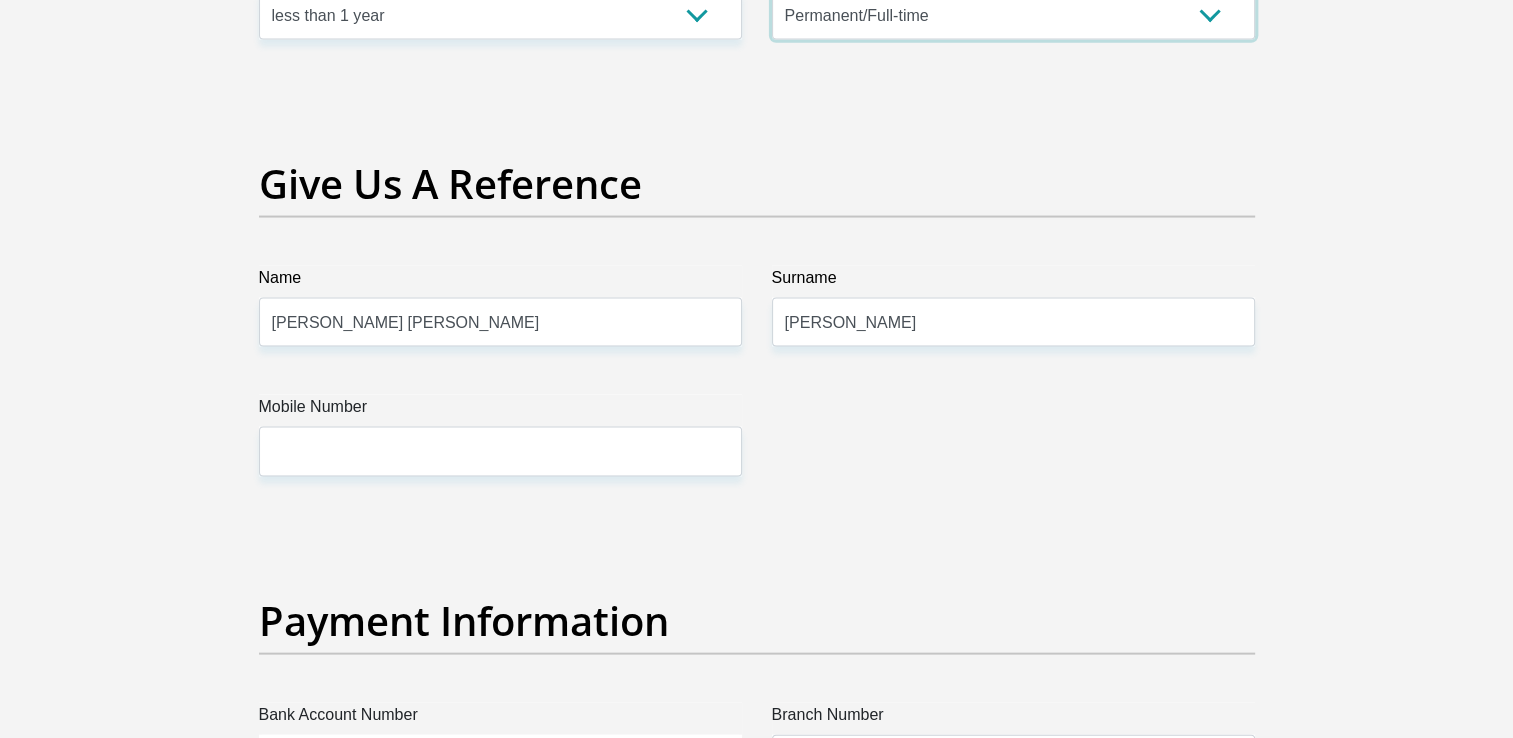 scroll, scrollTop: 4132, scrollLeft: 0, axis: vertical 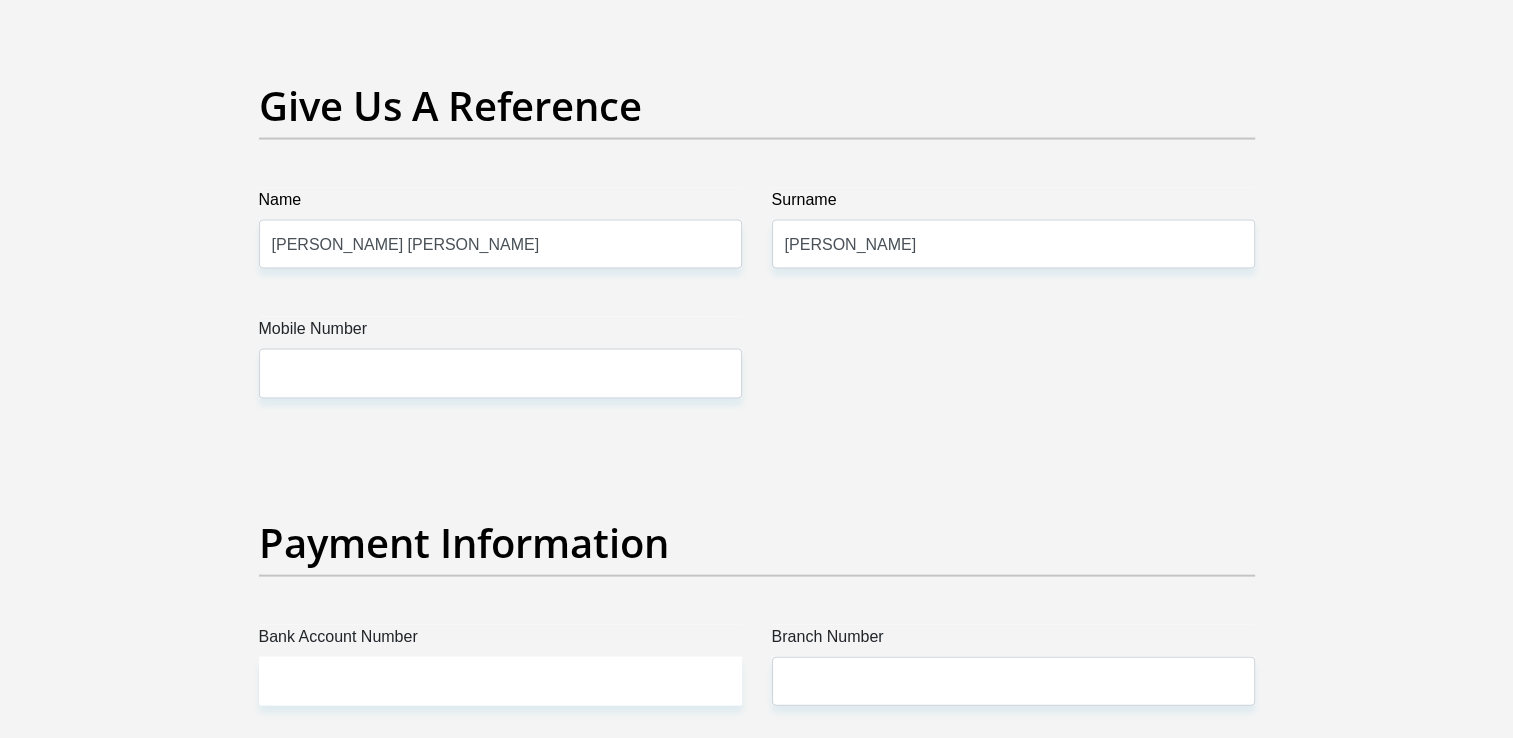 click on "Title
Mr
Ms
Mrs
Dr
[PERSON_NAME]
First Name
[PERSON_NAME]
Surname
[PERSON_NAME]
ID Number
9903055174086
Please input valid ID number
Race
Black
Coloured
Indian
White
Other
Contact Number
0715807434
Please input valid contact number
Nationality
[GEOGRAPHIC_DATA]
[GEOGRAPHIC_DATA]
[GEOGRAPHIC_DATA]  [GEOGRAPHIC_DATA]  [GEOGRAPHIC_DATA]" at bounding box center (757, -565) 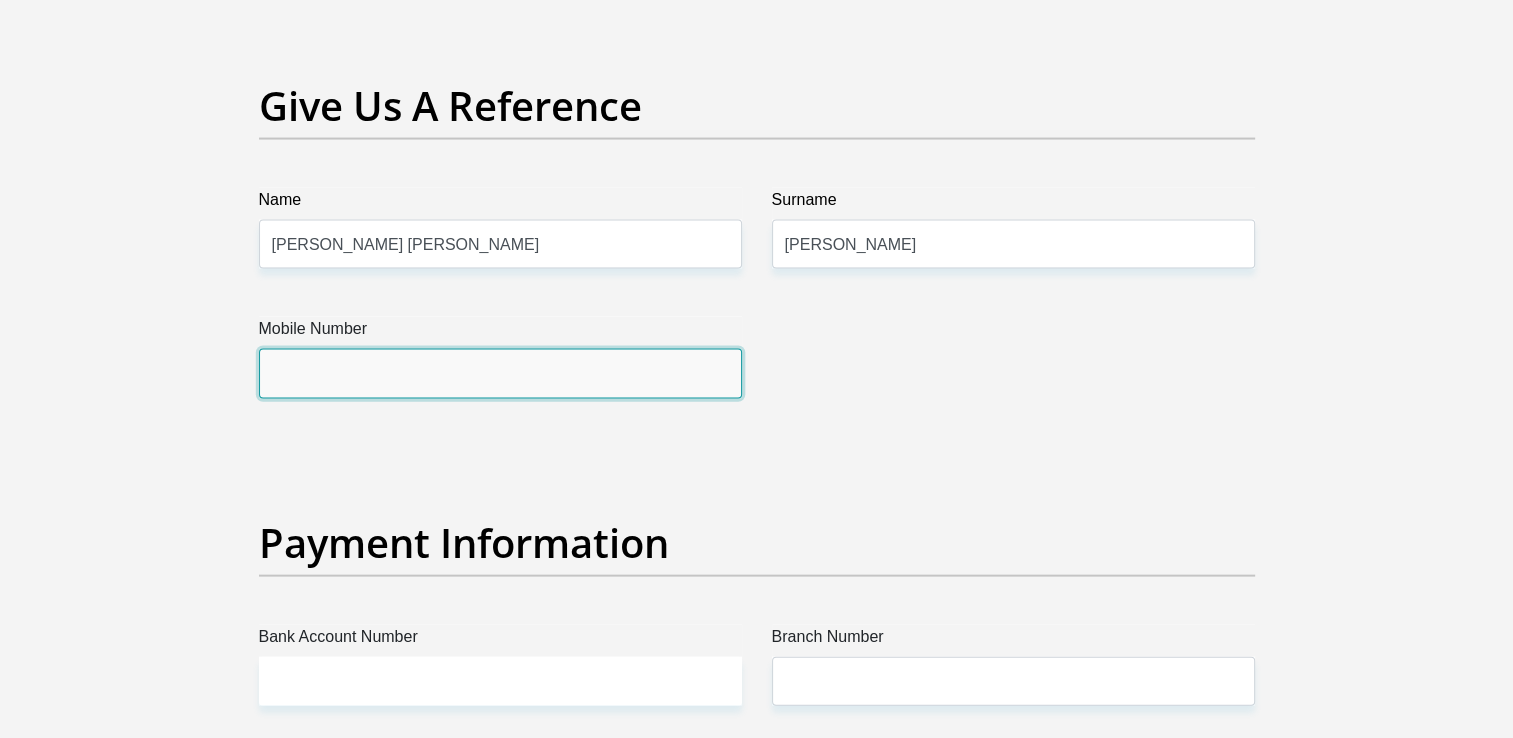 click on "Mobile Number" at bounding box center [500, 373] 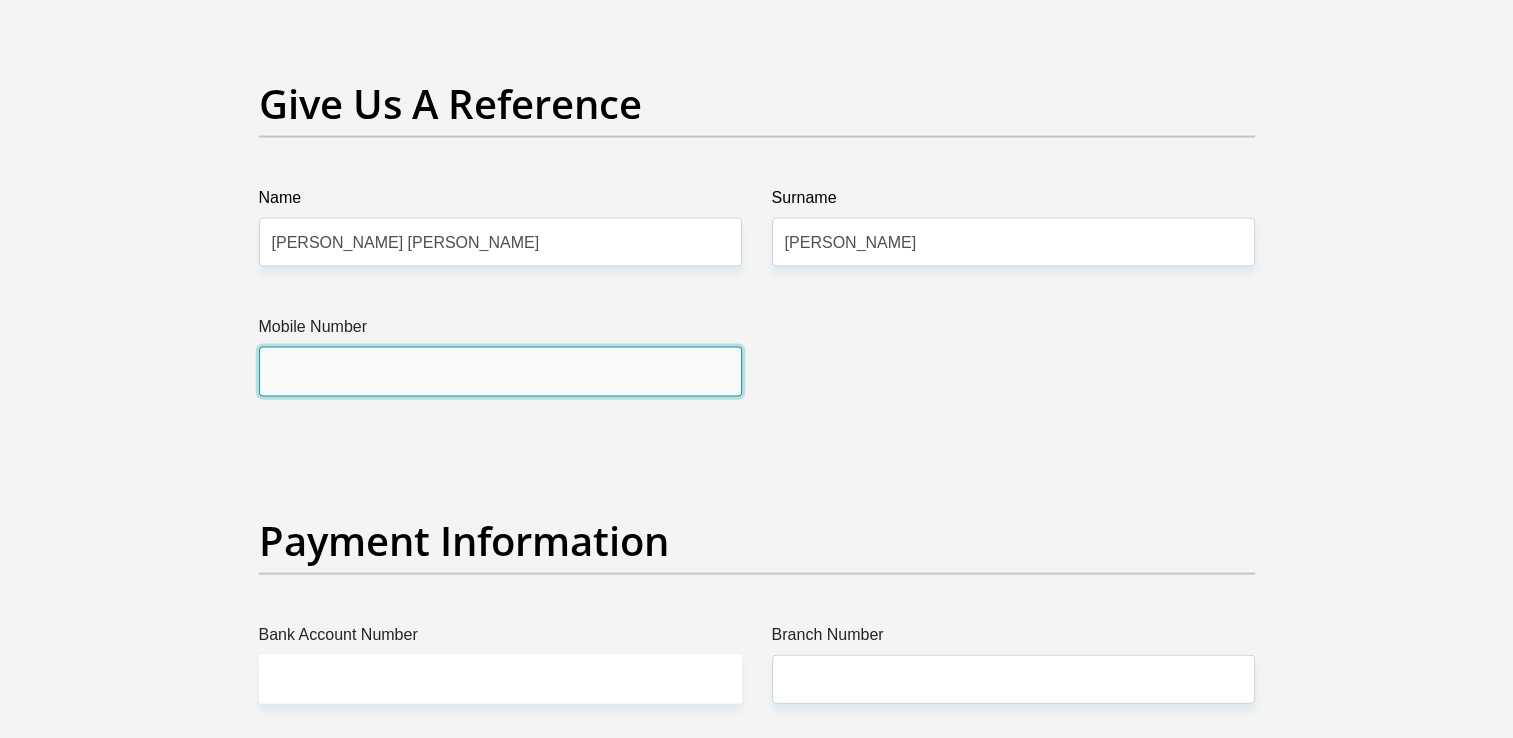 scroll, scrollTop: 4132, scrollLeft: 0, axis: vertical 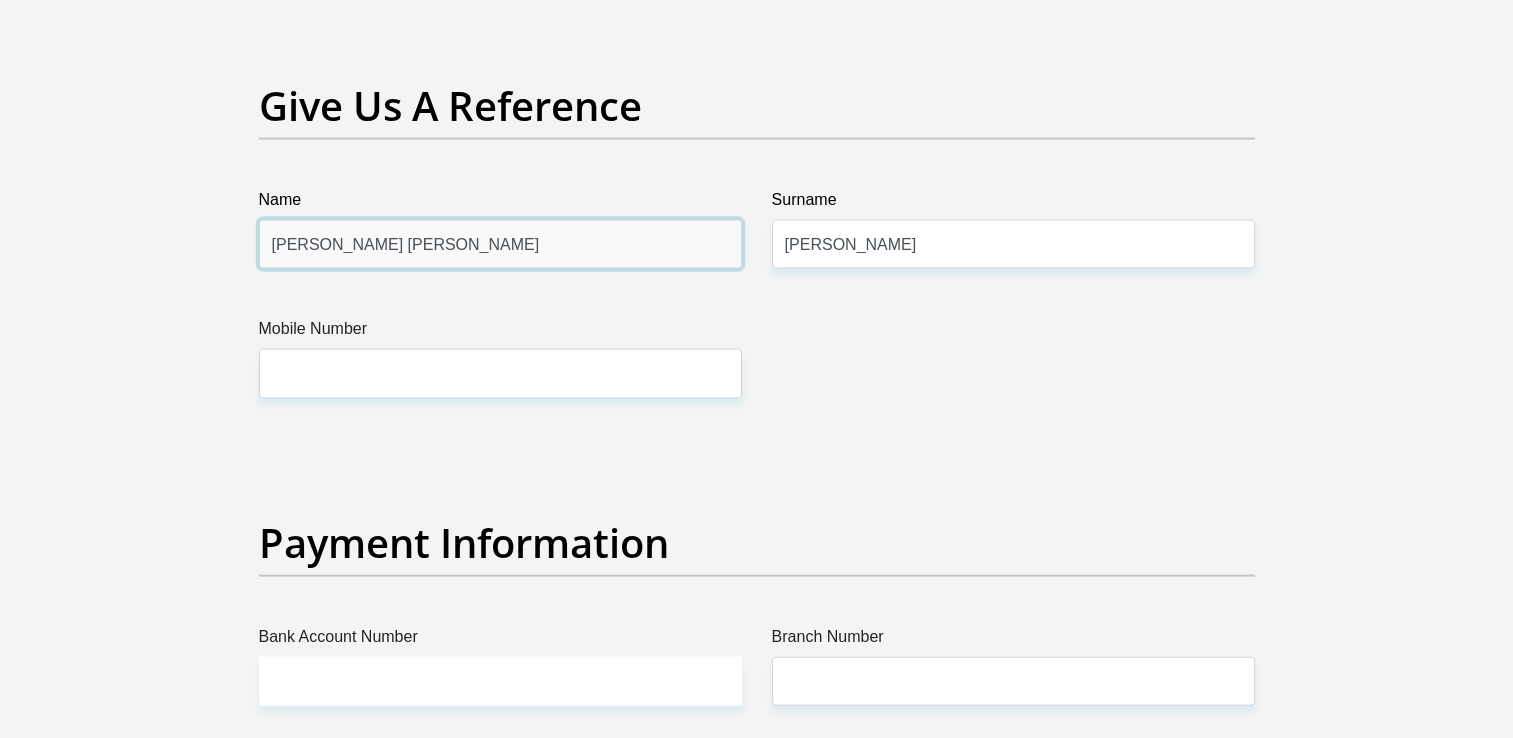 click on "[PERSON_NAME] [PERSON_NAME]" at bounding box center [500, 244] 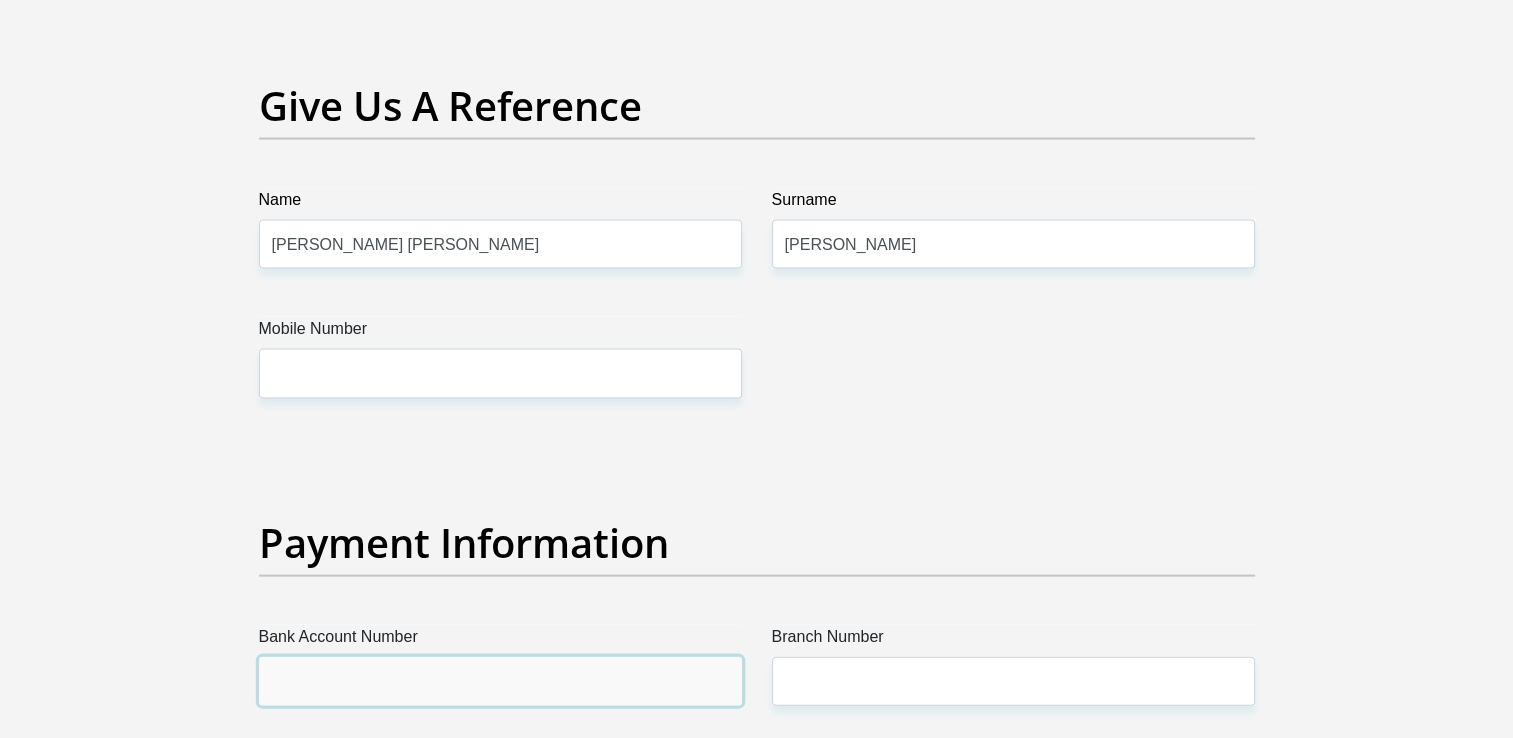 click on "Bank Account Number" at bounding box center (500, 681) 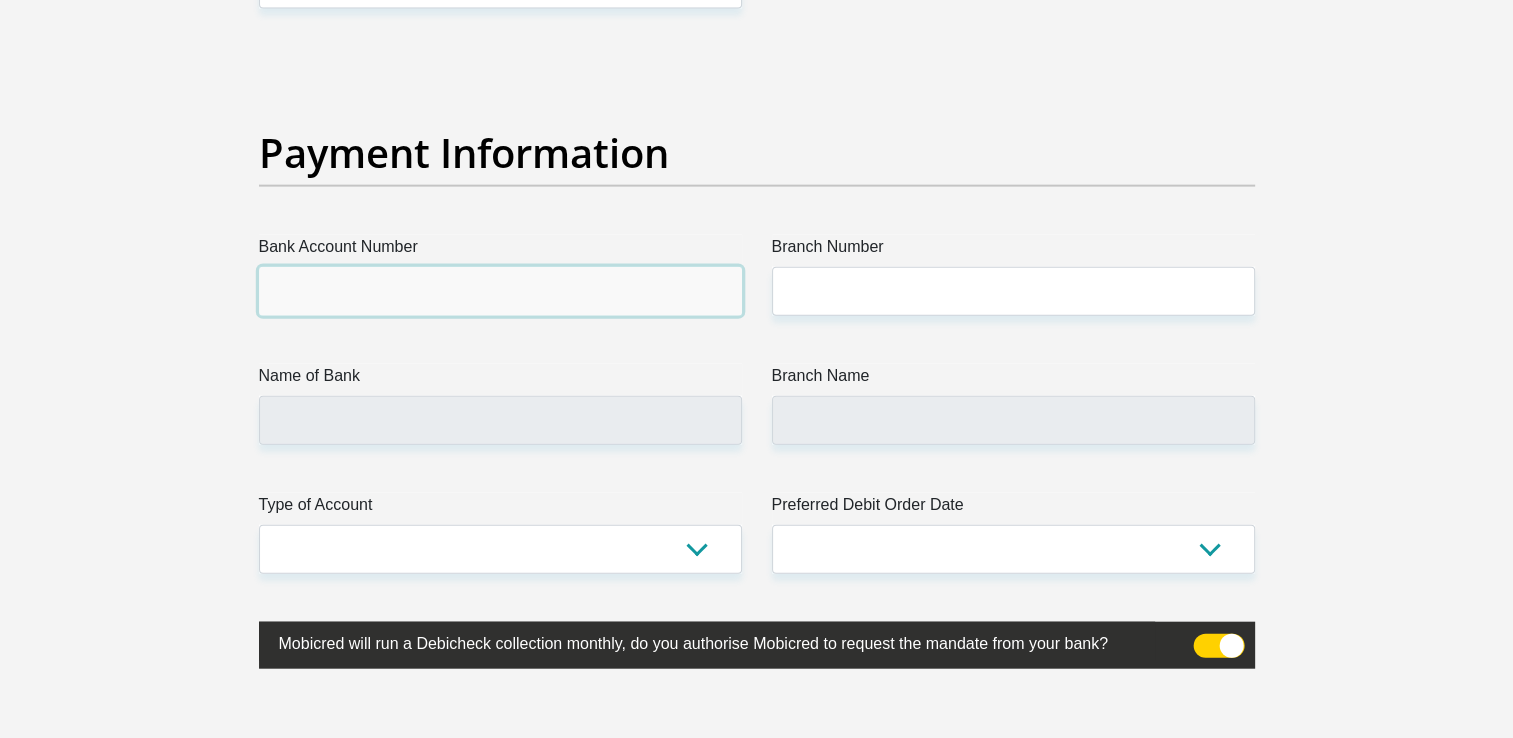 scroll, scrollTop: 4732, scrollLeft: 0, axis: vertical 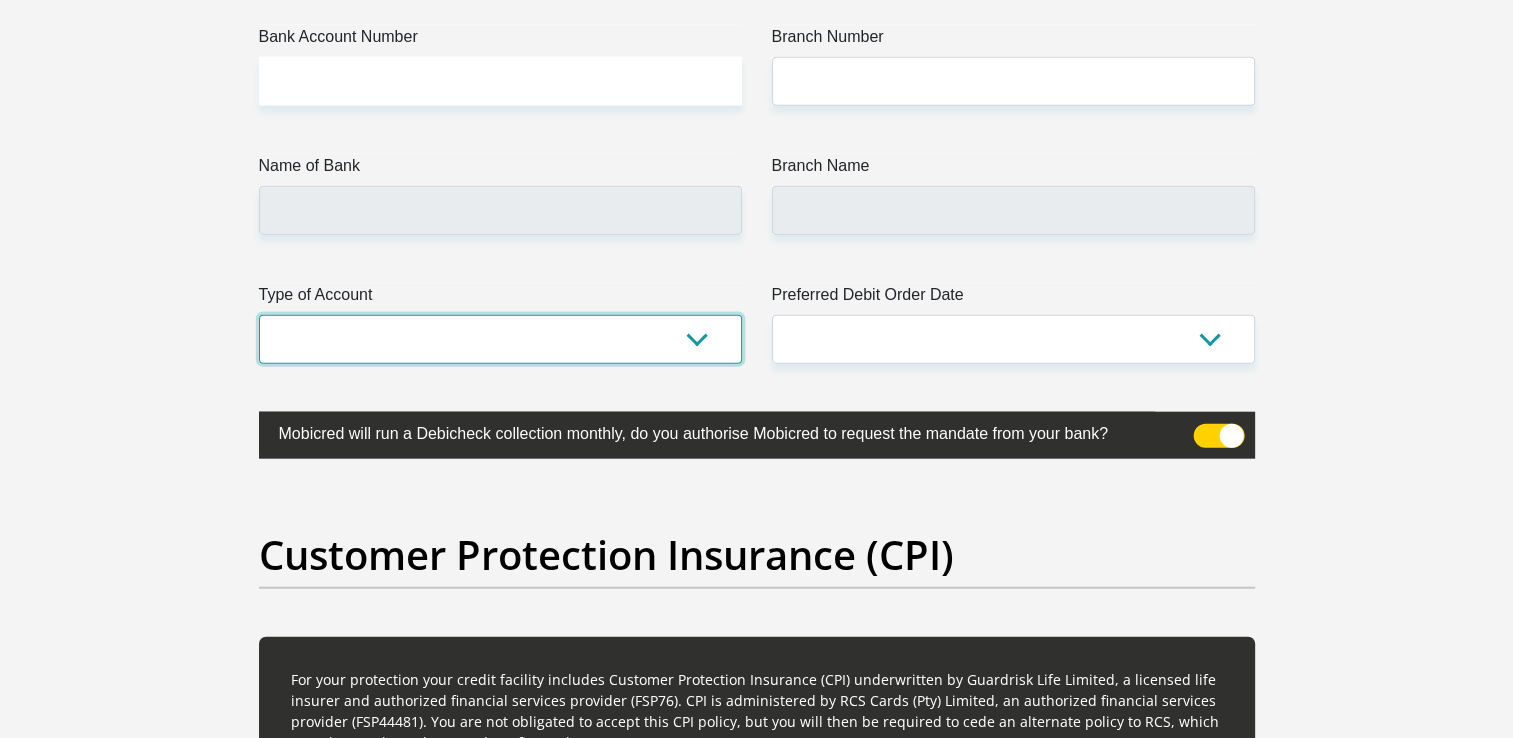 click on "Cheque
Savings" at bounding box center (500, 339) 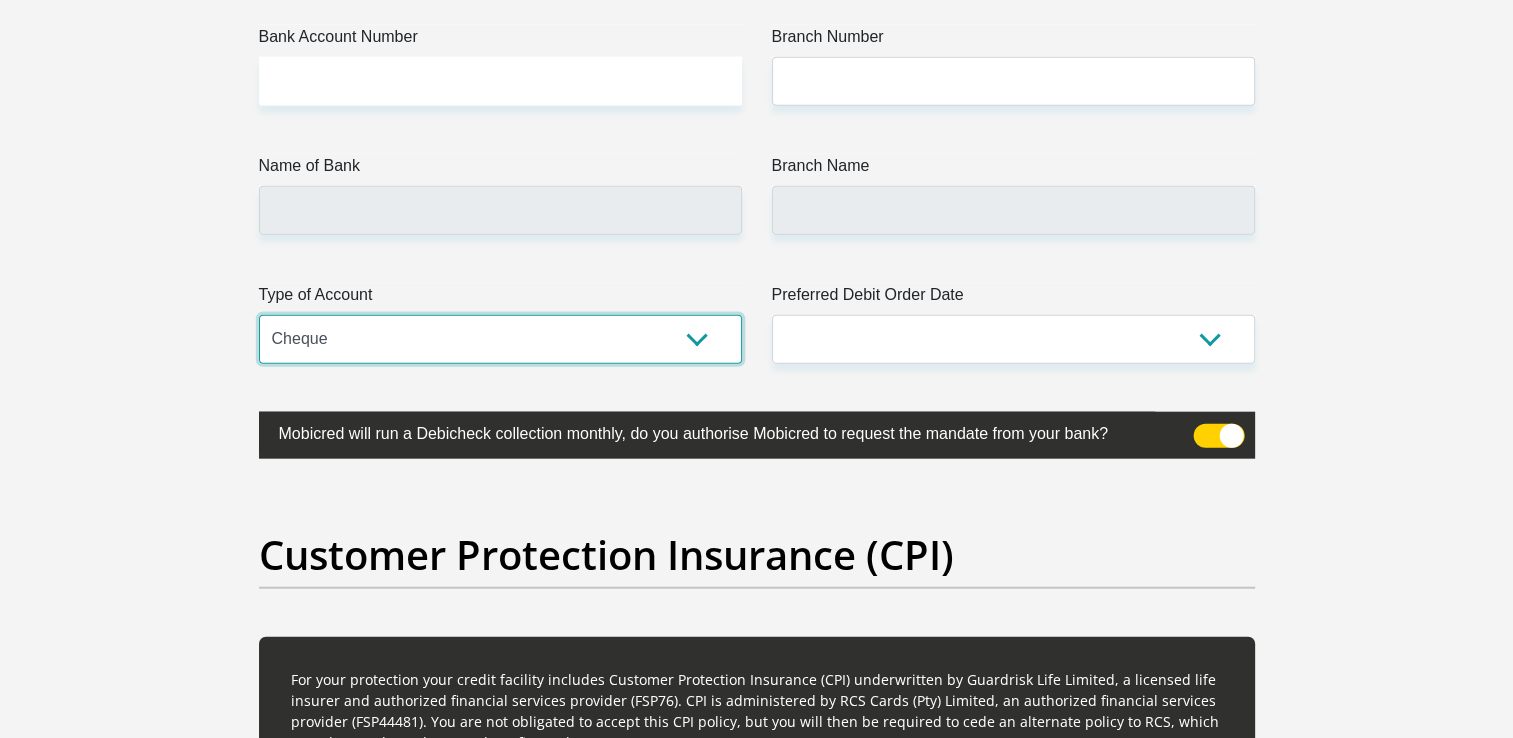 click on "Cheque
Savings" at bounding box center [500, 339] 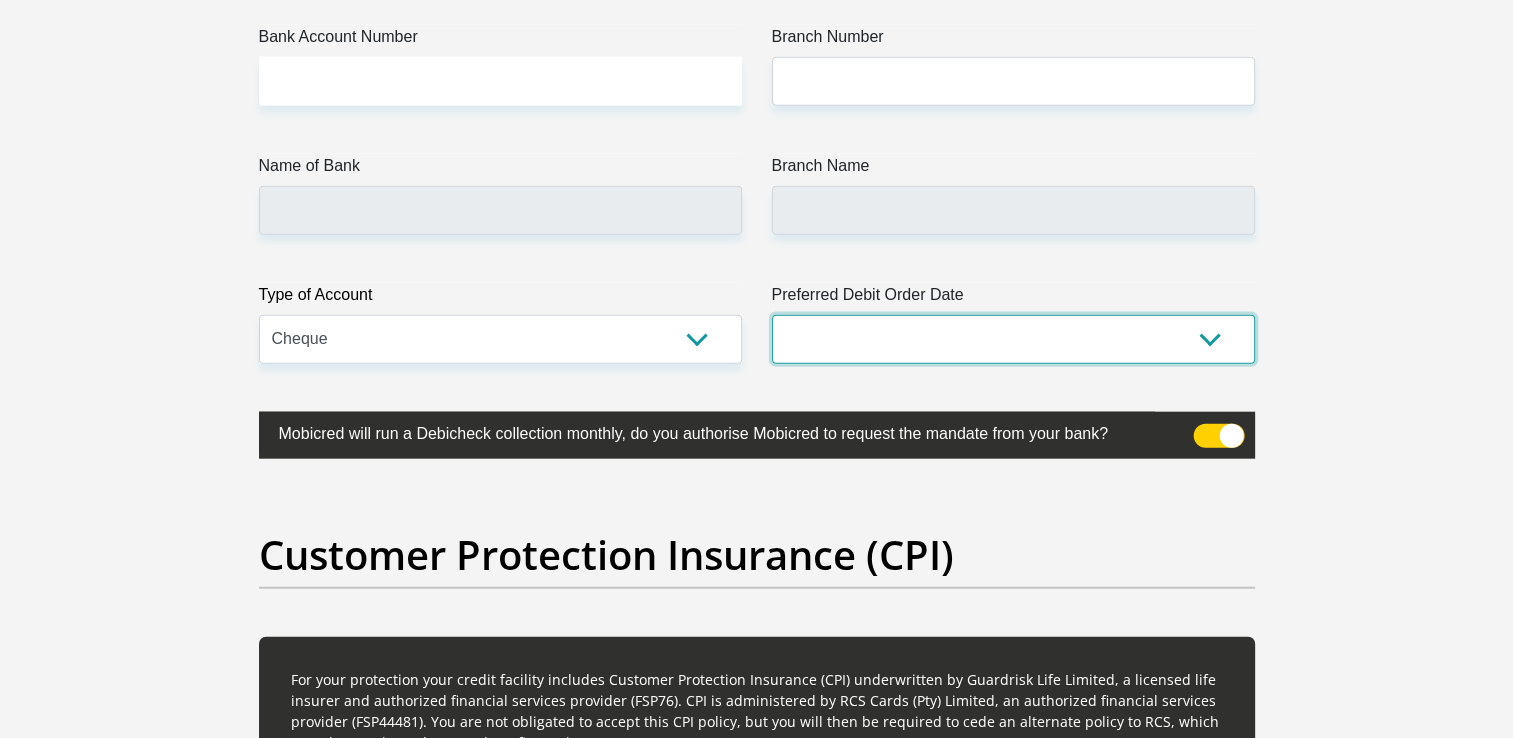 click on "1st
2nd
3rd
4th
5th
7th
18th
19th
20th
21st
22nd
23rd
24th
25th
26th
27th
28th
29th
30th" at bounding box center (1013, 339) 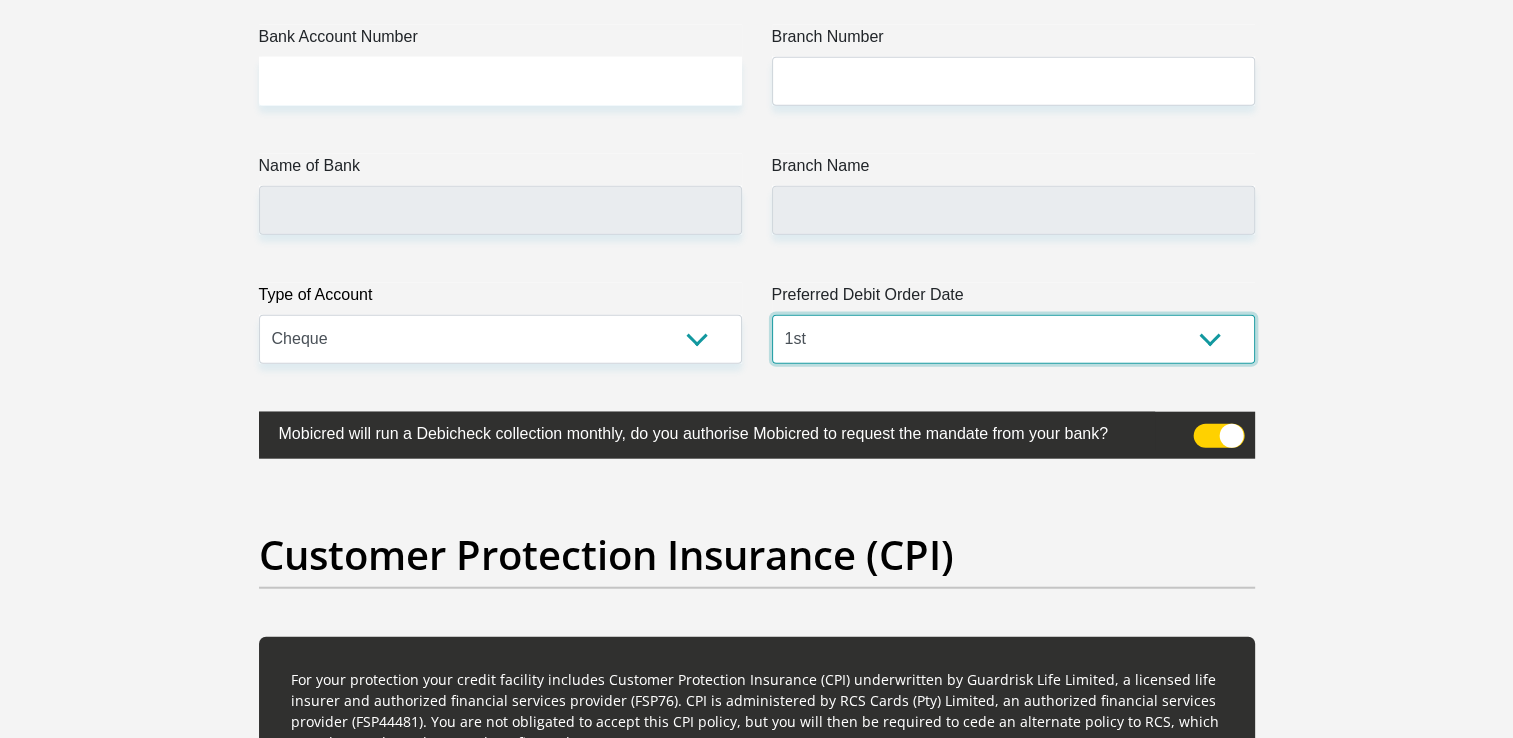 click on "1st
2nd
3rd
4th
5th
7th
18th
19th
20th
21st
22nd
23rd
24th
25th
26th
27th
28th
29th
30th" at bounding box center (1013, 339) 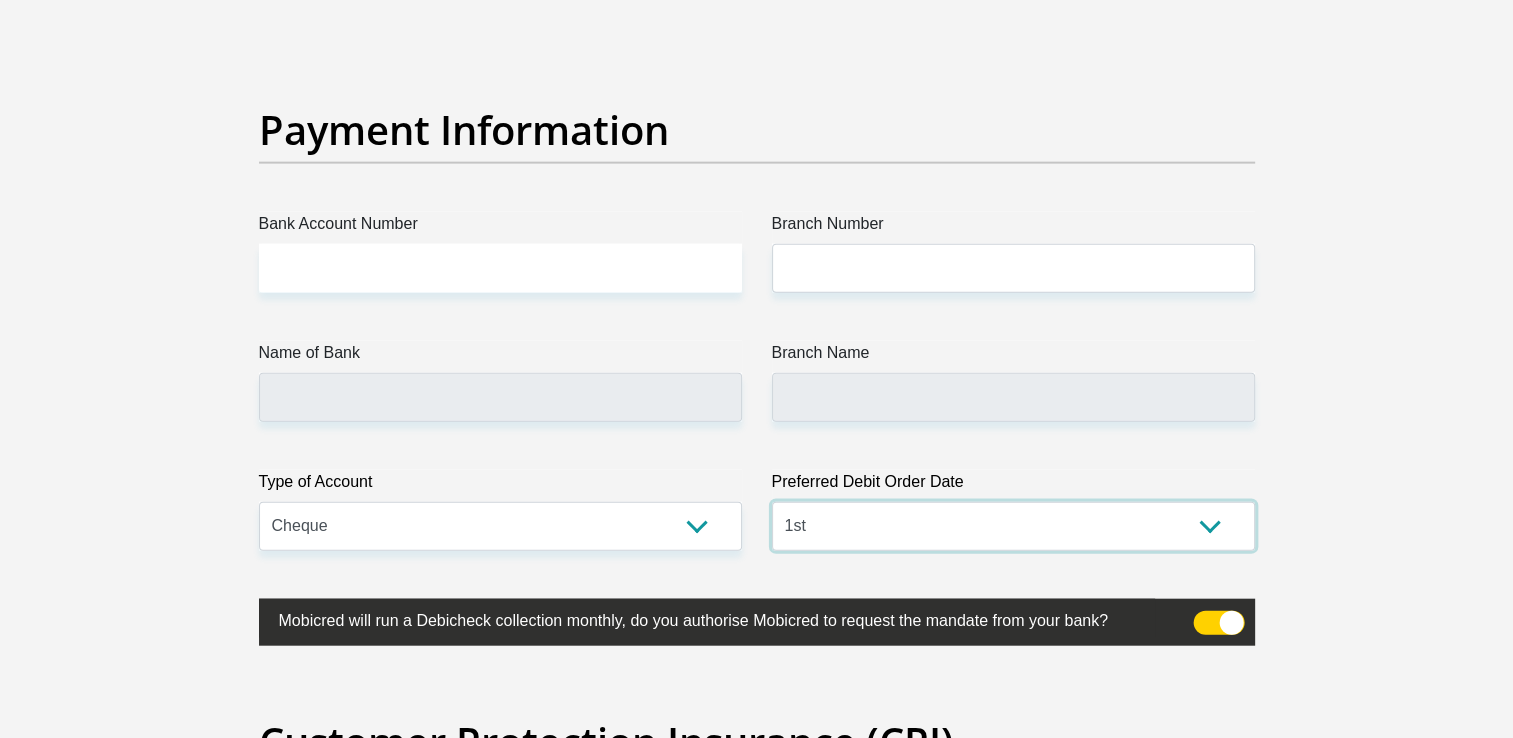scroll, scrollTop: 4532, scrollLeft: 0, axis: vertical 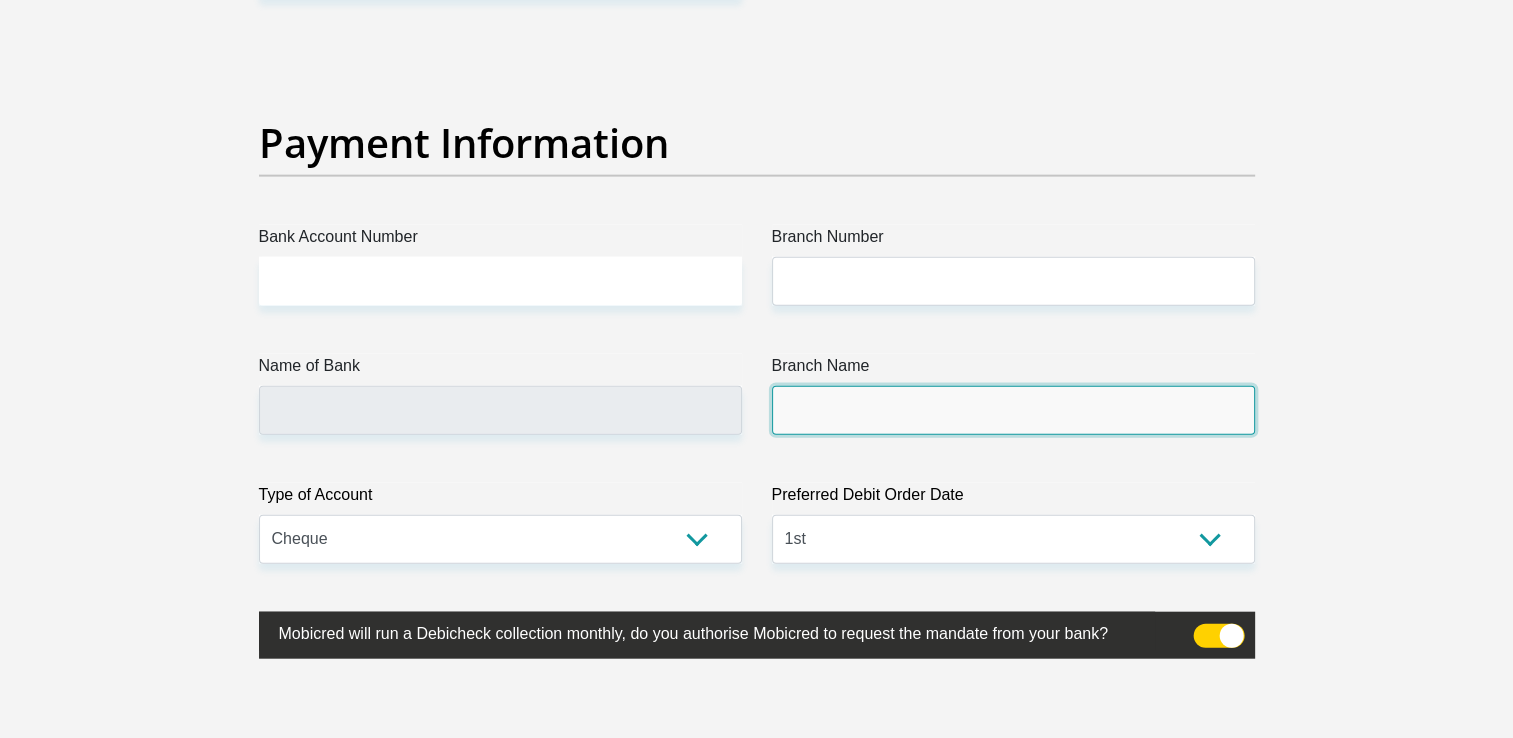 click on "Branch Name" at bounding box center (1013, 410) 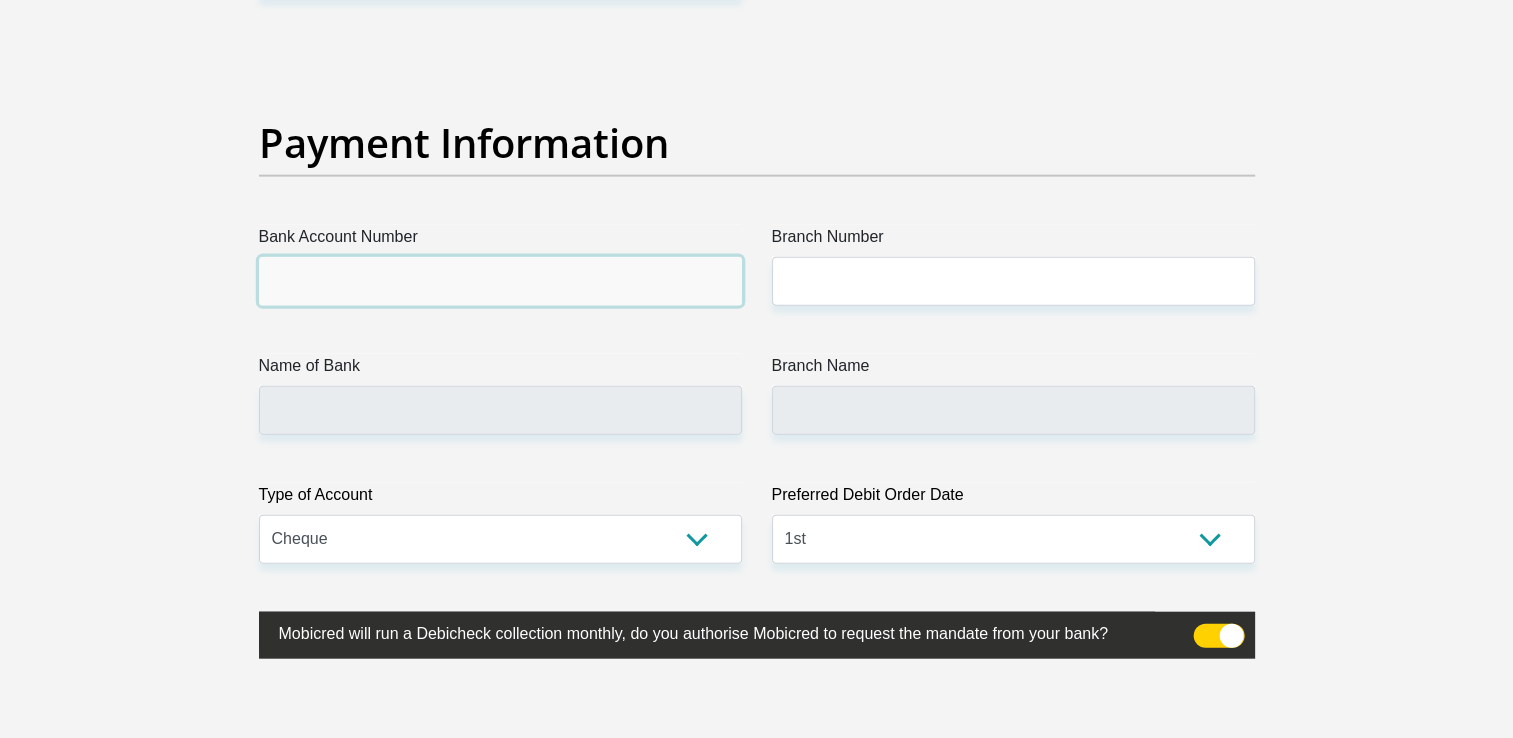 click on "Bank Account Number" at bounding box center (500, 281) 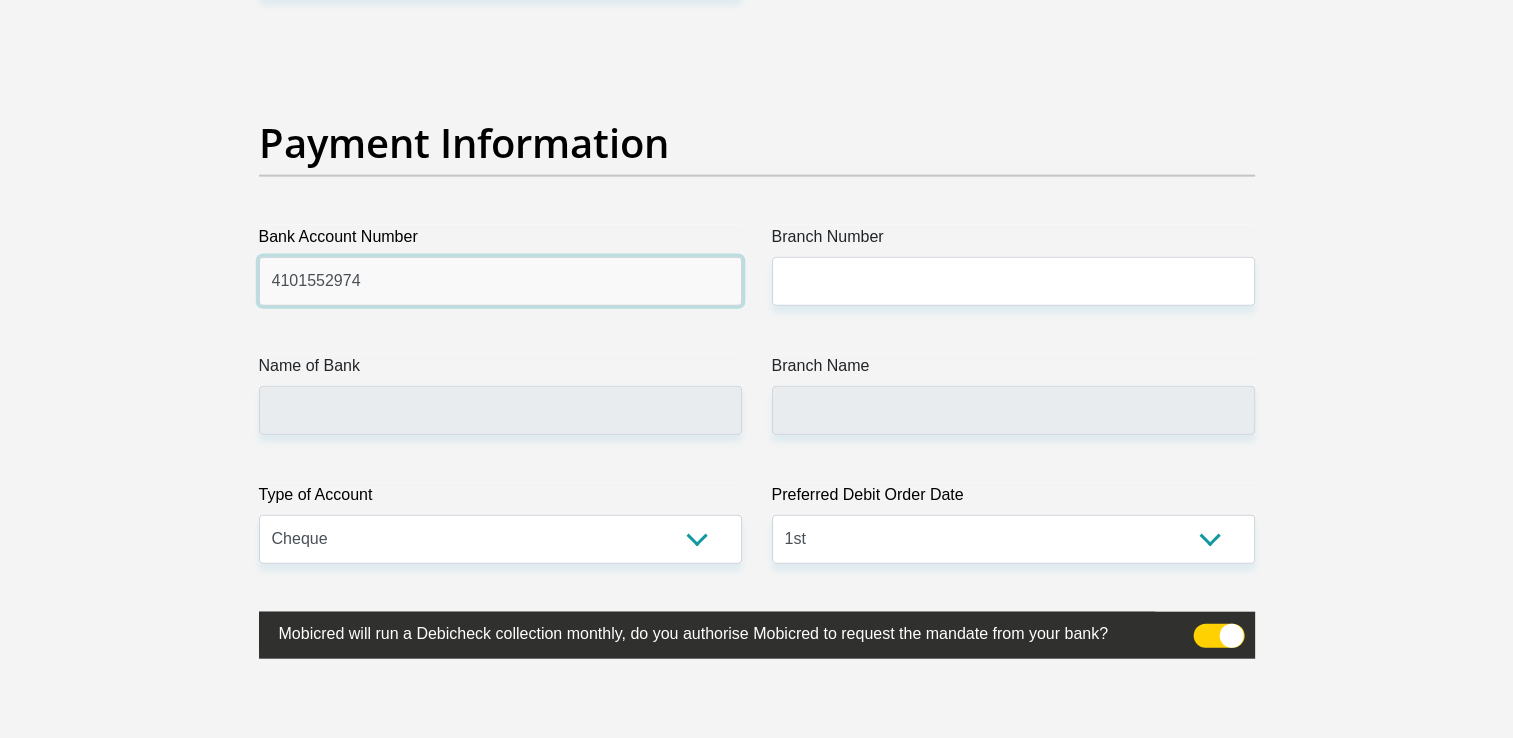 type on "4101552974" 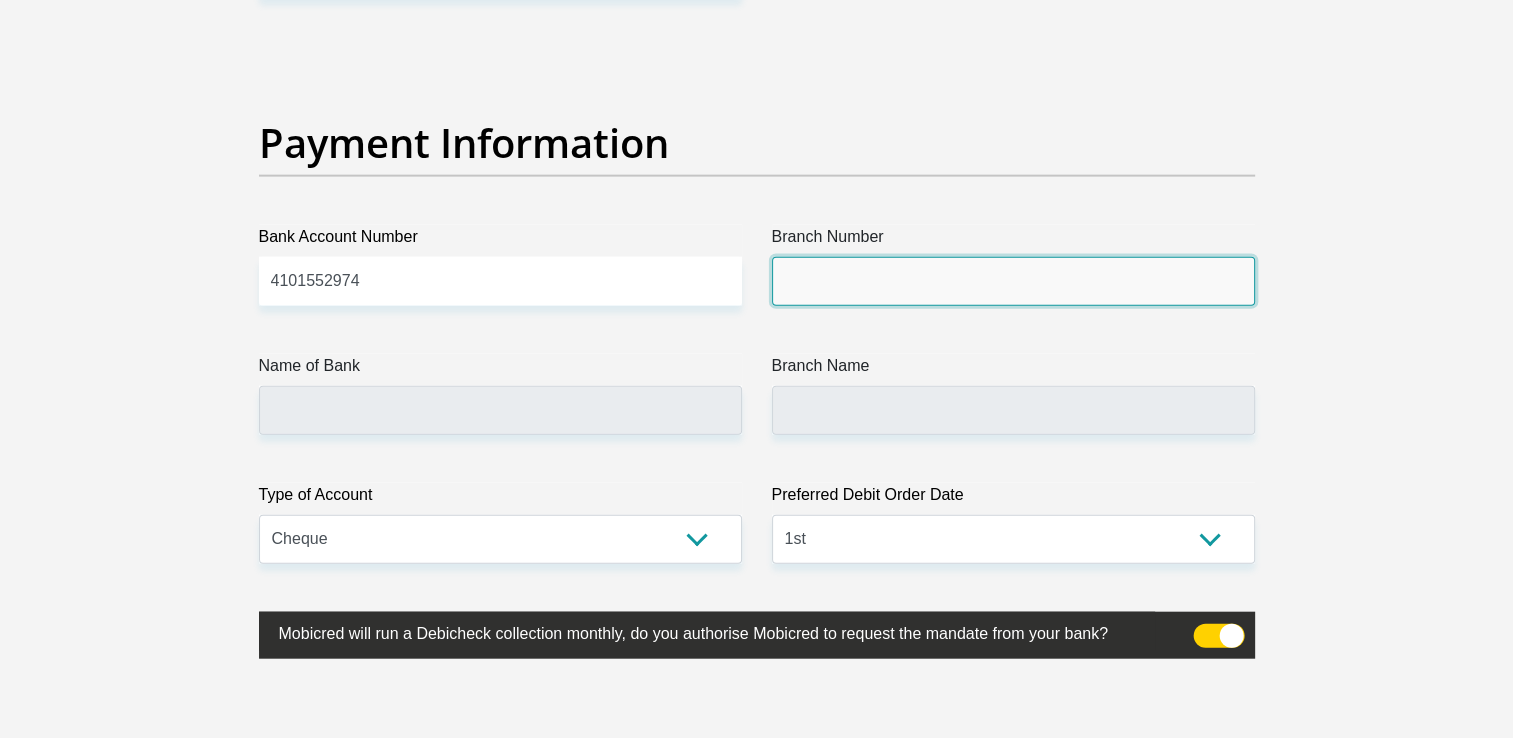 click on "Branch Number" at bounding box center [1013, 281] 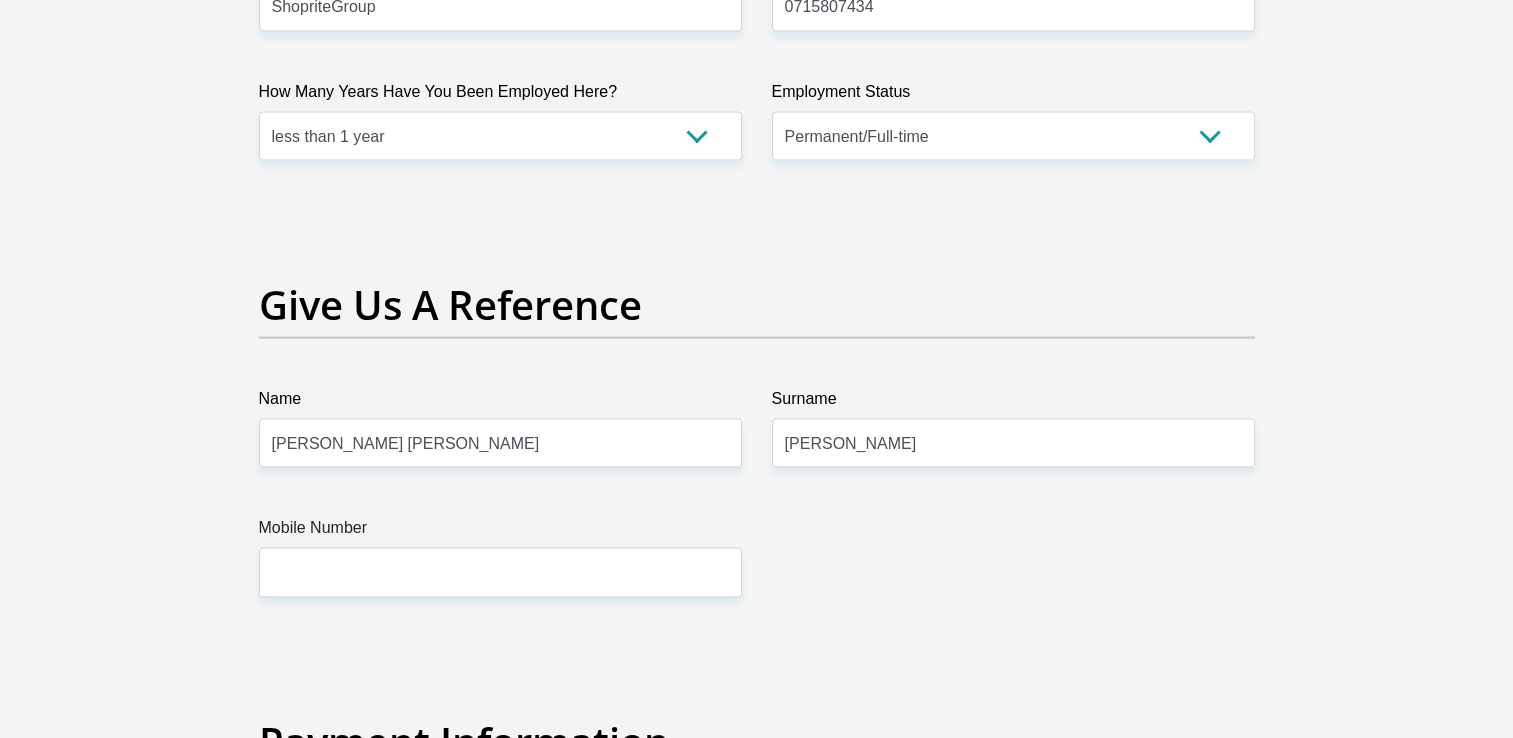 scroll, scrollTop: 3932, scrollLeft: 0, axis: vertical 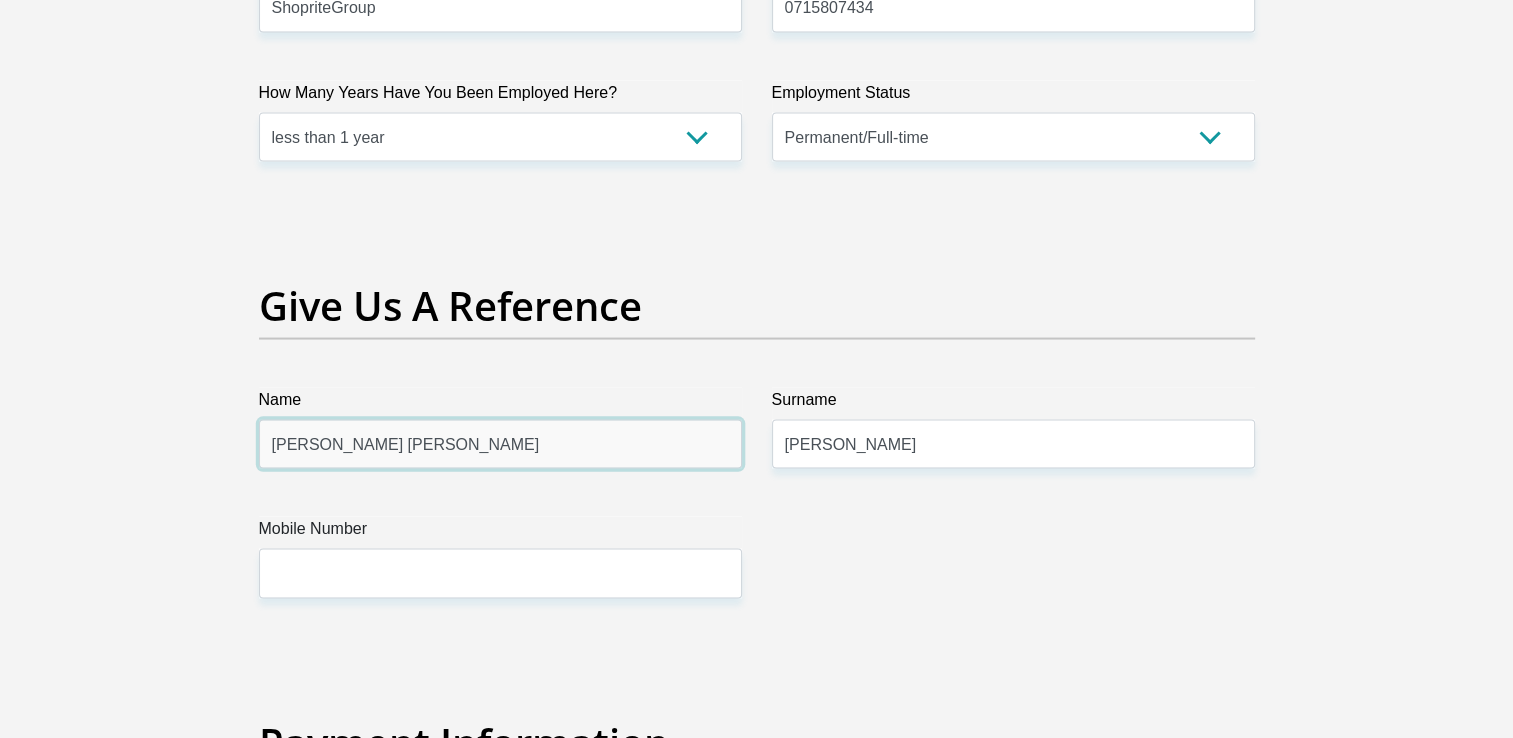 drag, startPoint x: 436, startPoint y: 454, endPoint x: 0, endPoint y: 14, distance: 619.432 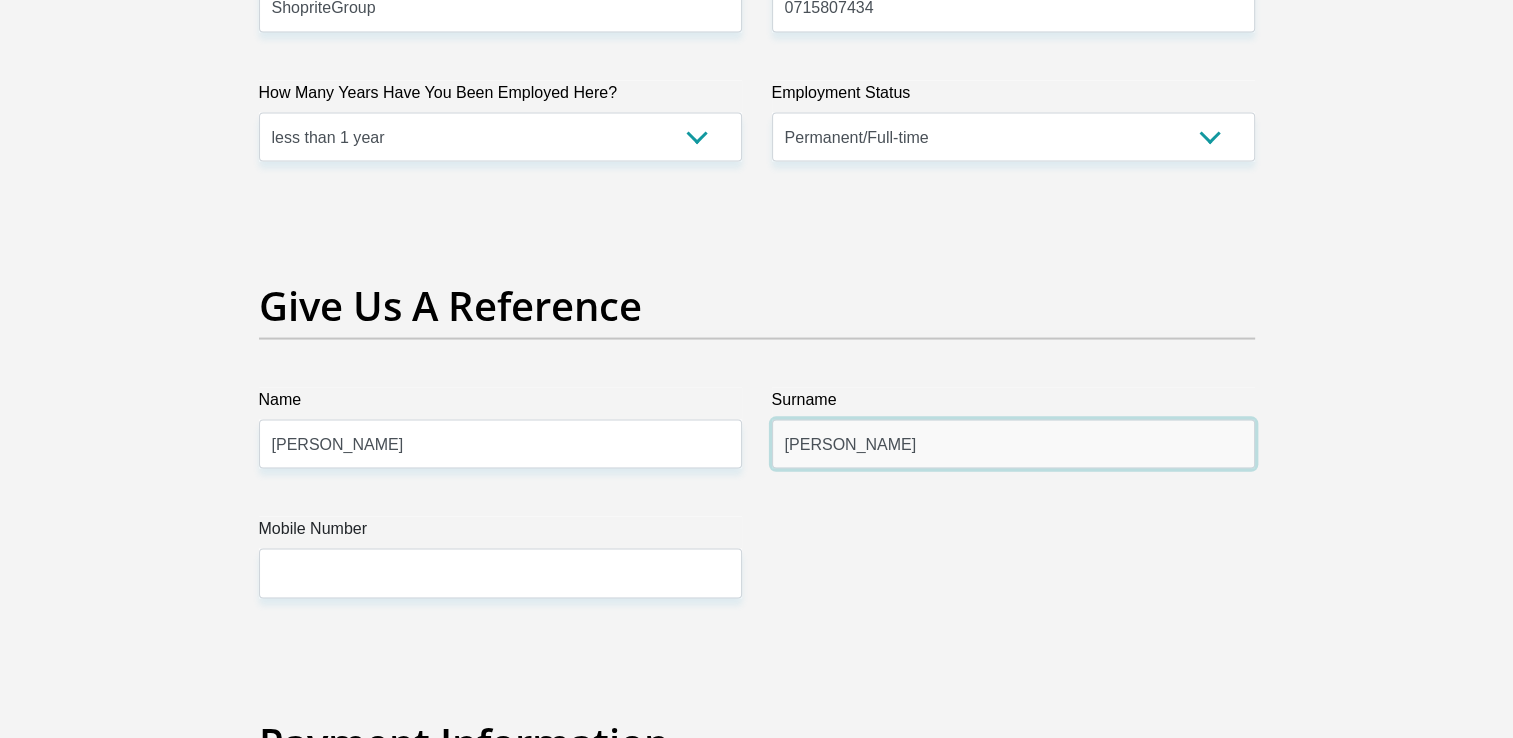 drag, startPoint x: 893, startPoint y: 452, endPoint x: 508, endPoint y: 434, distance: 385.42056 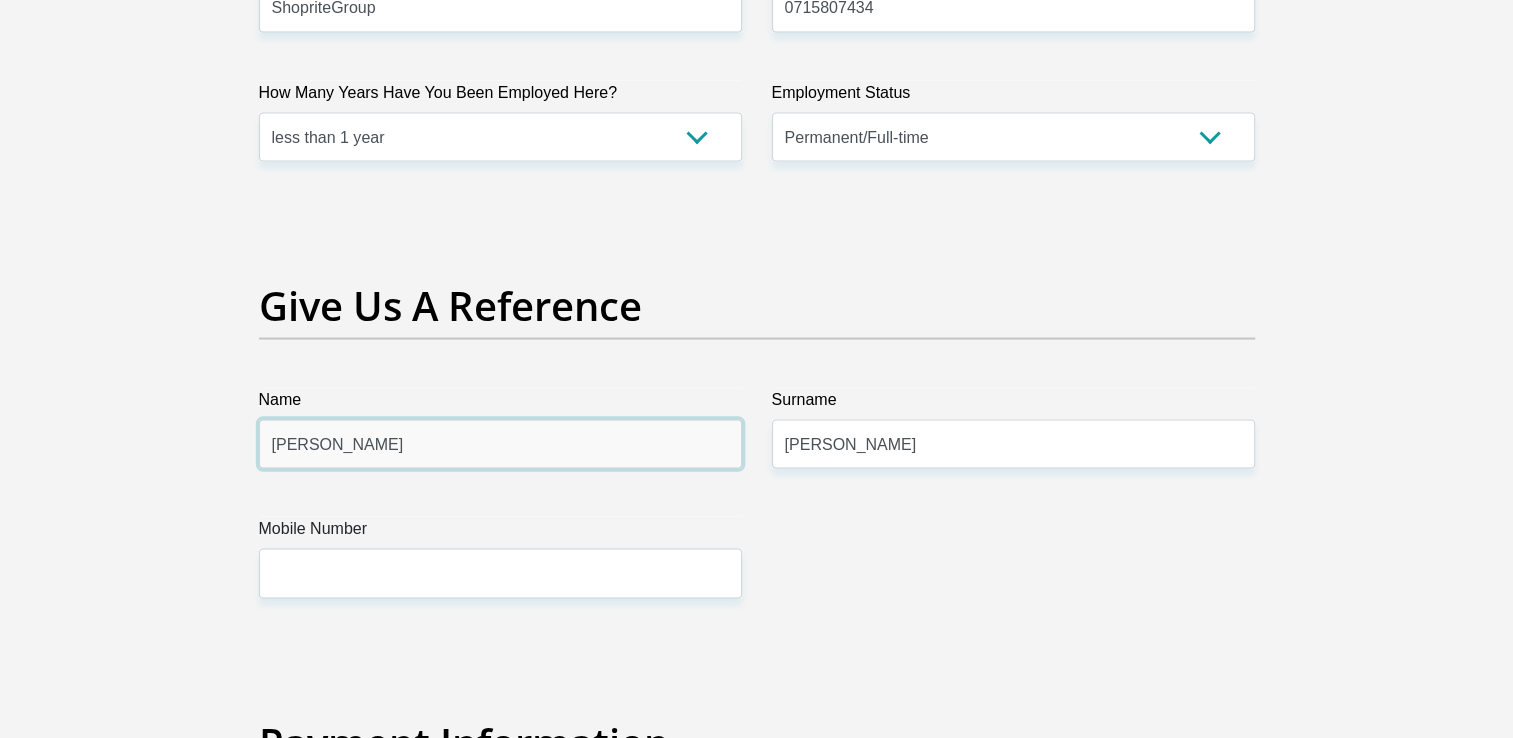 drag, startPoint x: 424, startPoint y: 454, endPoint x: 335, endPoint y: 452, distance: 89.02247 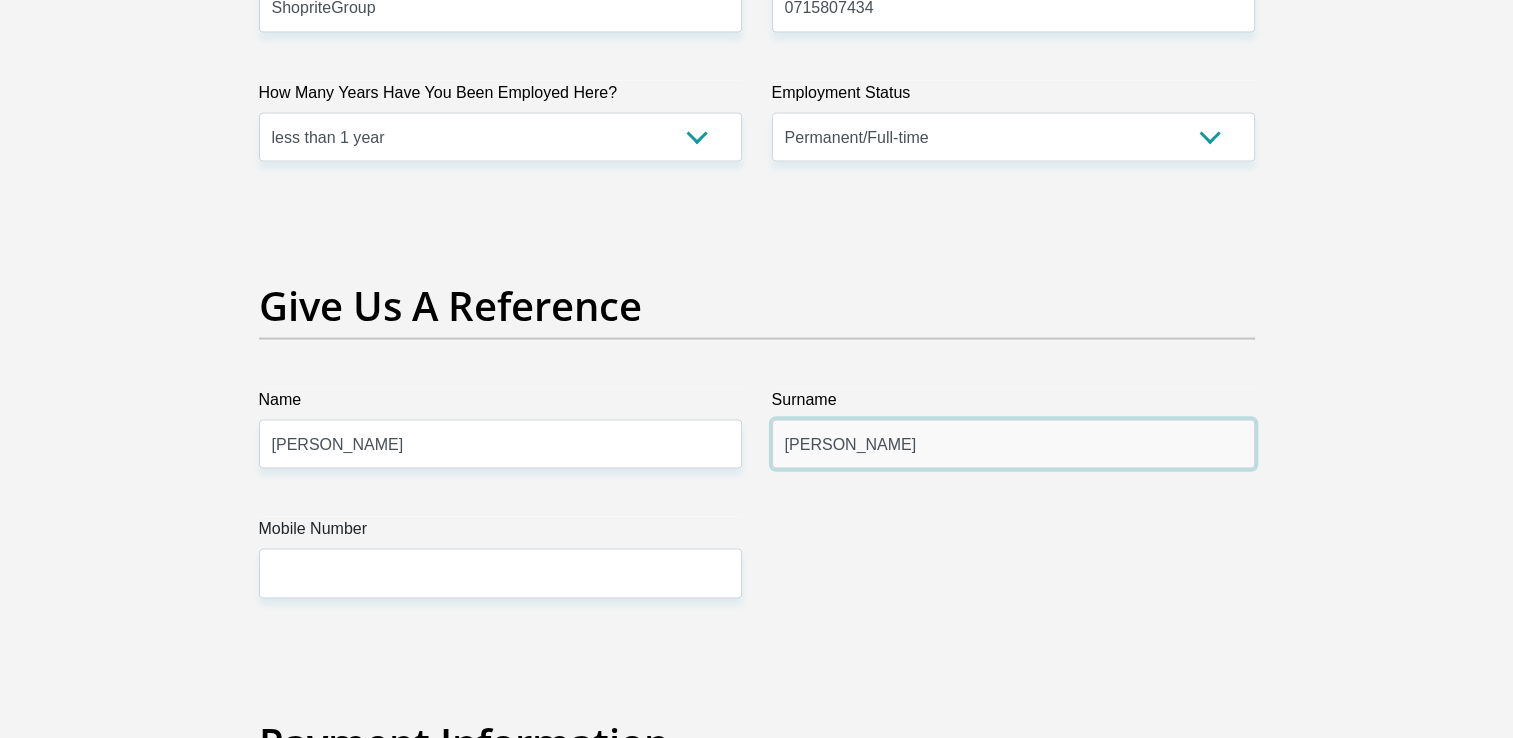 drag, startPoint x: 848, startPoint y: 446, endPoint x: 736, endPoint y: 430, distance: 113.137085 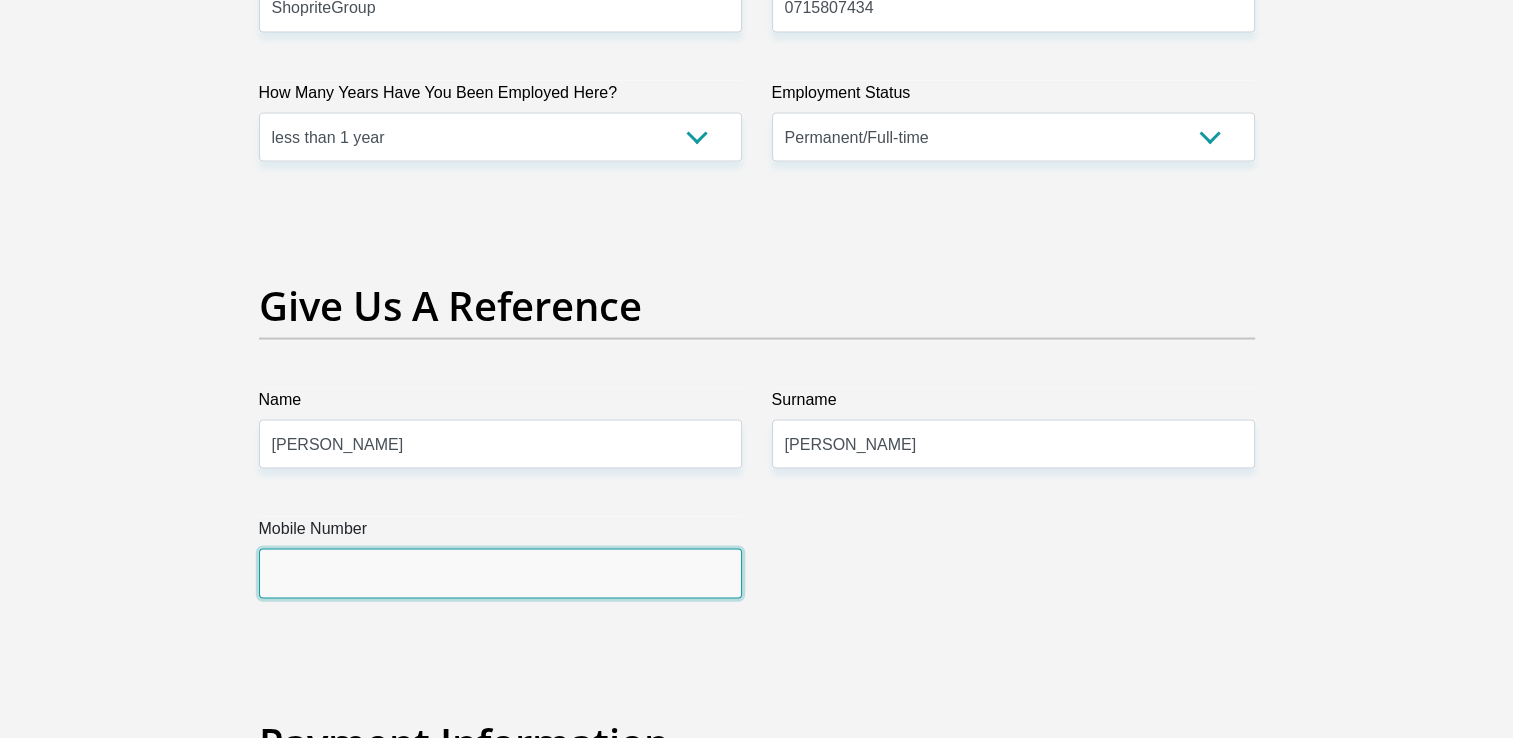 click on "Mobile Number" at bounding box center (500, 573) 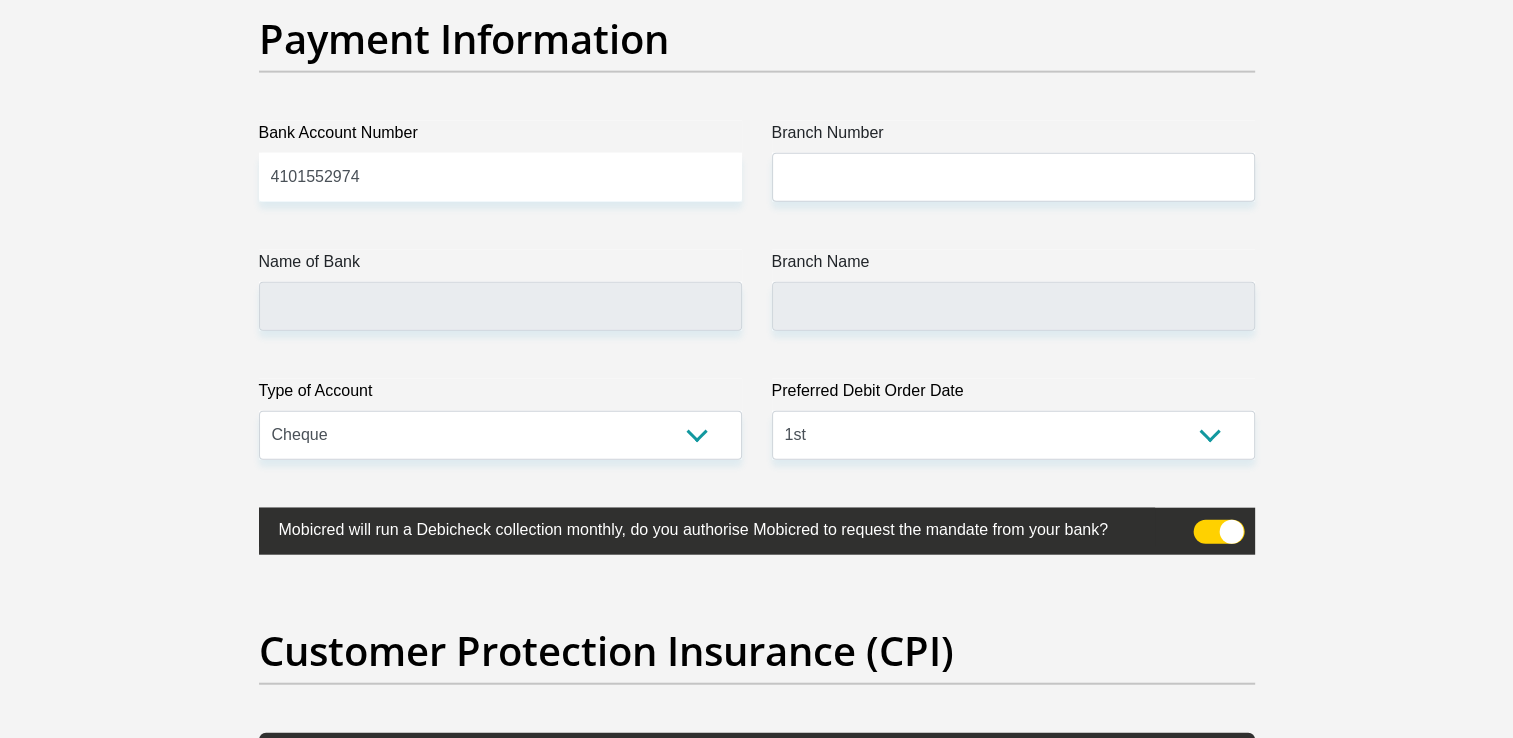 scroll, scrollTop: 4632, scrollLeft: 0, axis: vertical 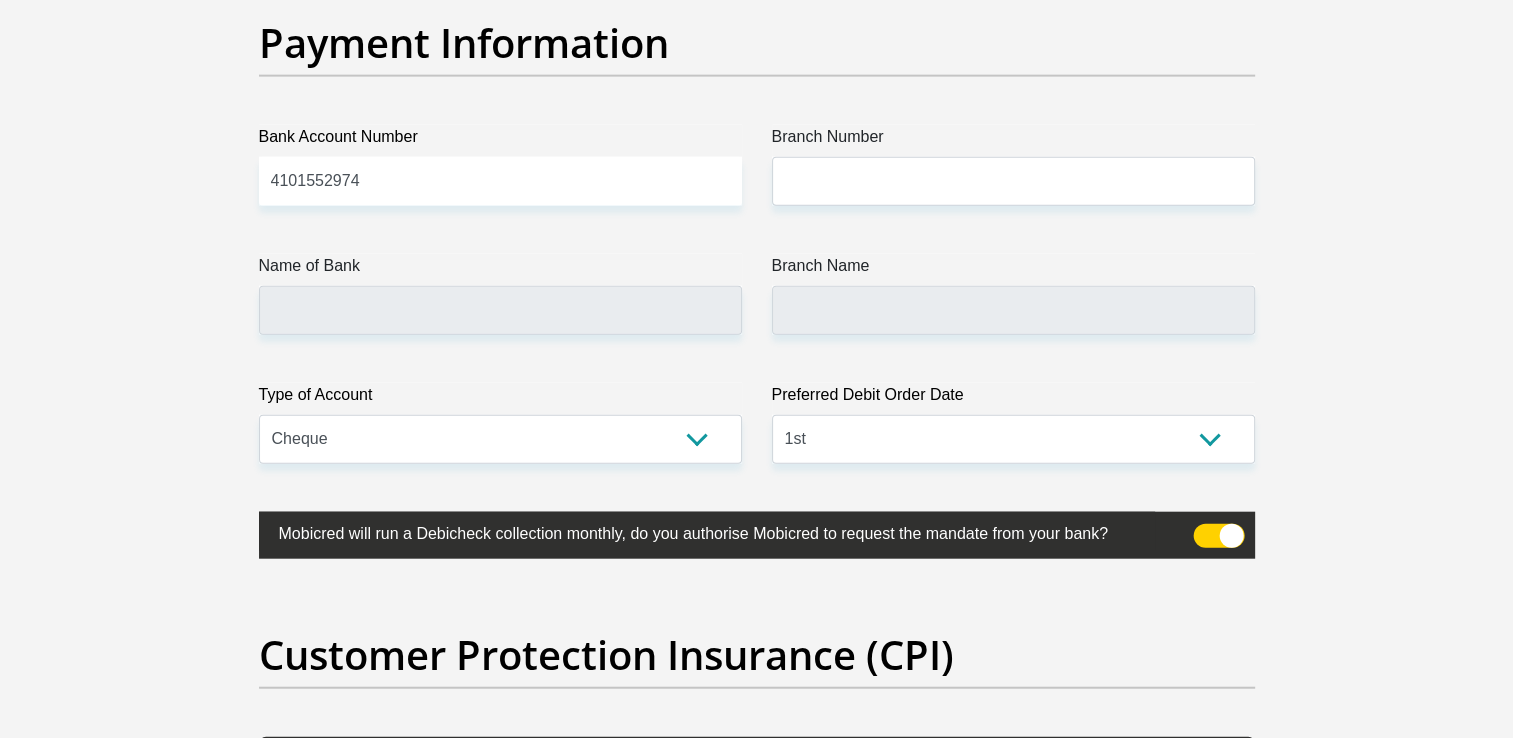 type on "0745865541" 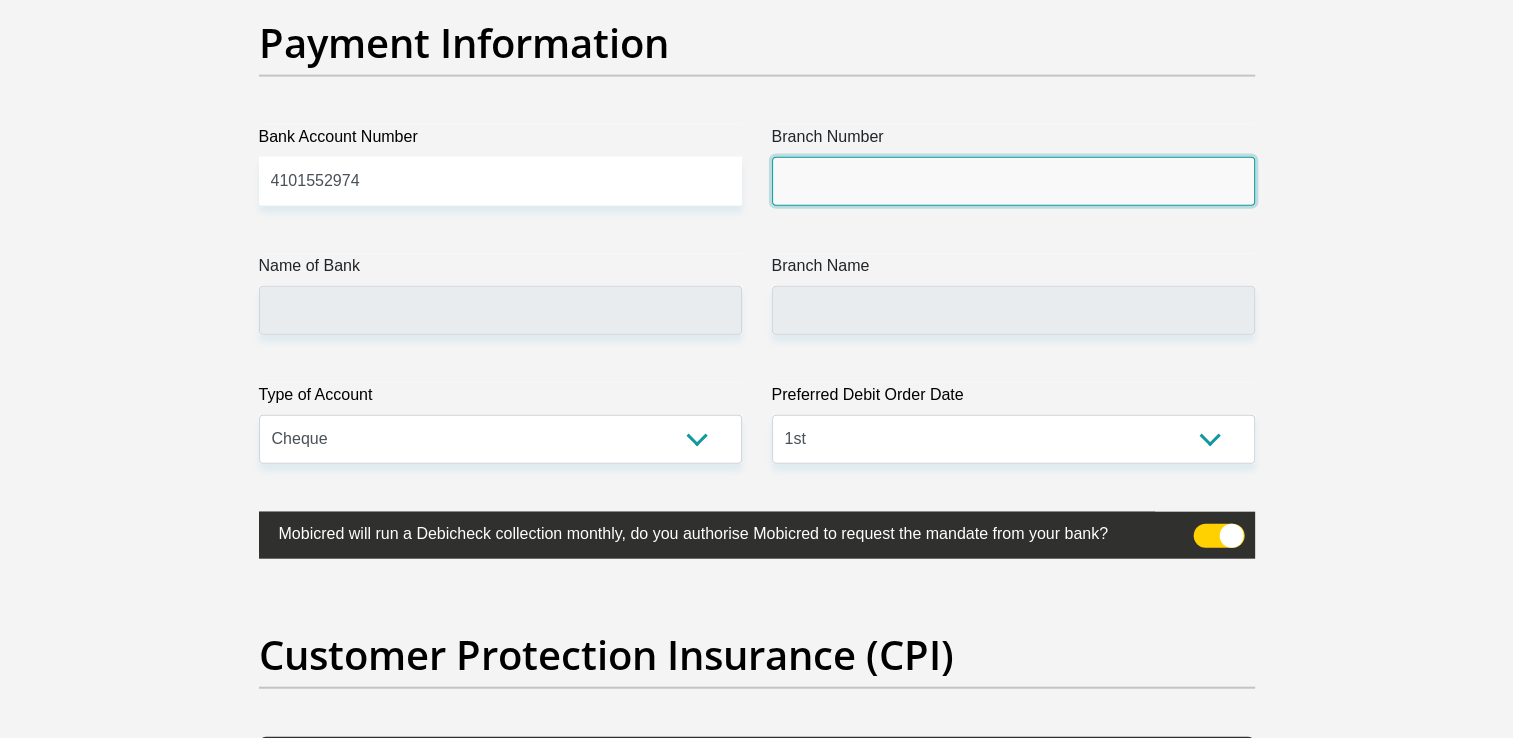click on "Branch Number" at bounding box center (1013, 181) 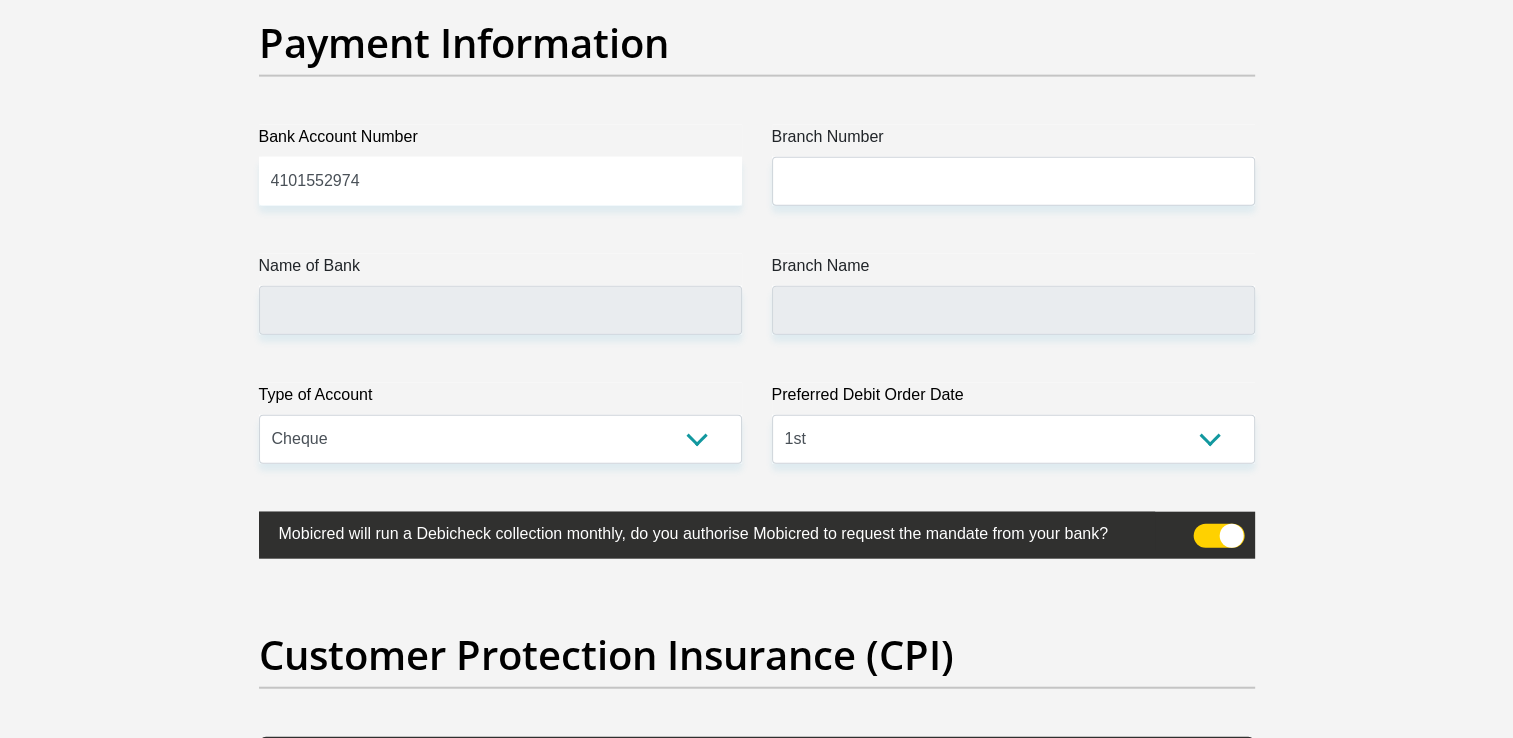 click on "Title
Mr
Ms
Mrs
Dr
[PERSON_NAME]
First Name
[PERSON_NAME]
Surname
[PERSON_NAME]
ID Number
9903055174086
Please input valid ID number
Race
Black
Coloured
Indian
White
Other
Contact Number
0715807434
Please input valid contact number
Nationality
[GEOGRAPHIC_DATA]
[GEOGRAPHIC_DATA]
[GEOGRAPHIC_DATA]  [GEOGRAPHIC_DATA]  [GEOGRAPHIC_DATA]" at bounding box center (757, -1065) 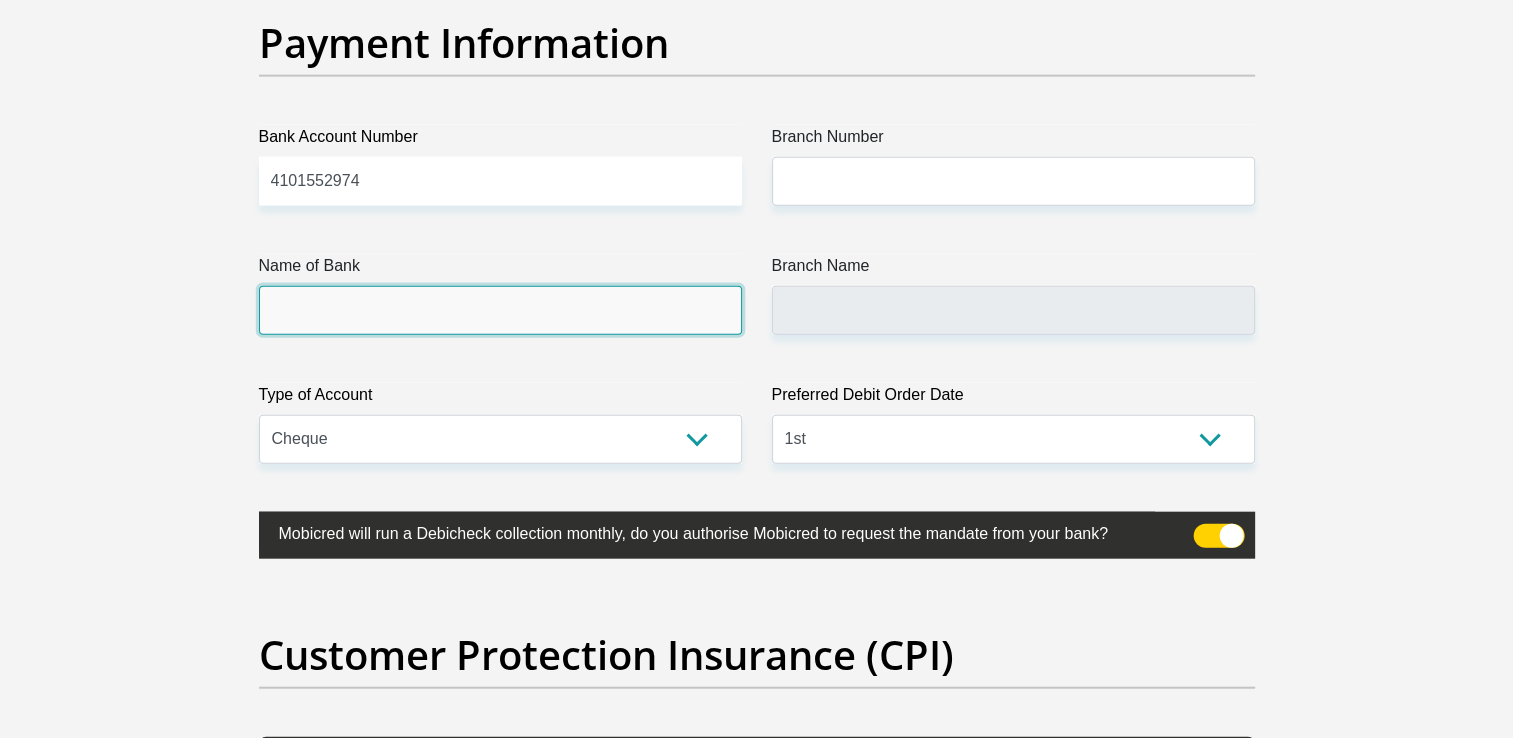 click on "Name of Bank" at bounding box center (500, 310) 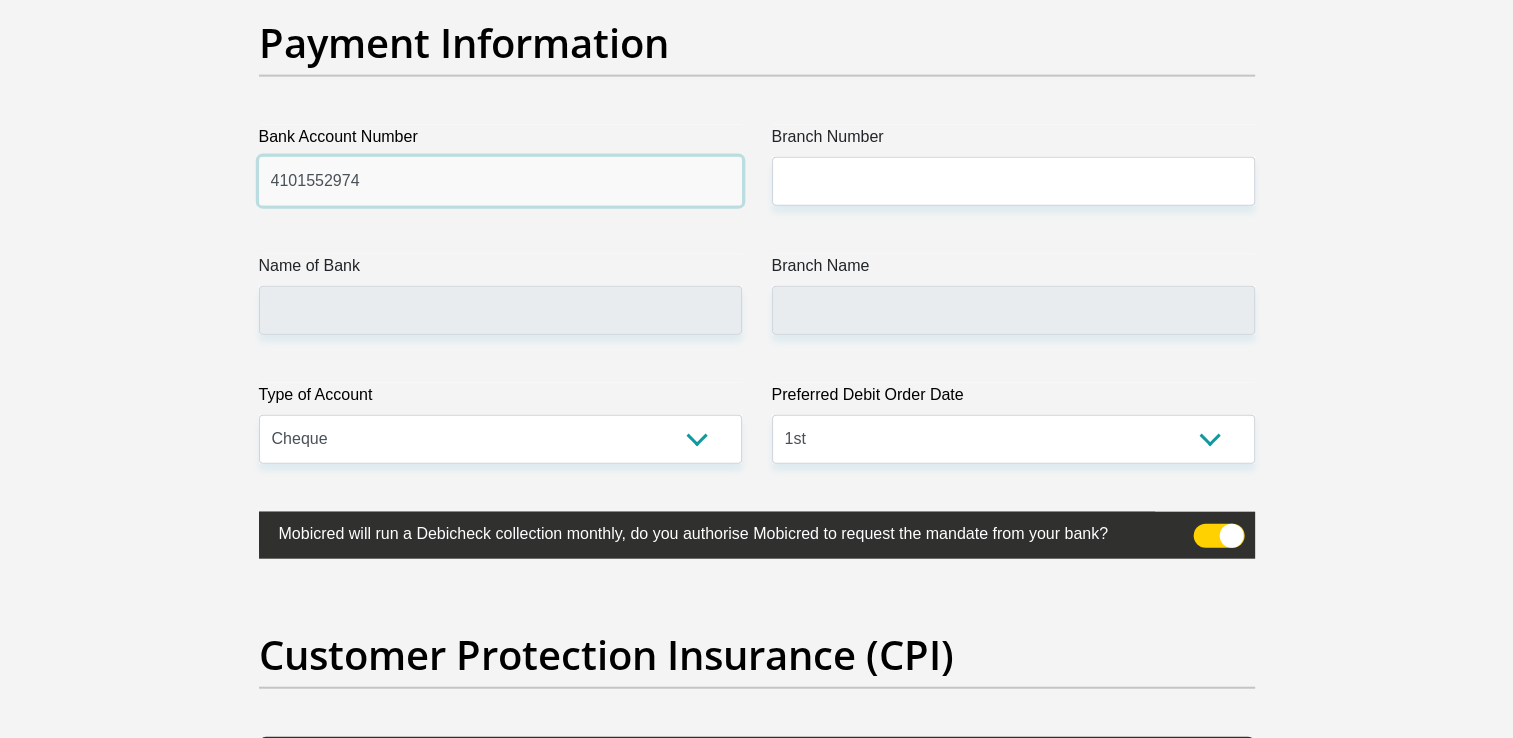 click on "4101552974" at bounding box center [500, 181] 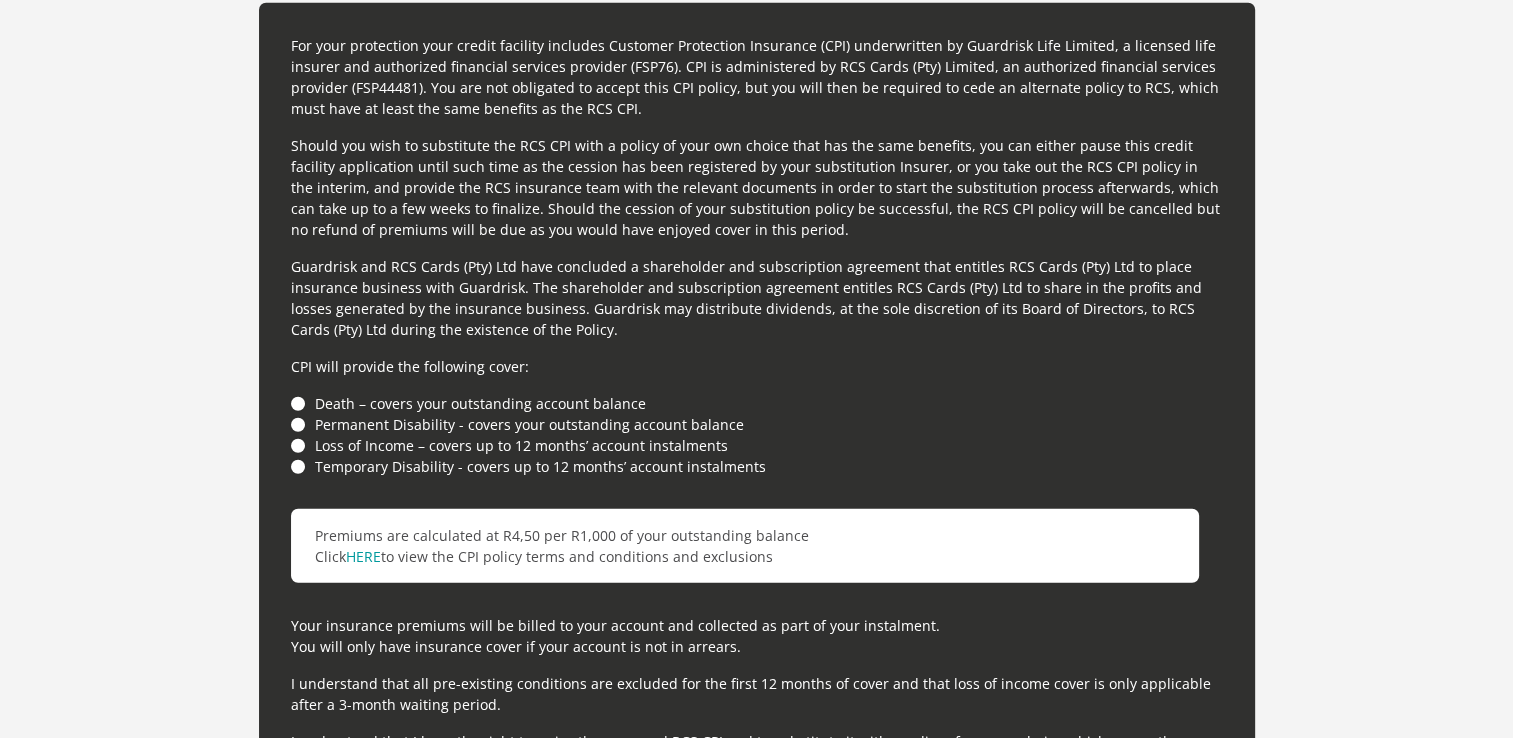 scroll, scrollTop: 5332, scrollLeft: 0, axis: vertical 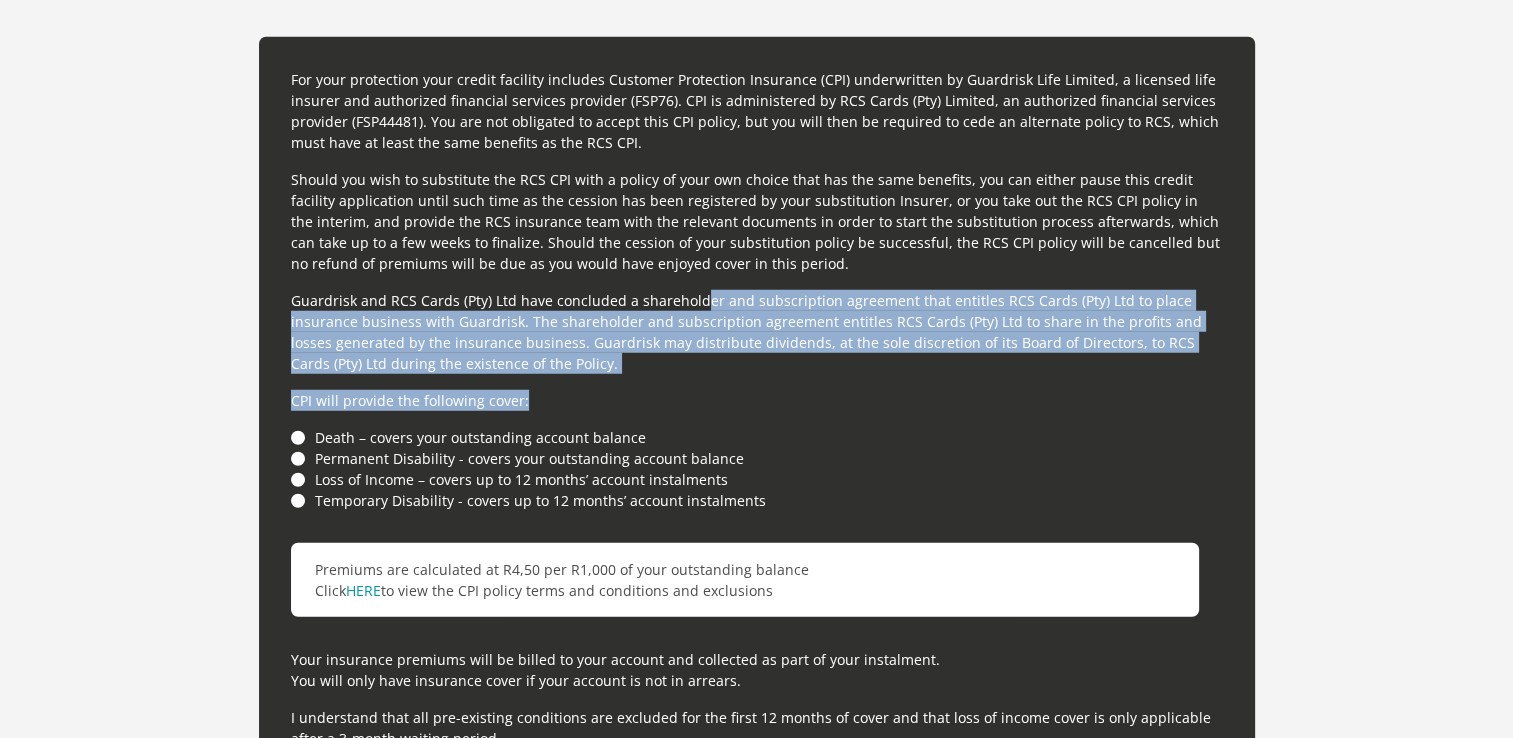 drag, startPoint x: 697, startPoint y: 286, endPoint x: 648, endPoint y: 382, distance: 107.78219 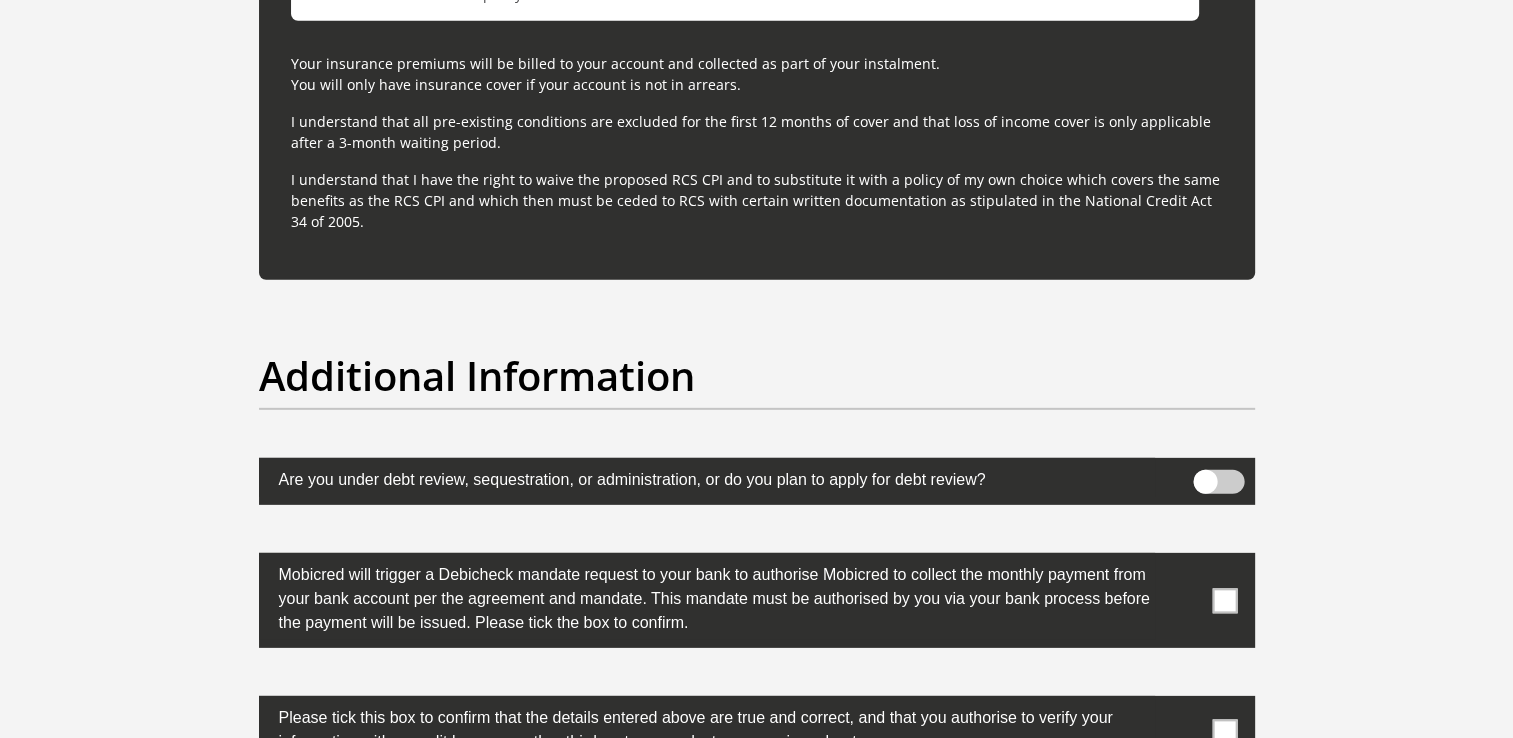 scroll, scrollTop: 6132, scrollLeft: 0, axis: vertical 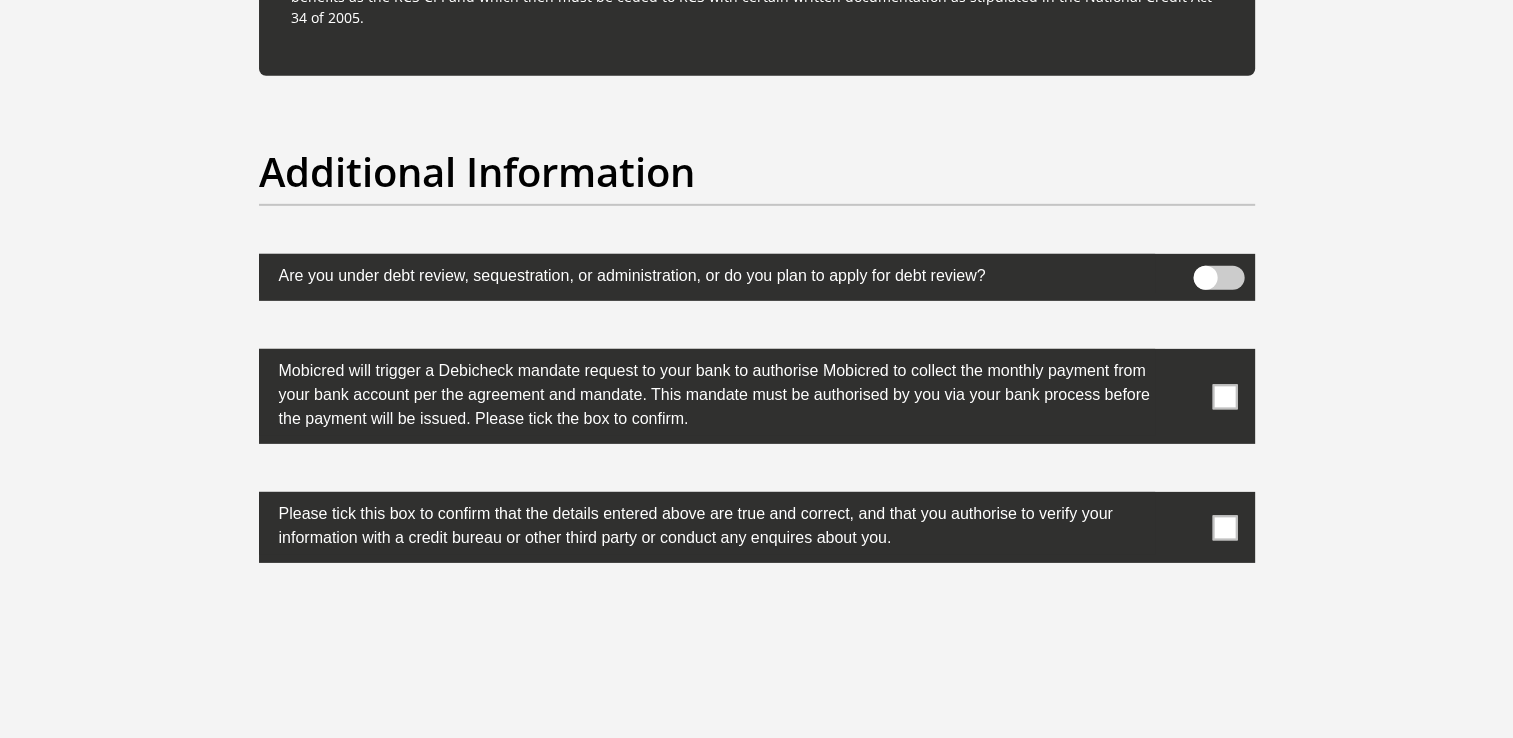click at bounding box center (1224, 396) 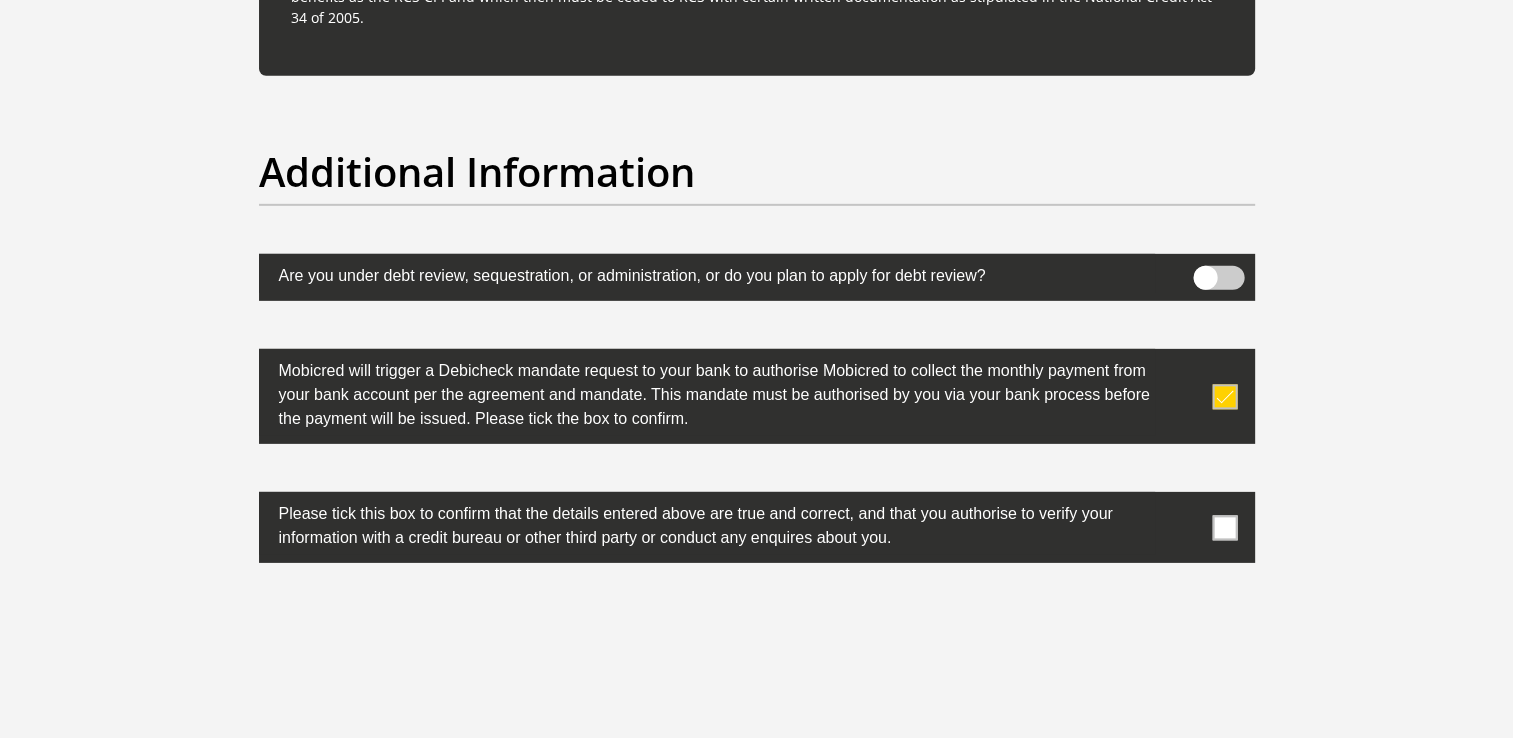 click at bounding box center (1224, 527) 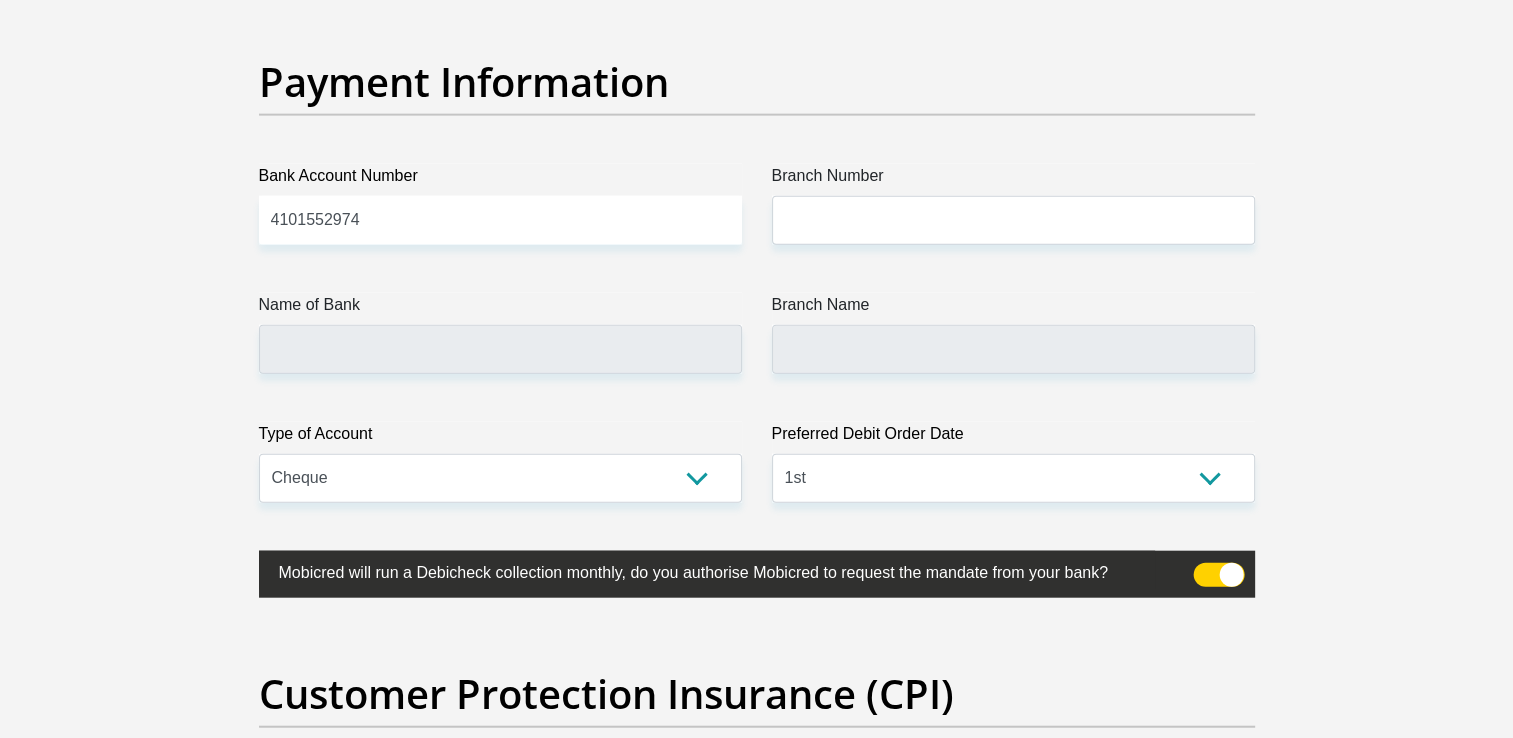 scroll, scrollTop: 4532, scrollLeft: 0, axis: vertical 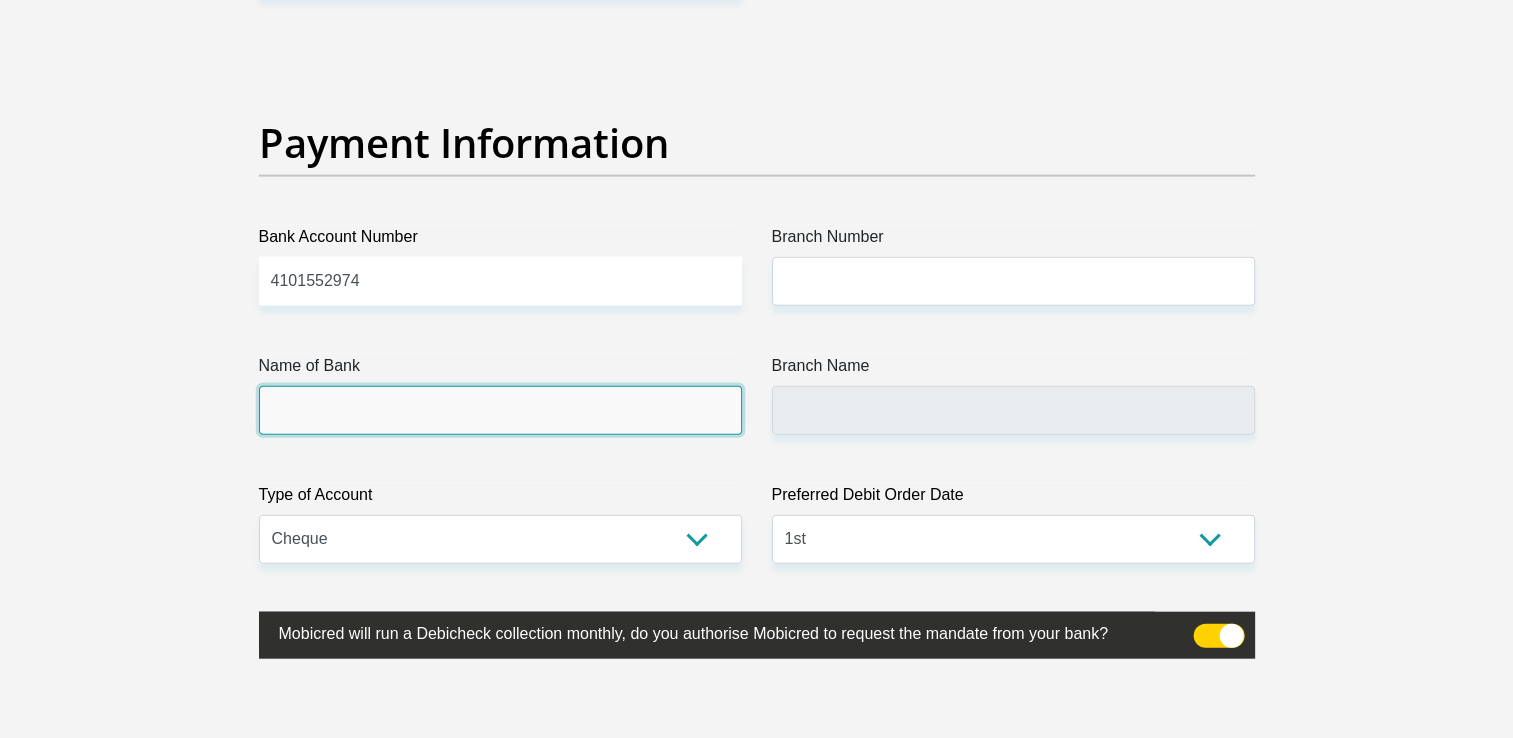 click on "Name of Bank" at bounding box center [500, 410] 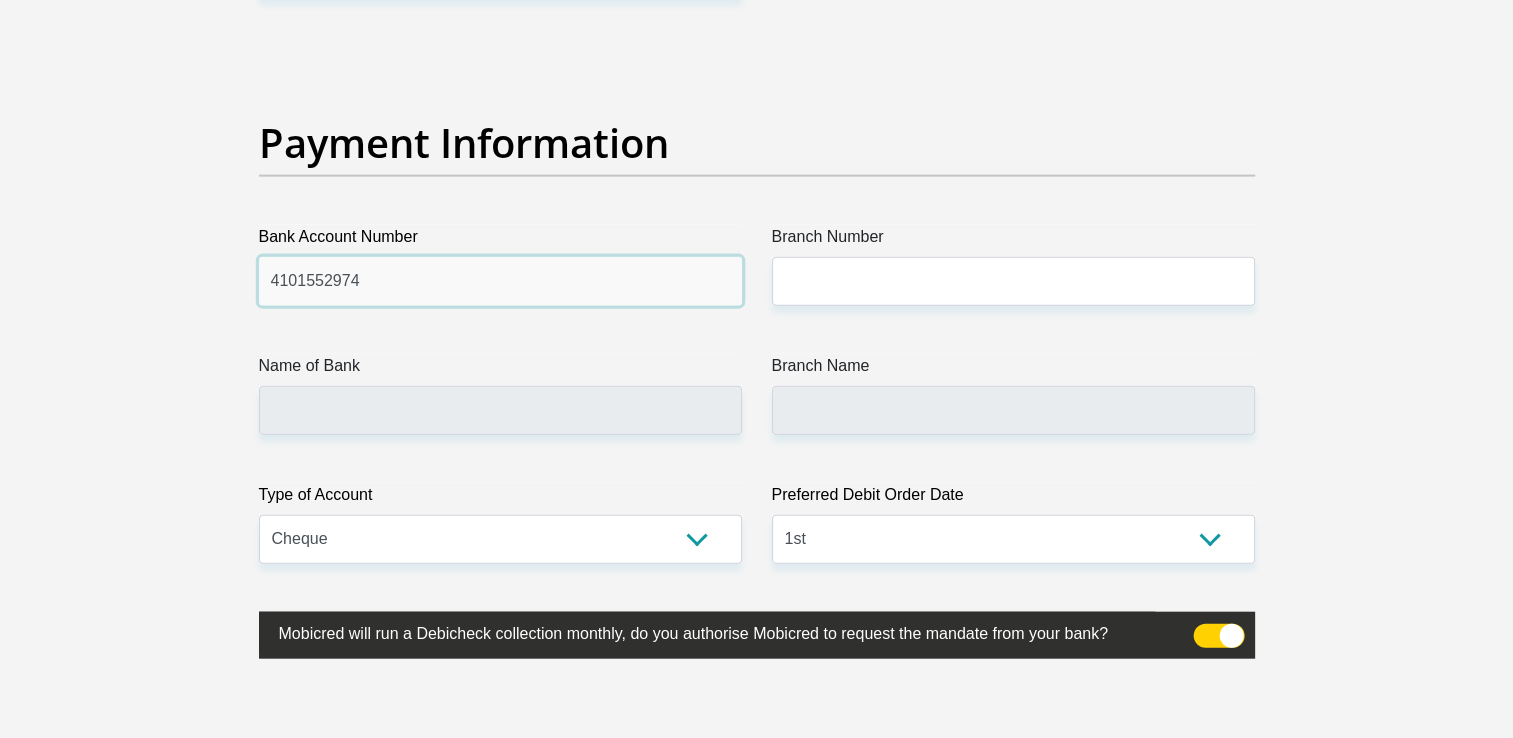 click on "4101552974" at bounding box center [500, 281] 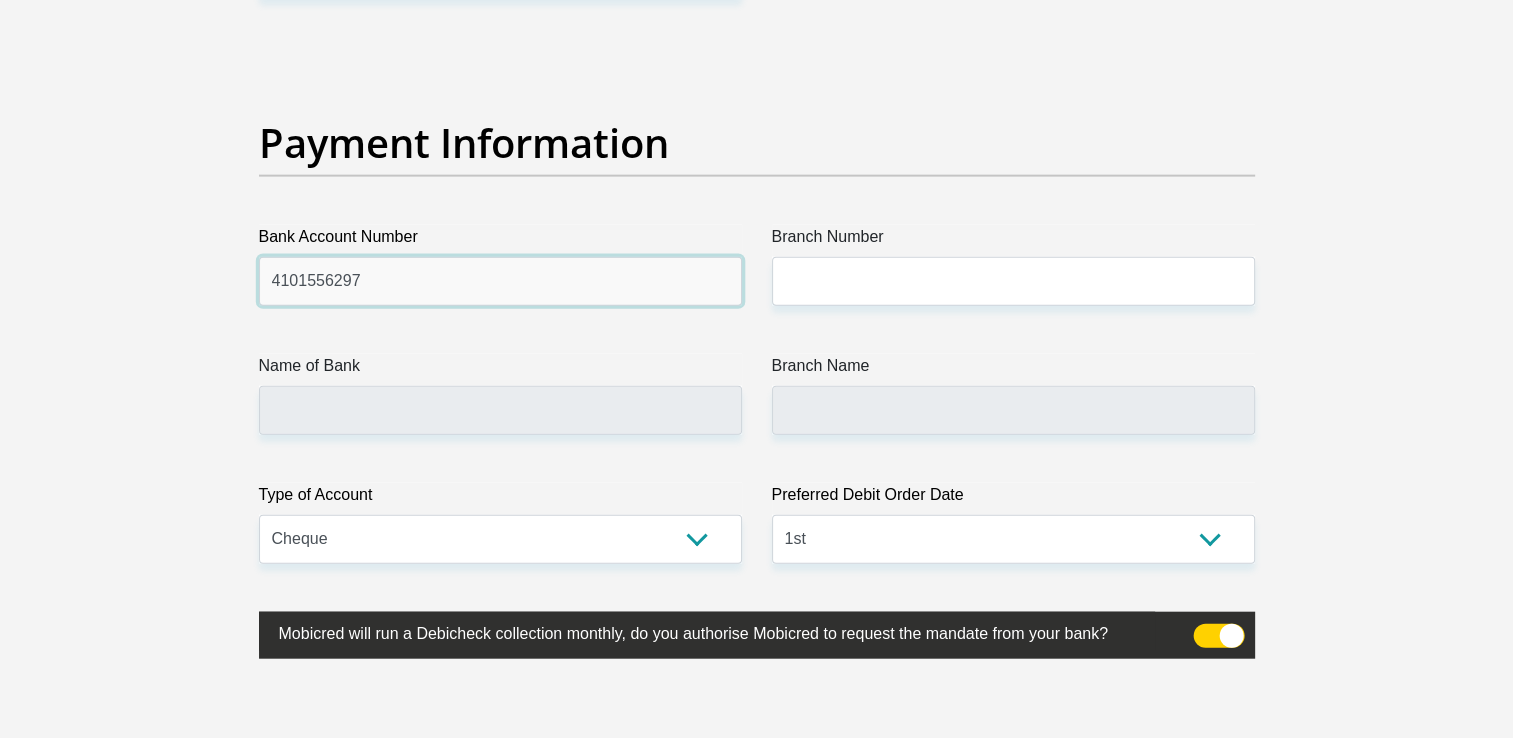 type on "4101556297" 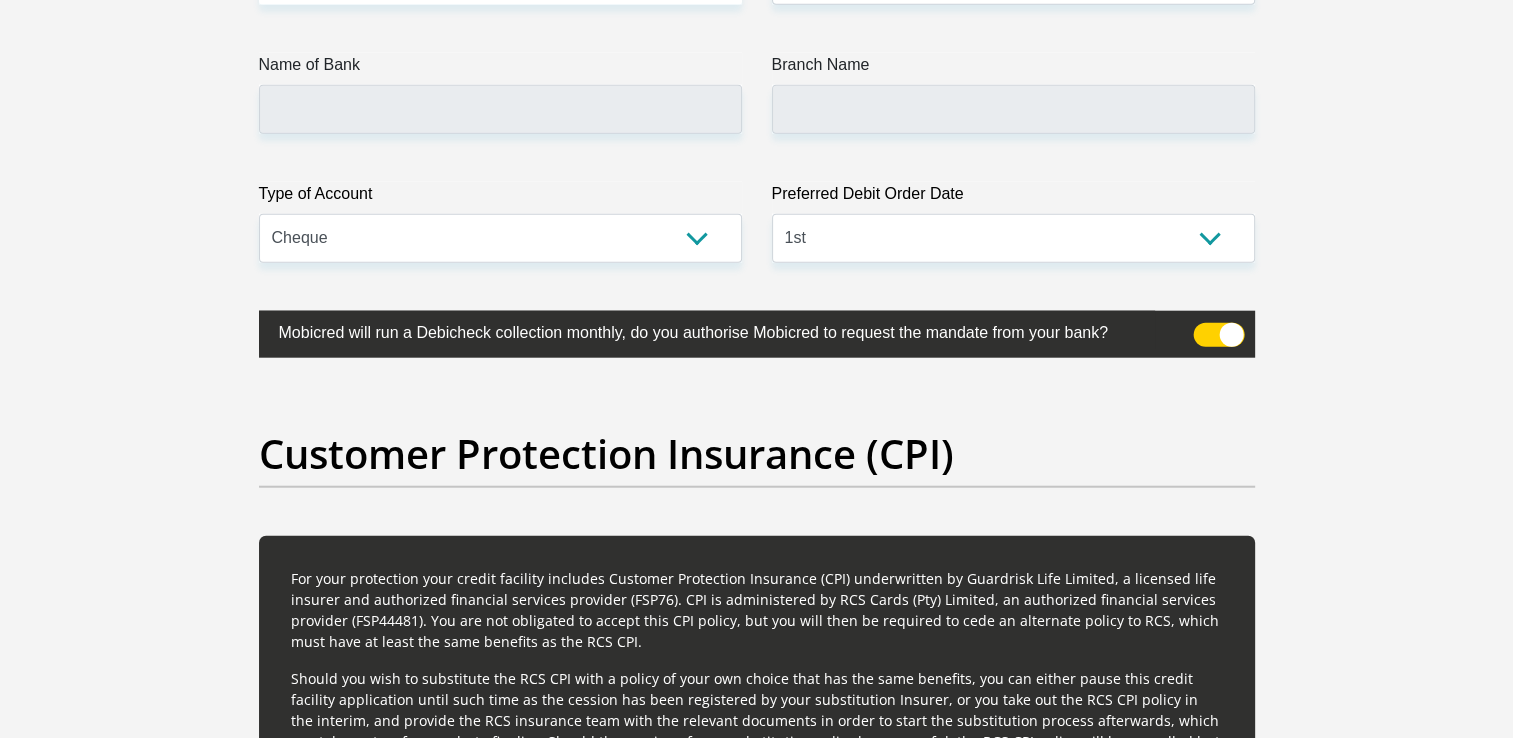 scroll, scrollTop: 4616, scrollLeft: 0, axis: vertical 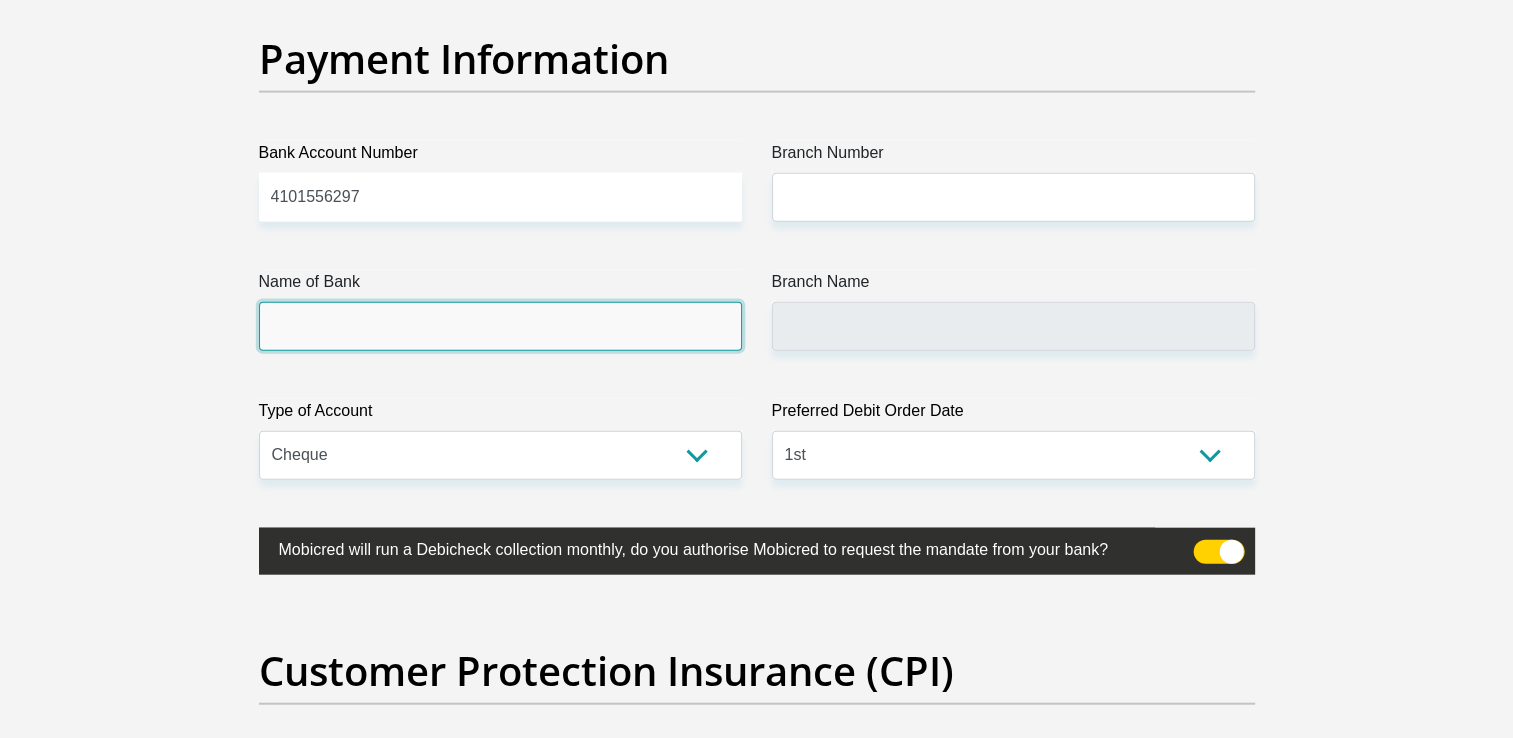 drag, startPoint x: 835, startPoint y: 305, endPoint x: 535, endPoint y: 326, distance: 300.7341 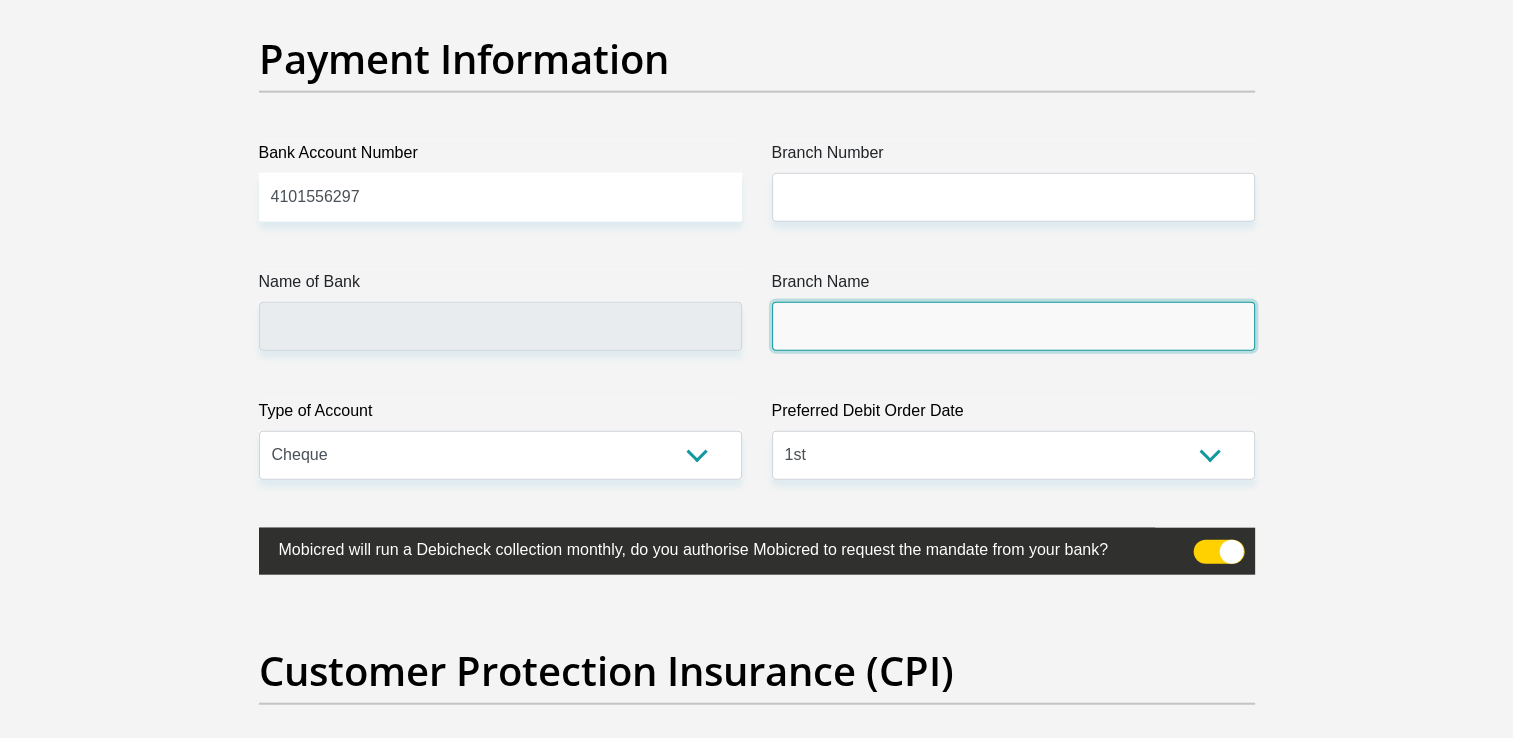 drag, startPoint x: 535, startPoint y: 326, endPoint x: 1100, endPoint y: 343, distance: 565.2557 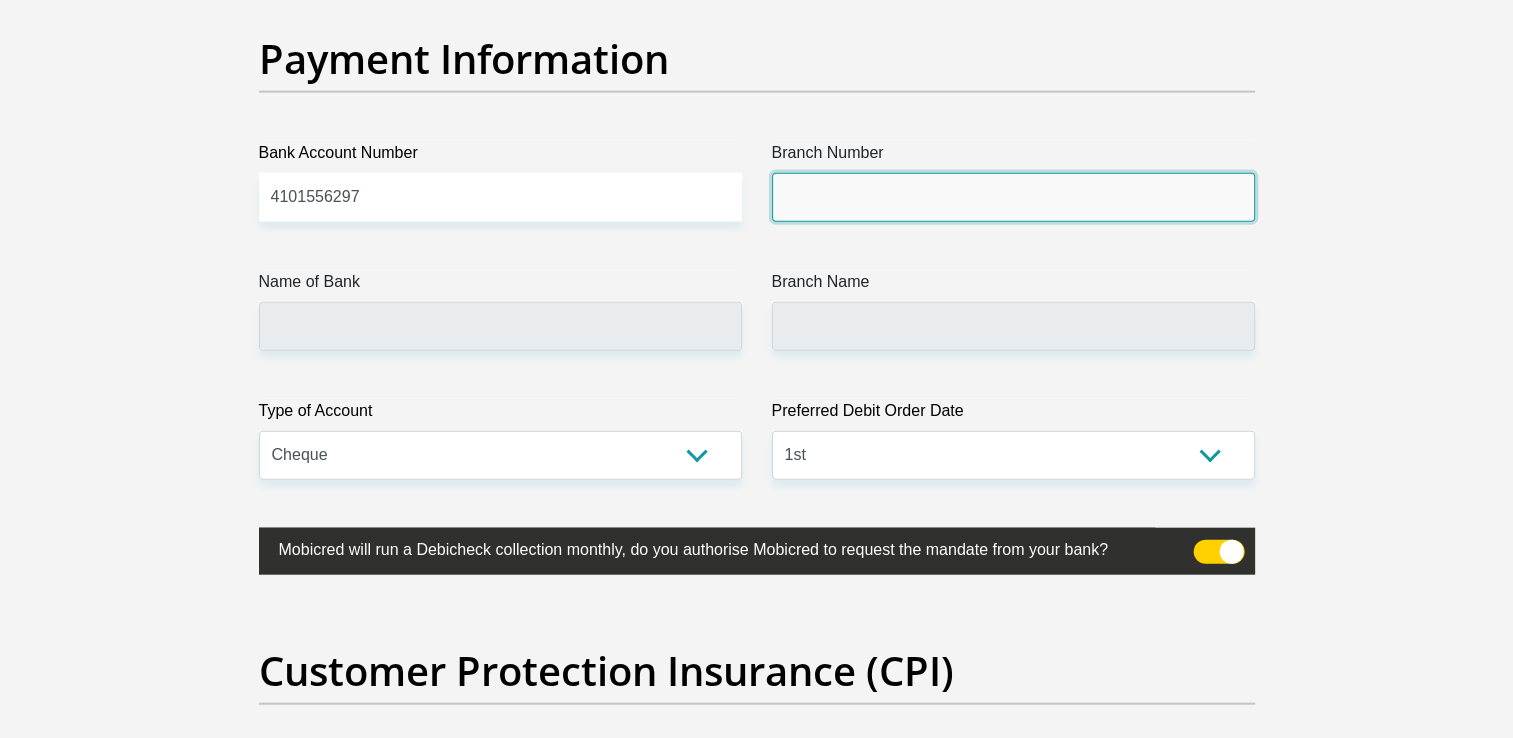 paste on "631009" 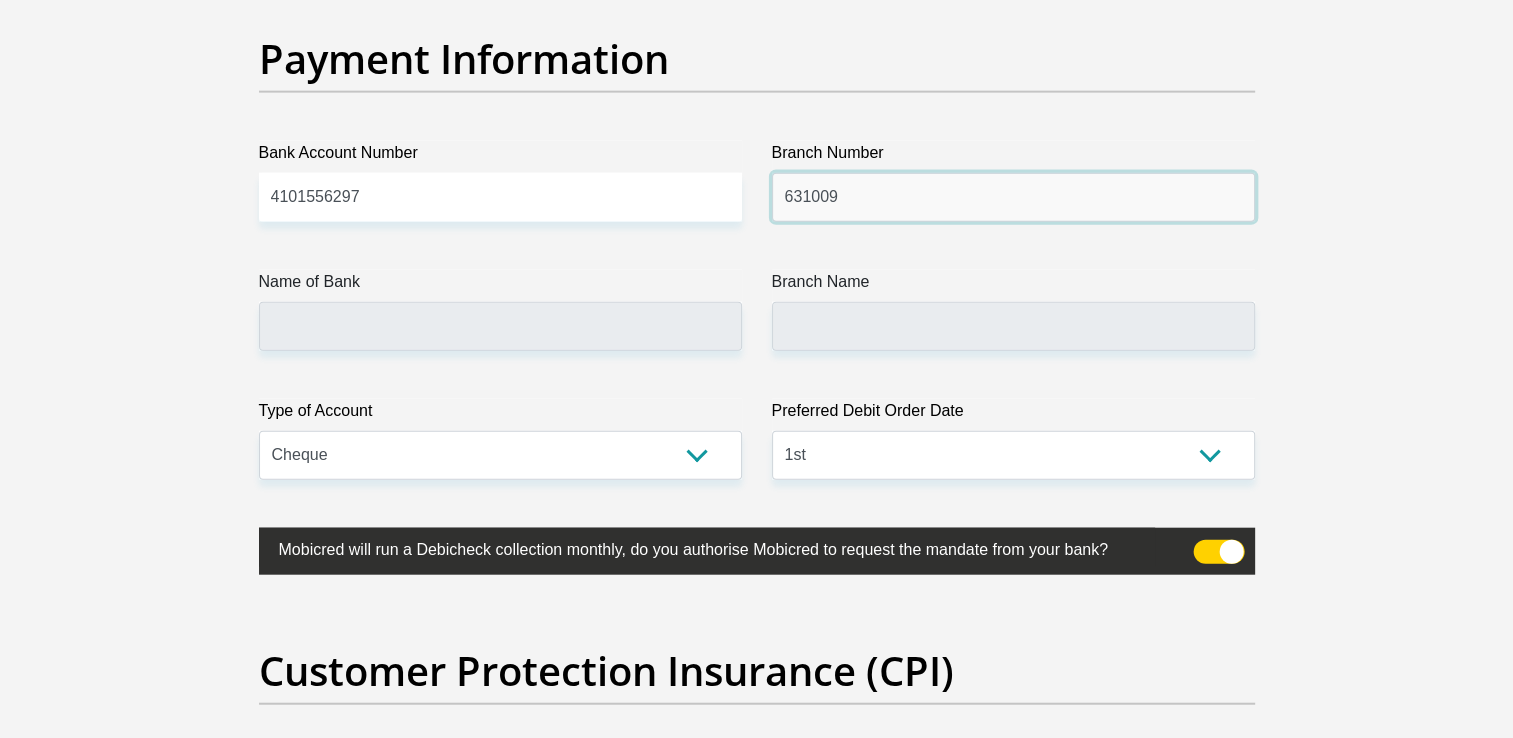 type on "631009" 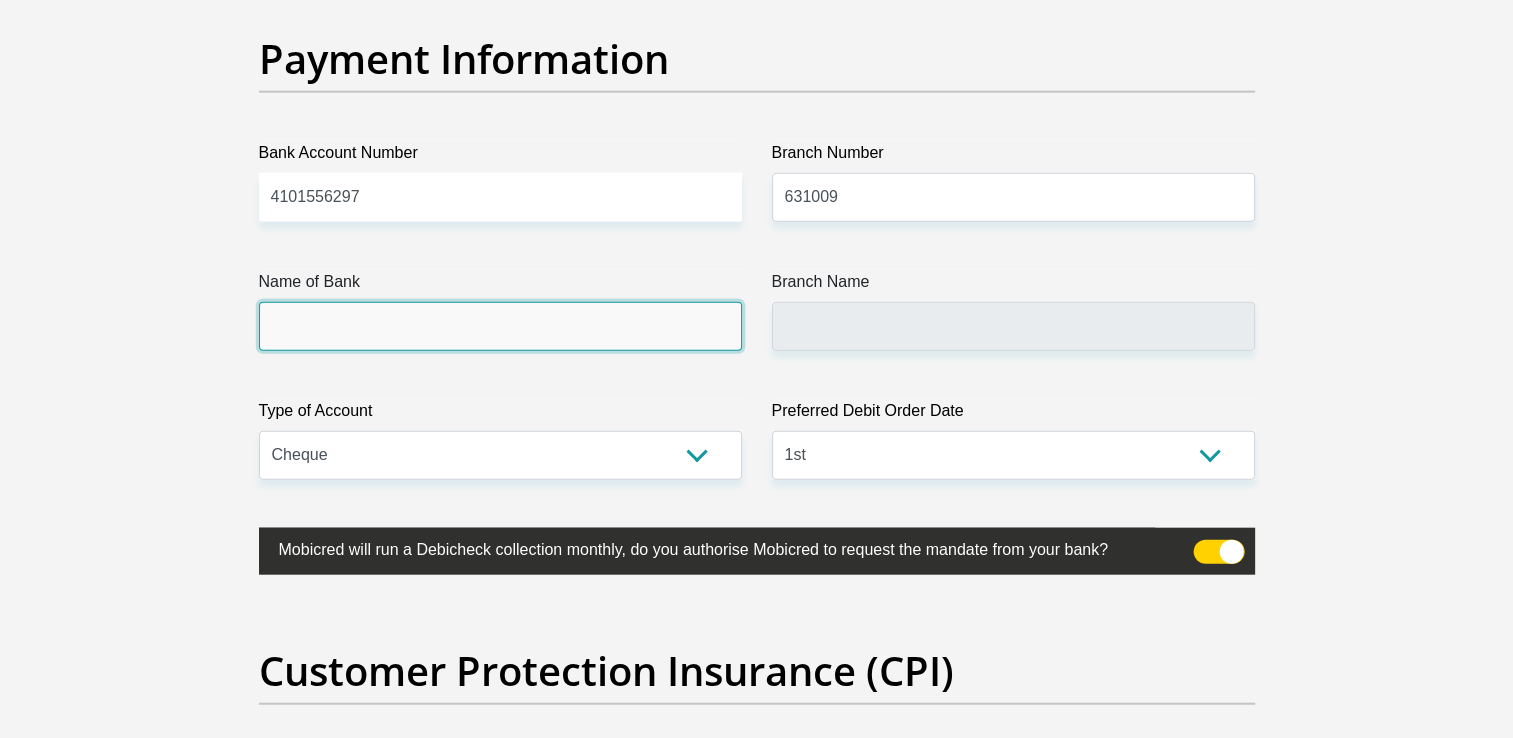 click on "Name of Bank" at bounding box center (500, 326) 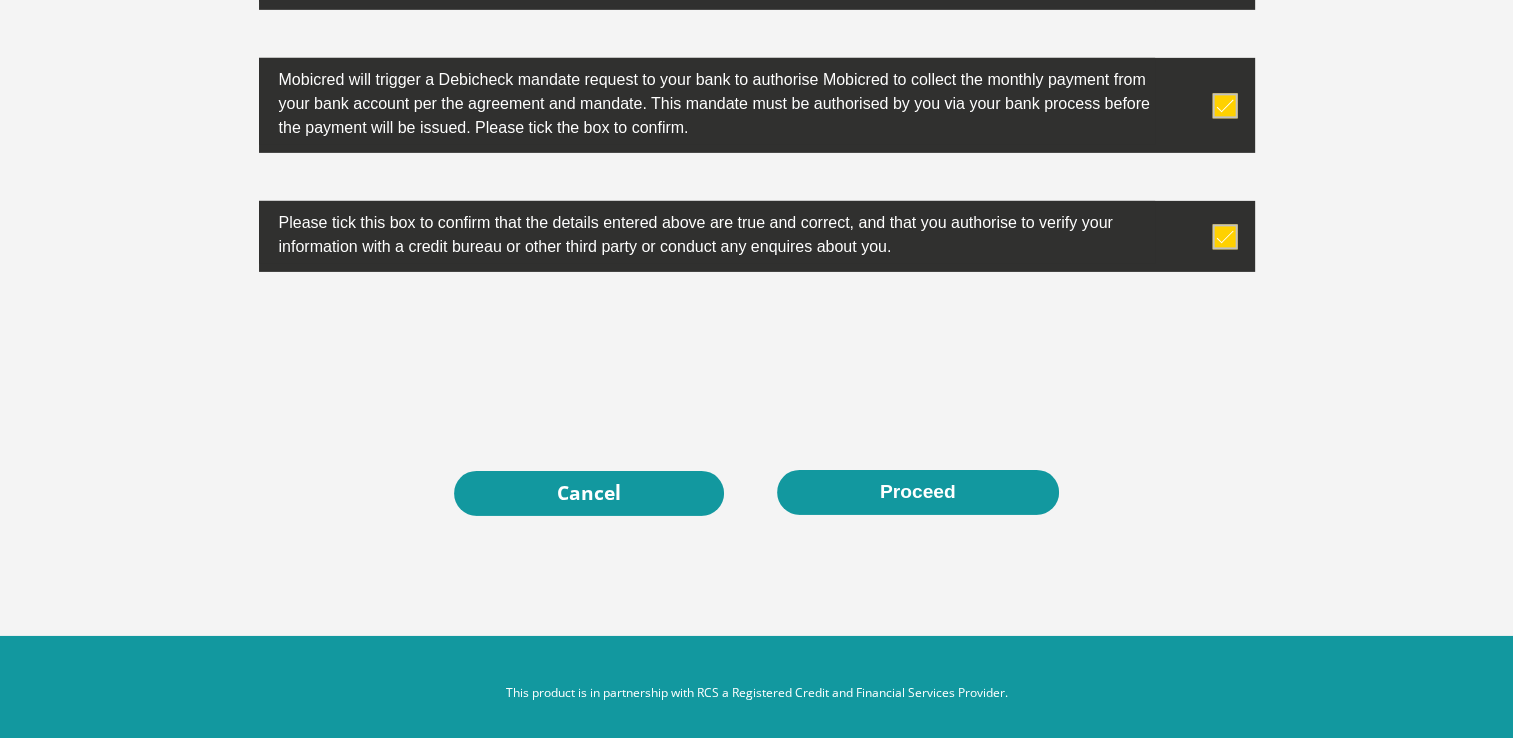 scroll, scrollTop: 6432, scrollLeft: 0, axis: vertical 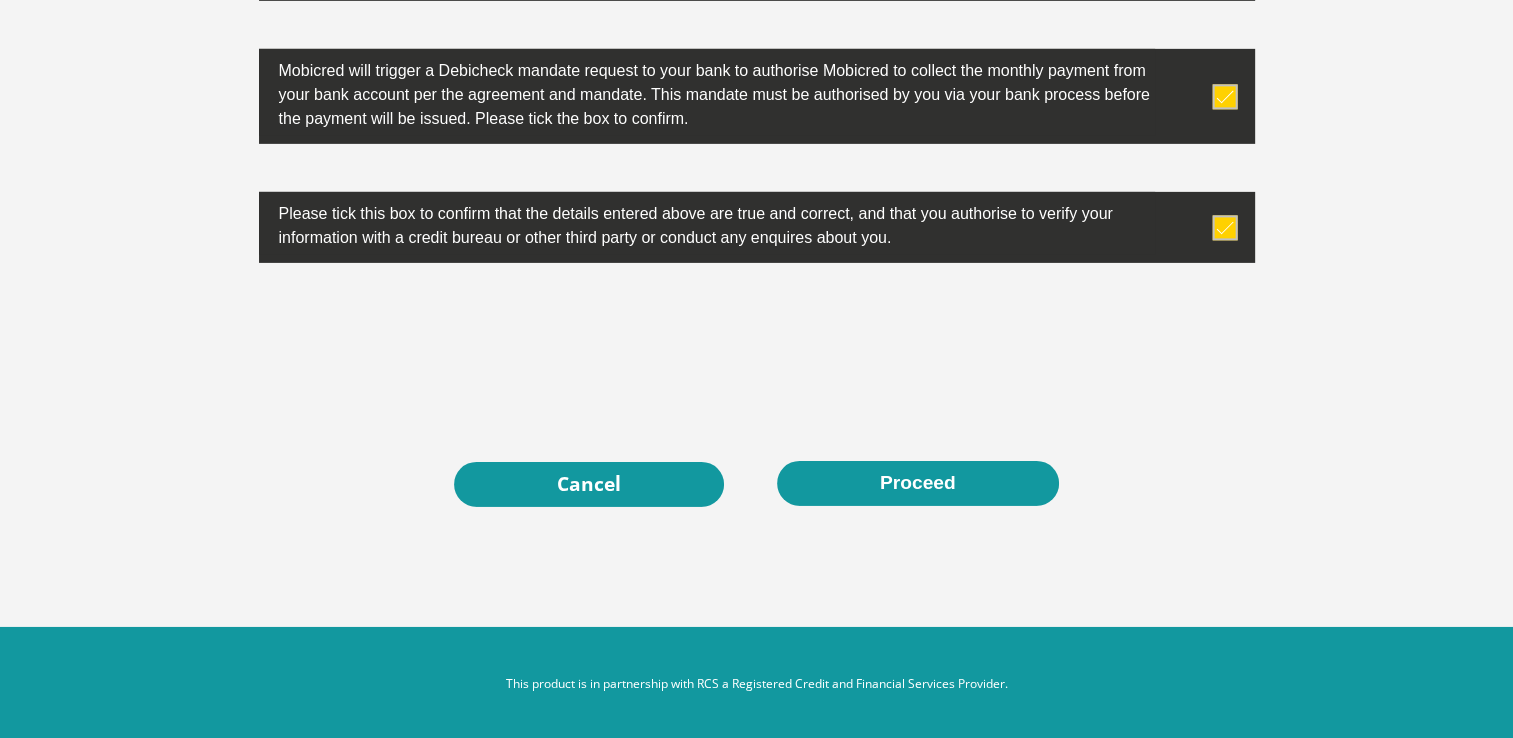 click on "Personal Details
Title
Mr
Ms
Mrs
Dr
[PERSON_NAME]
First Name
[PERSON_NAME]
Surname
[PERSON_NAME]
ID Number
9903055174086
Please input valid ID number
Race
Black
Coloured
Indian
White
Other
Contact Number
0715807434
Please input valid contact number
Nationality" at bounding box center (757, -2859) 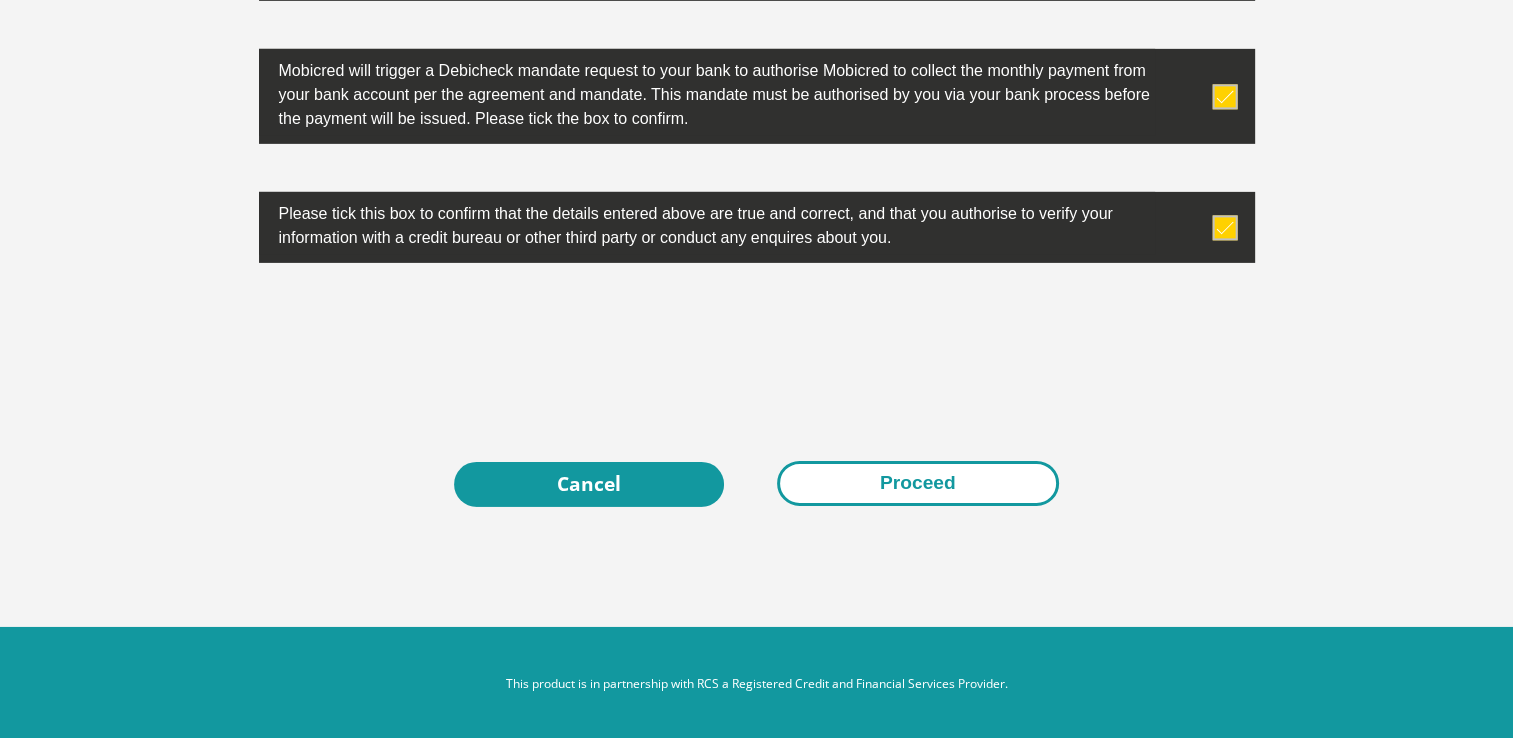 click on "Proceed" at bounding box center (918, 483) 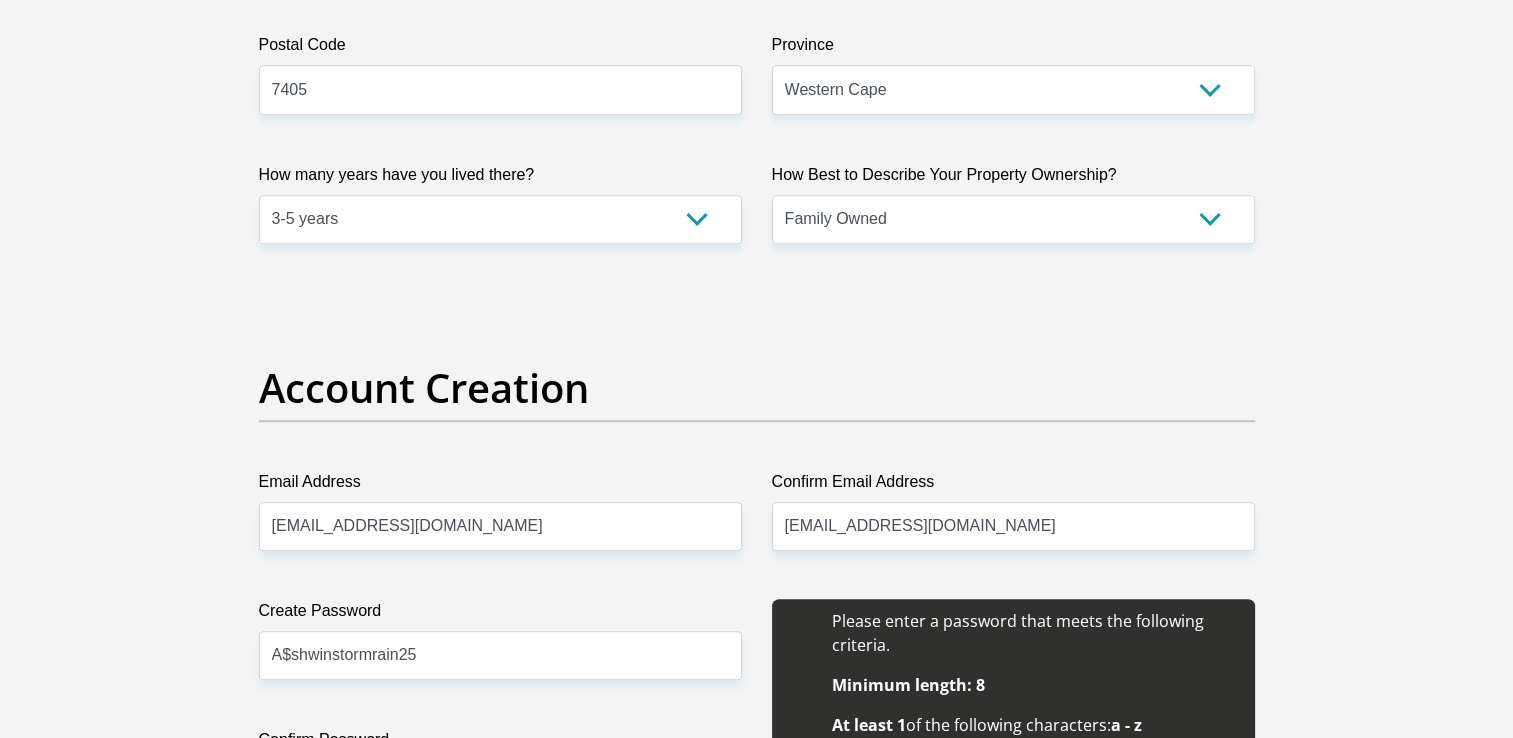 scroll, scrollTop: 1632, scrollLeft: 0, axis: vertical 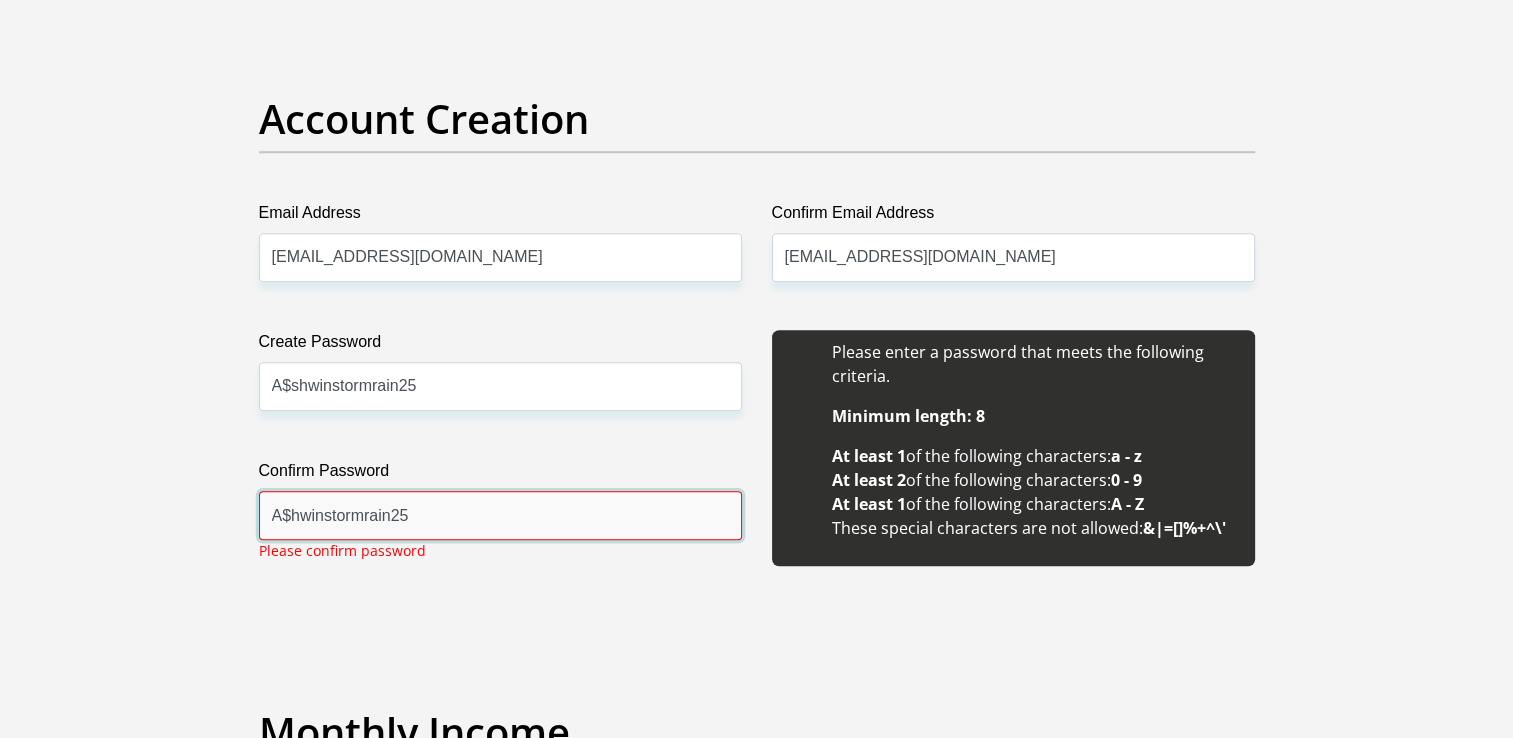 click on "A$hwinstormrain25" at bounding box center [500, 515] 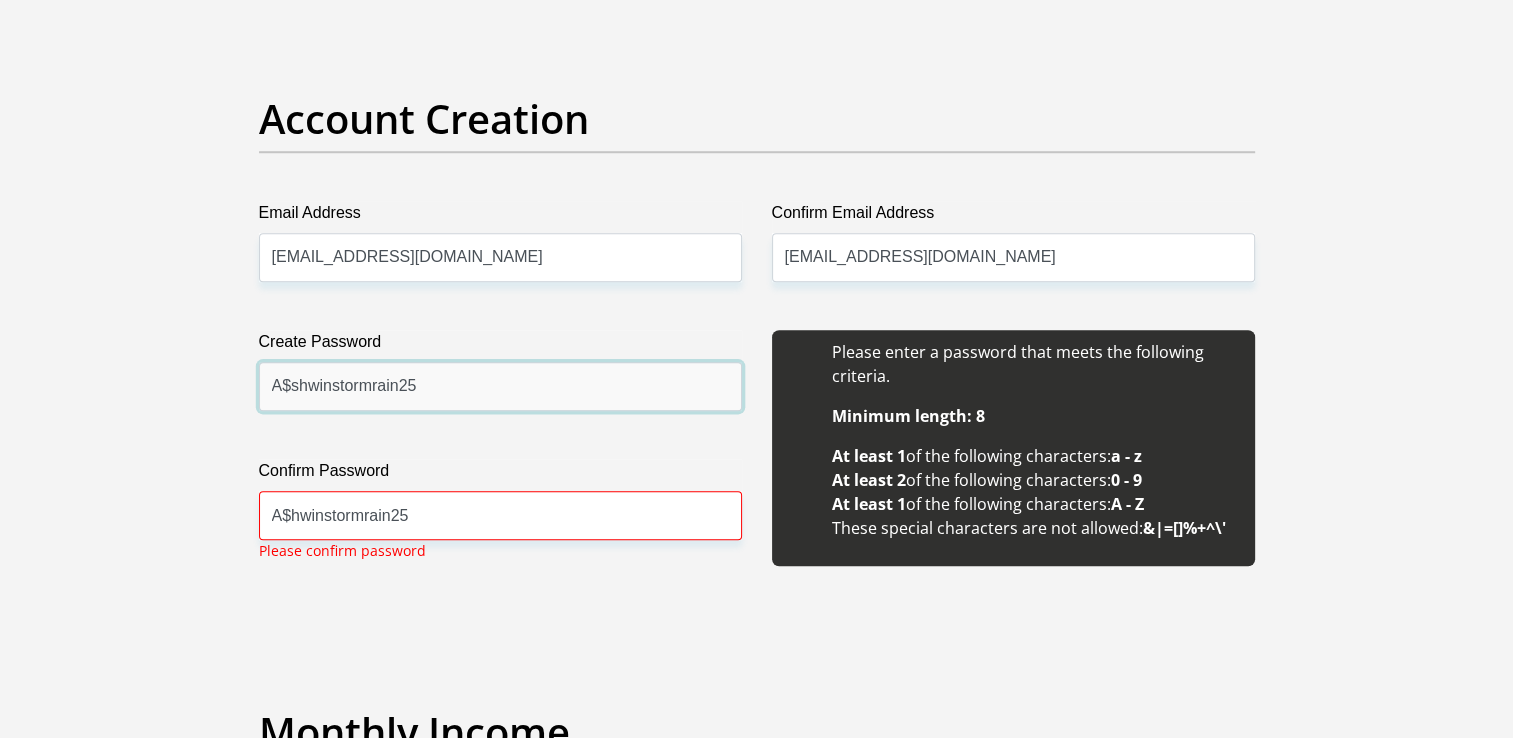 click on "A$shwinstormrain25" at bounding box center (500, 386) 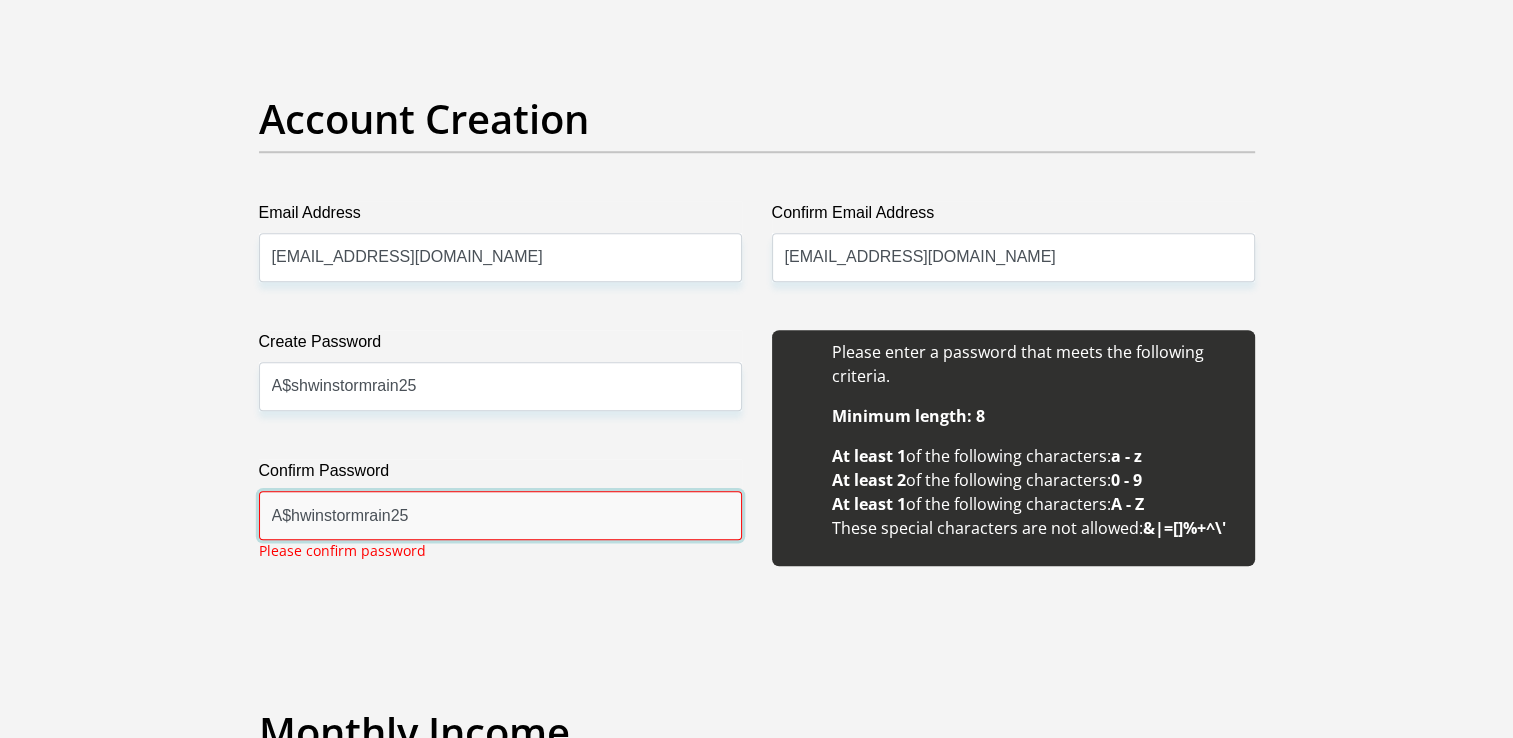 click on "A$hwinstormrain25" at bounding box center (500, 515) 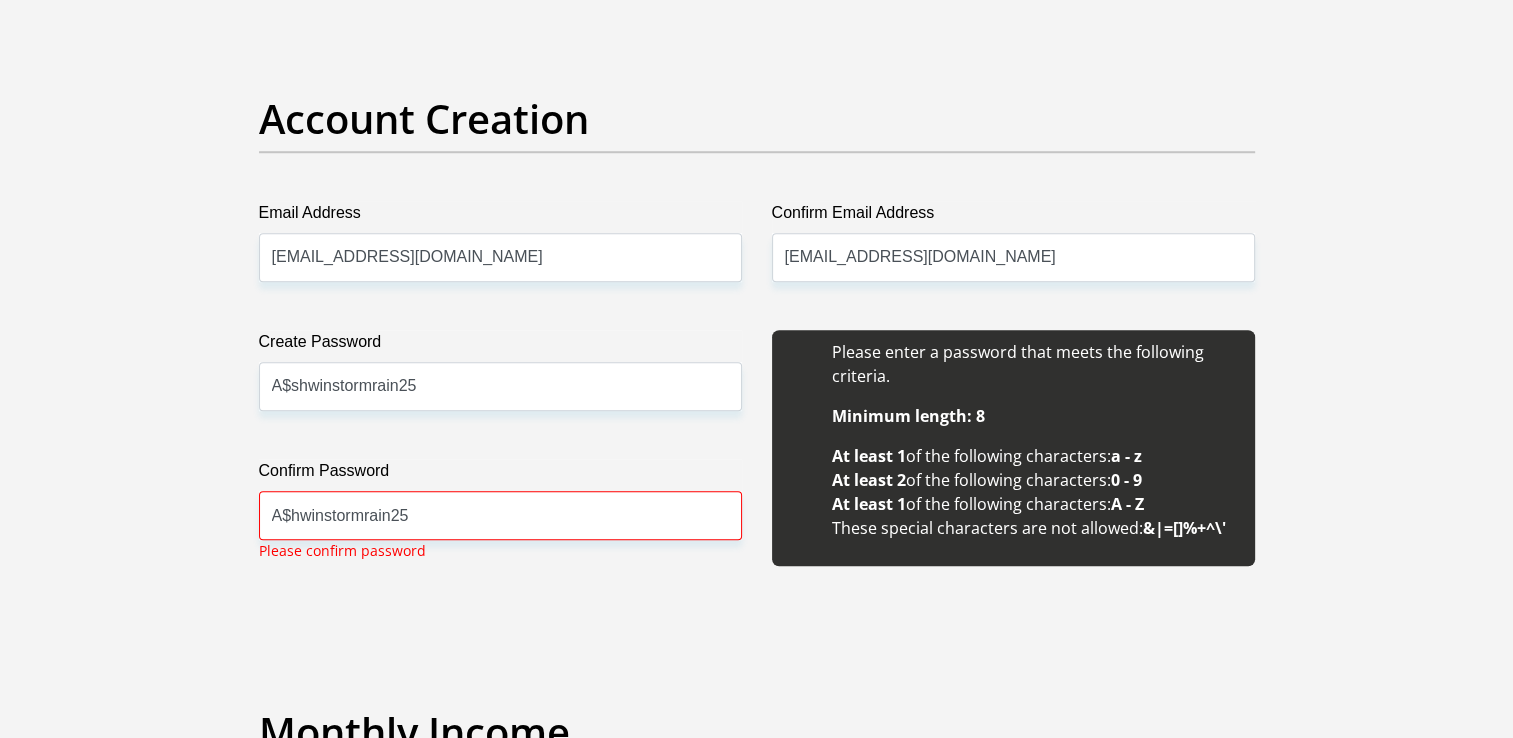 click on "Email Address" at bounding box center (500, 217) 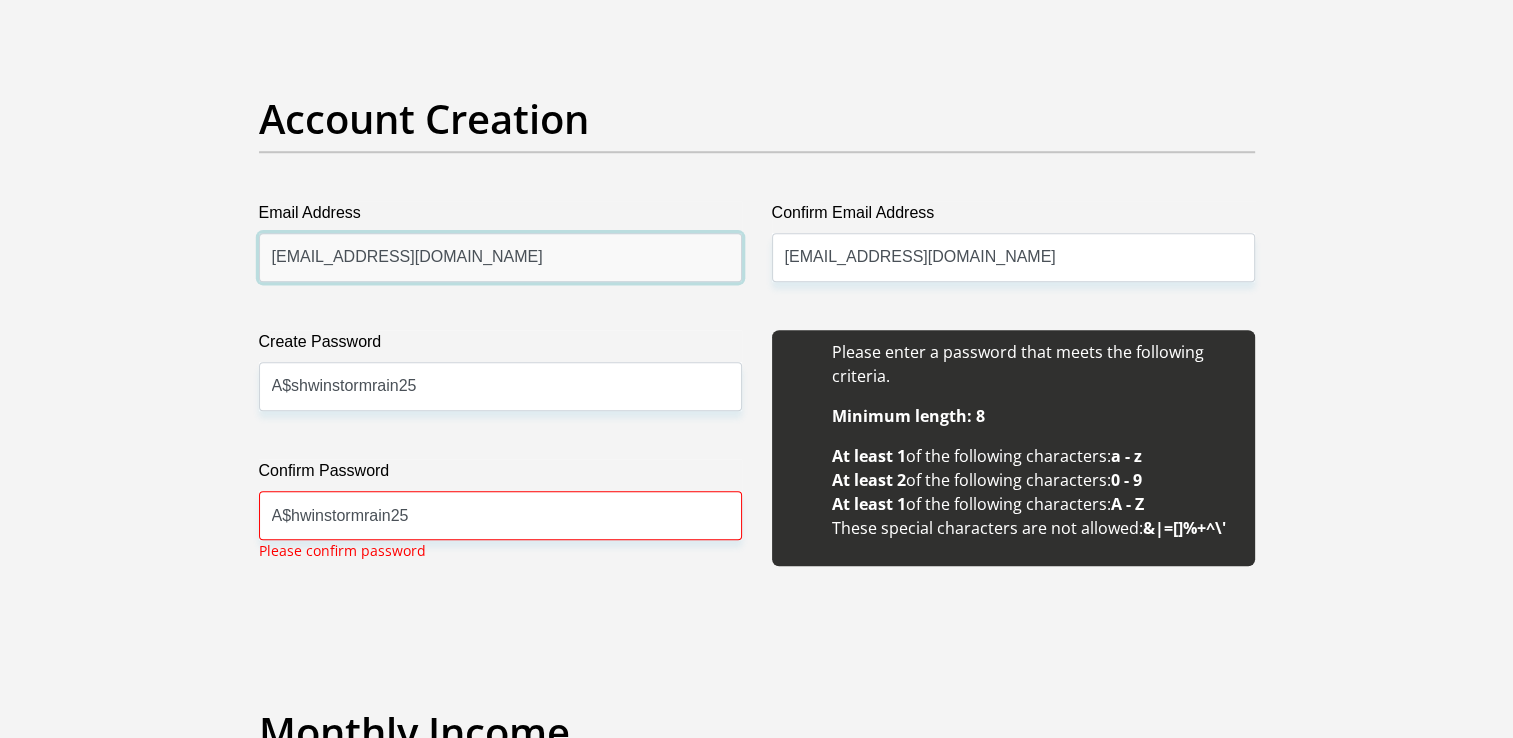click on "[EMAIL_ADDRESS][DOMAIN_NAME]" at bounding box center (500, 257) 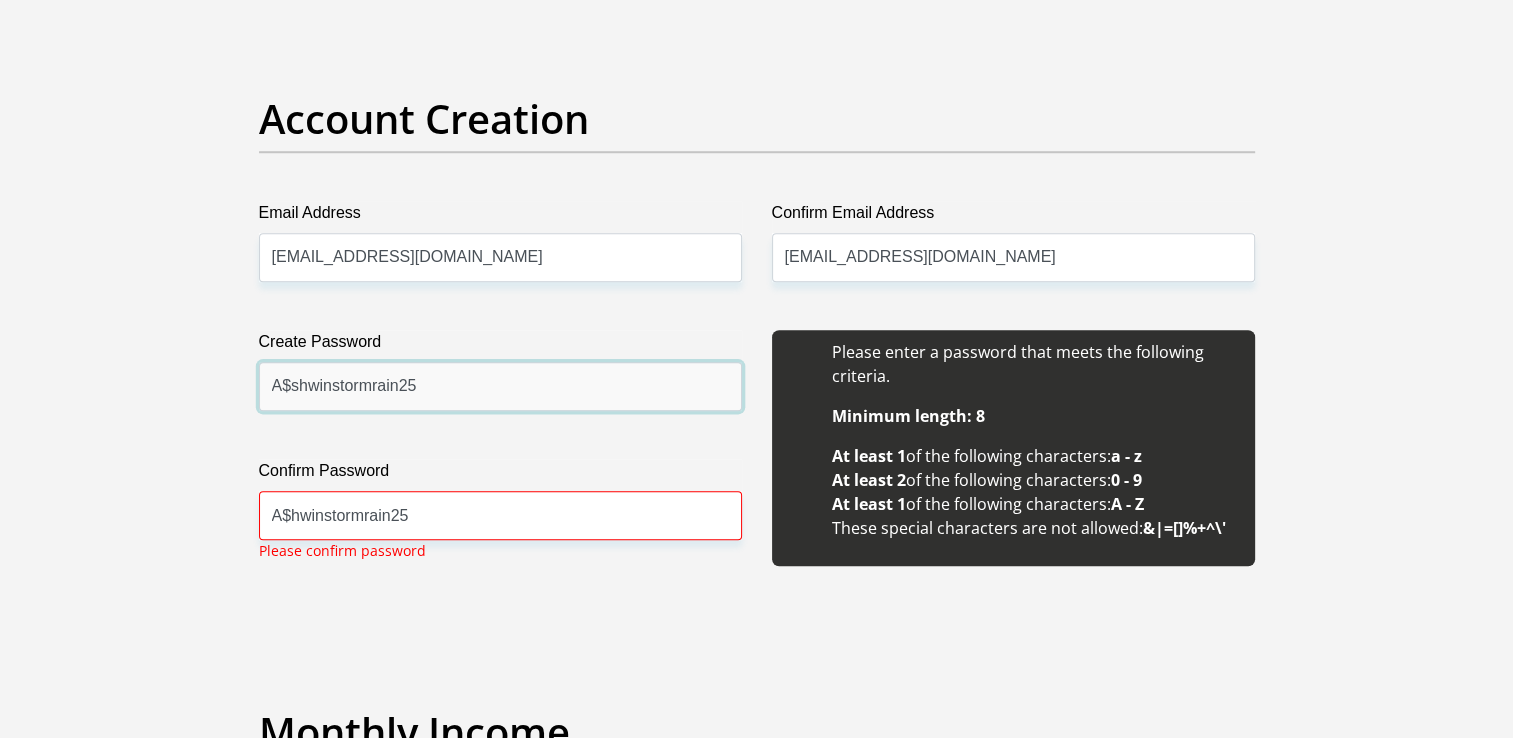 click on "A$shwinstormrain25" at bounding box center [500, 386] 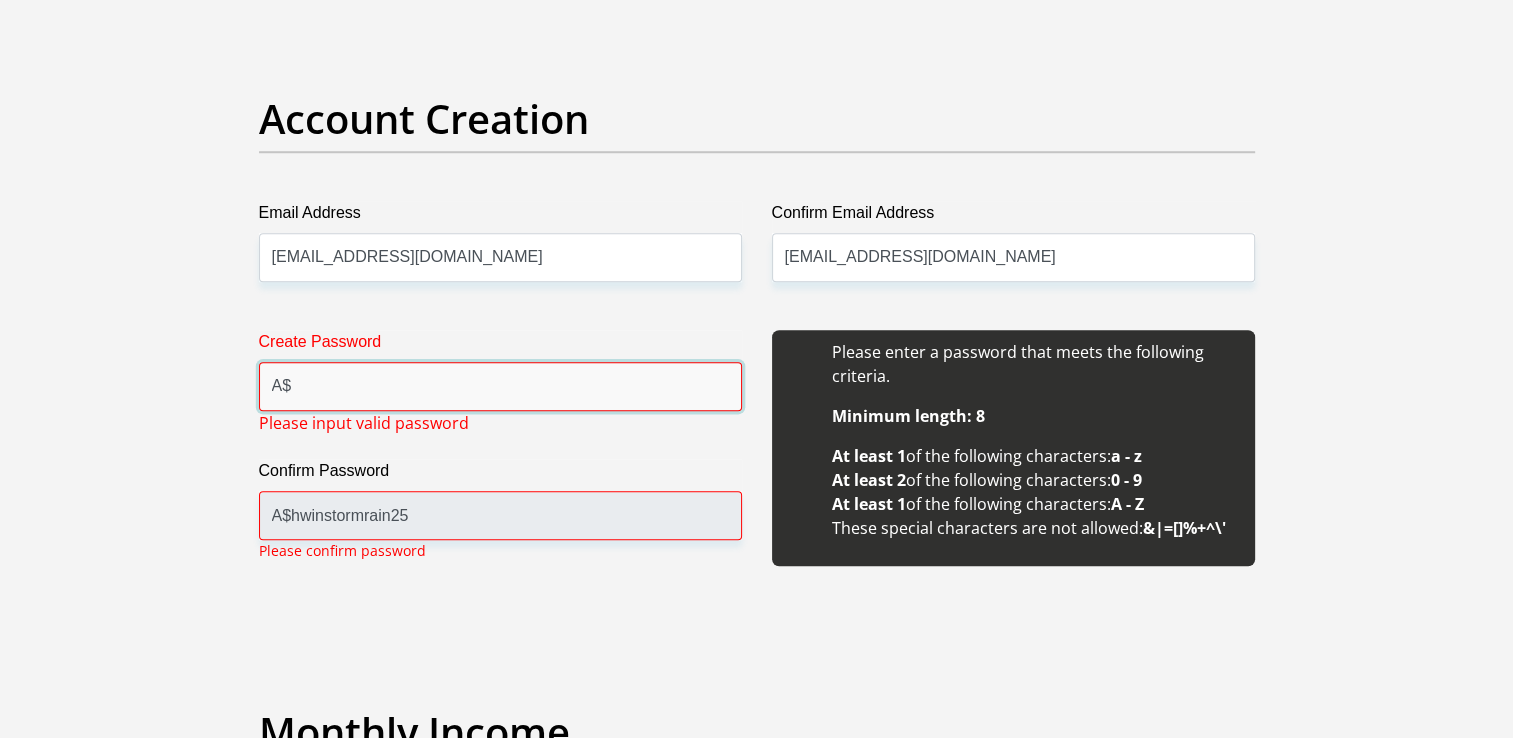 type on "A$shwinstormrain25" 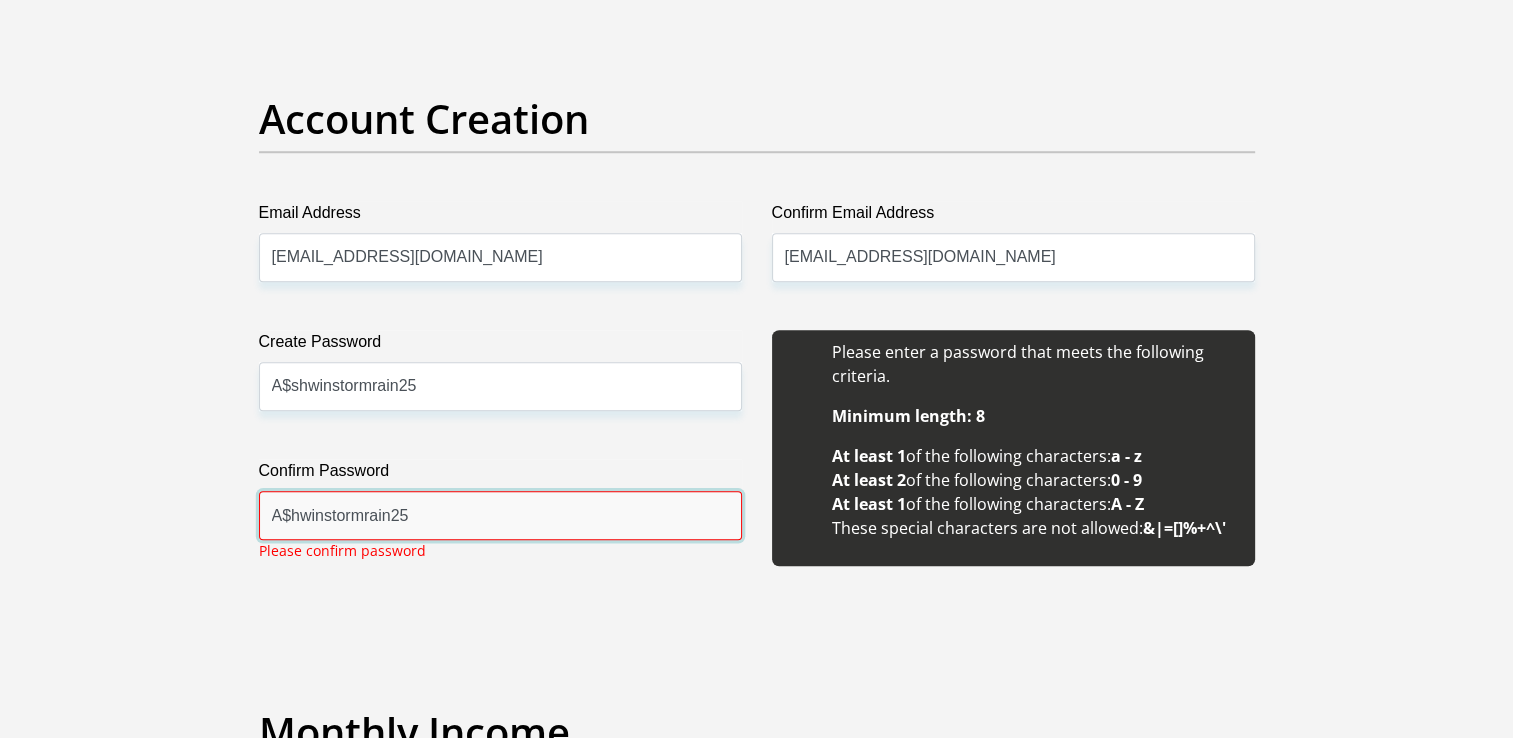 drag, startPoint x: 478, startPoint y: 537, endPoint x: 20, endPoint y: 487, distance: 460.72116 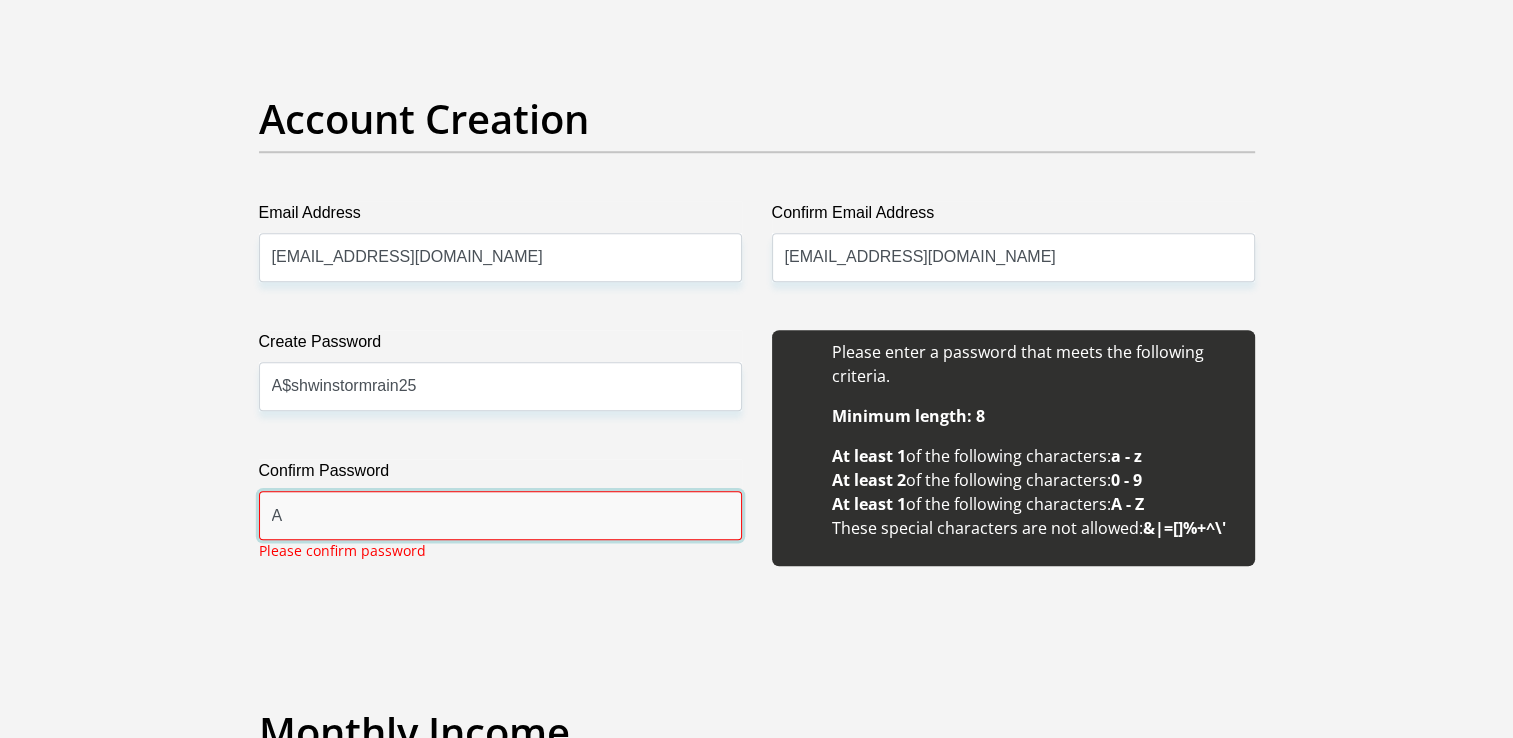 type on "A$hwinstormrain25" 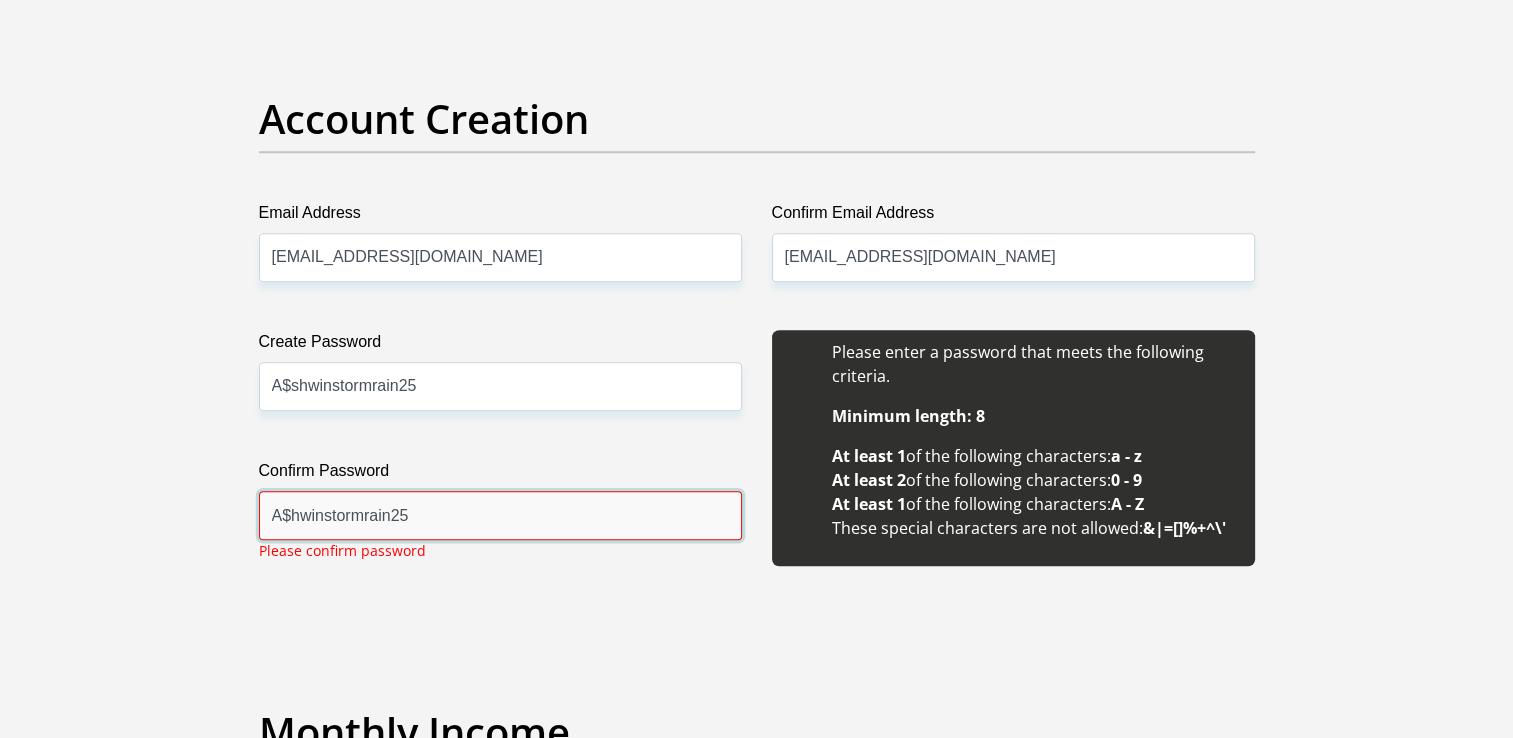 click on "Proceed" at bounding box center [918, 5283] 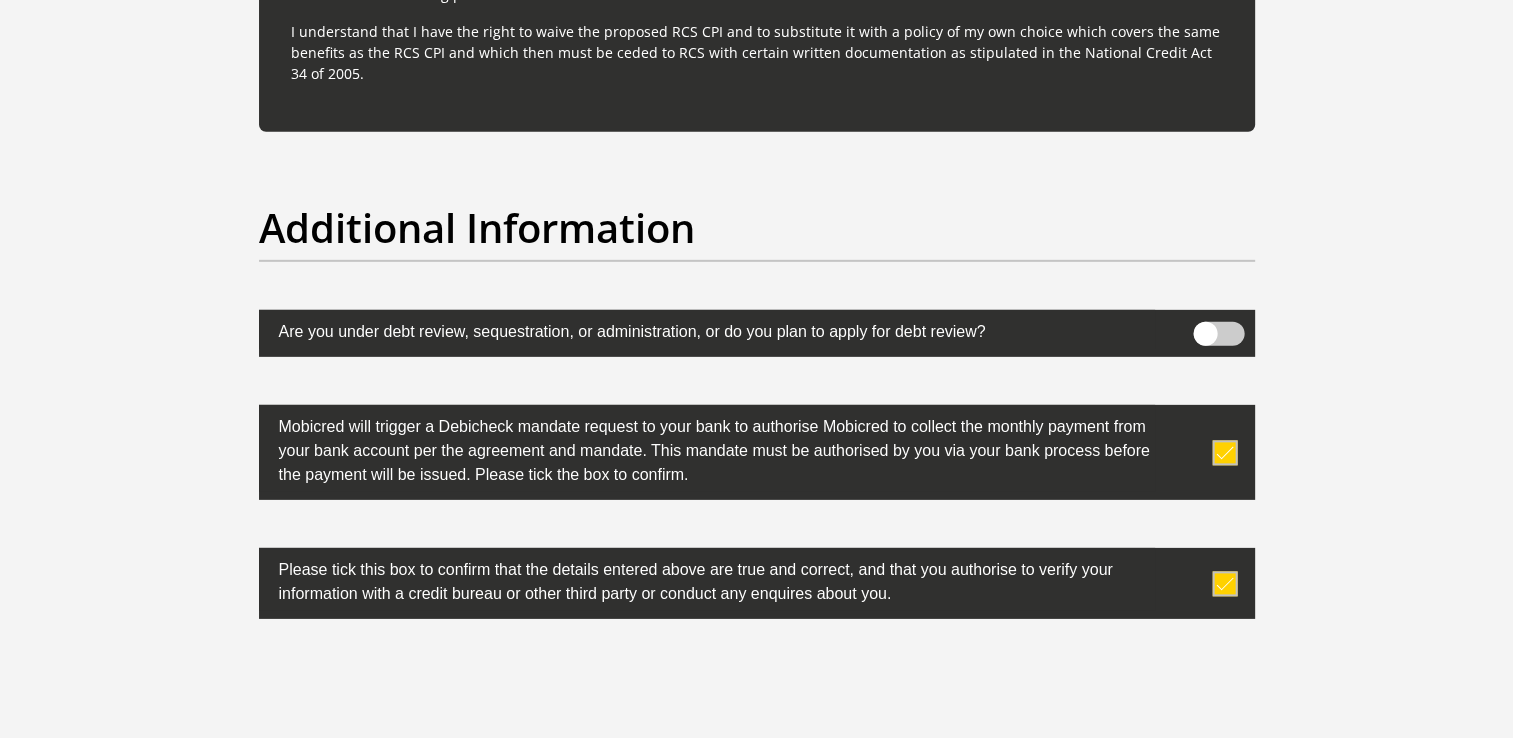 scroll, scrollTop: 6400, scrollLeft: 0, axis: vertical 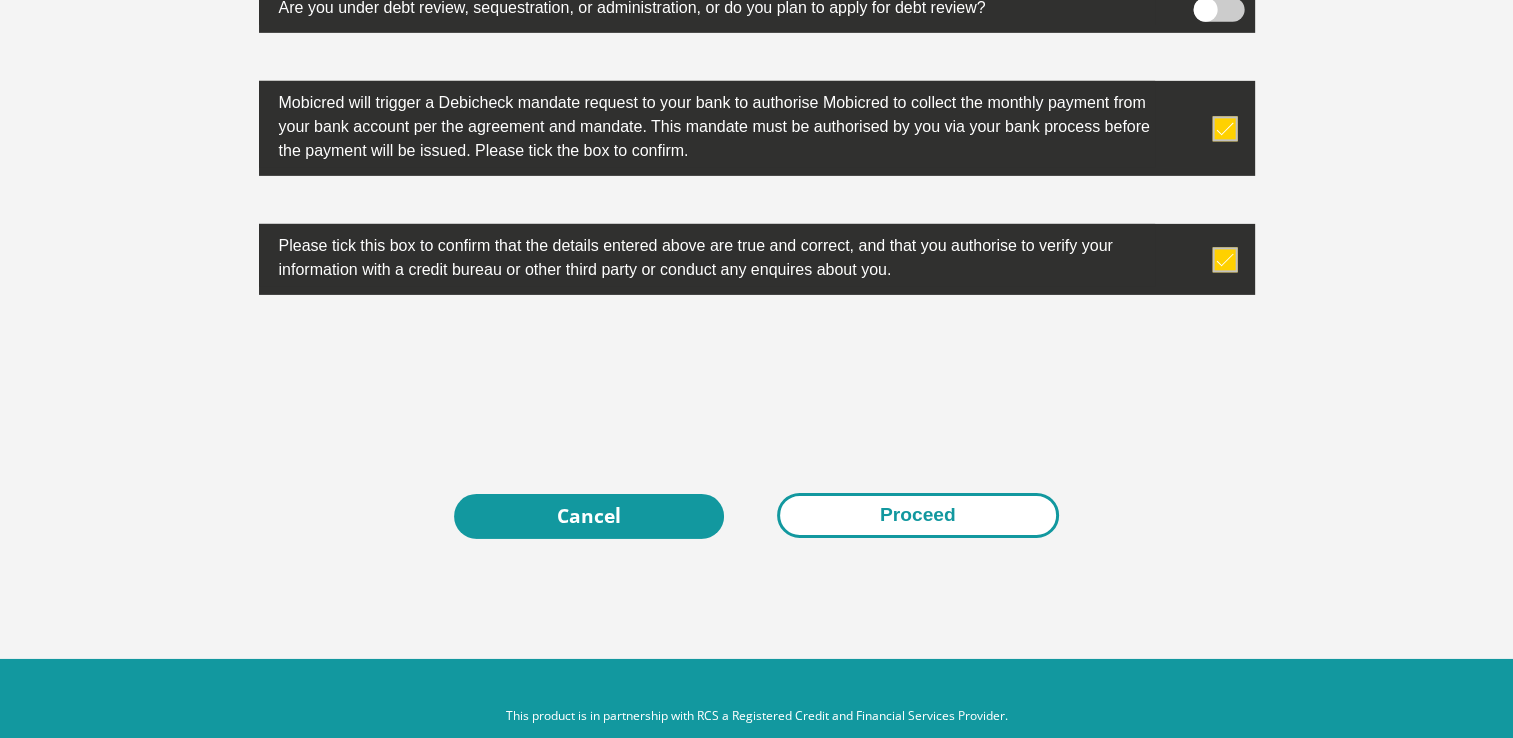 click on "Proceed" at bounding box center [918, 515] 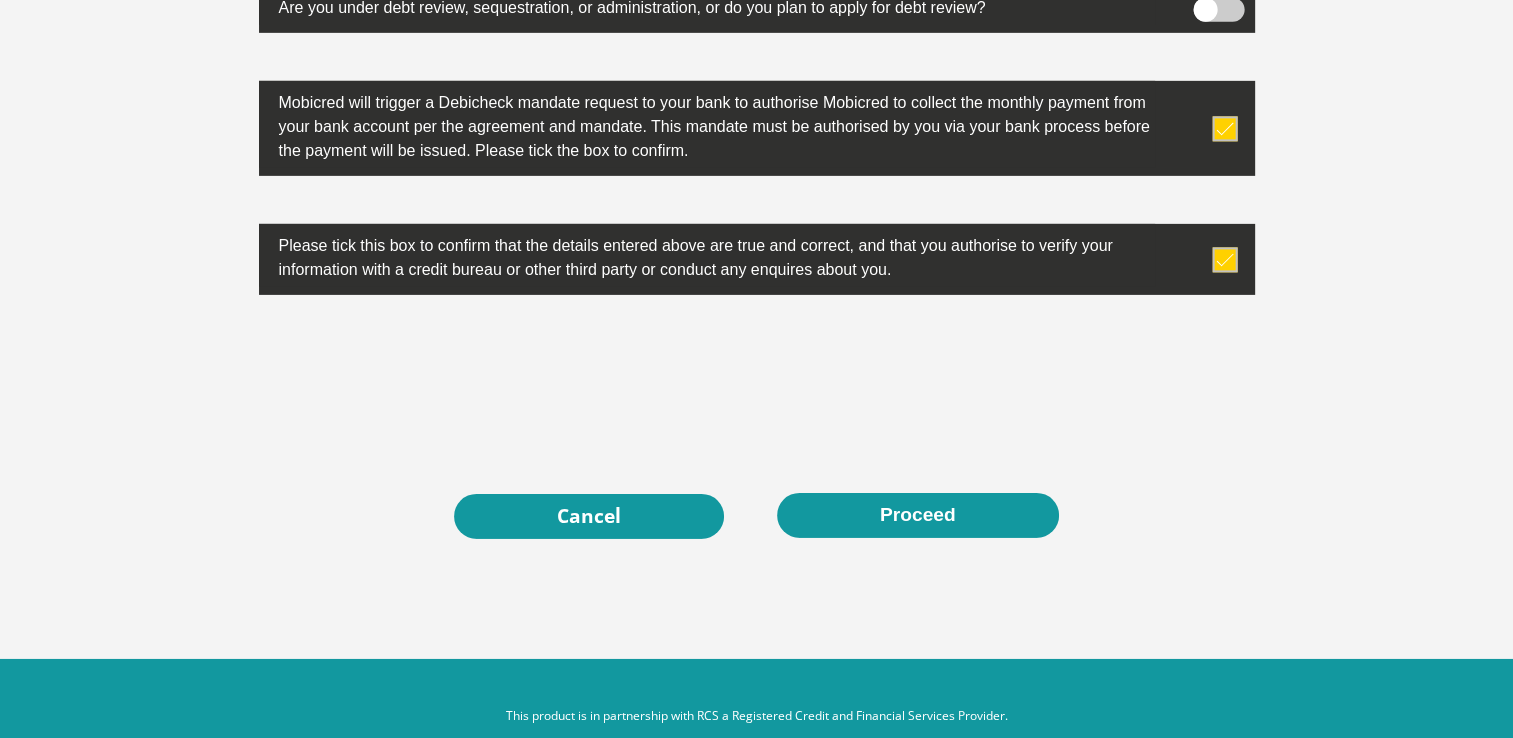 scroll, scrollTop: 0, scrollLeft: 0, axis: both 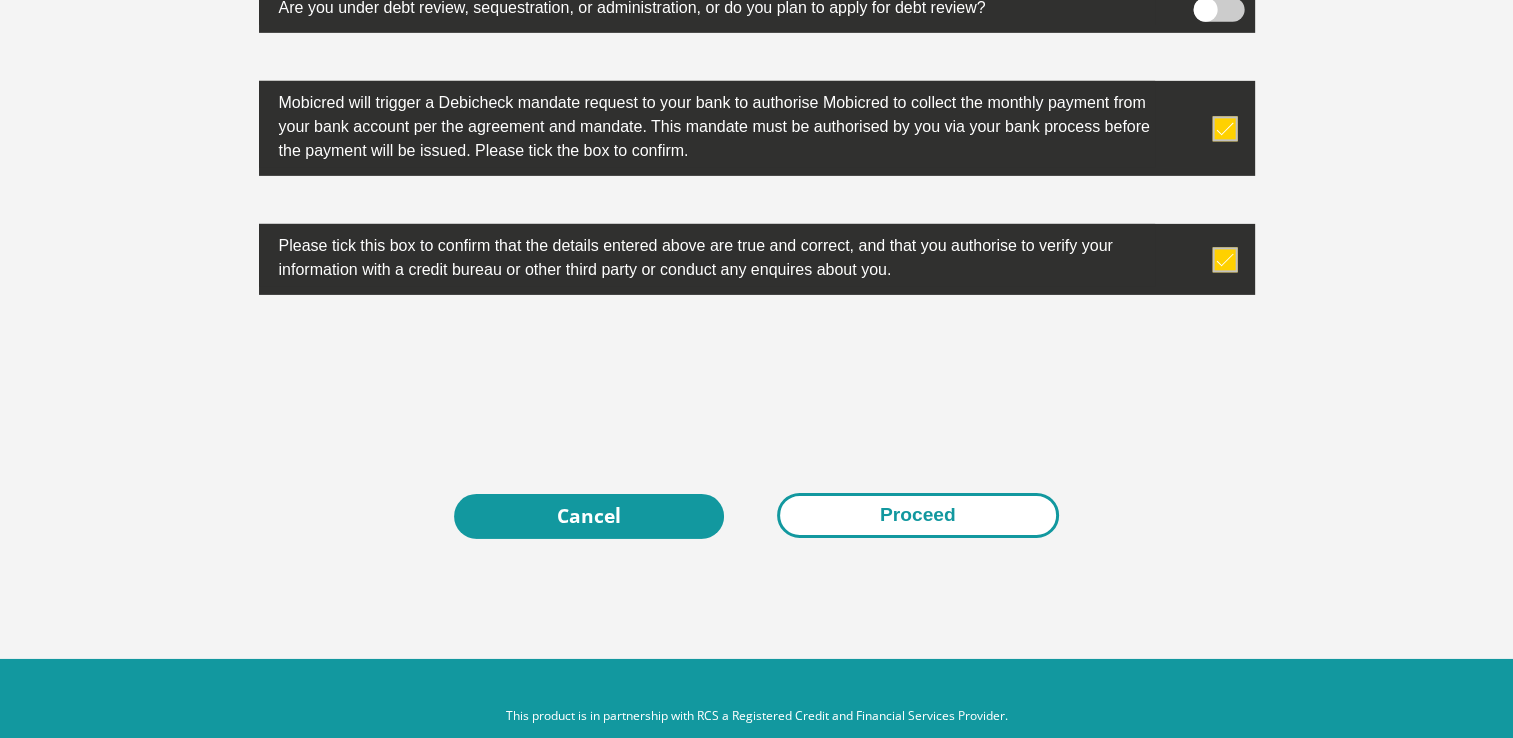 click on "Proceed" at bounding box center [918, 515] 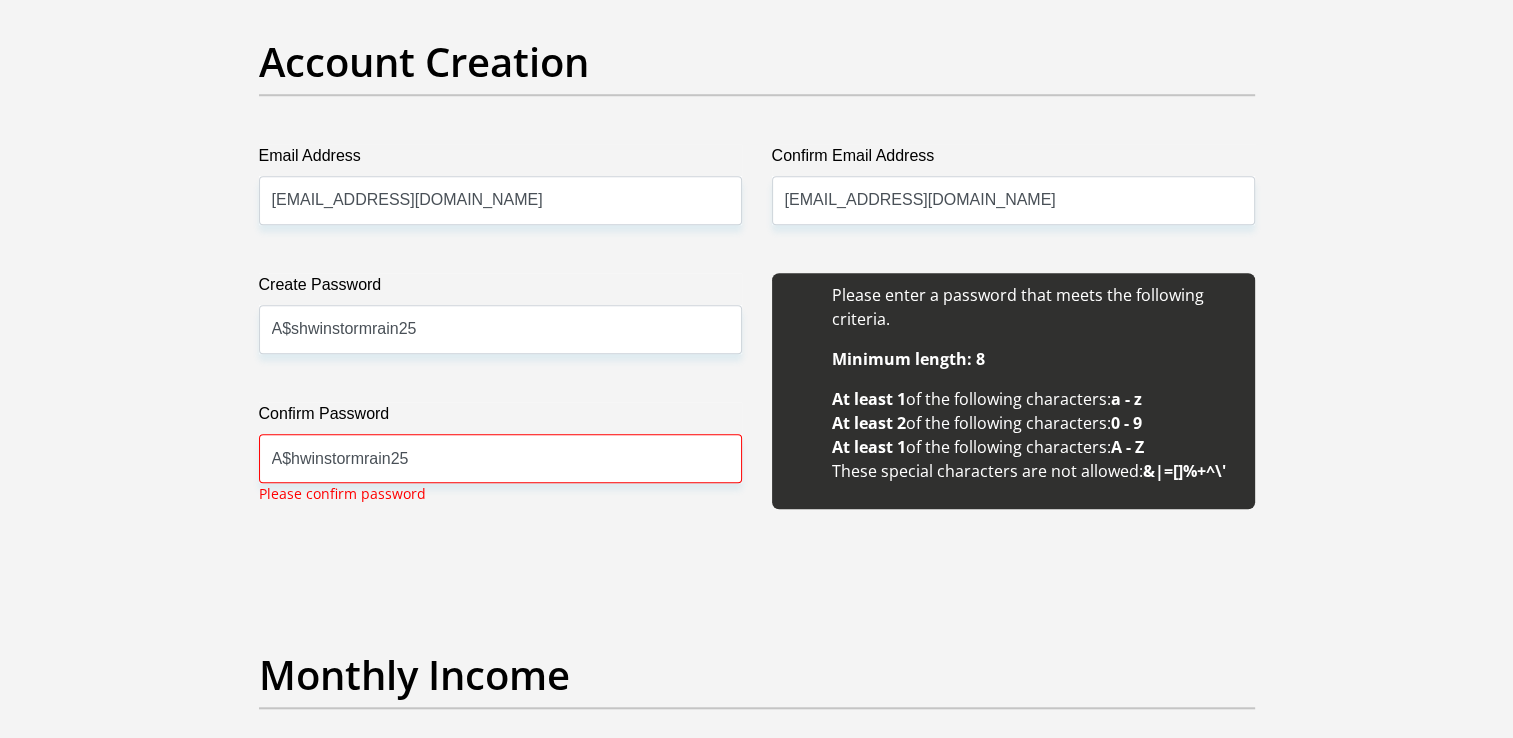 scroll, scrollTop: 1700, scrollLeft: 0, axis: vertical 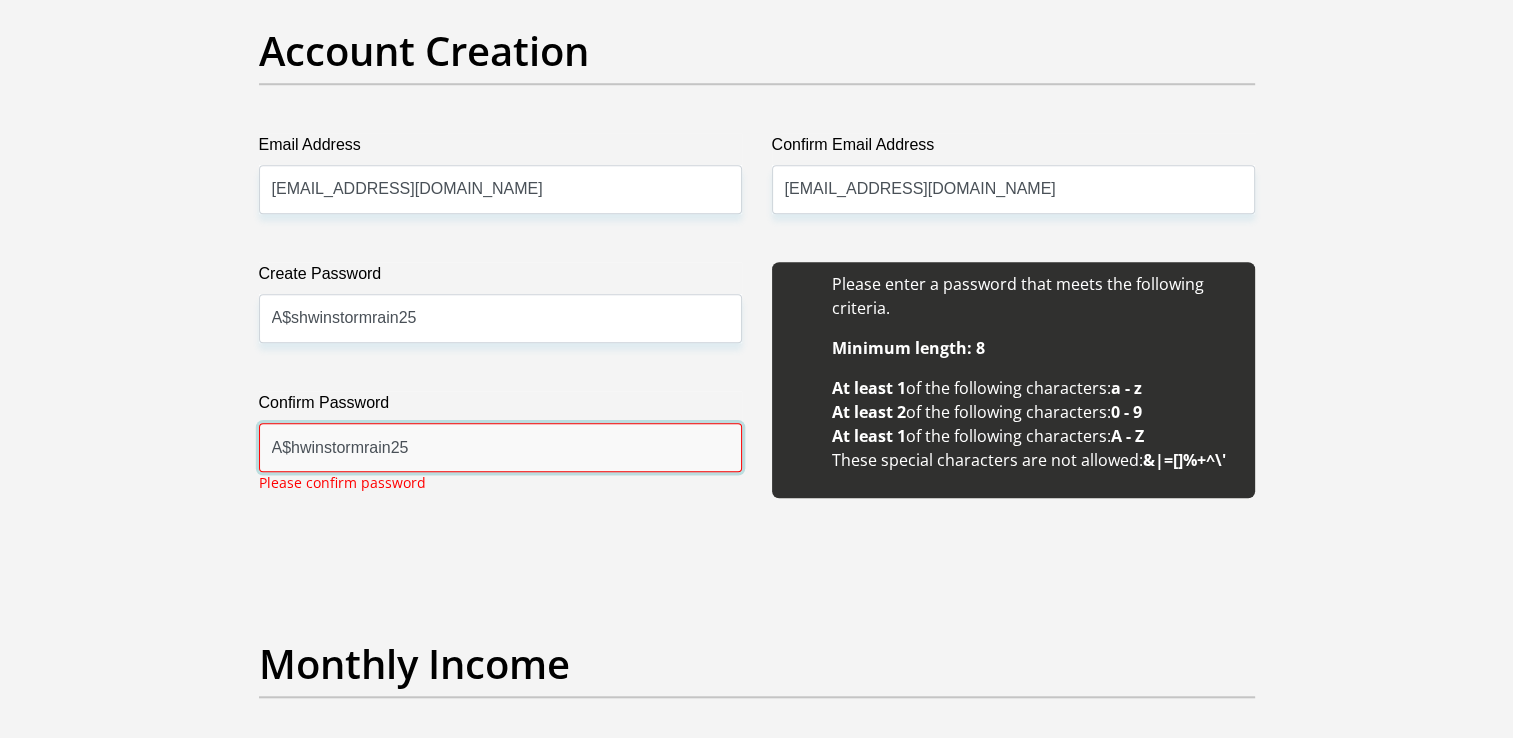 click on "A$hwinstormrain25" at bounding box center [500, 447] 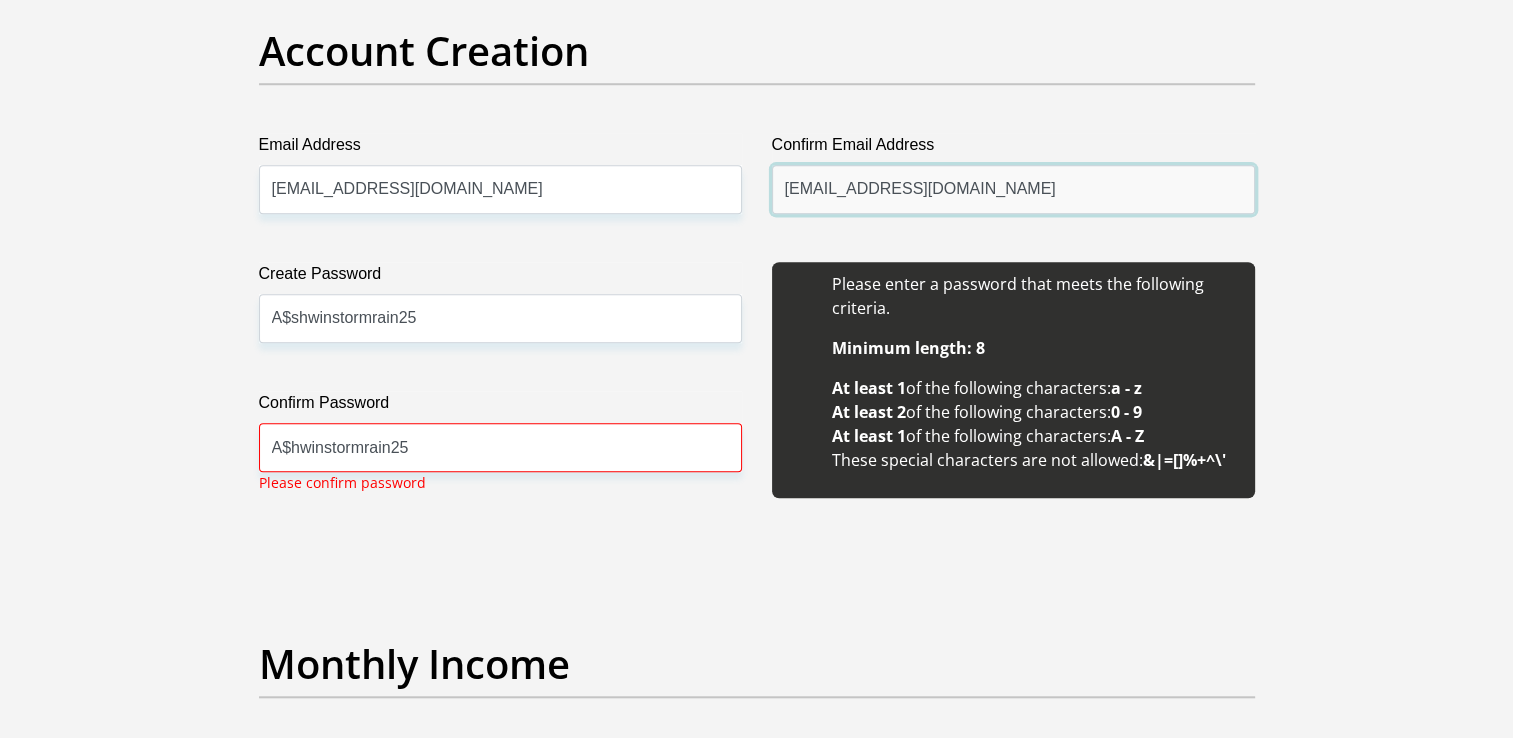 click on "[EMAIL_ADDRESS][DOMAIN_NAME]" at bounding box center (1013, 189) 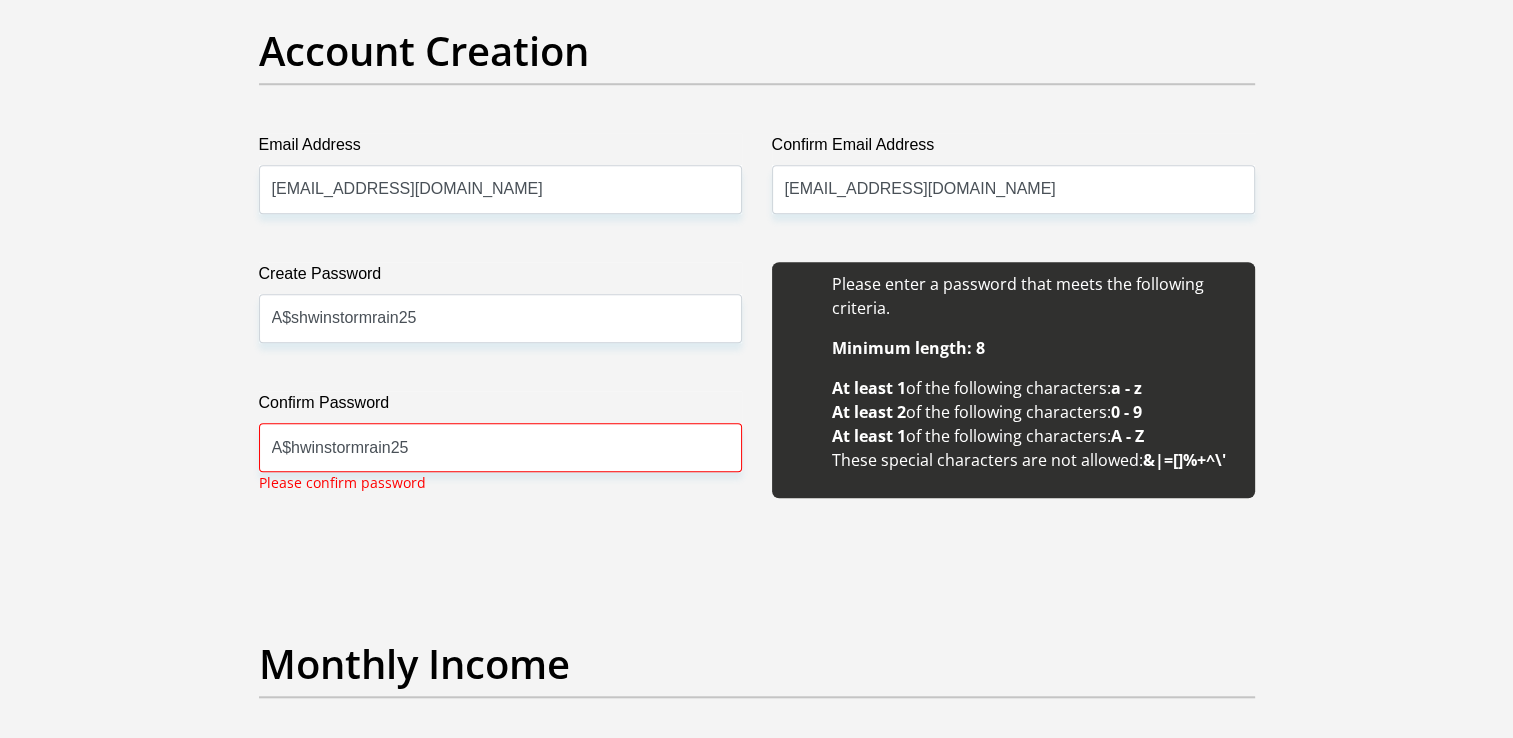 click on "Title
Mr
Ms
Mrs
Dr
[PERSON_NAME]
First Name
[PERSON_NAME]
Surname
[PERSON_NAME]
ID Number
9903055174086
Please input valid ID number
Race
Black
Coloured
Indian
White
Other
Contact Number
0715807434
Please input valid contact number
Nationality
[GEOGRAPHIC_DATA]
[GEOGRAPHIC_DATA]
[GEOGRAPHIC_DATA]  [GEOGRAPHIC_DATA]  [GEOGRAPHIC_DATA]" at bounding box center (757, 1867) 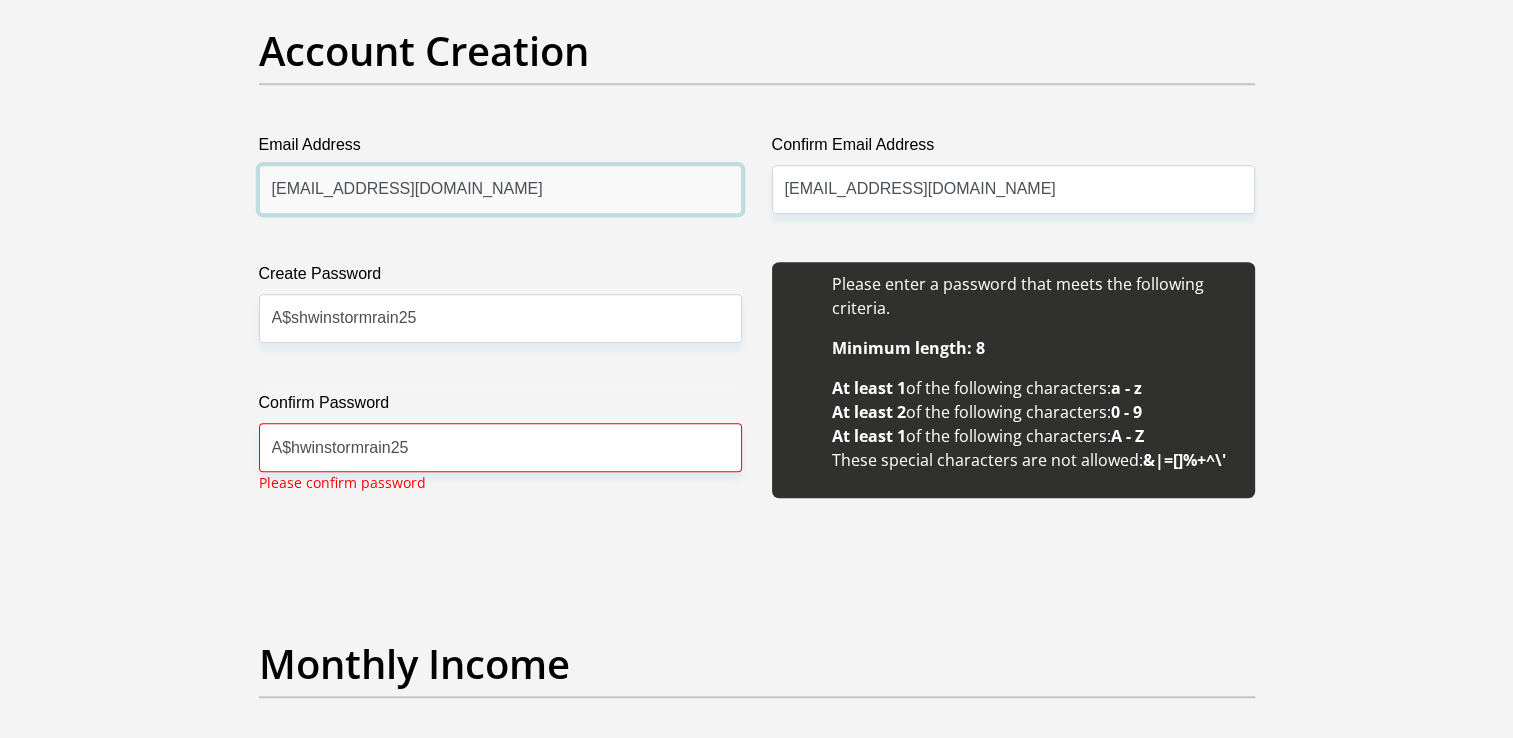 click on "[EMAIL_ADDRESS][DOMAIN_NAME]" at bounding box center (500, 189) 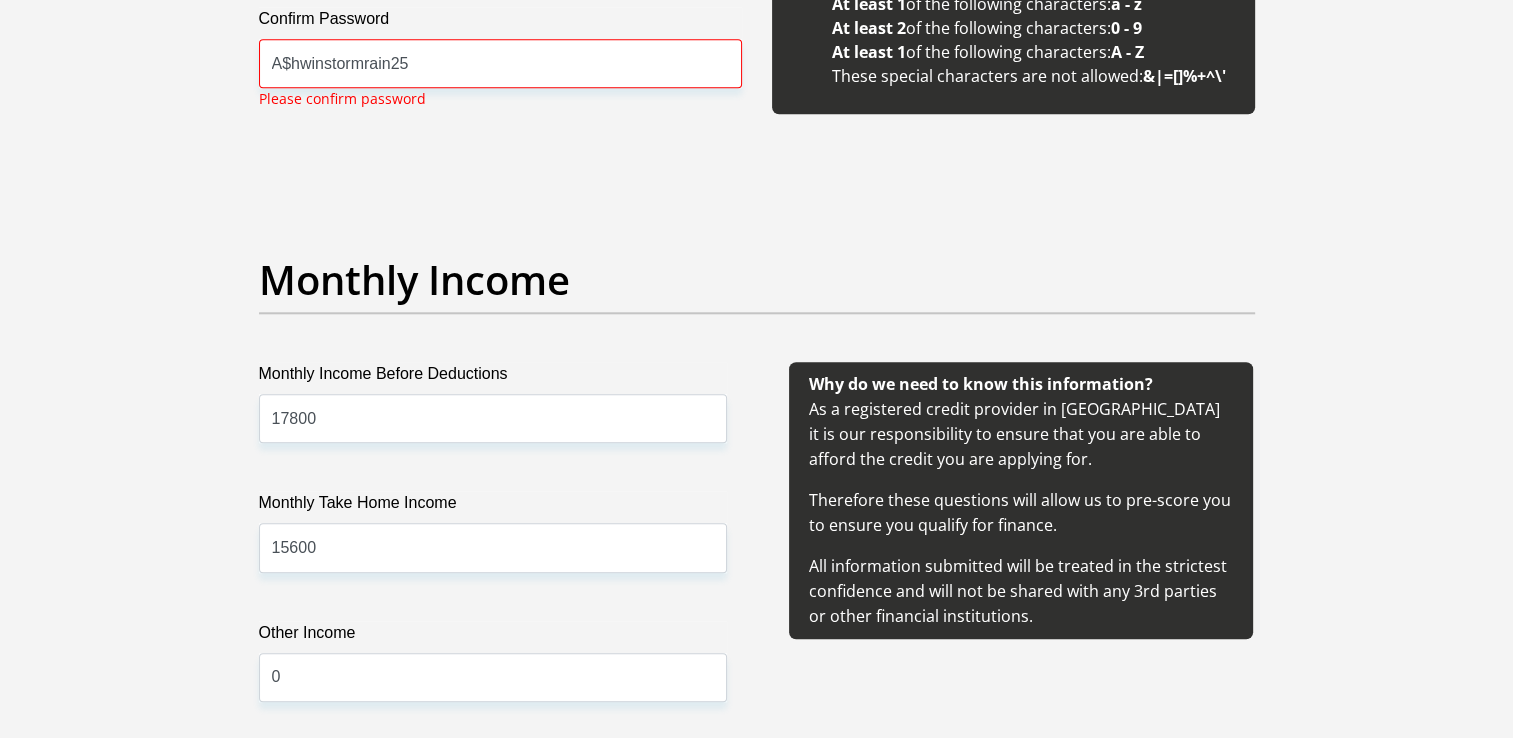 scroll, scrollTop: 1500, scrollLeft: 0, axis: vertical 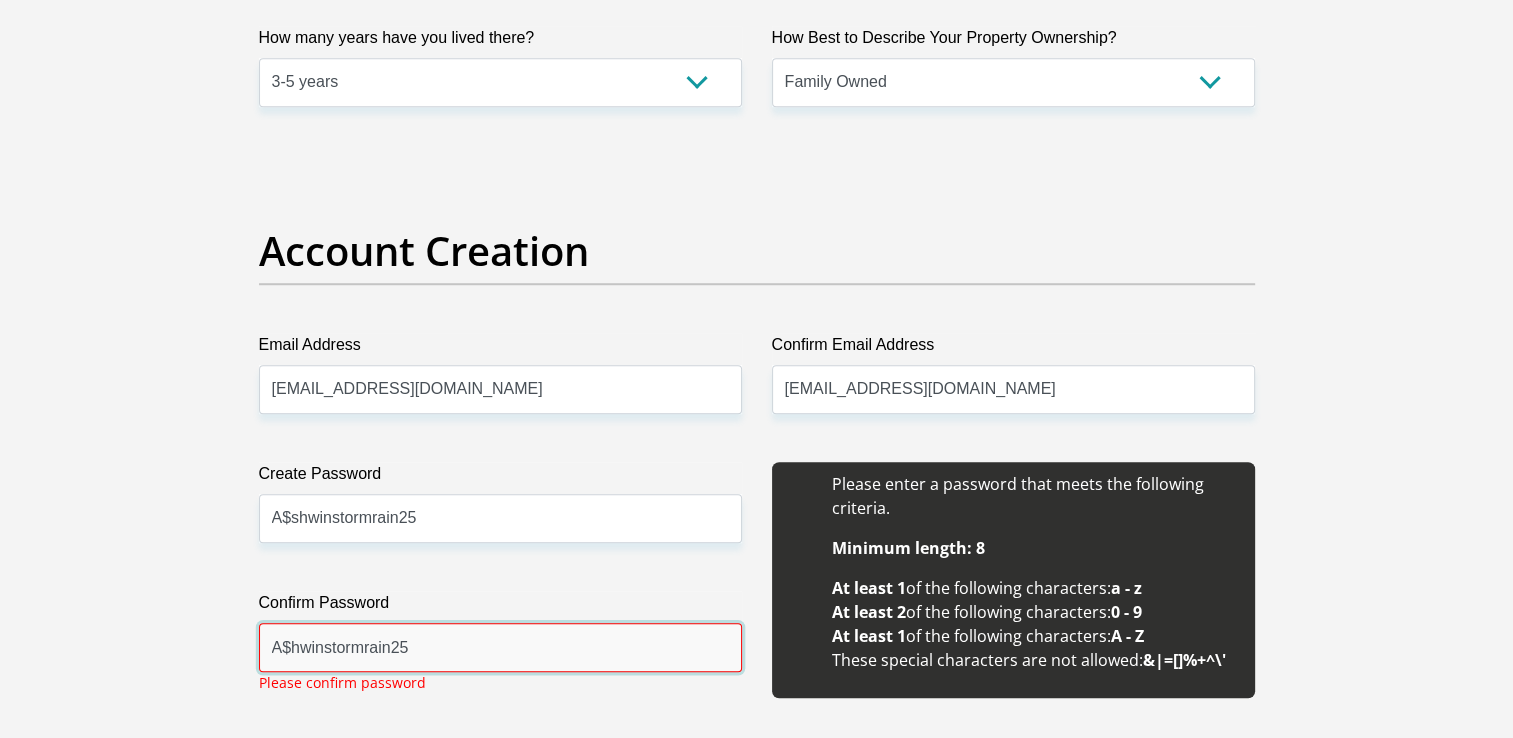 click on "A$hwinstormrain25" at bounding box center (500, 647) 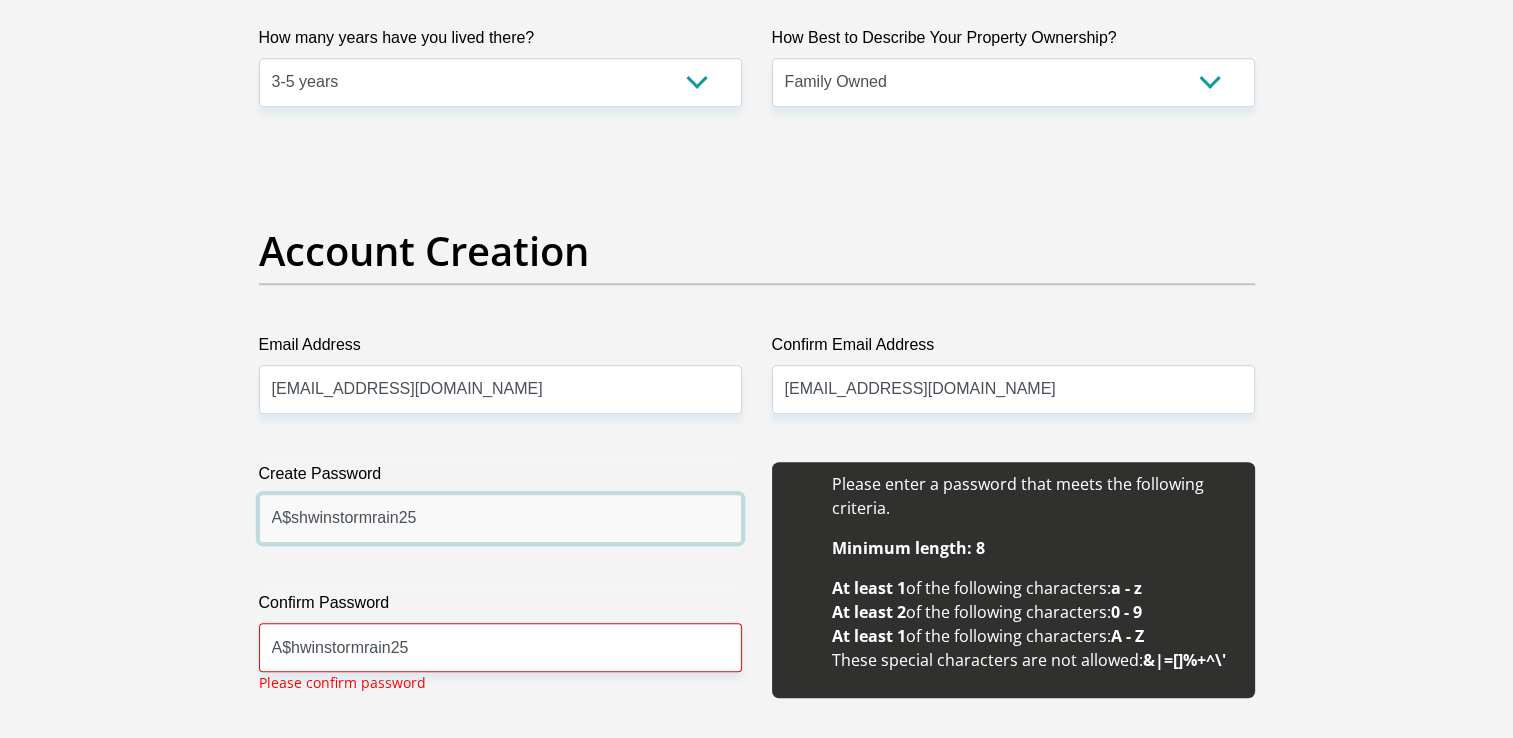 drag, startPoint x: 468, startPoint y: 529, endPoint x: 0, endPoint y: 252, distance: 543.8318 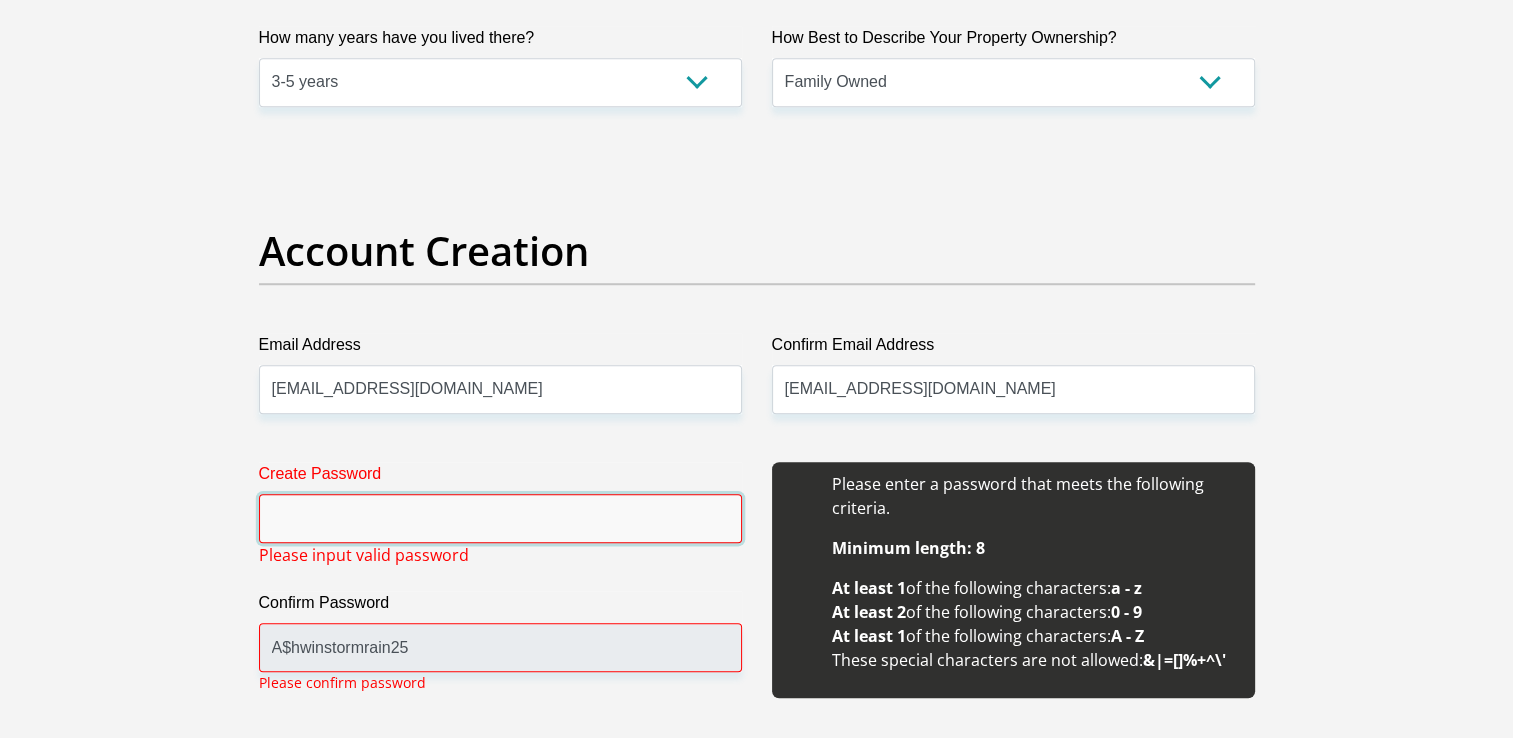 type on "@" 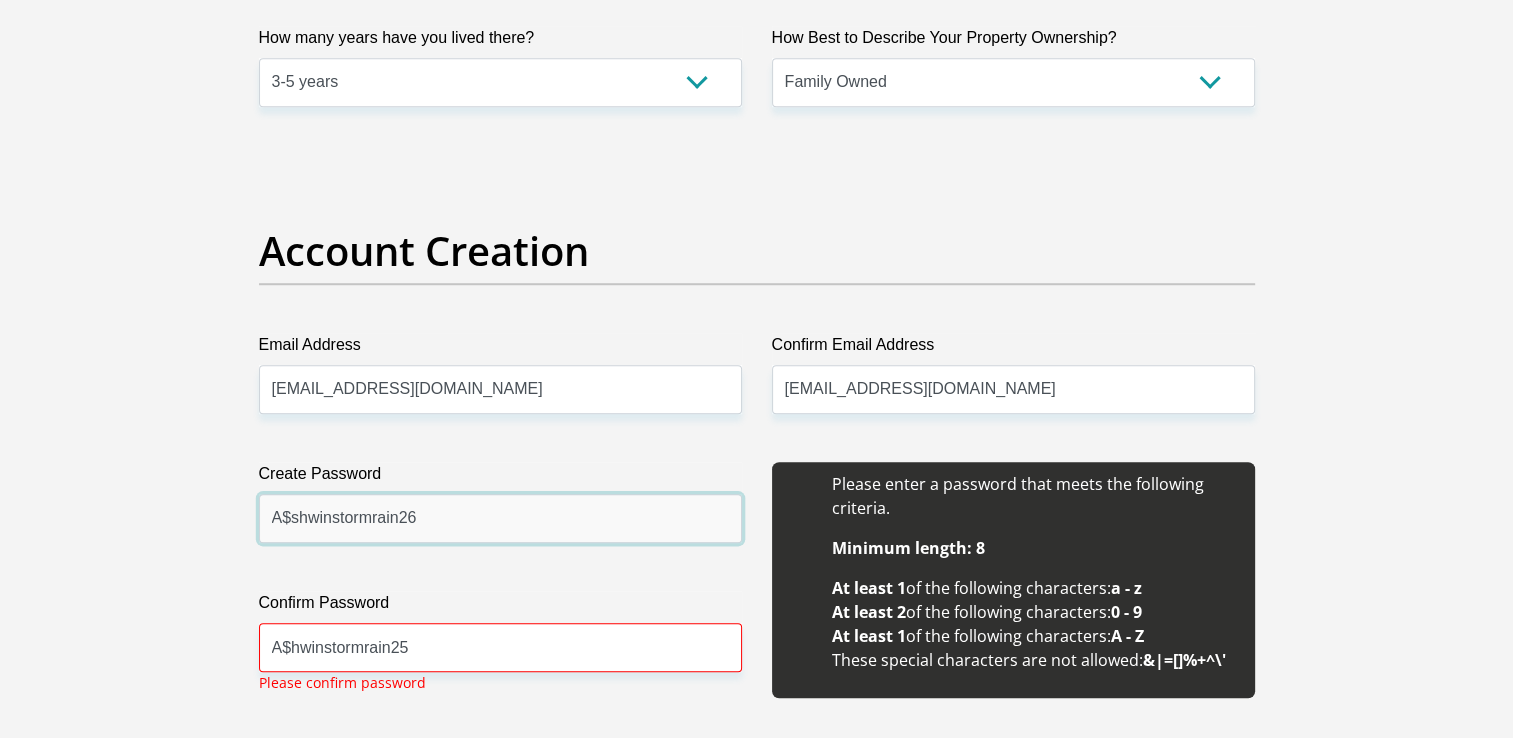 type on "A$shwinstormrain26" 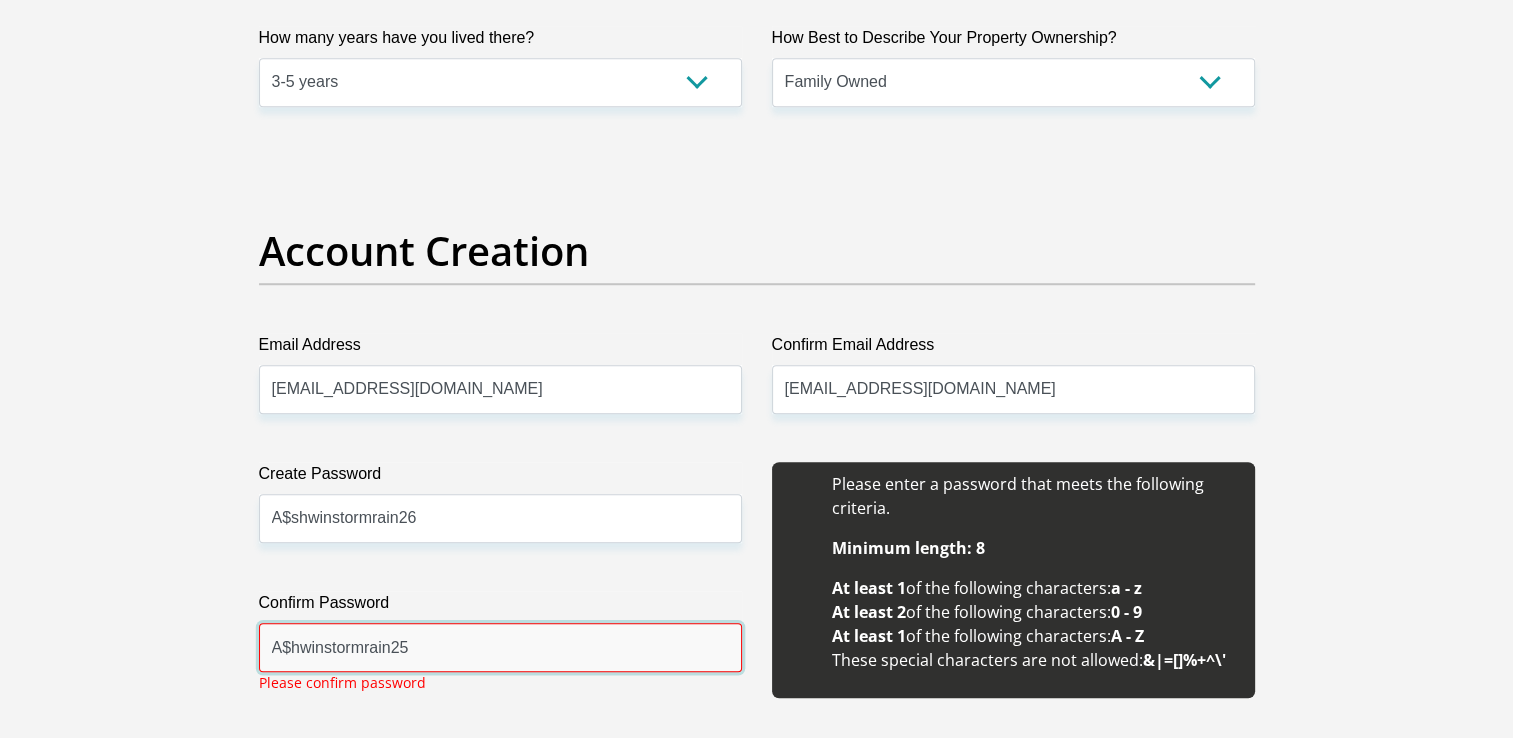 click on "A$hwinstormrain25" at bounding box center (500, 647) 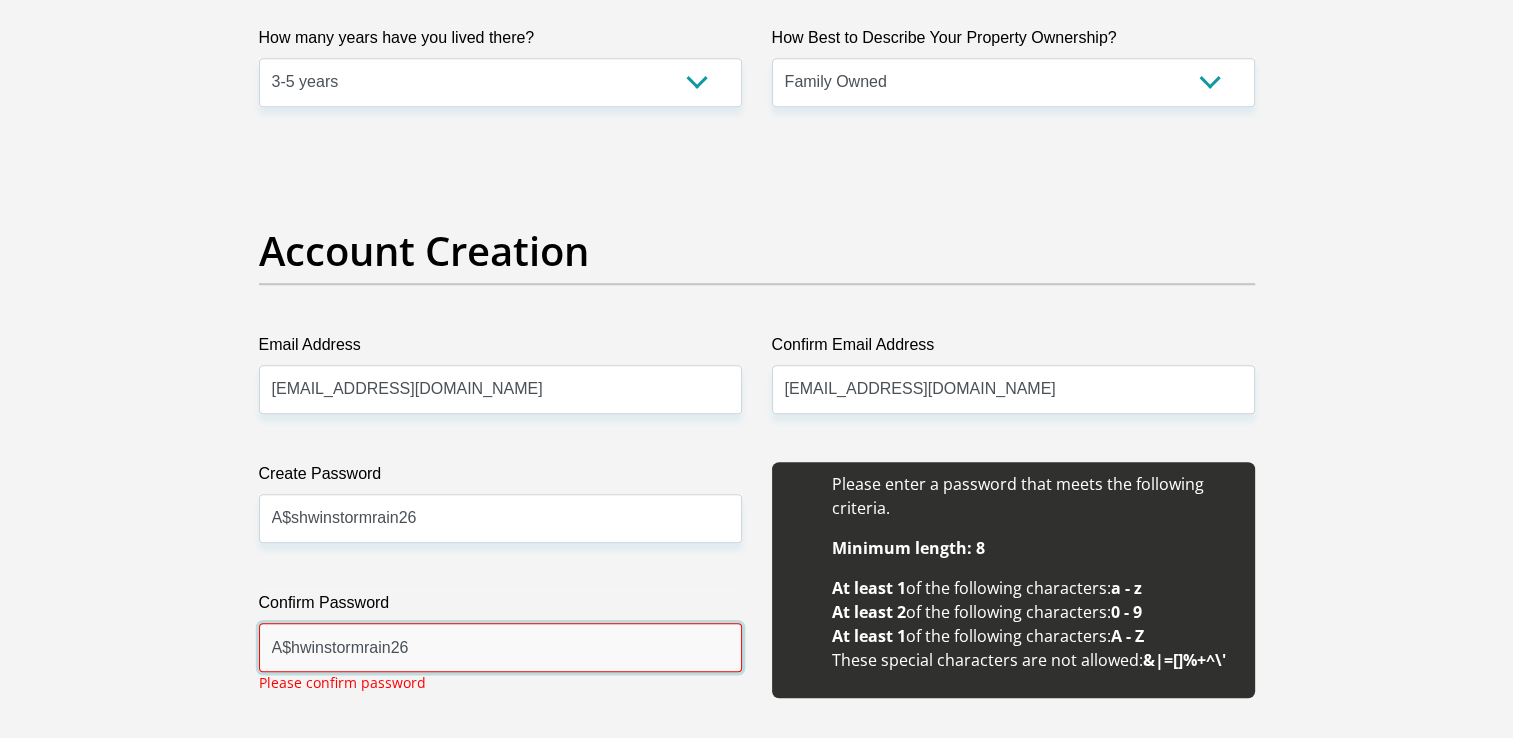 type on "A$hwinstormrain26" 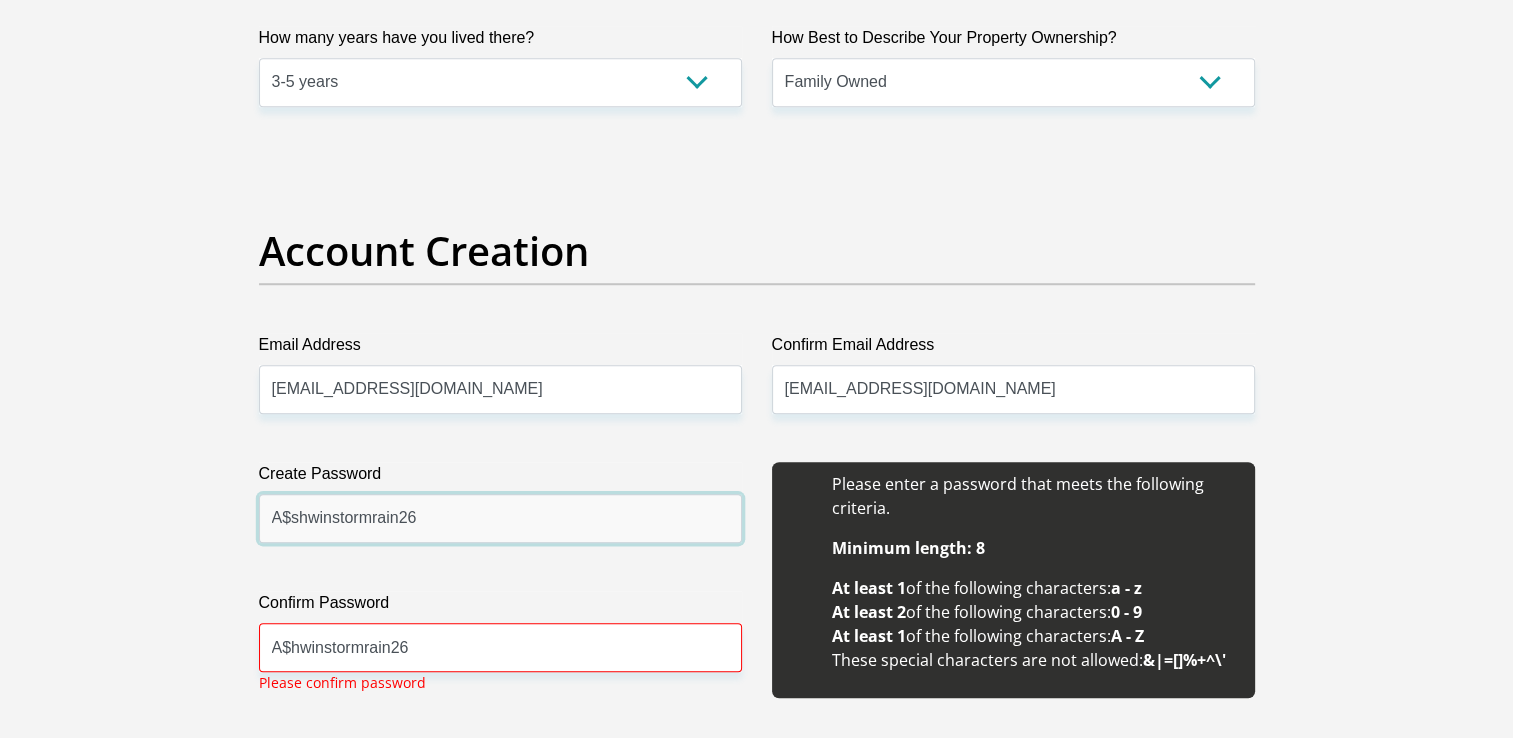 click on "A$shwinstormrain26" at bounding box center (500, 518) 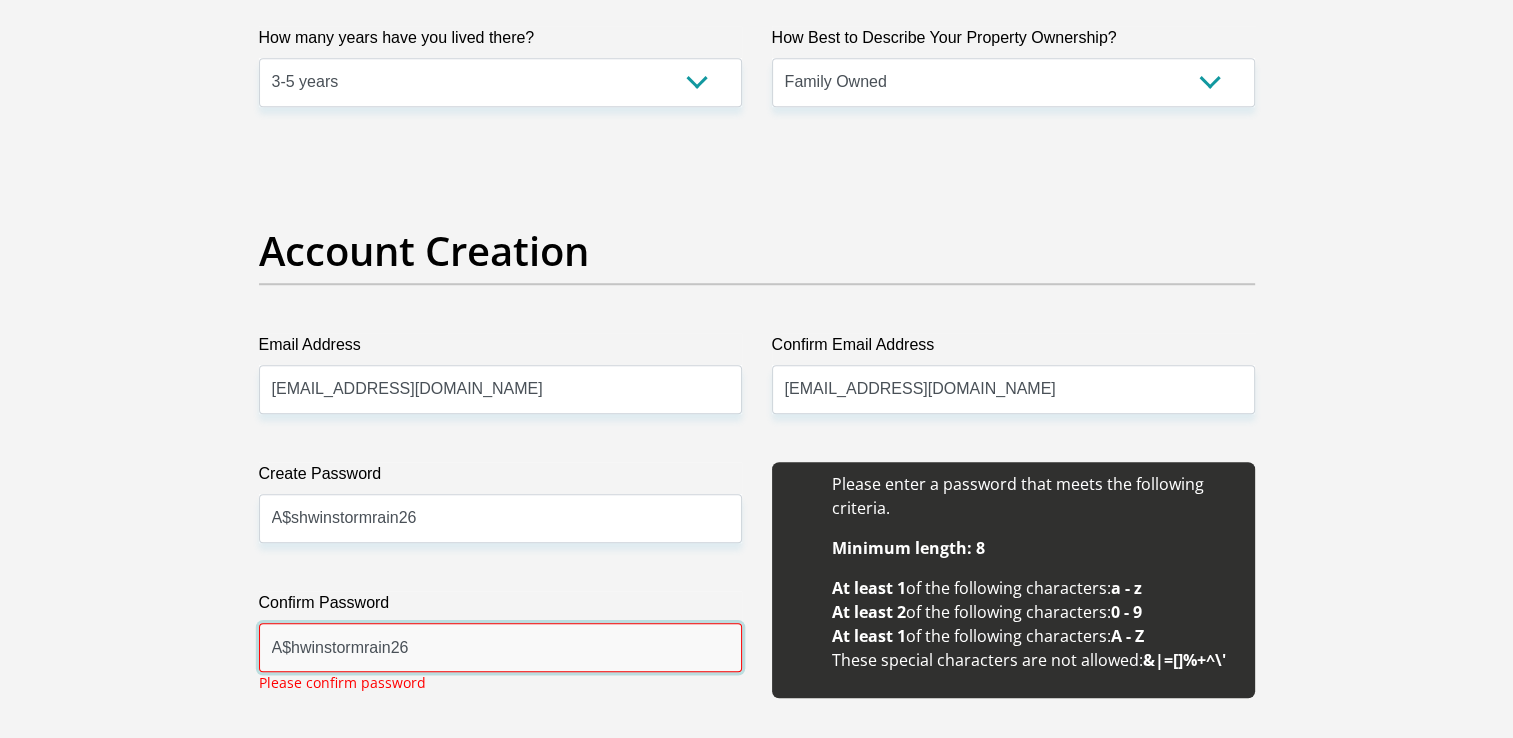 click on "A$hwinstormrain26" at bounding box center (500, 647) 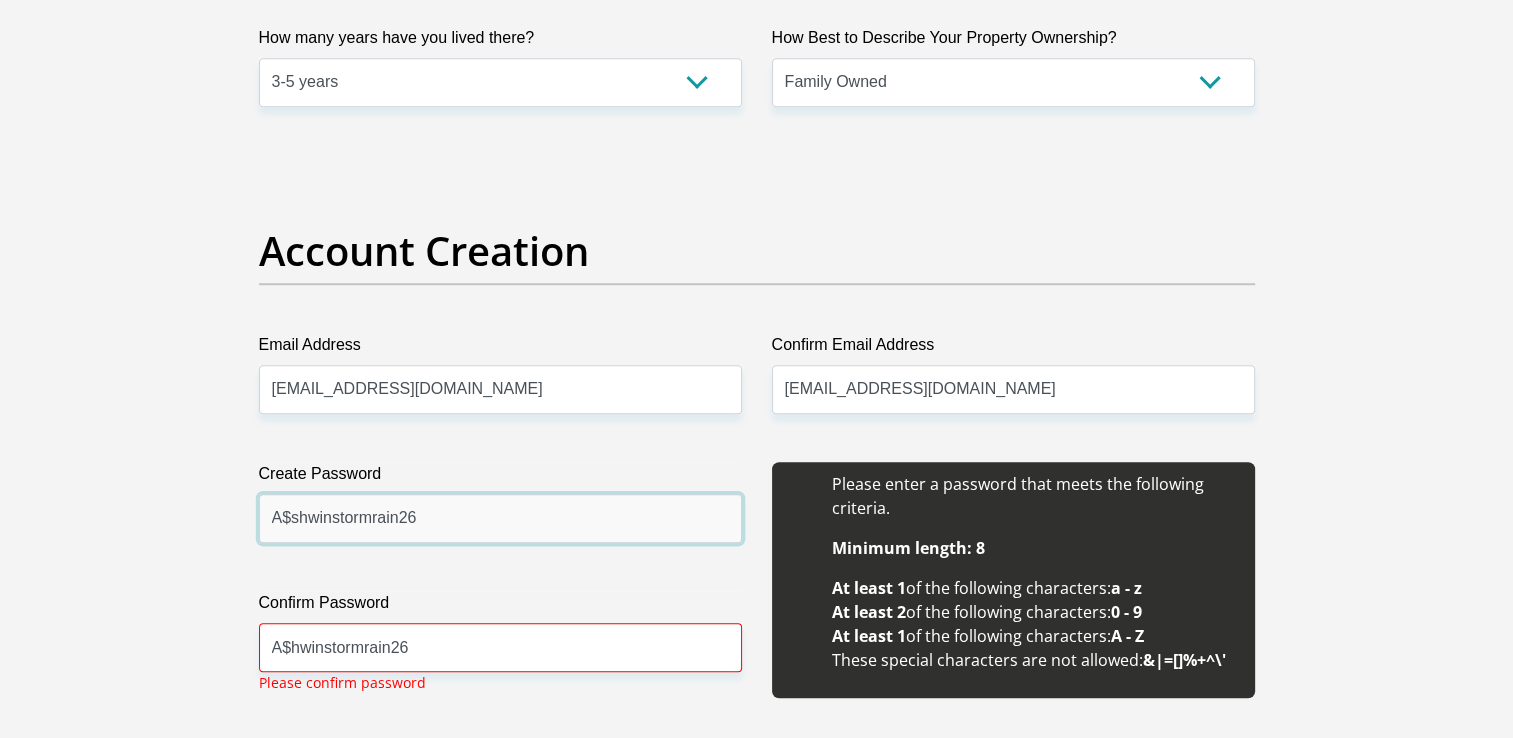 click on "A$shwinstormrain26" at bounding box center (500, 518) 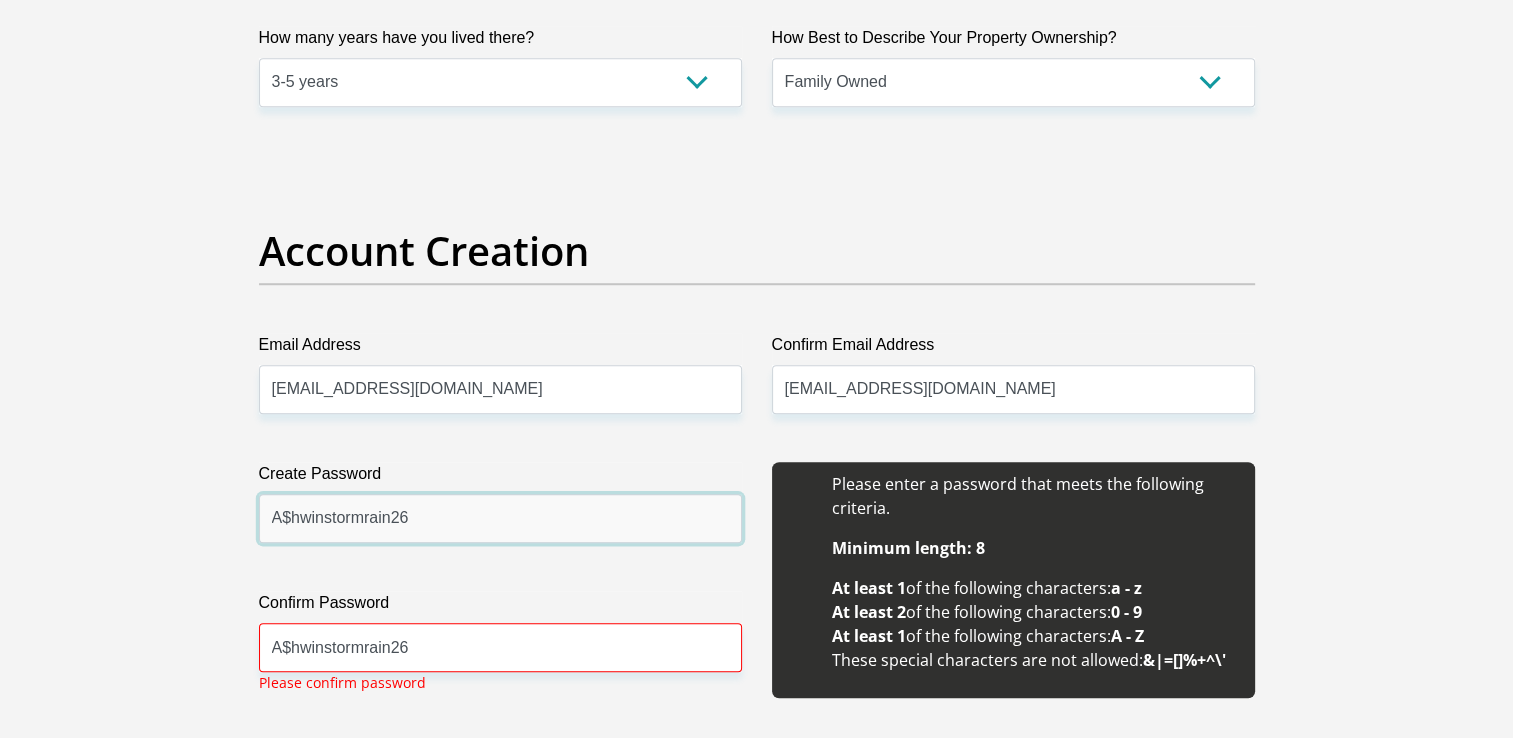 type on "A$hwinstormrain26" 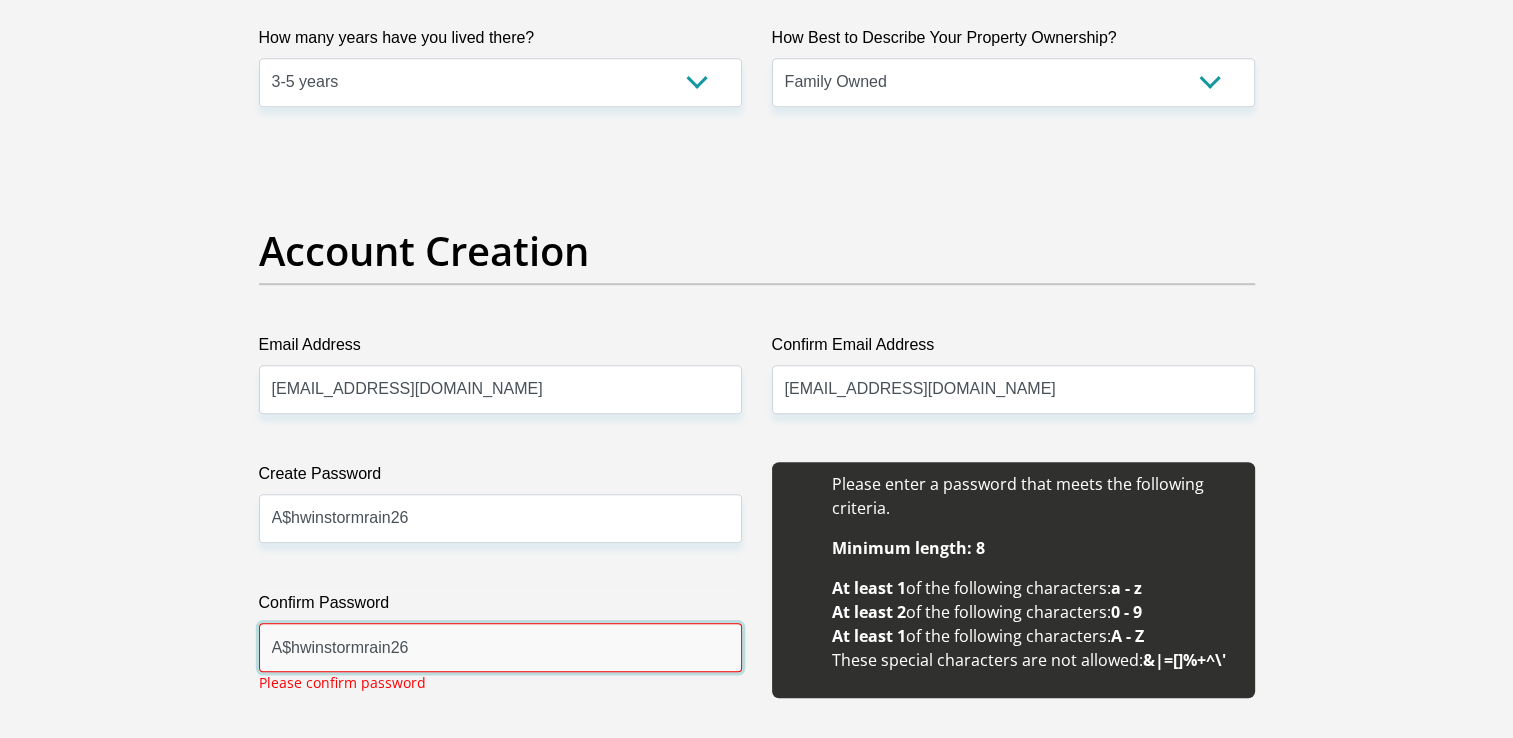 click on "A$hwinstormrain26" at bounding box center (500, 647) 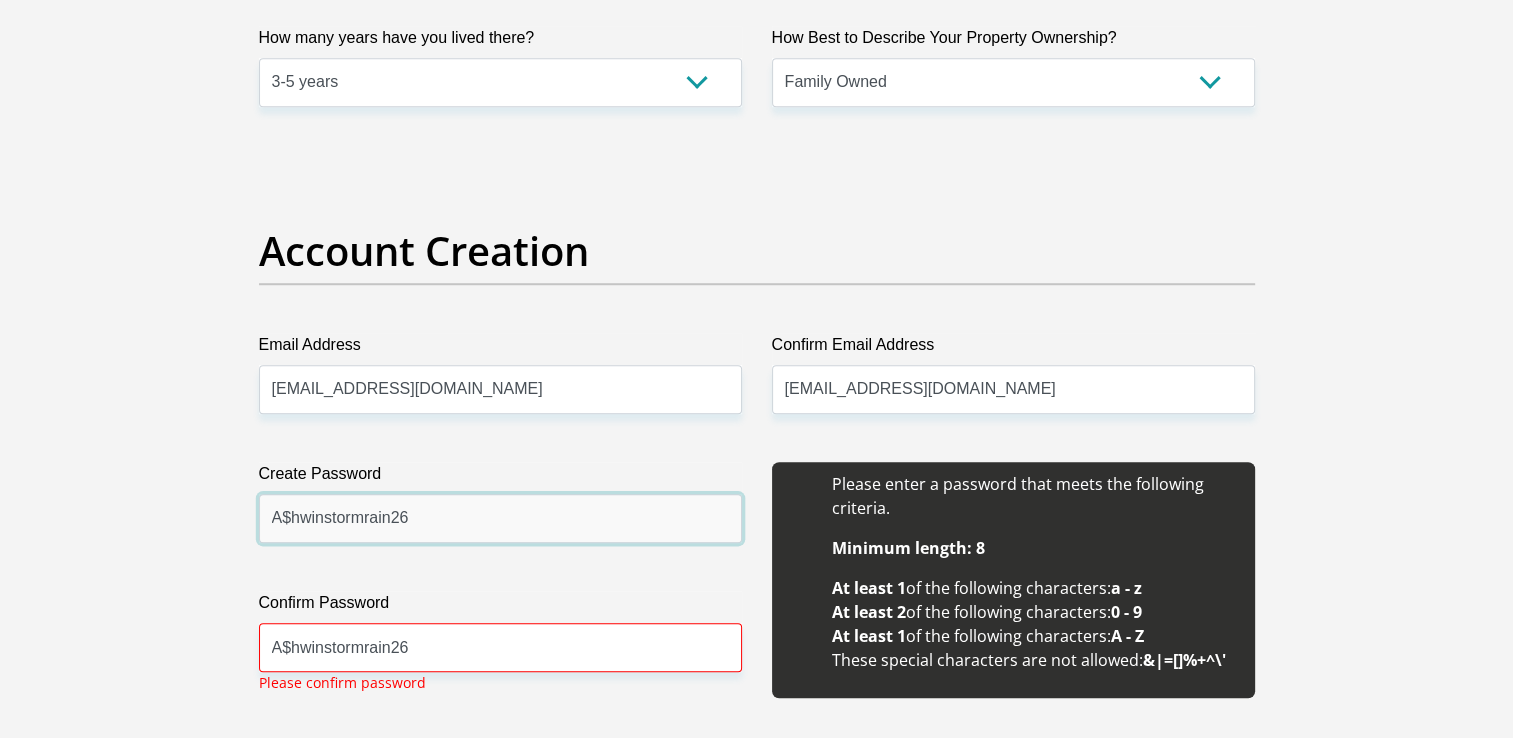 click on "A$hwinstormrain26" at bounding box center [500, 518] 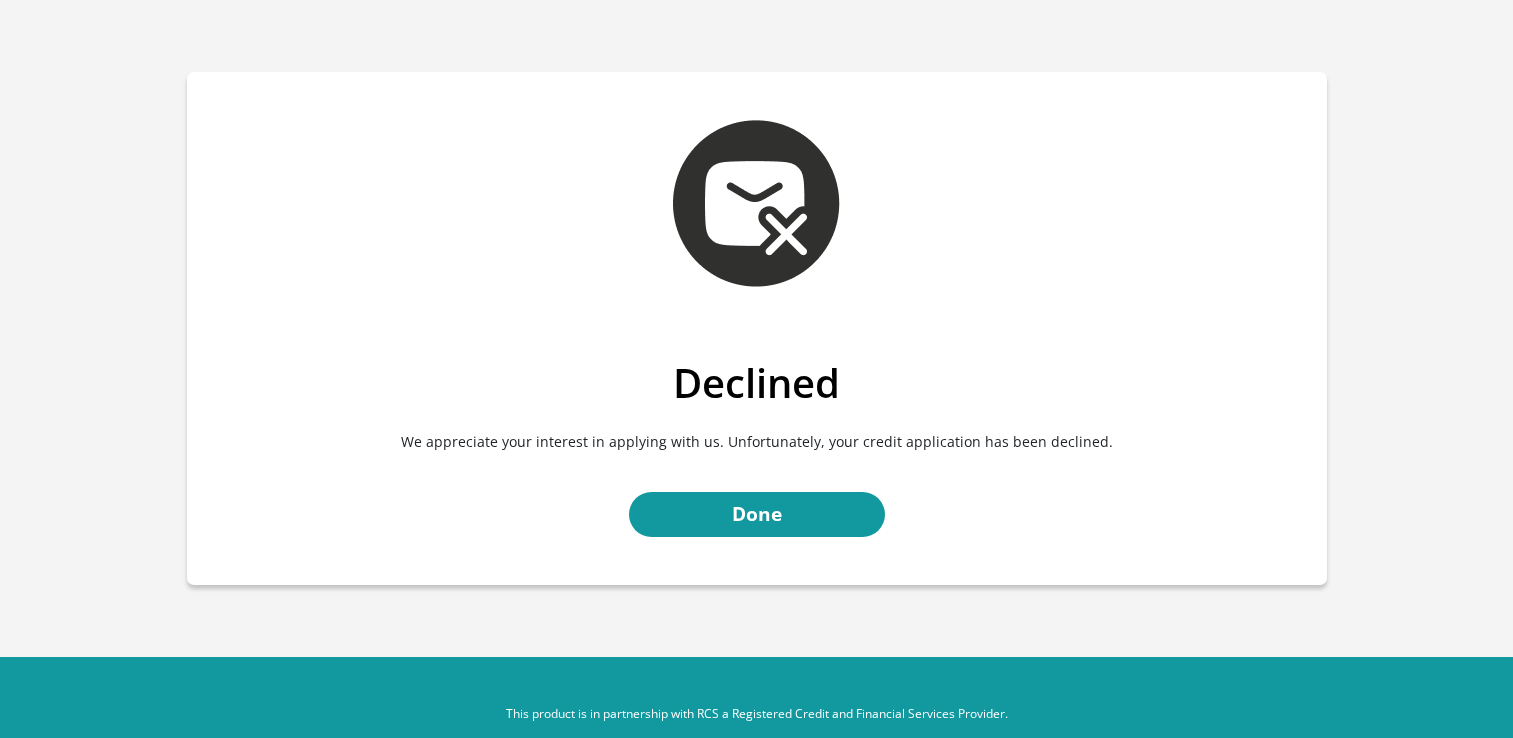 scroll, scrollTop: 0, scrollLeft: 0, axis: both 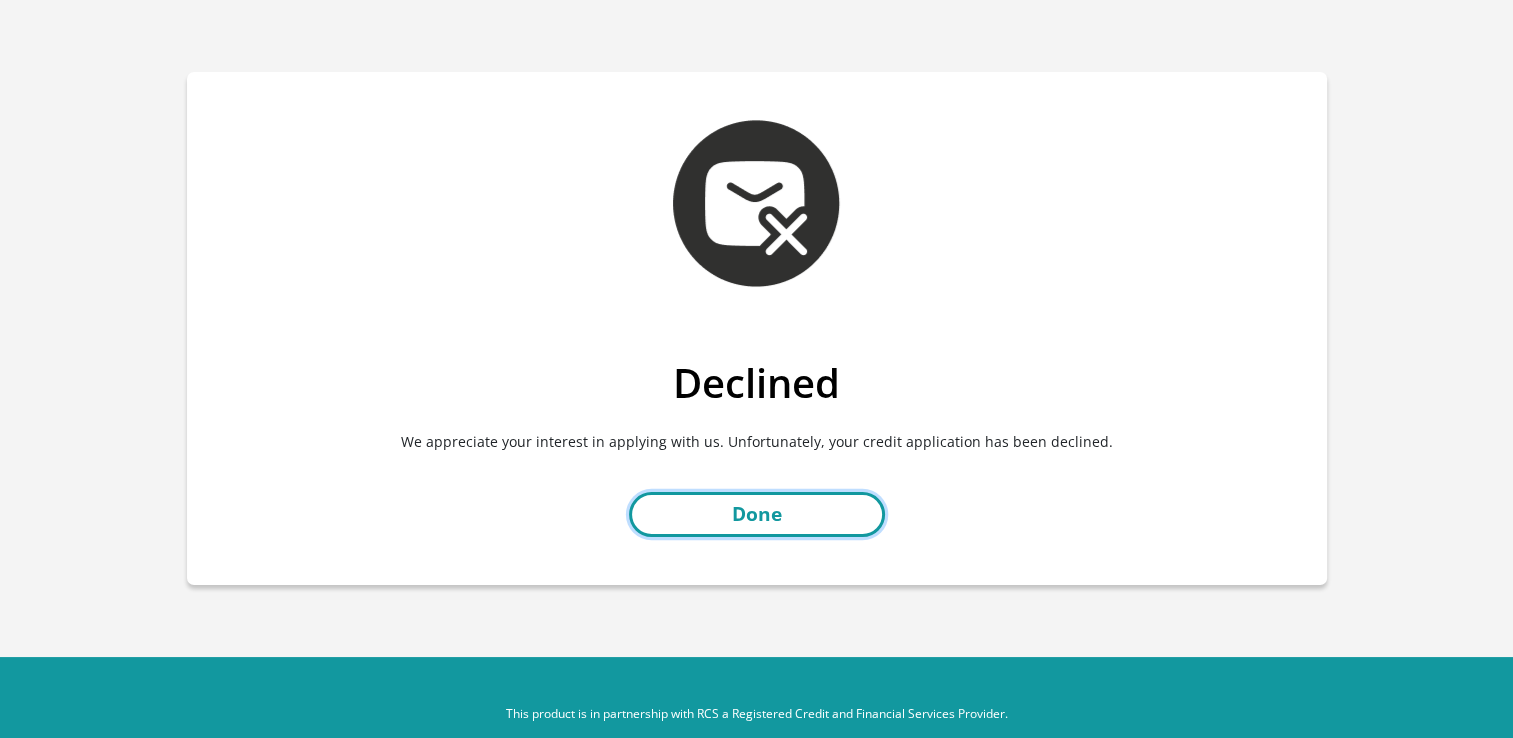click on "Done" at bounding box center (757, 514) 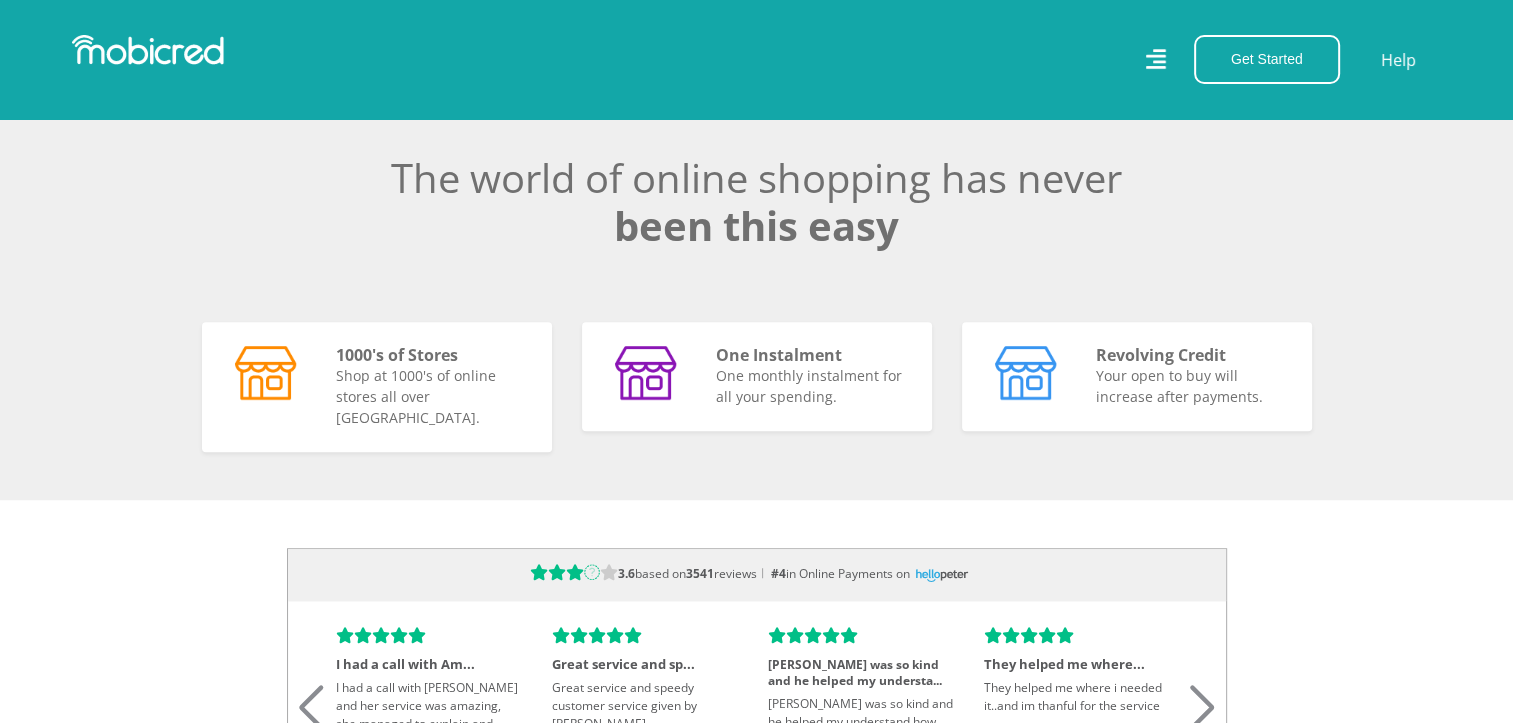 scroll, scrollTop: 1500, scrollLeft: 0, axis: vertical 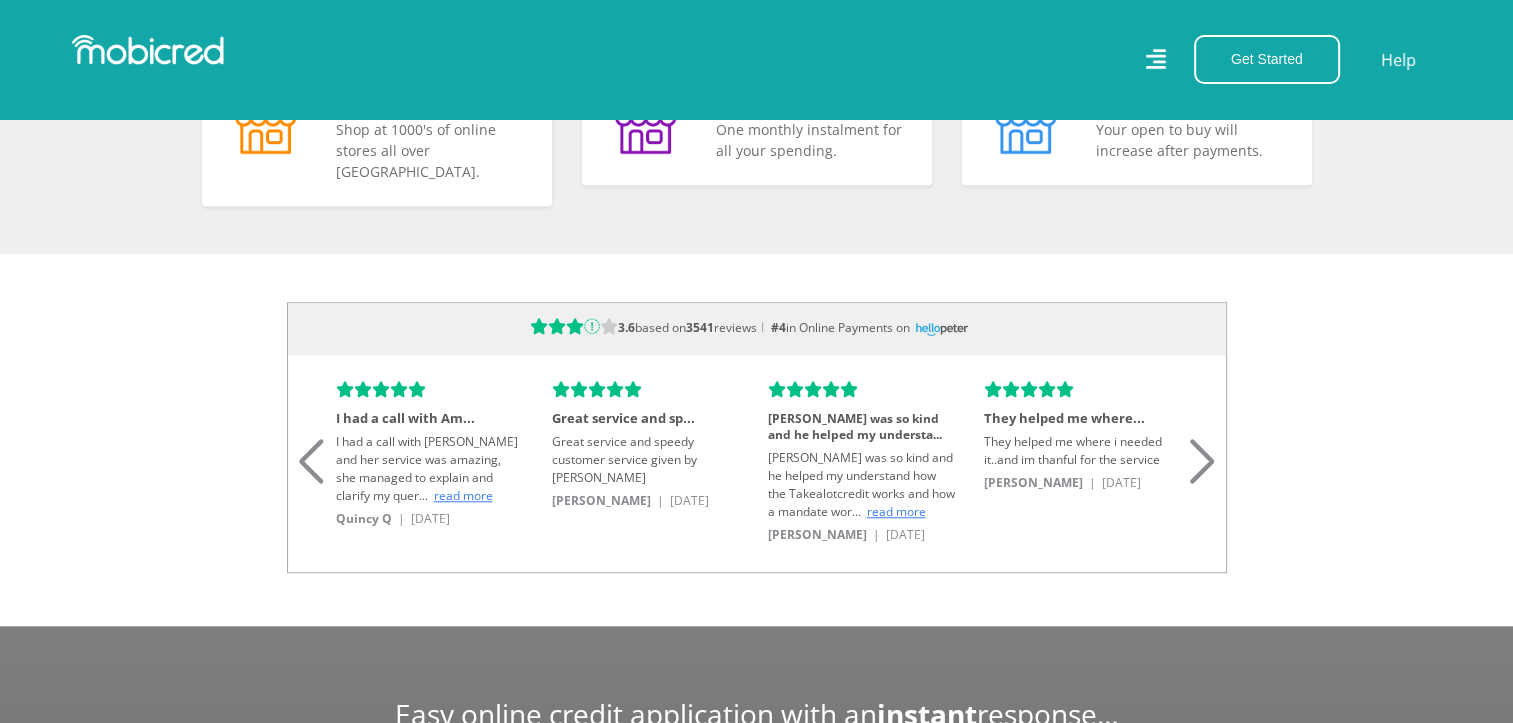 click at bounding box center [1202, 437] 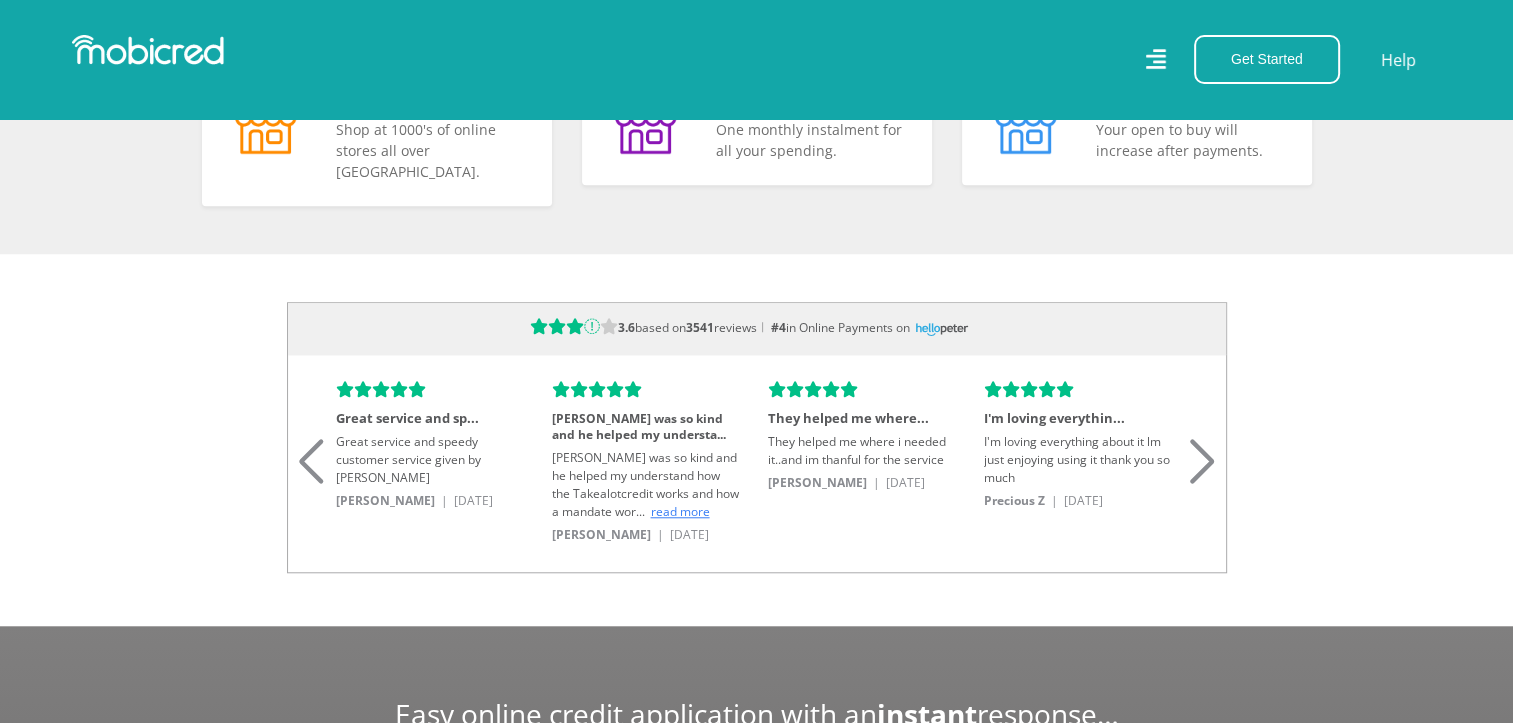 click at bounding box center (1202, 437) 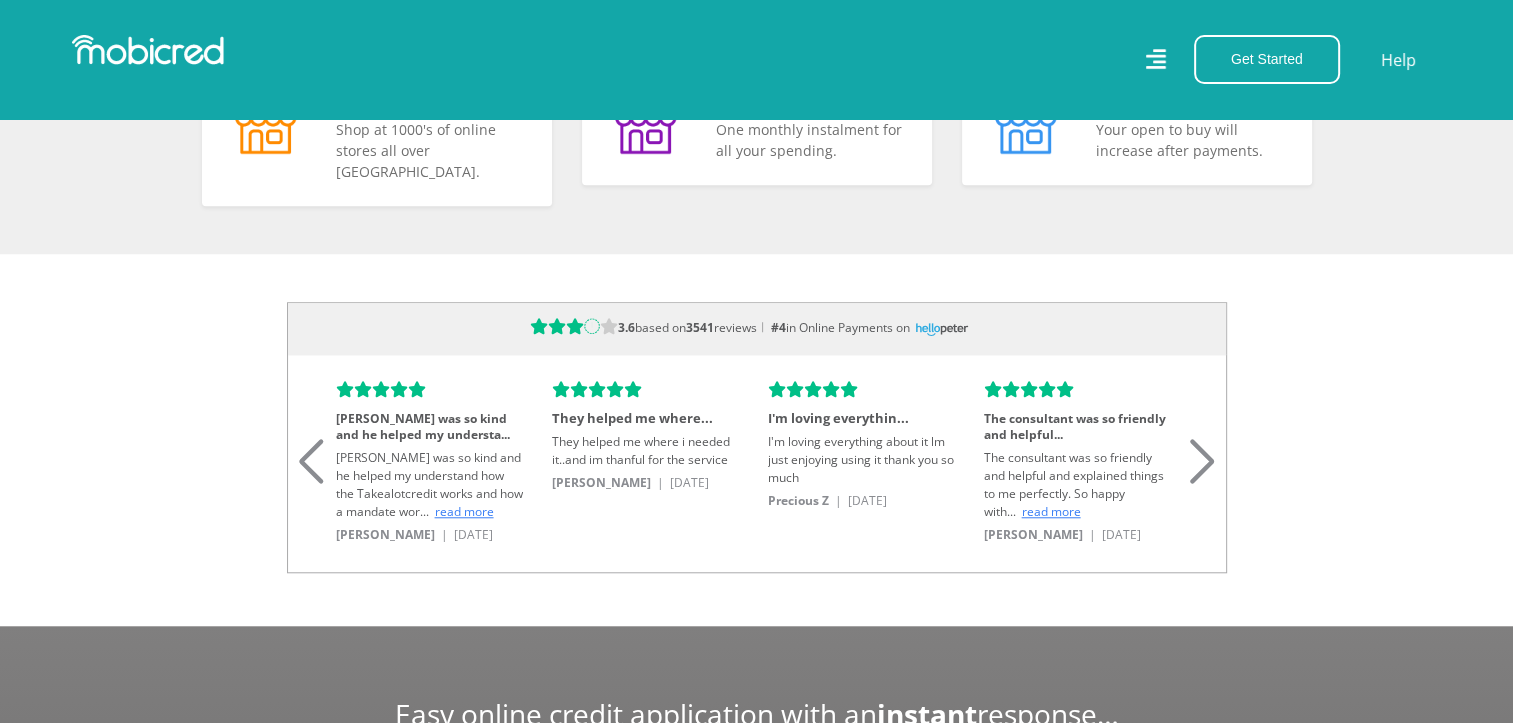 click at bounding box center (1202, 437) 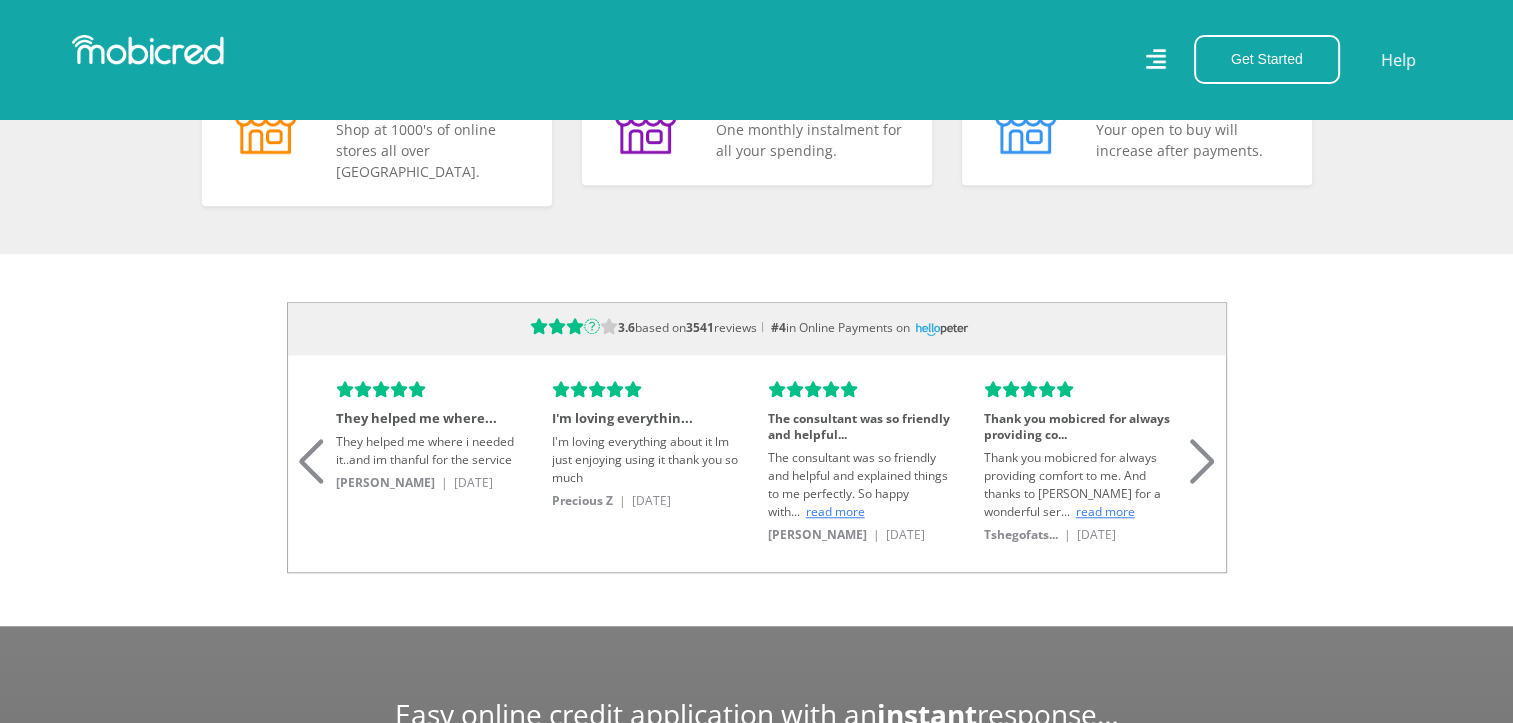 click at bounding box center [1202, 437] 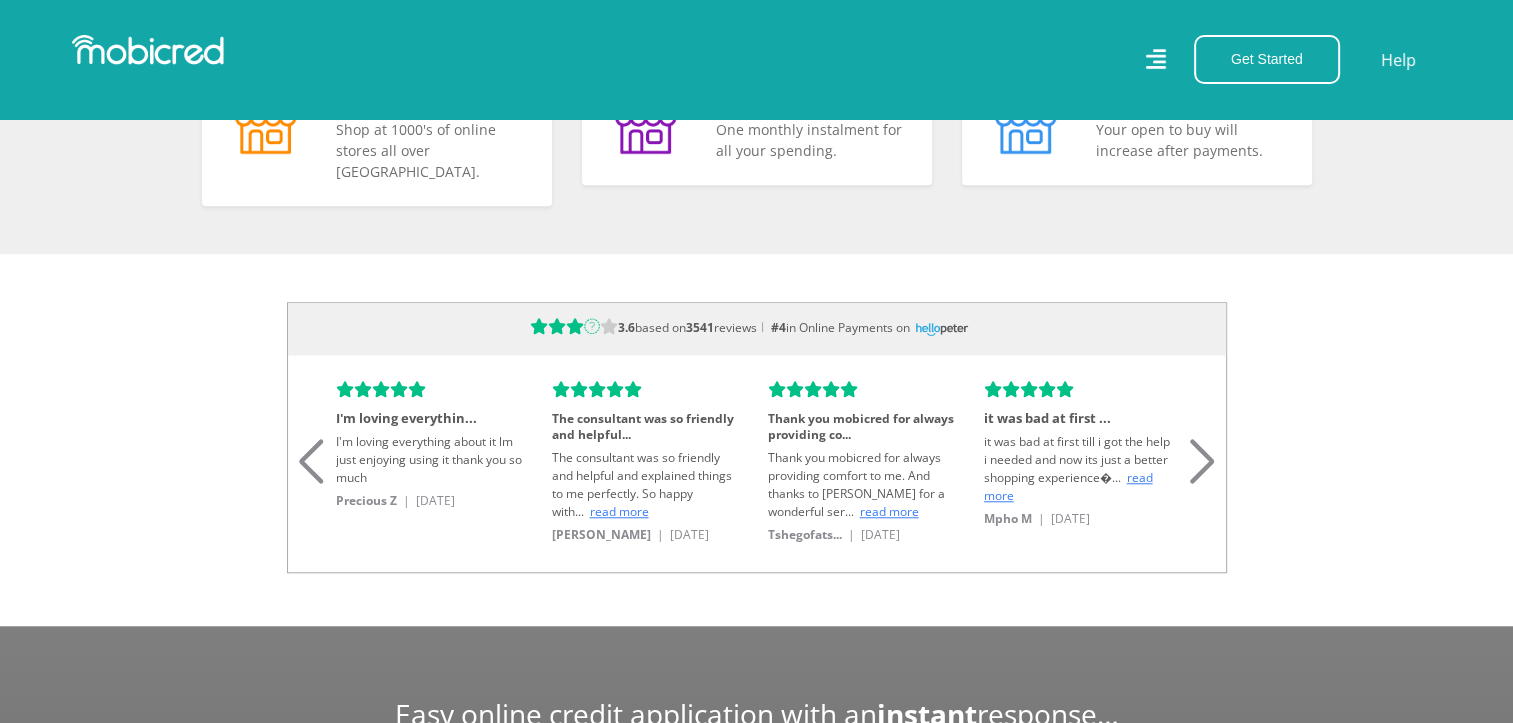 click at bounding box center (1202, 437) 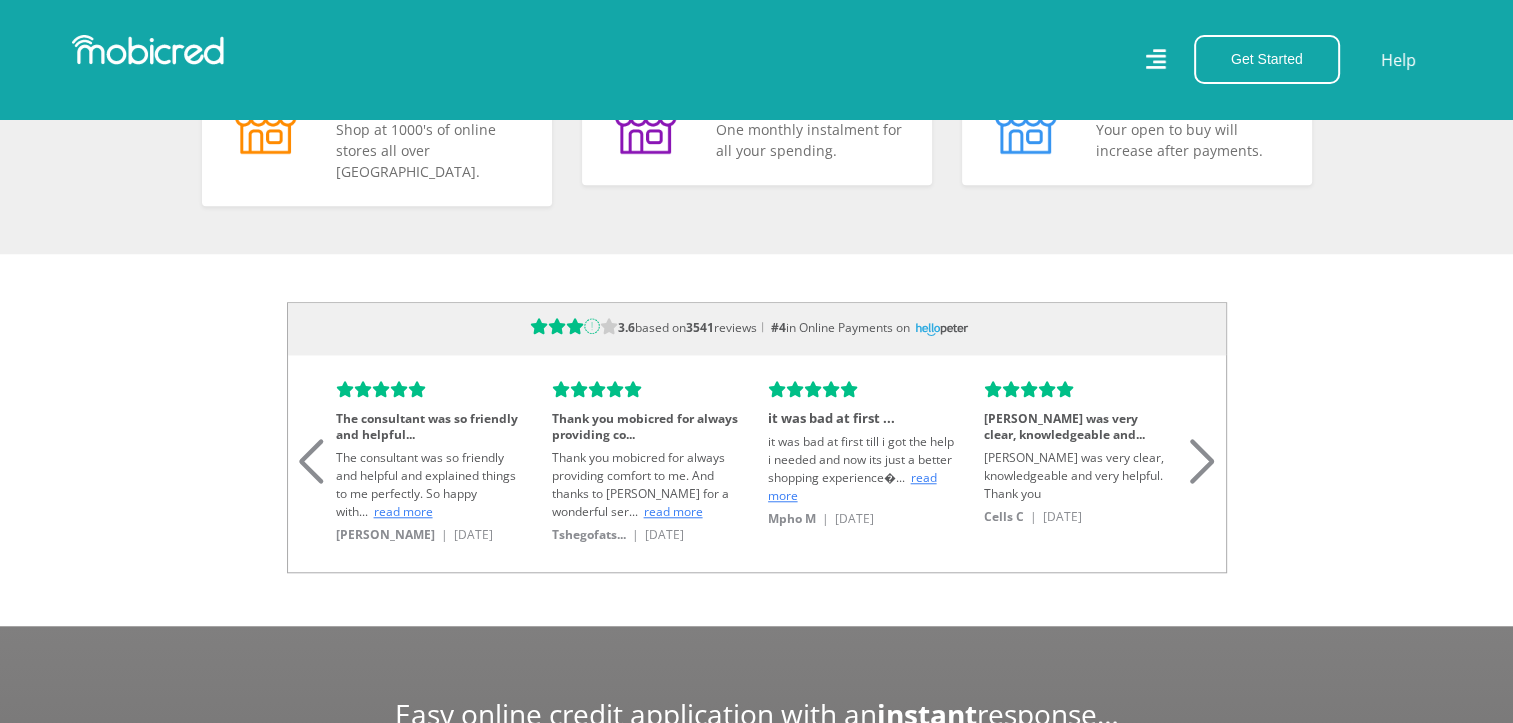 click at bounding box center (1202, 437) 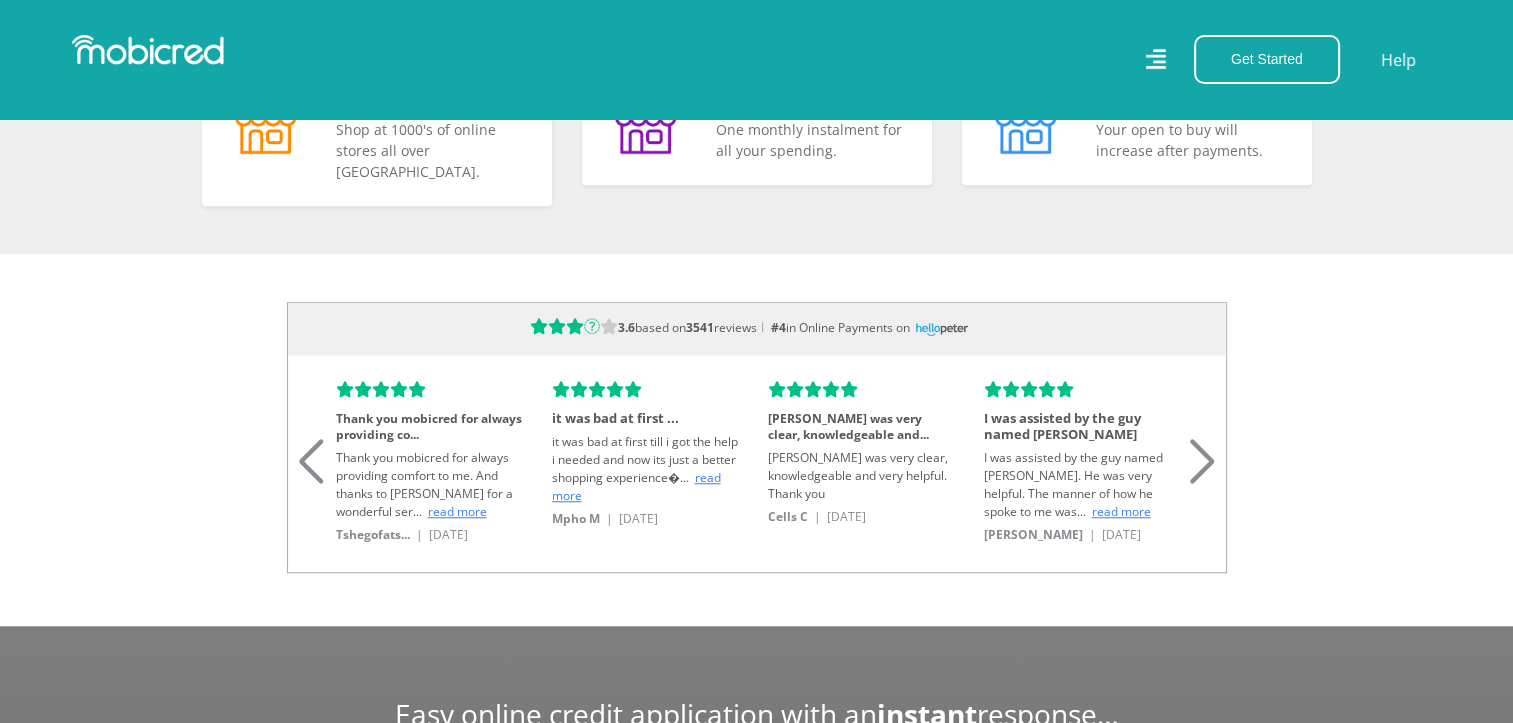 scroll, scrollTop: 0, scrollLeft: 4560, axis: horizontal 